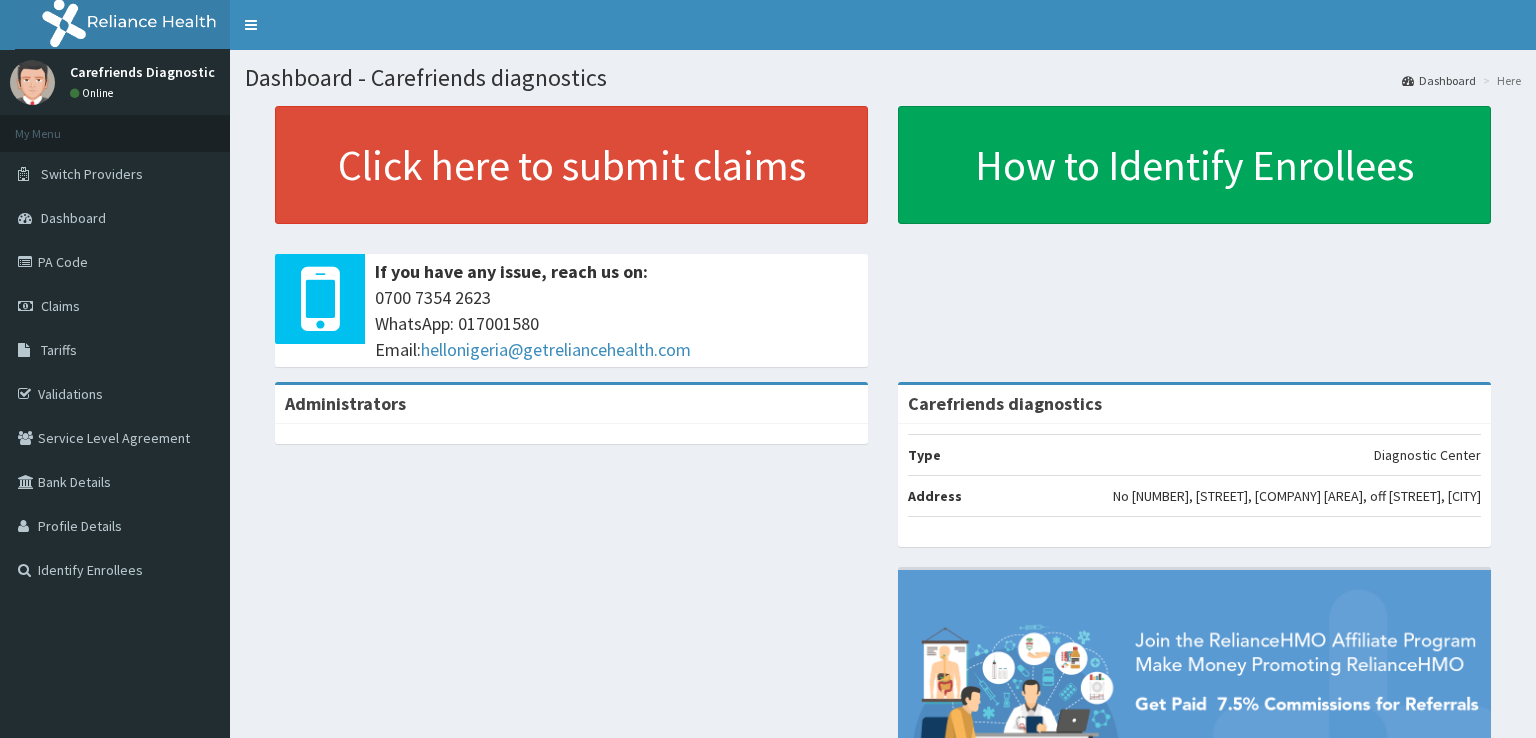 scroll, scrollTop: 0, scrollLeft: 0, axis: both 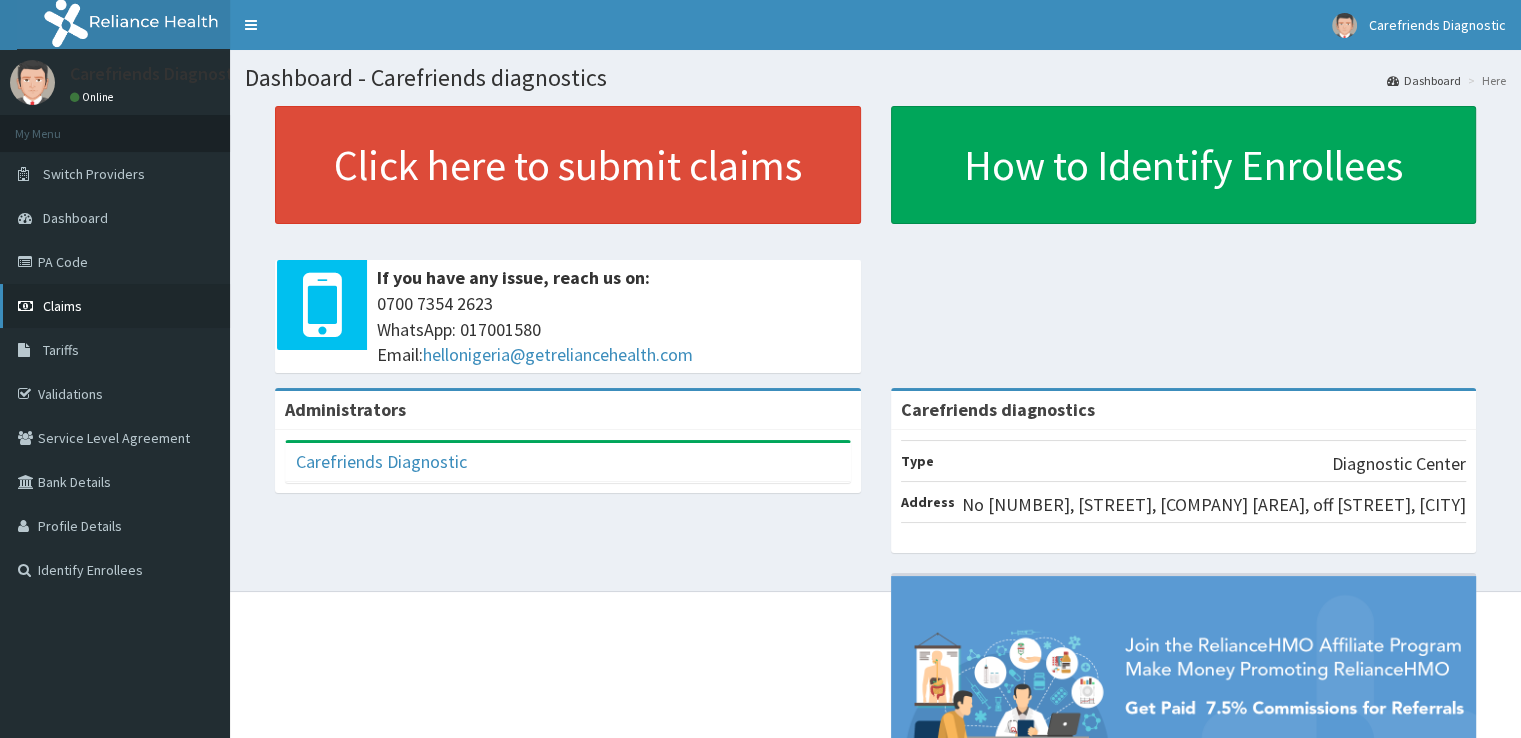 click on "Claims" at bounding box center [115, 306] 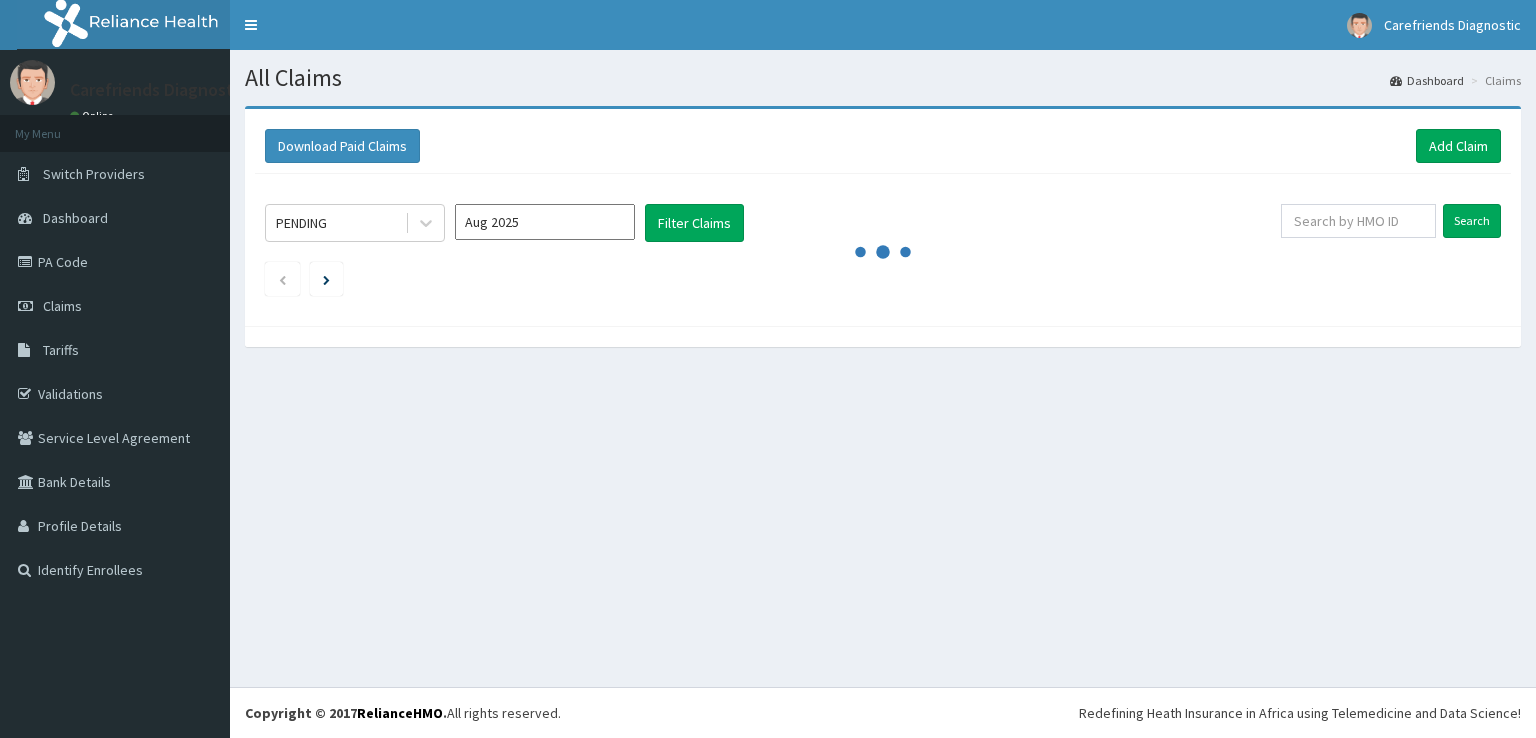 scroll, scrollTop: 0, scrollLeft: 0, axis: both 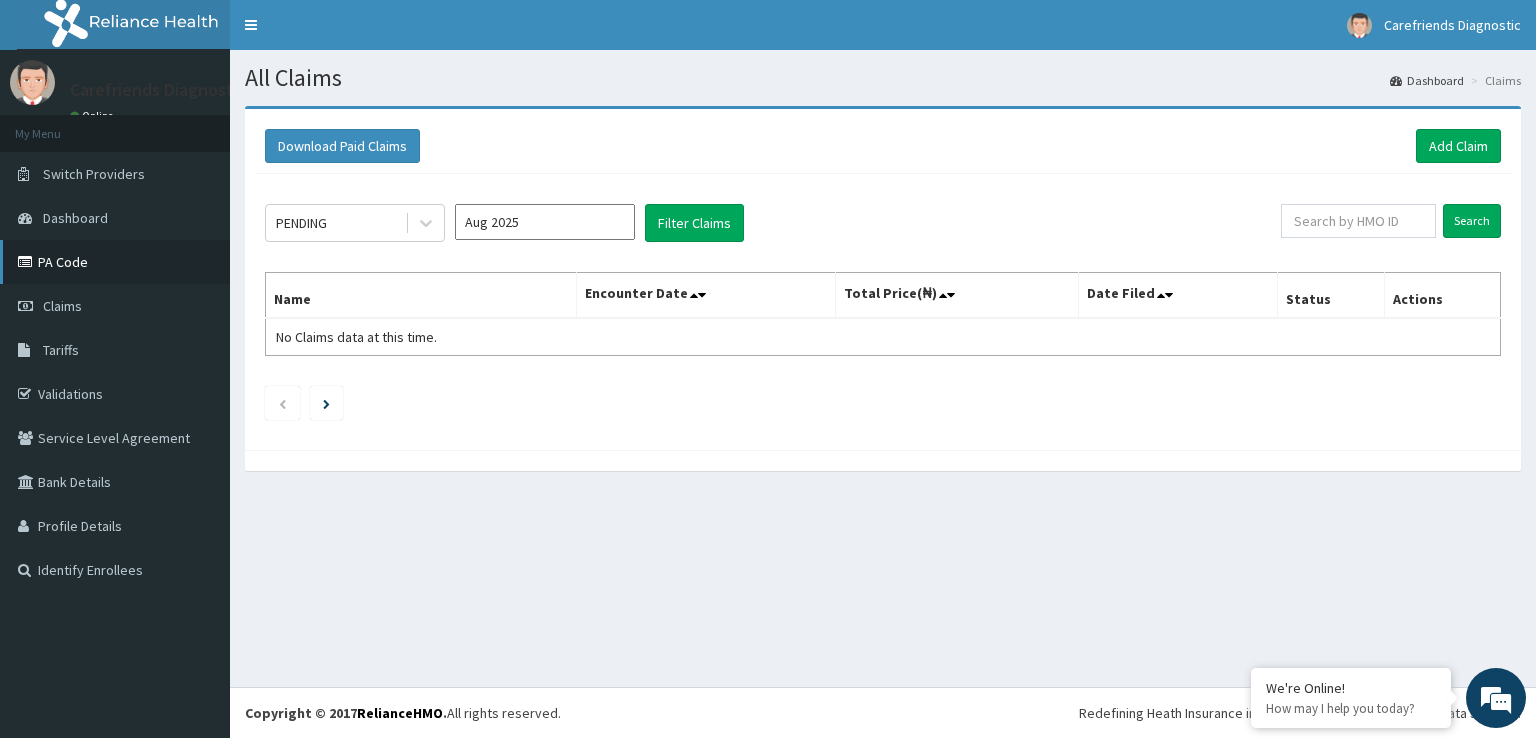 click on "PA Code" at bounding box center [115, 262] 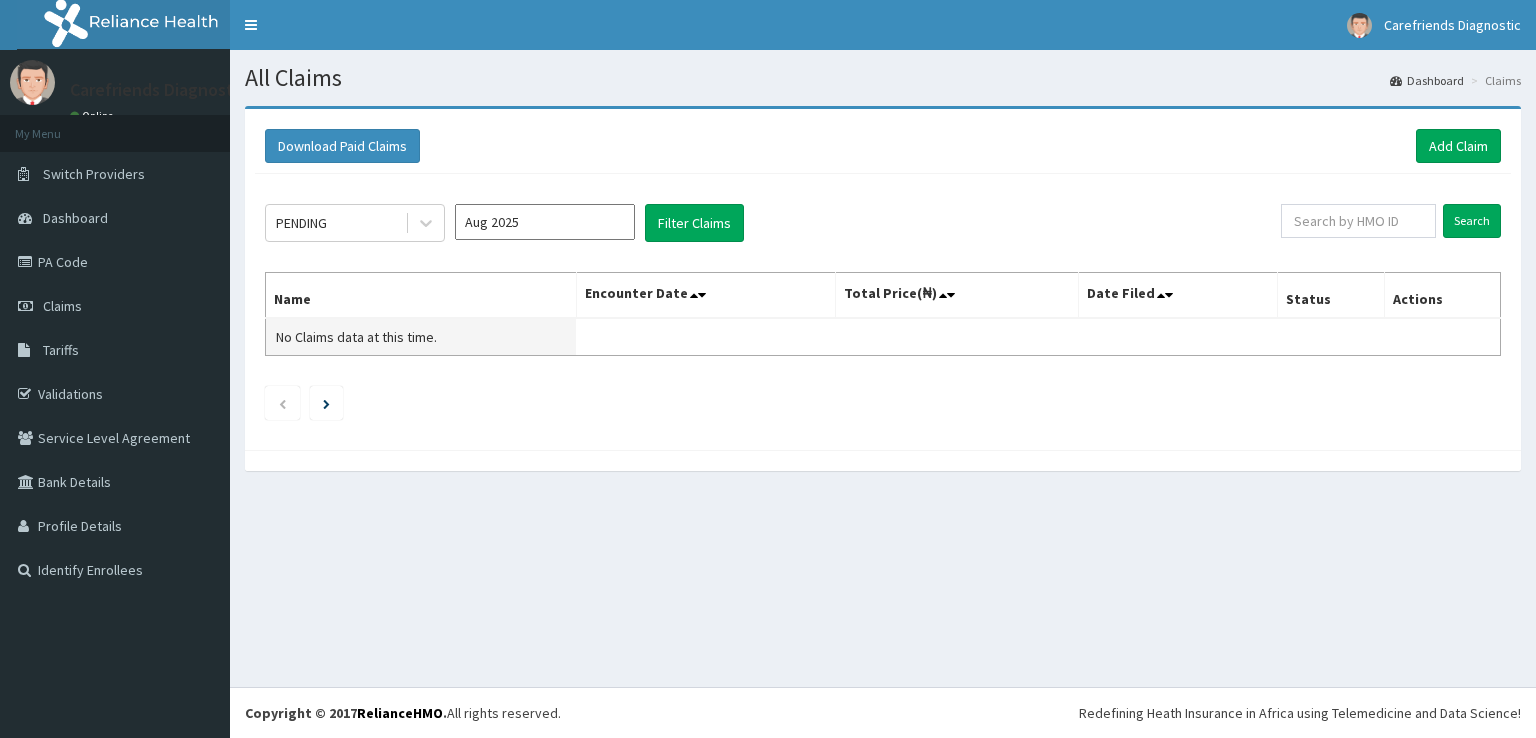 scroll, scrollTop: 0, scrollLeft: 0, axis: both 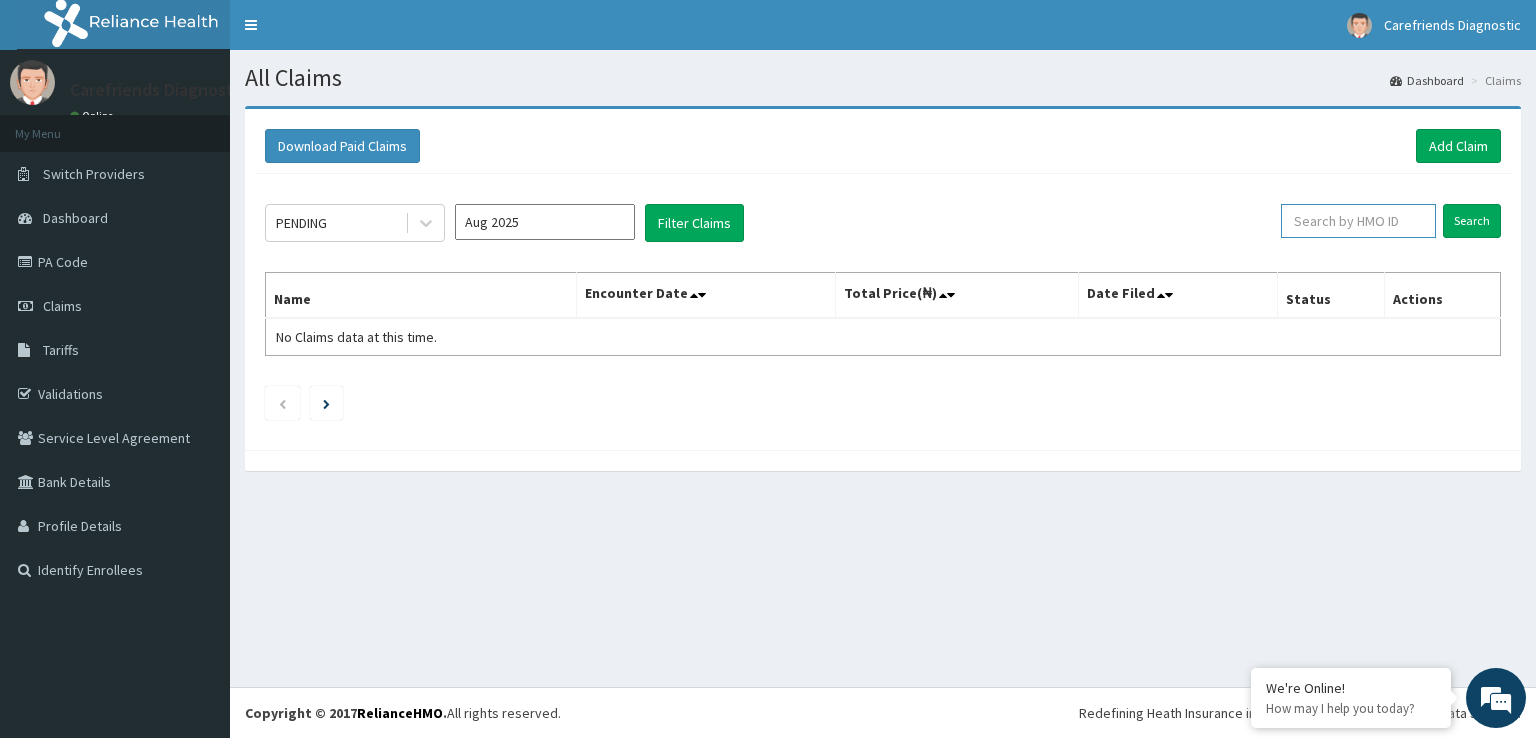click at bounding box center (1358, 221) 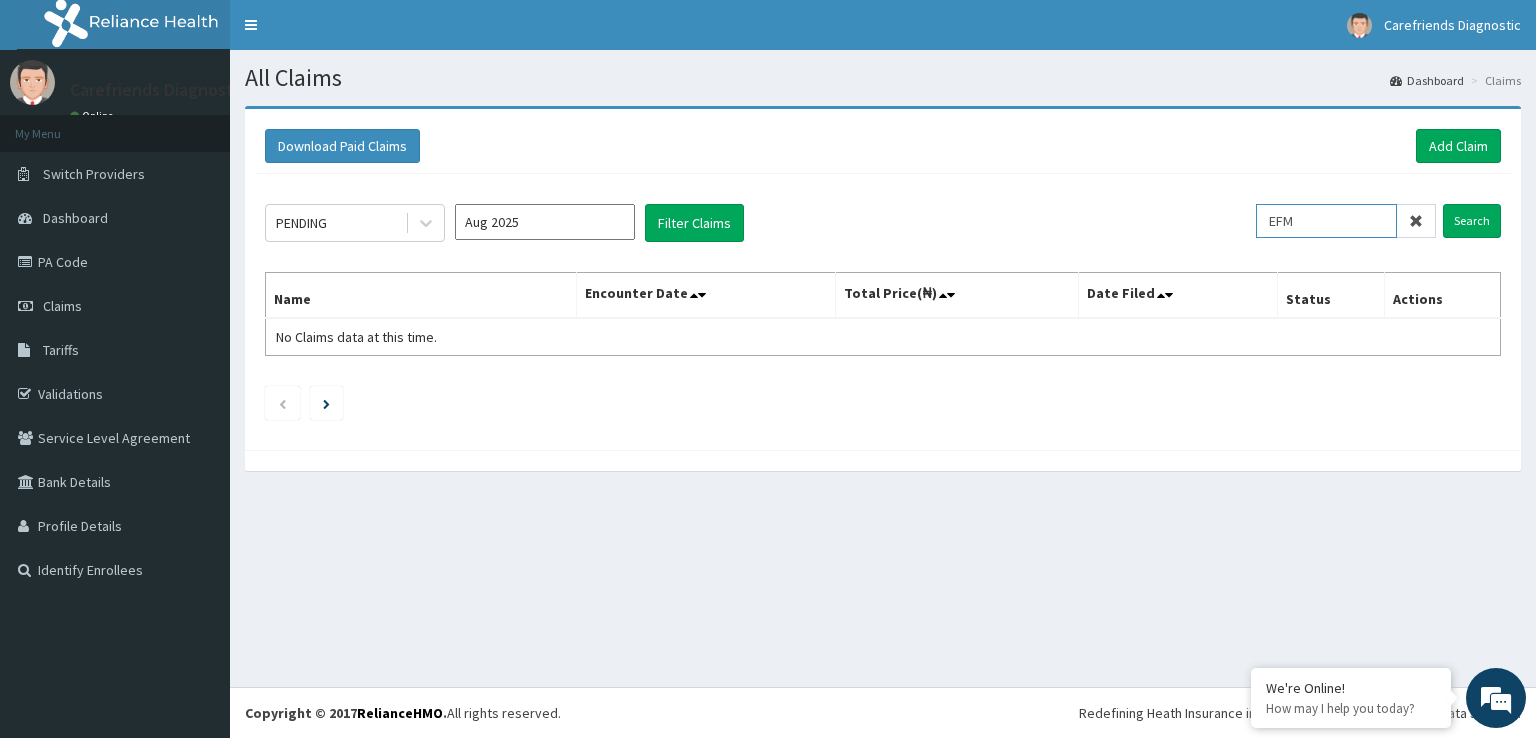 scroll, scrollTop: 0, scrollLeft: 0, axis: both 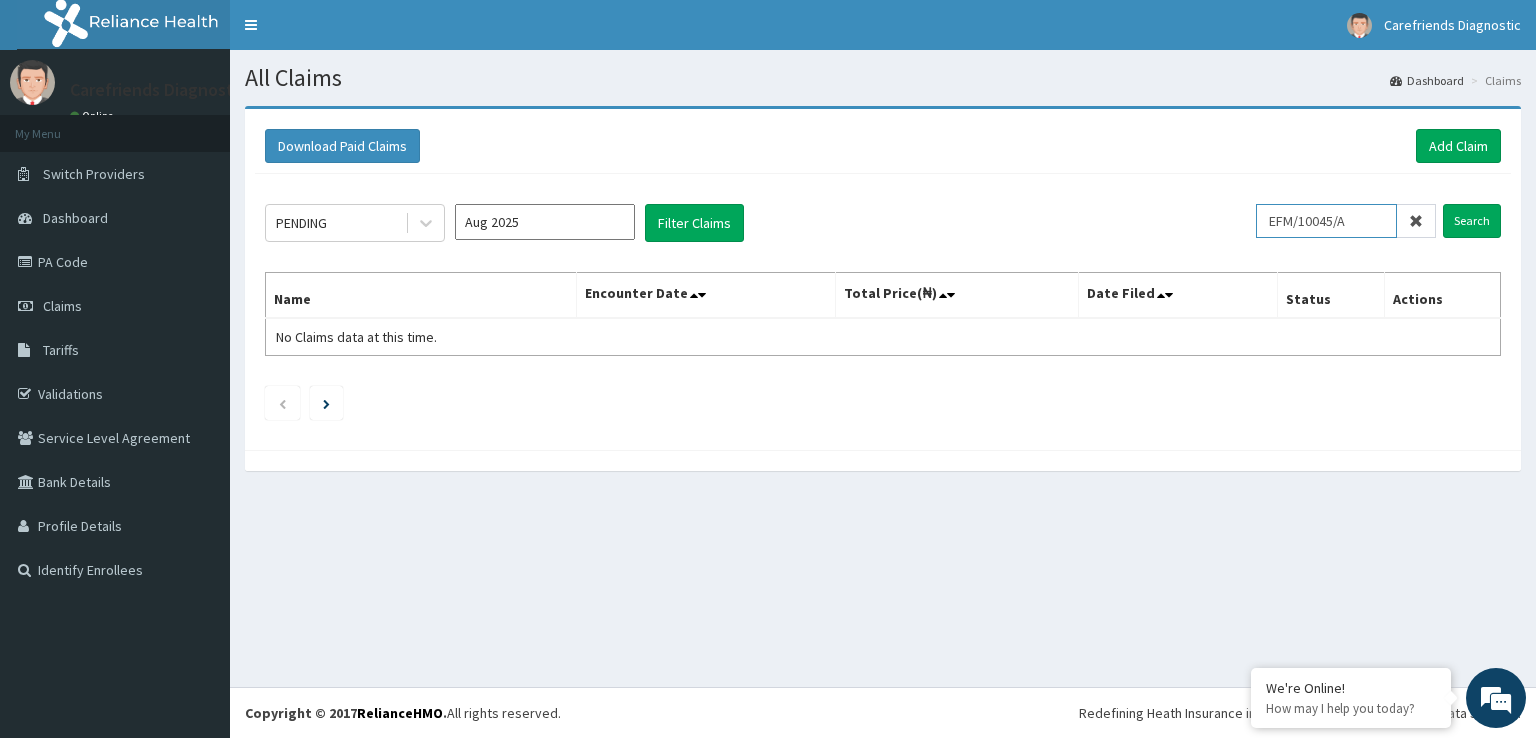 type on "EFM/10045/A" 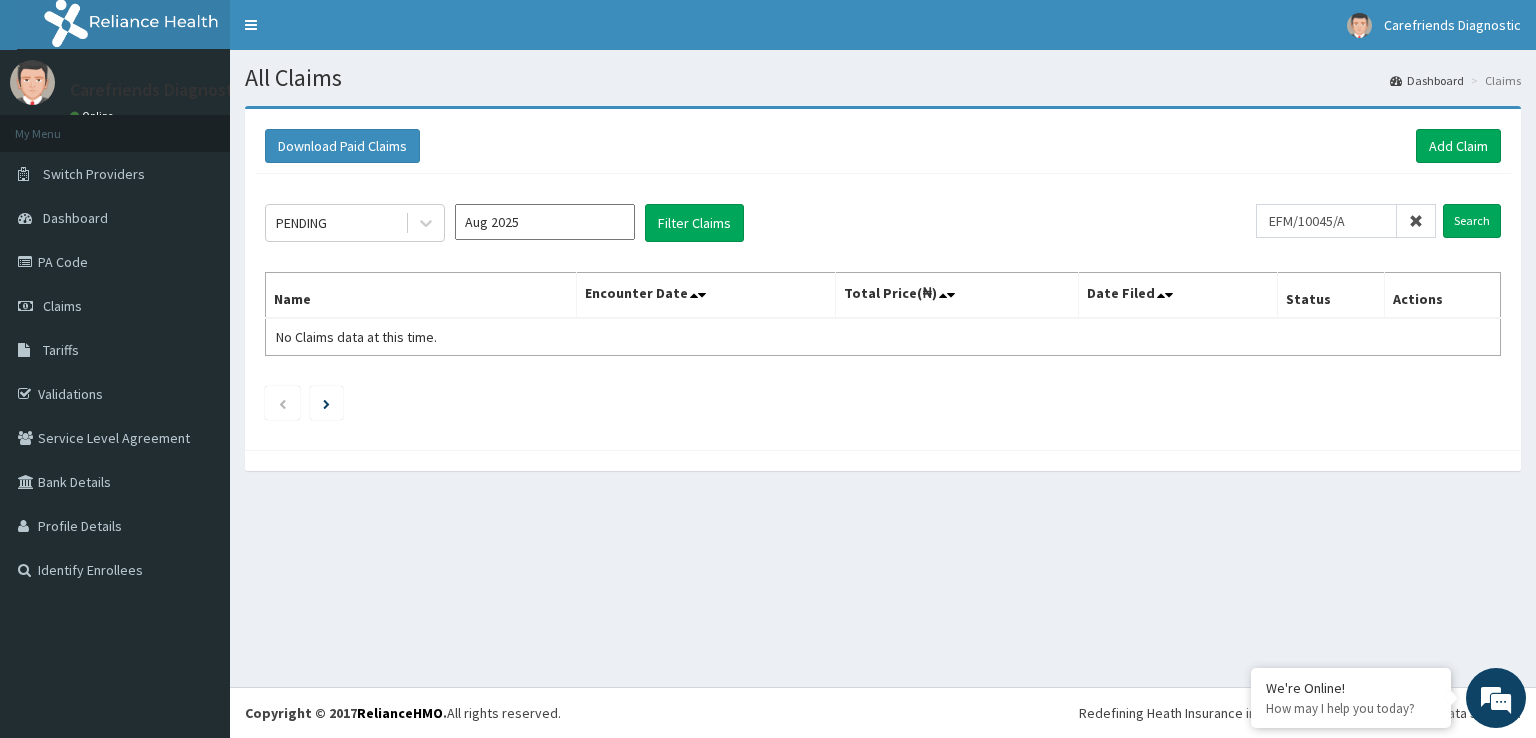 click on "Aug 2025" at bounding box center [545, 222] 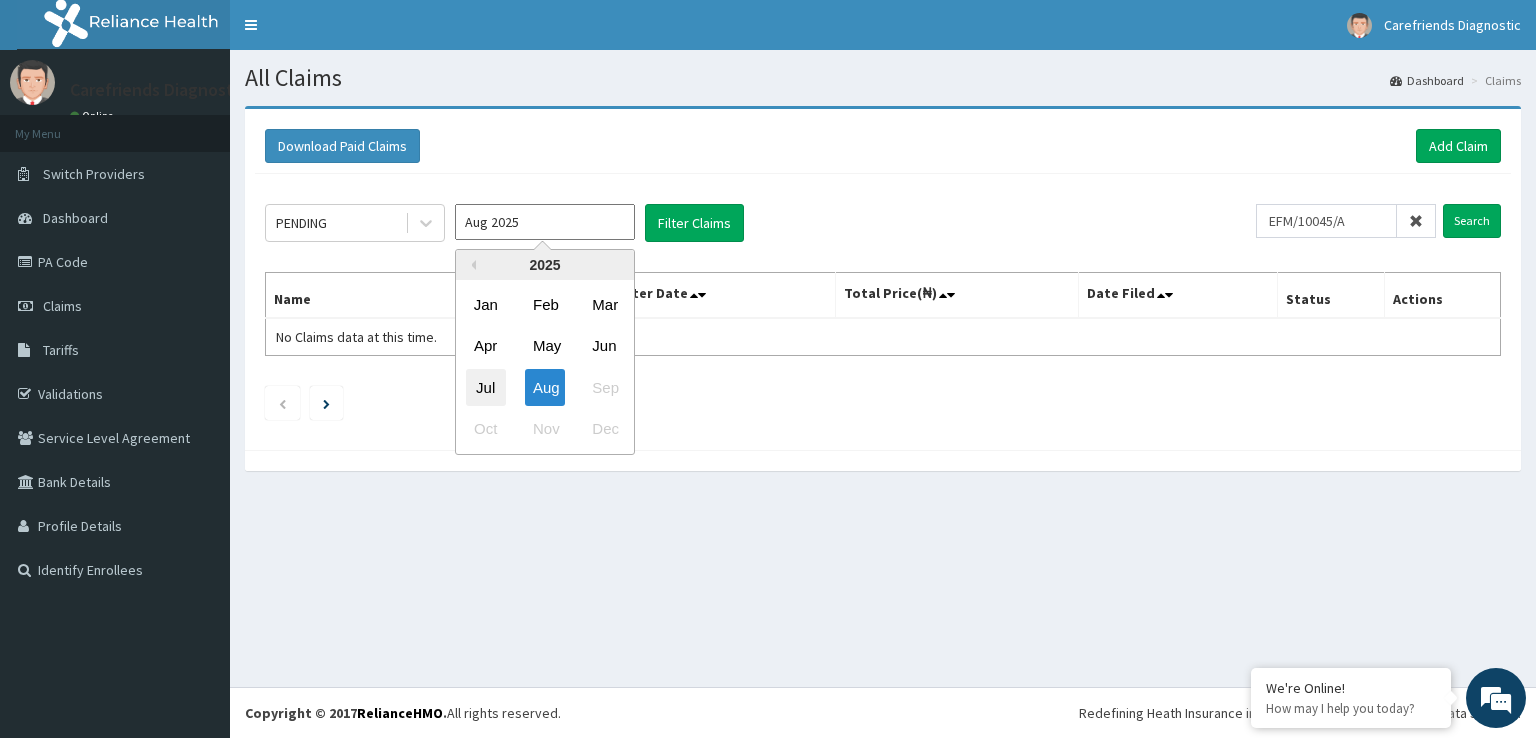 click on "Jul" at bounding box center (486, 387) 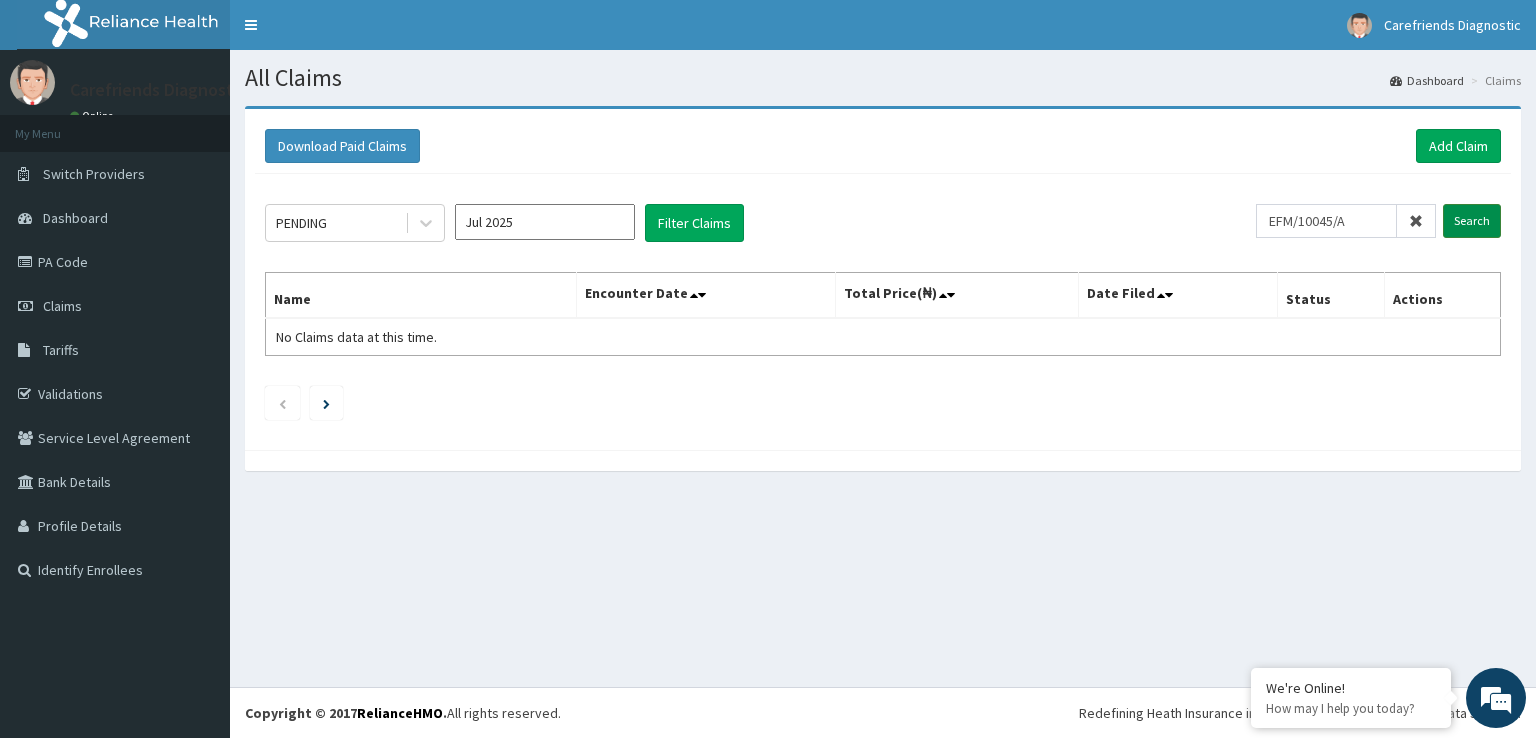 click on "Search" at bounding box center (1472, 221) 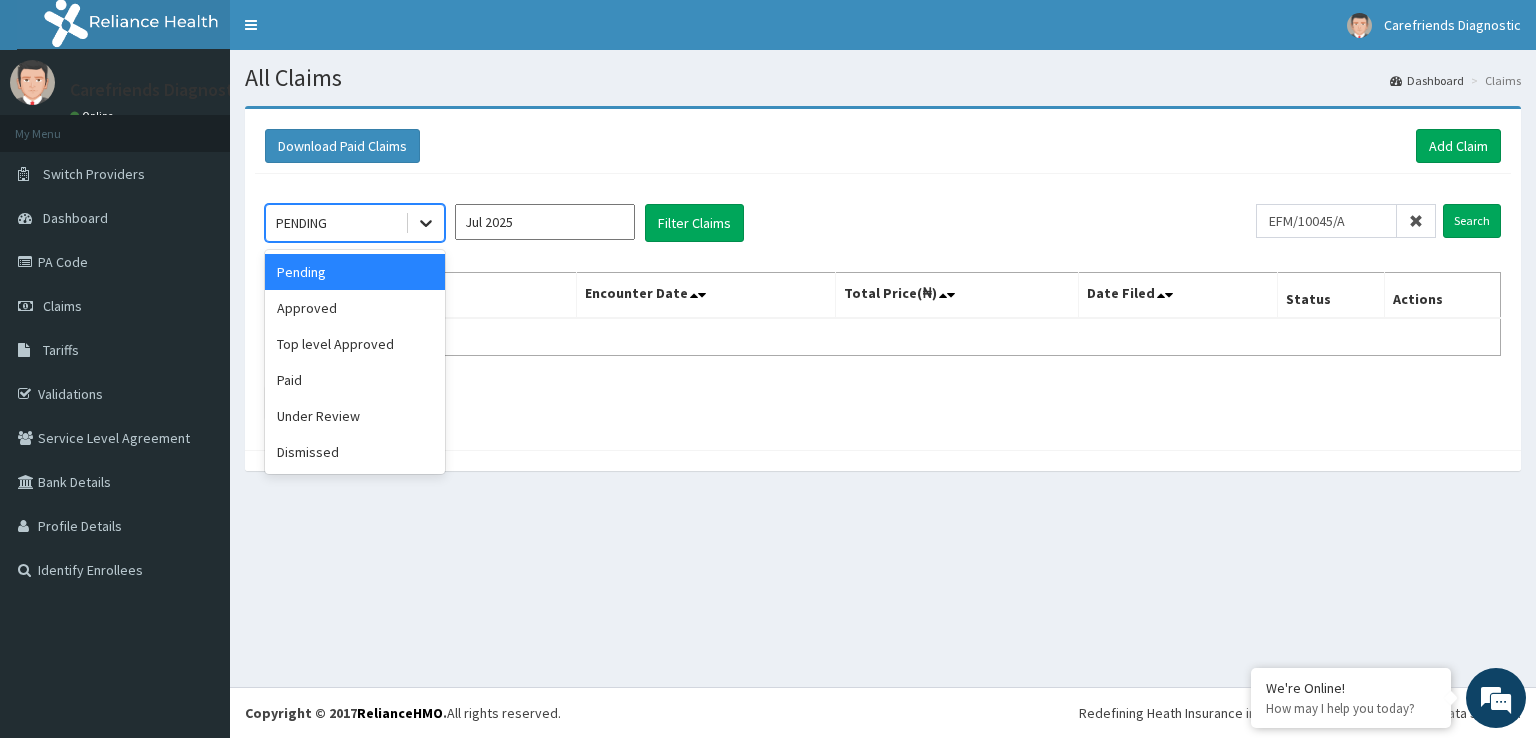 click 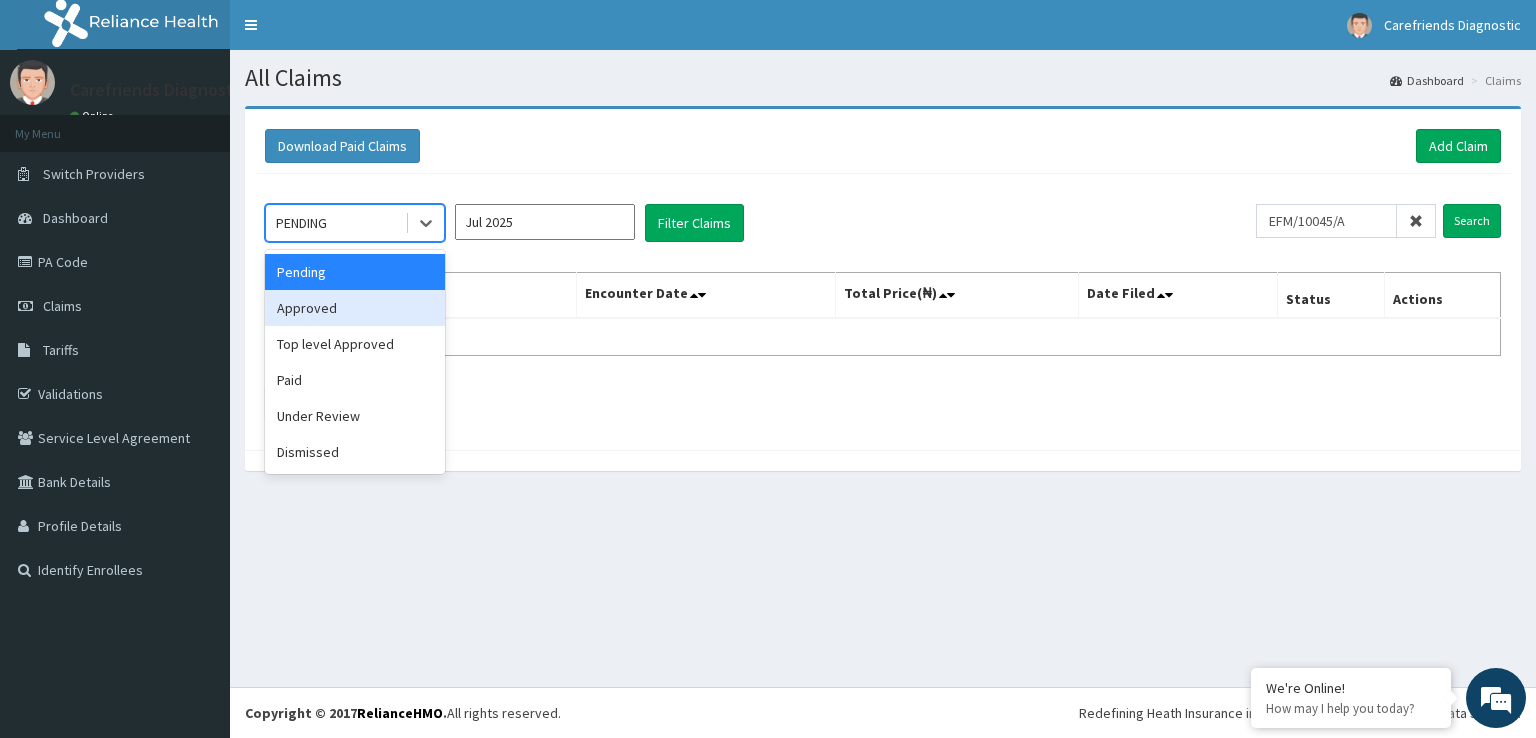 click on "Approved" at bounding box center [355, 308] 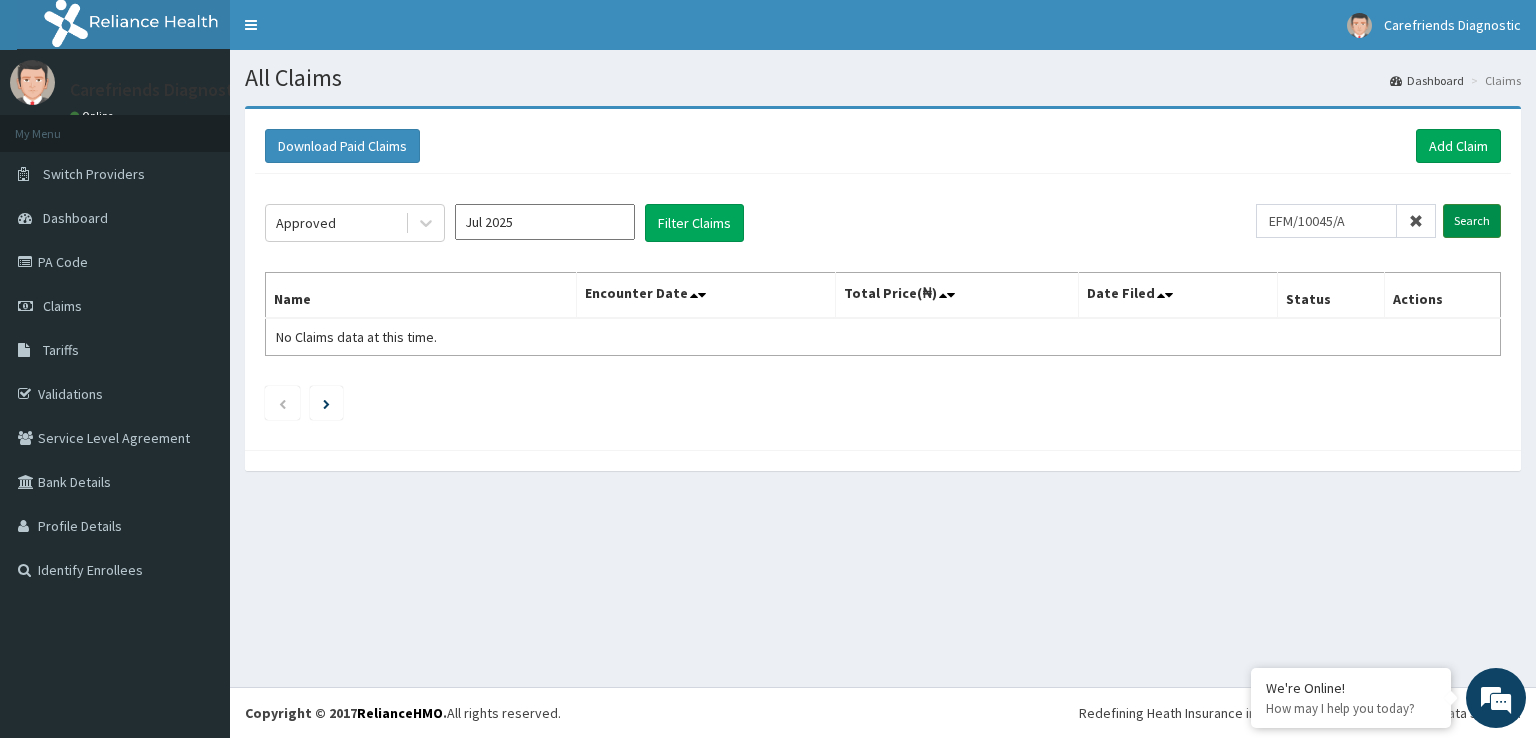 click on "Search" at bounding box center (1472, 221) 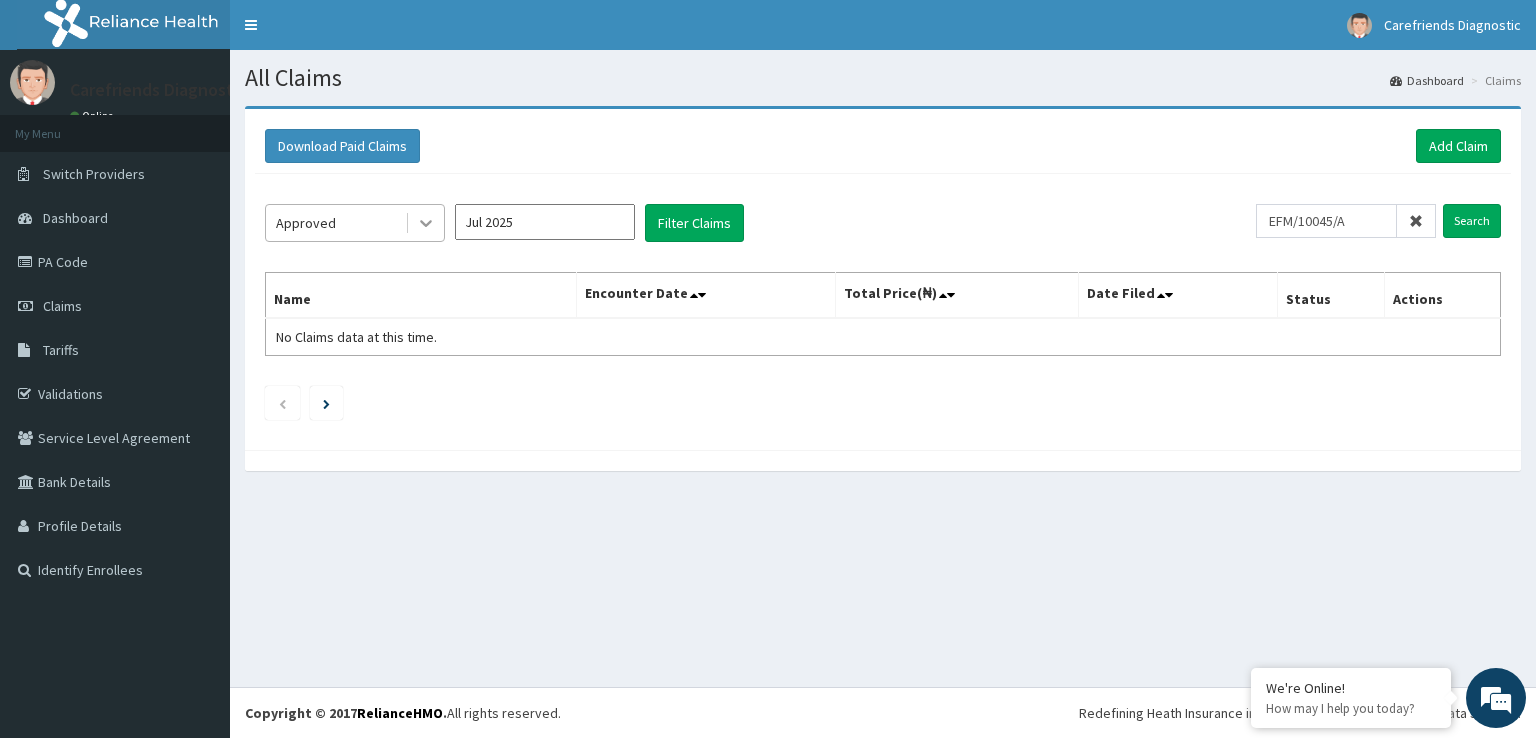 click 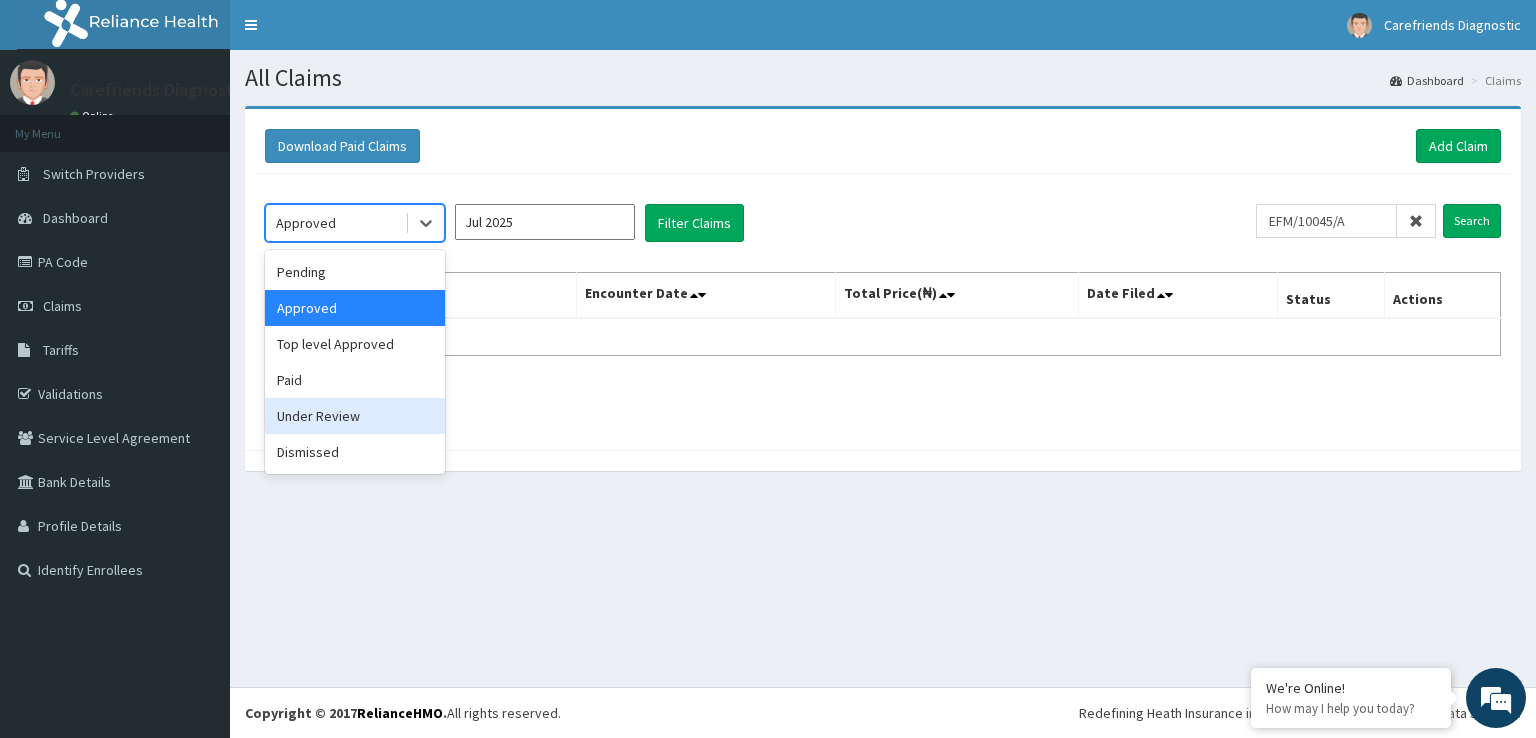 click on "Under Review" at bounding box center [355, 416] 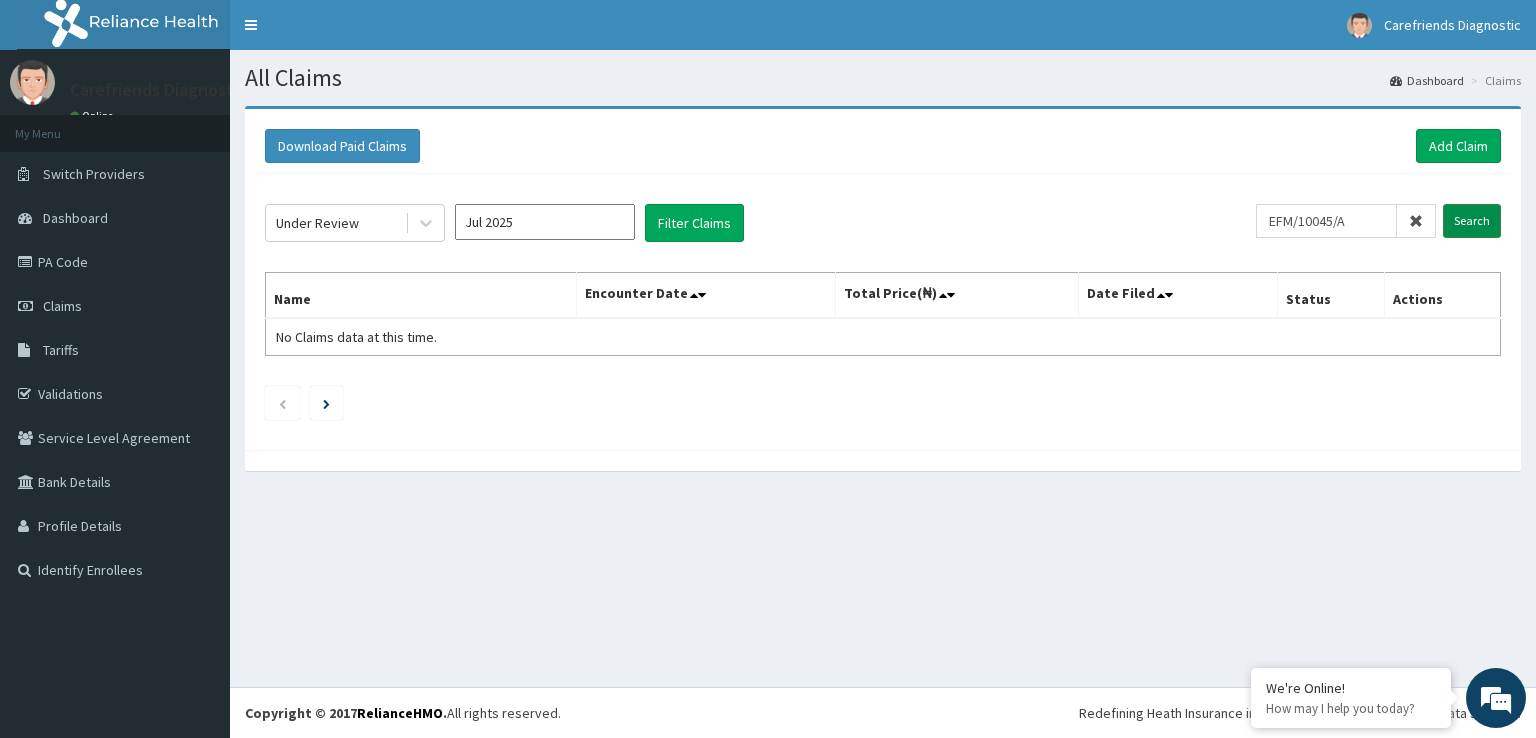 click on "Search" at bounding box center [1472, 221] 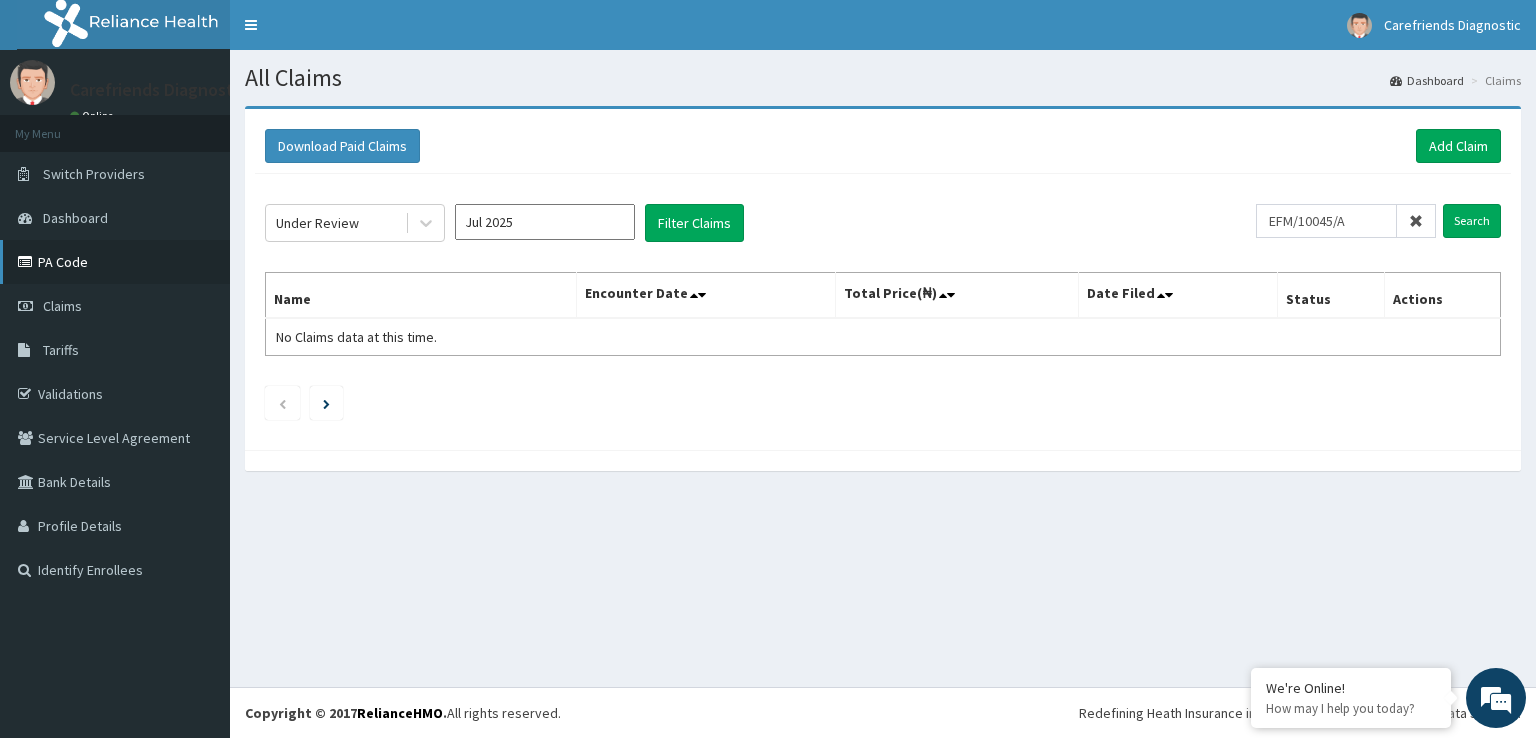 click on "PA Code" at bounding box center (115, 262) 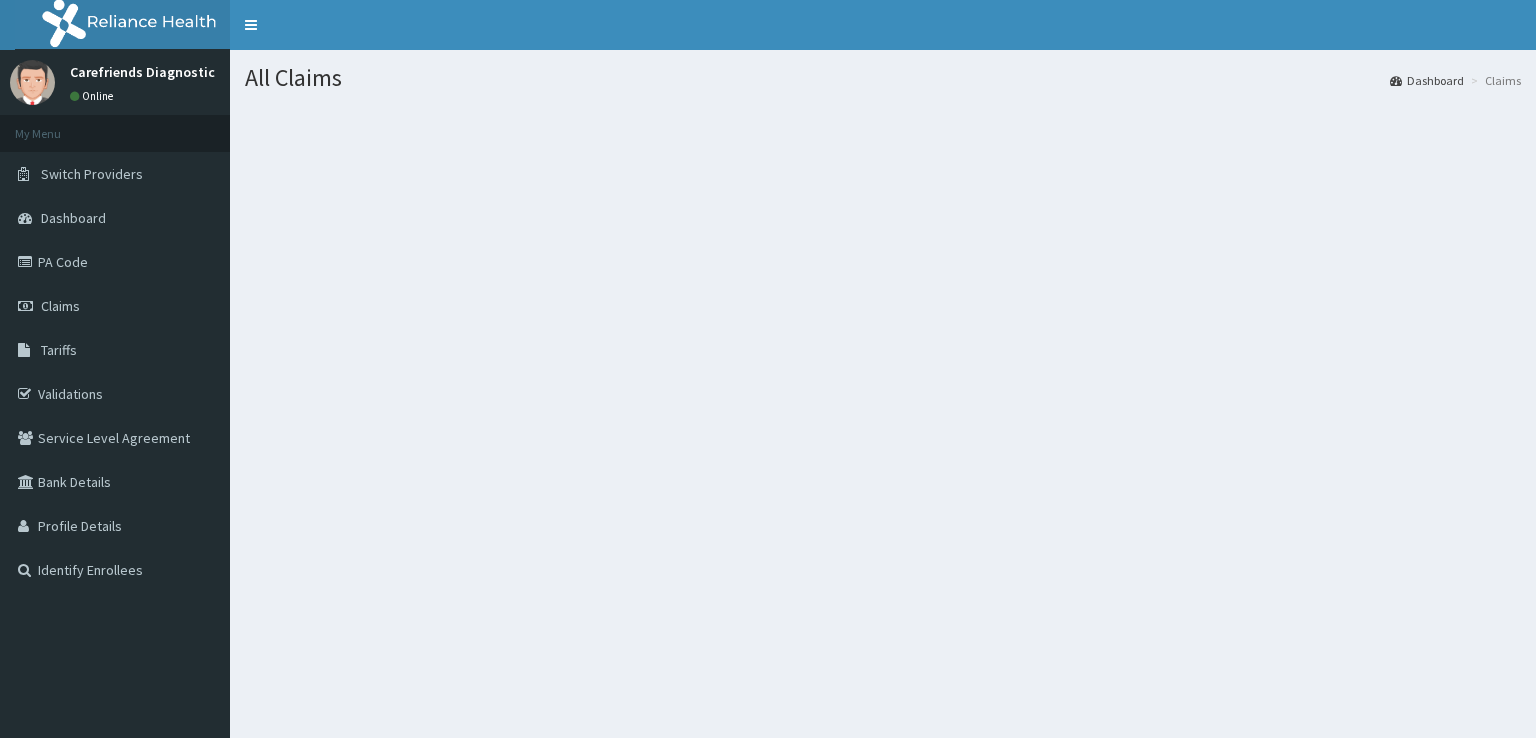 scroll, scrollTop: 0, scrollLeft: 0, axis: both 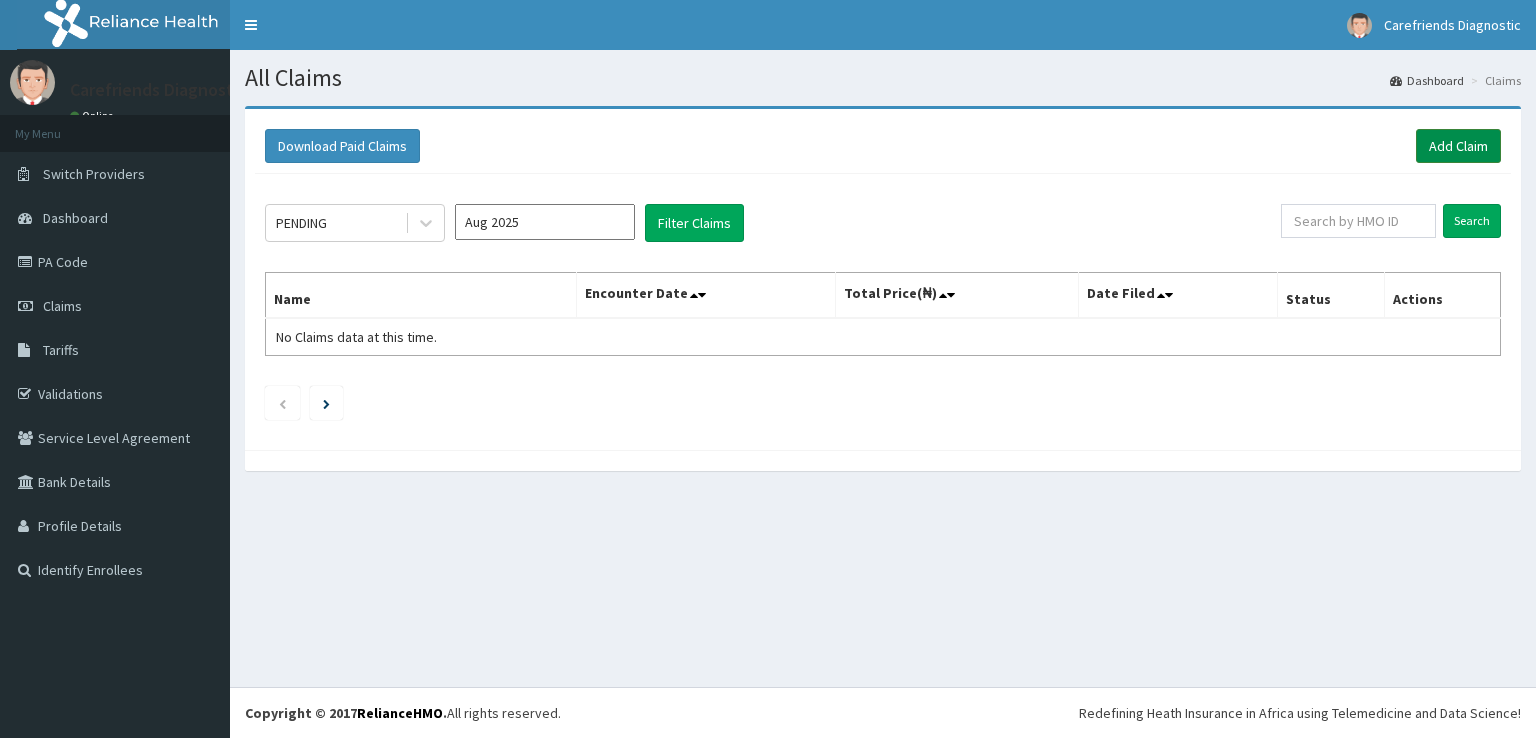click on "Add Claim" at bounding box center [1458, 146] 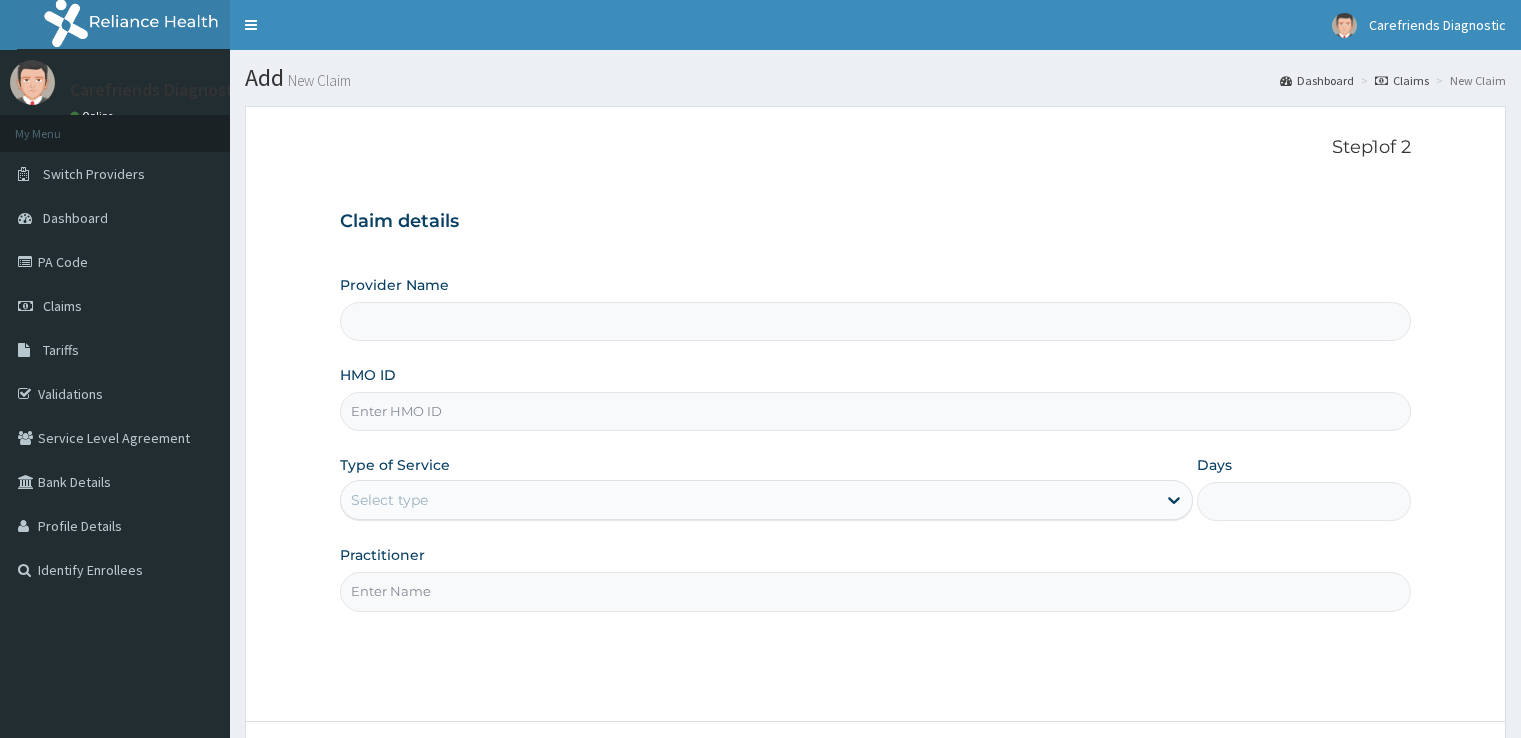scroll, scrollTop: 0, scrollLeft: 0, axis: both 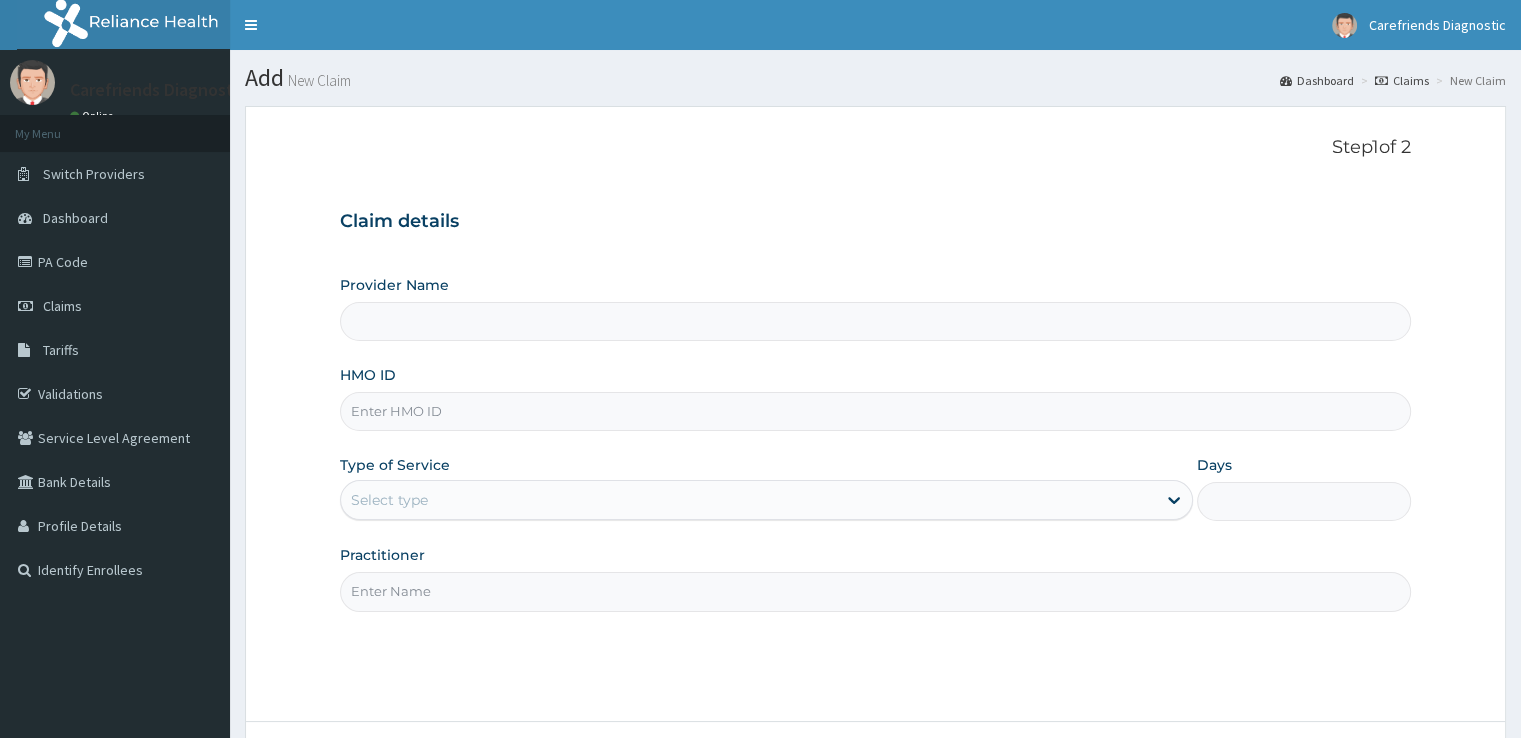 type on "Carefriends diagnostics" 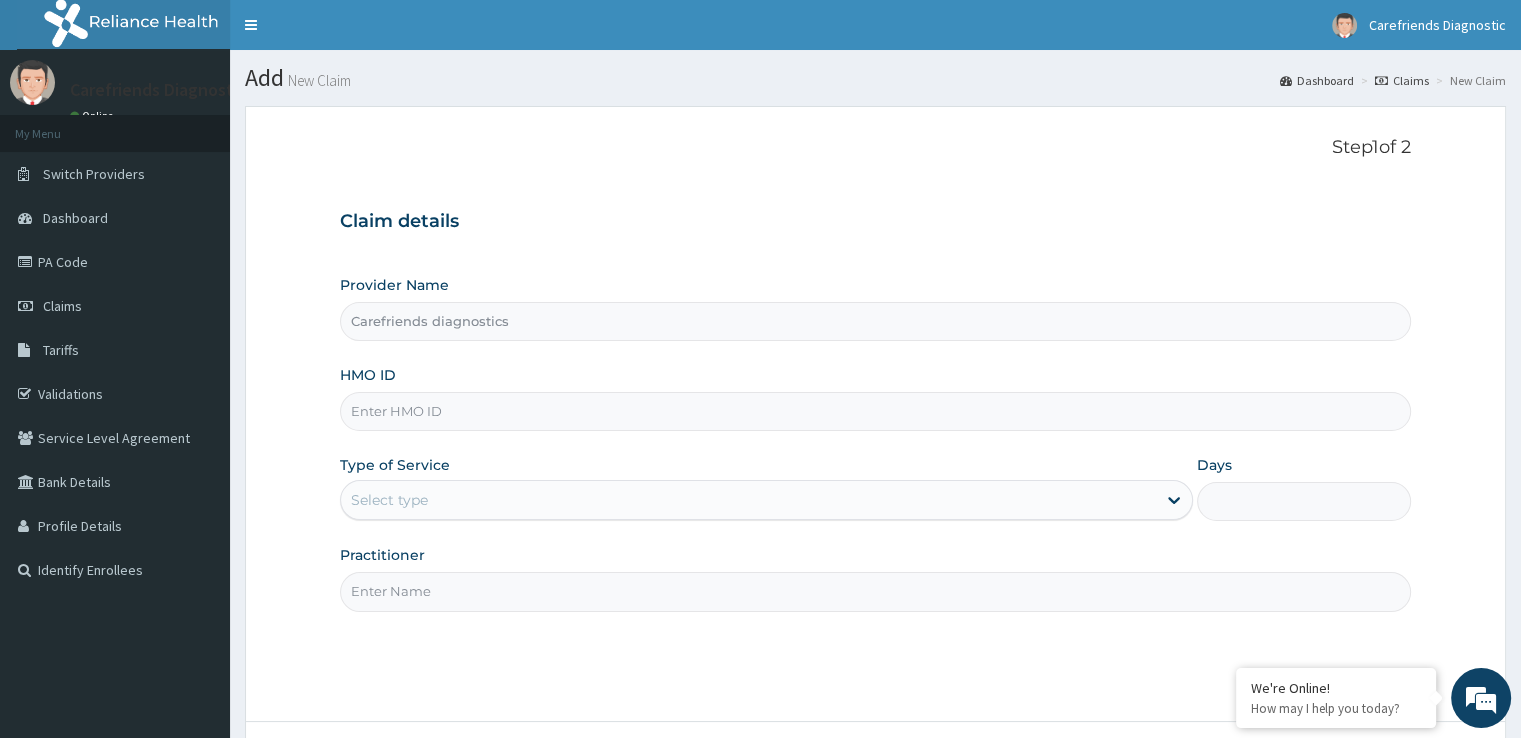 click on "HMO ID" at bounding box center (875, 411) 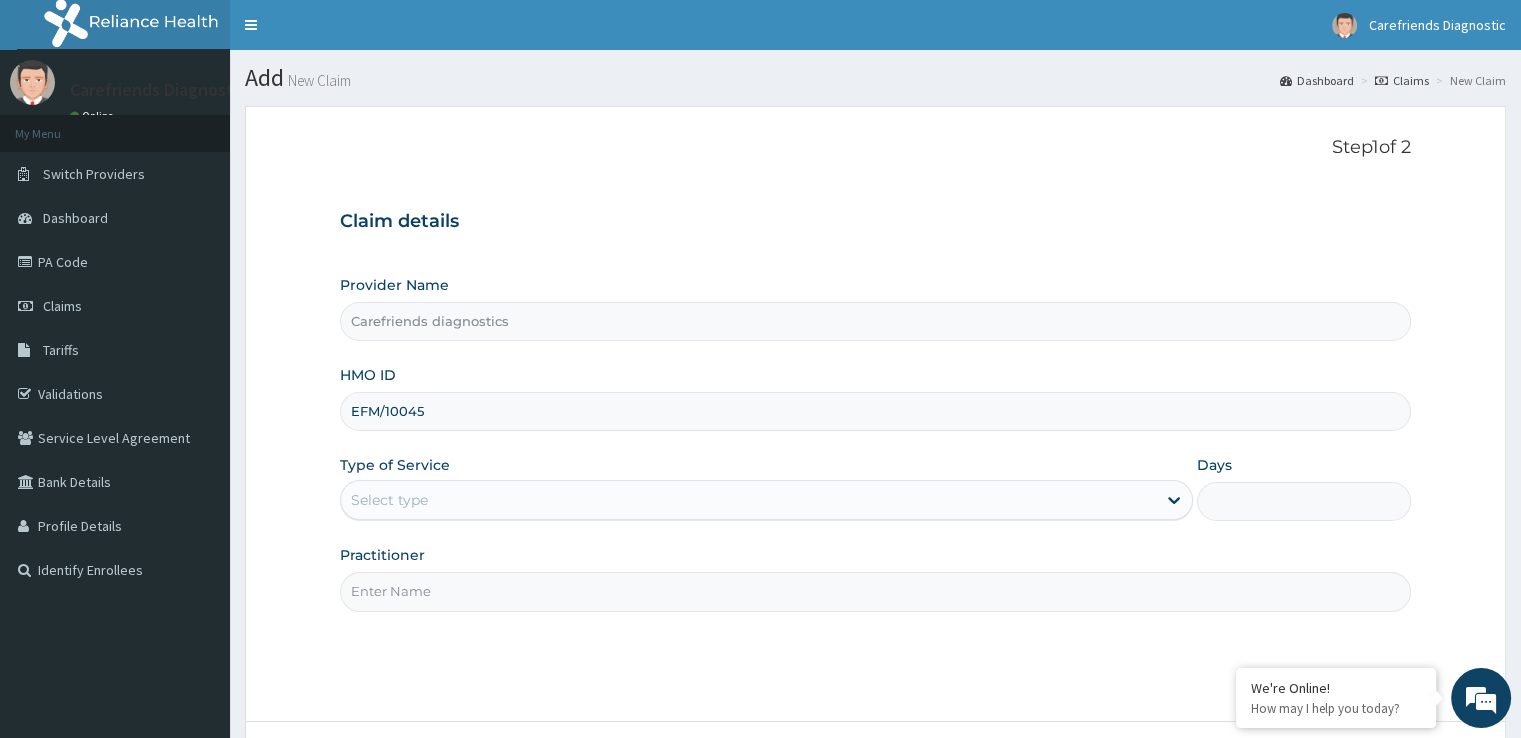 scroll, scrollTop: 0, scrollLeft: 0, axis: both 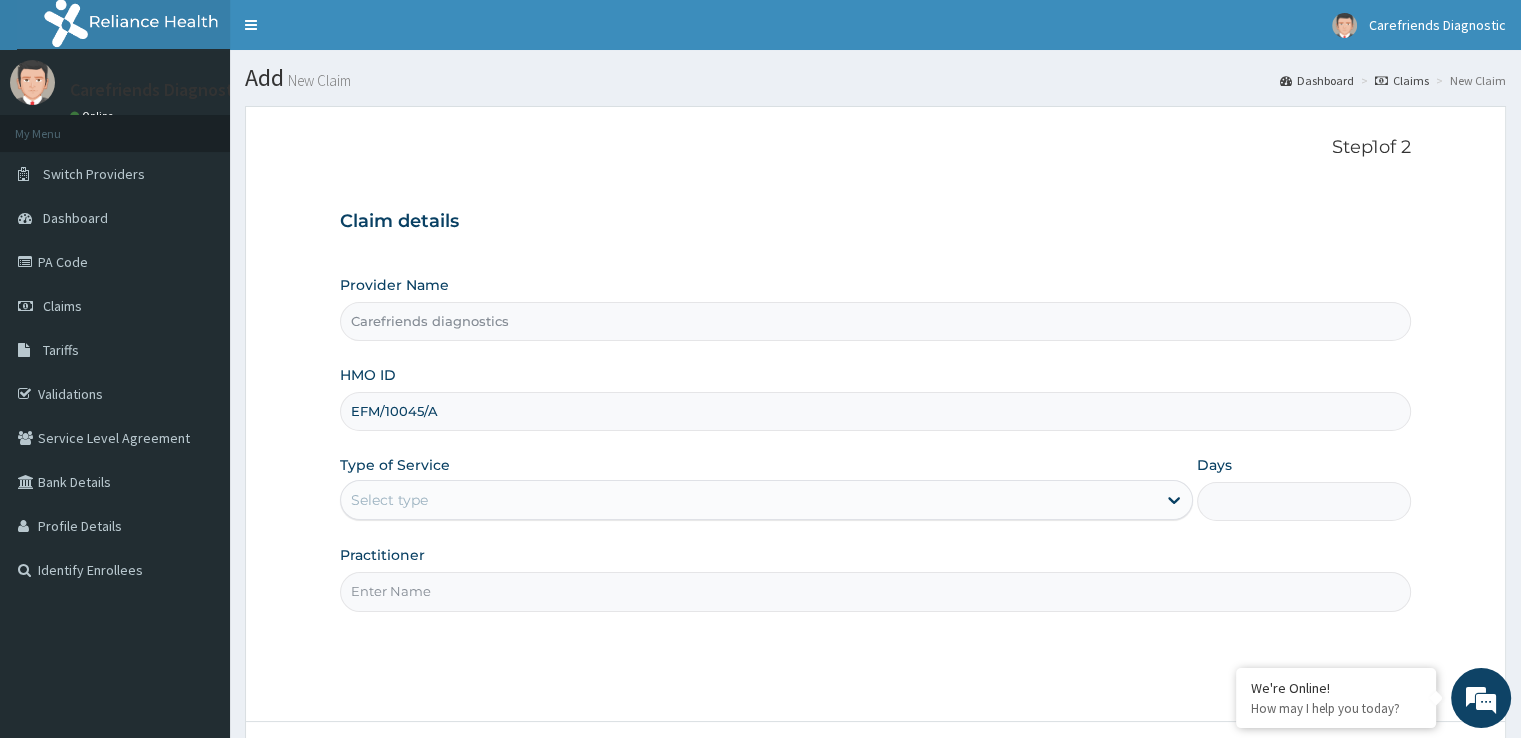 type on "EFM/10045/A" 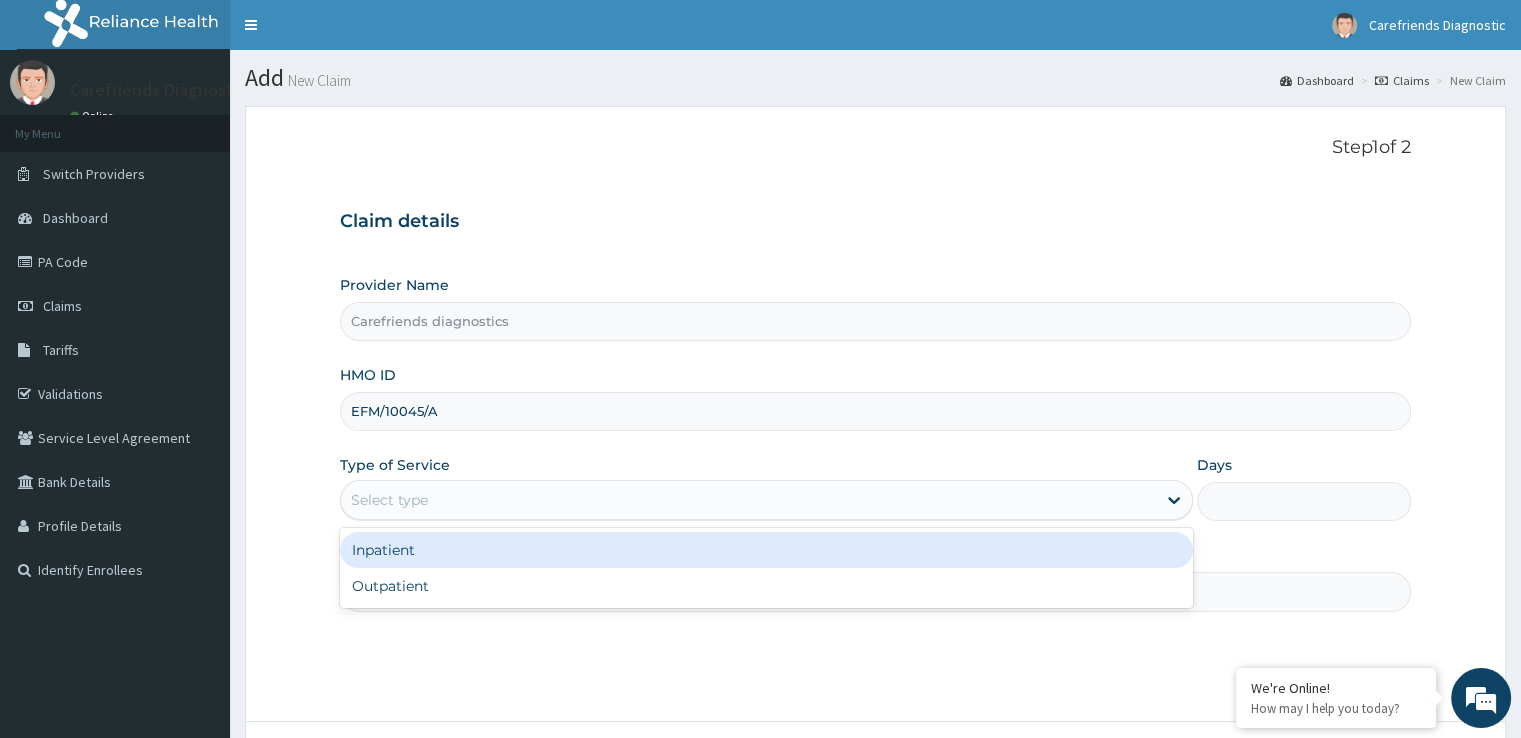 click on "Select type" at bounding box center (748, 500) 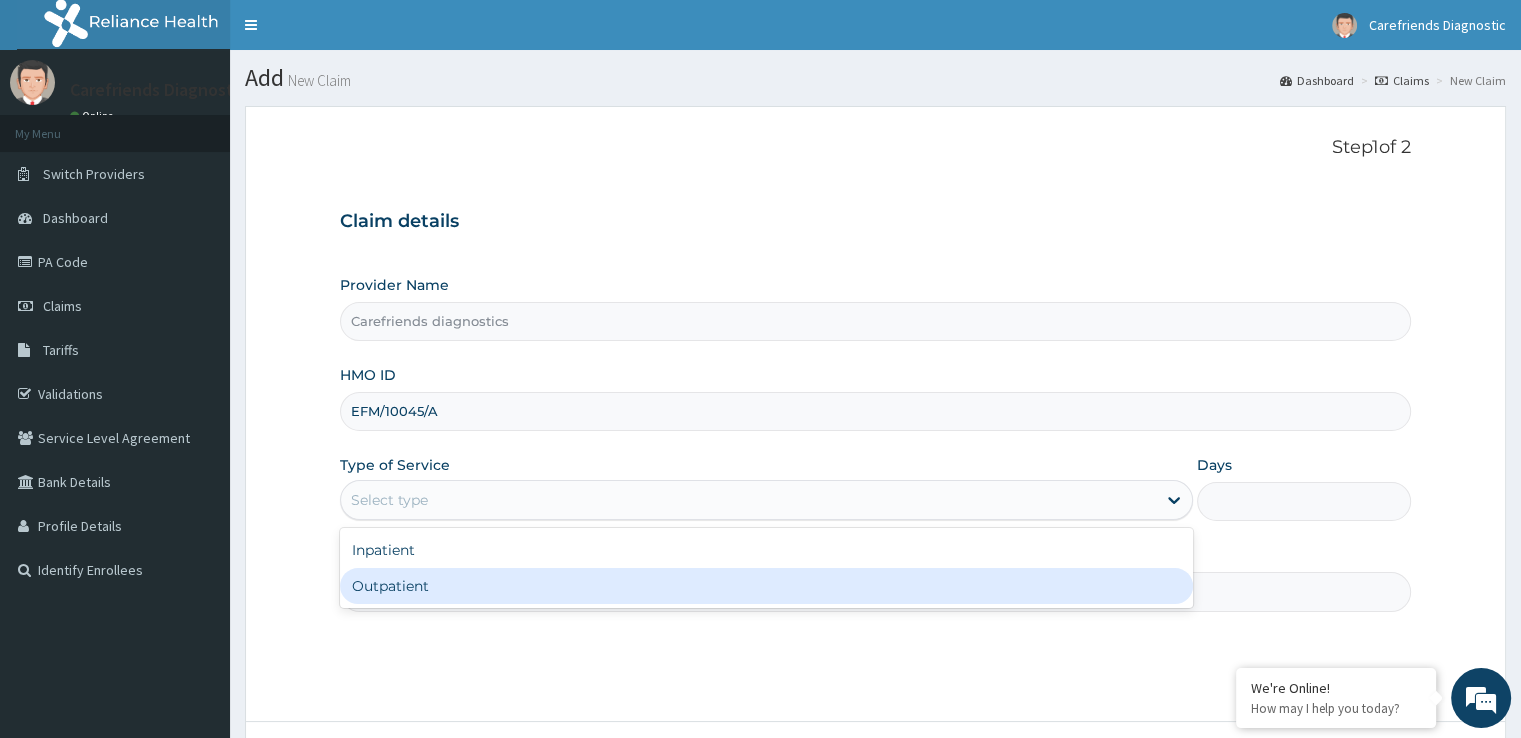 click on "Outpatient" at bounding box center [766, 586] 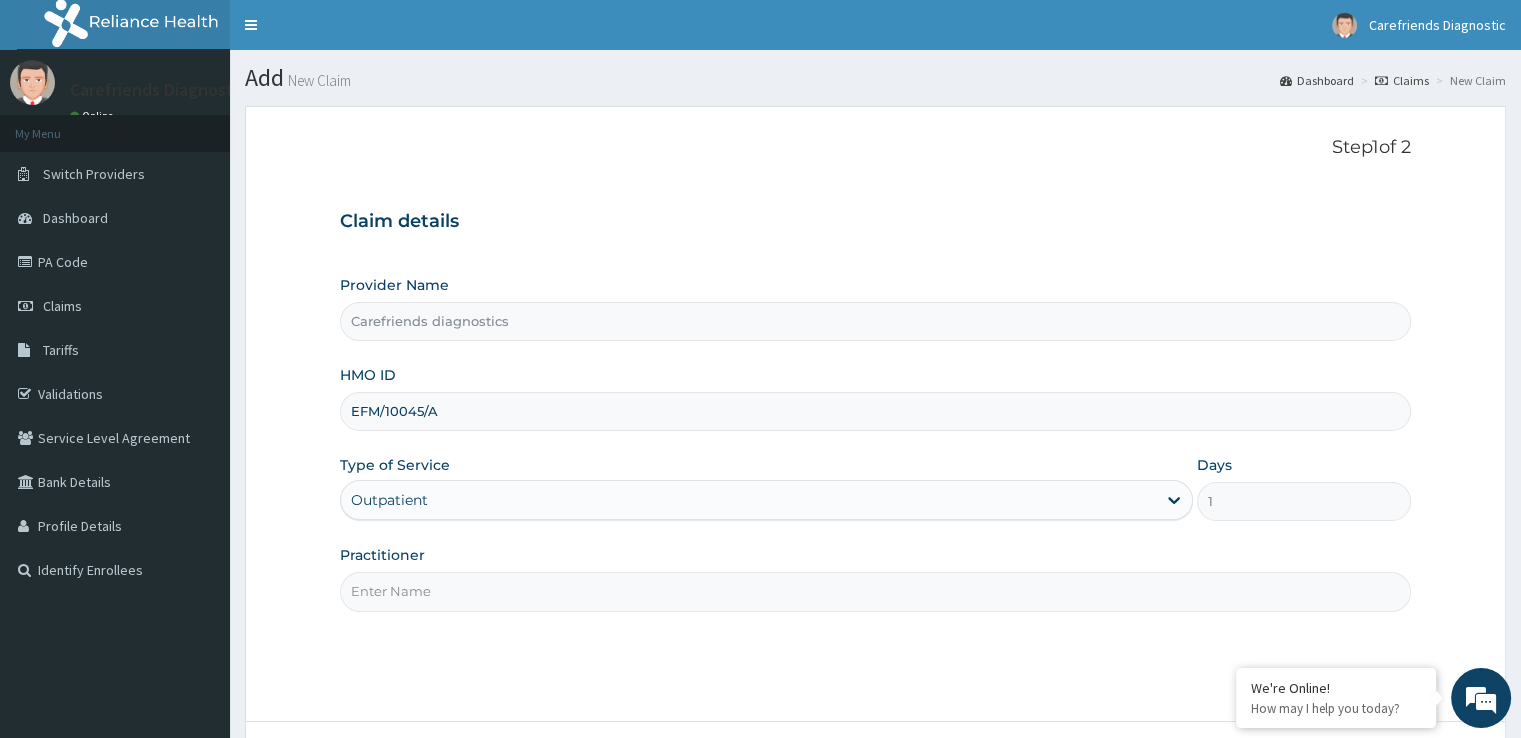 click on "Practitioner" at bounding box center [875, 591] 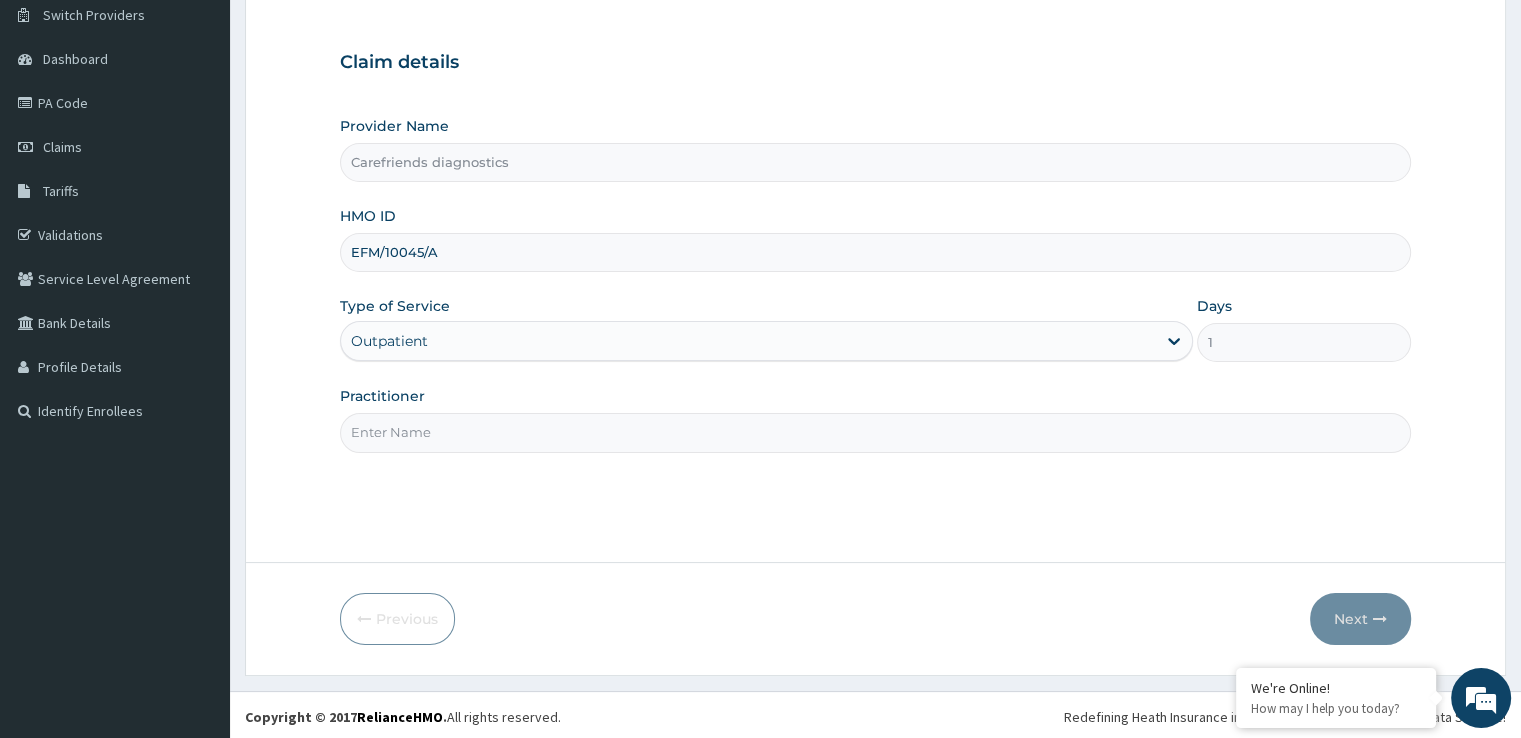 scroll, scrollTop: 162, scrollLeft: 0, axis: vertical 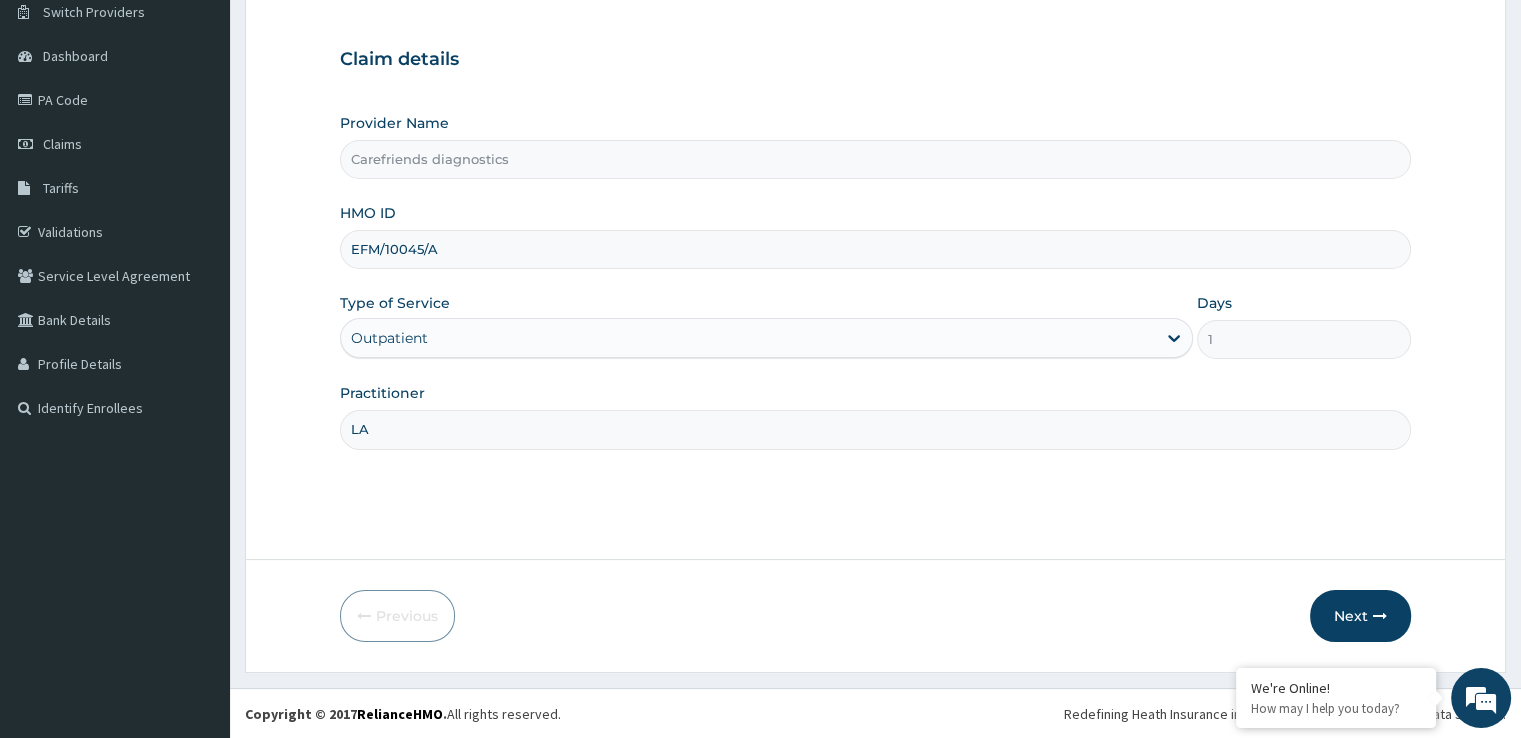 type on "L" 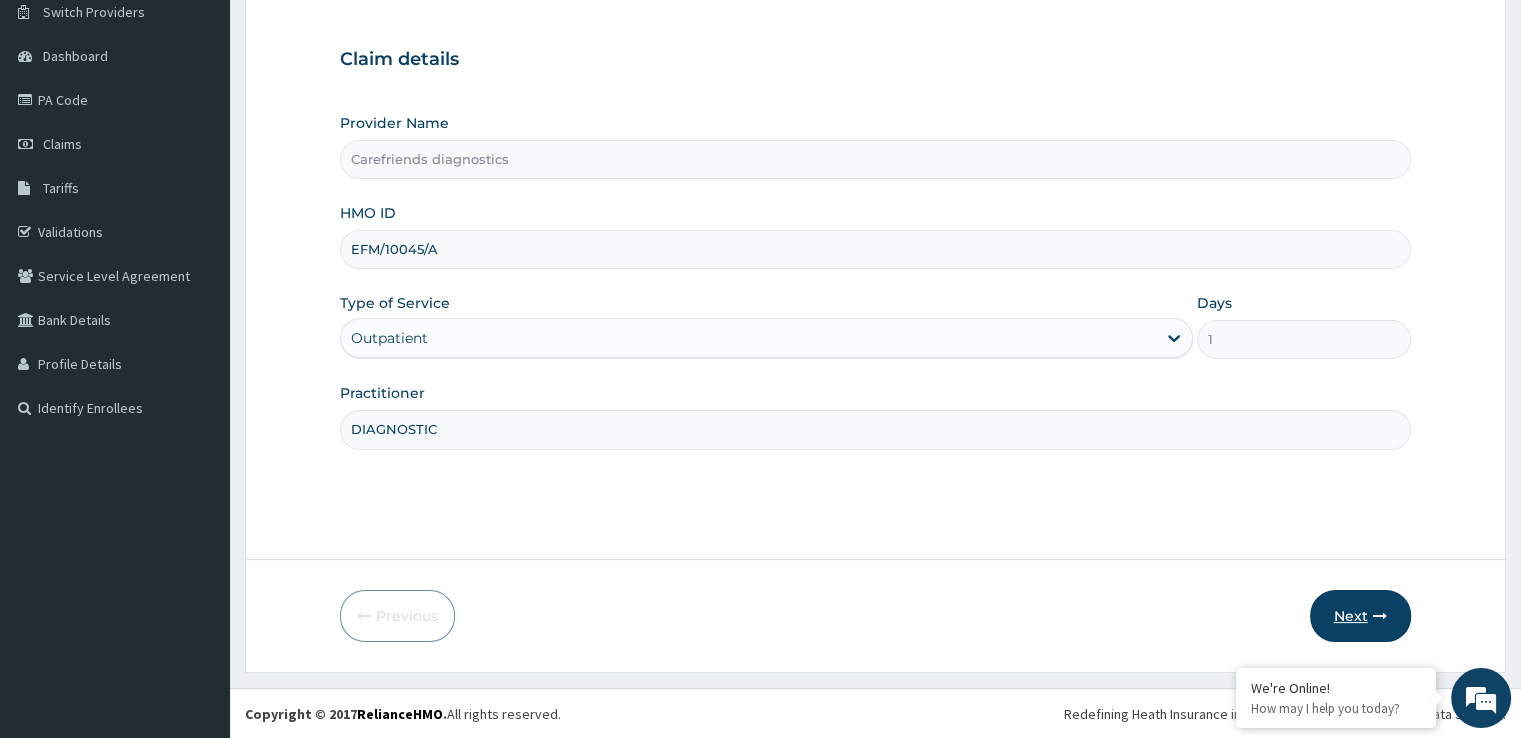 type on "DIAGNOSTIC" 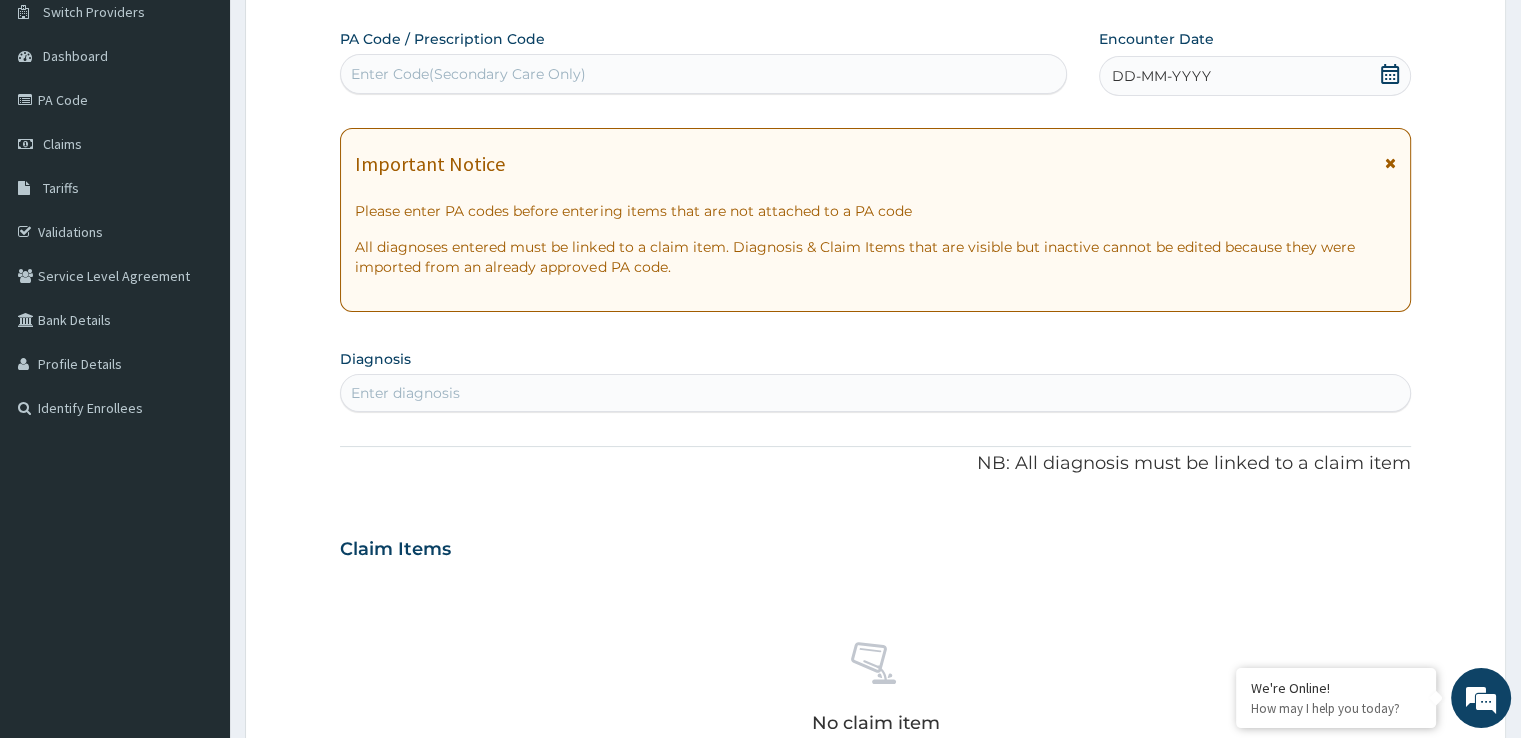click on "Enter Code(Secondary Care Only)" at bounding box center (468, 74) 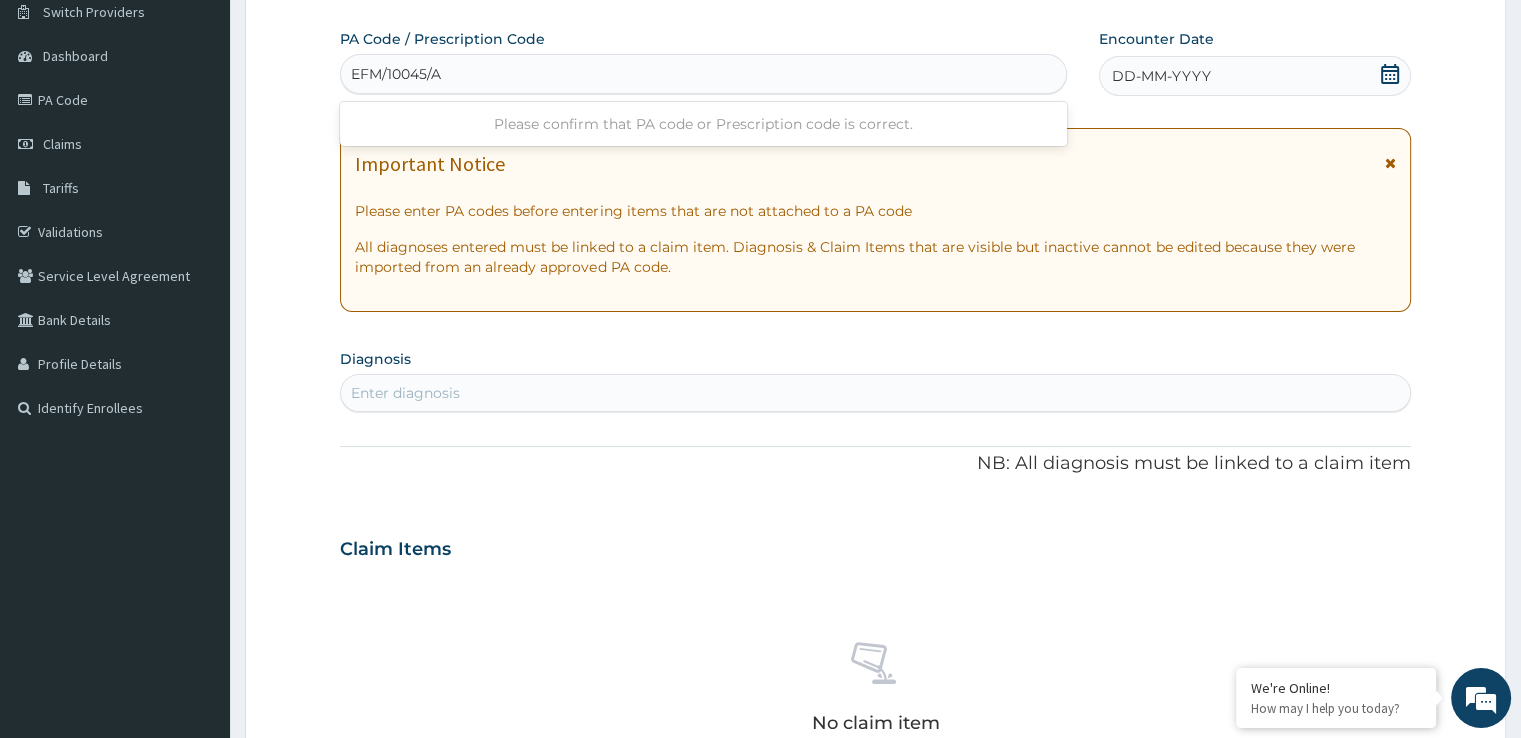 type on "EFM/10045/A" 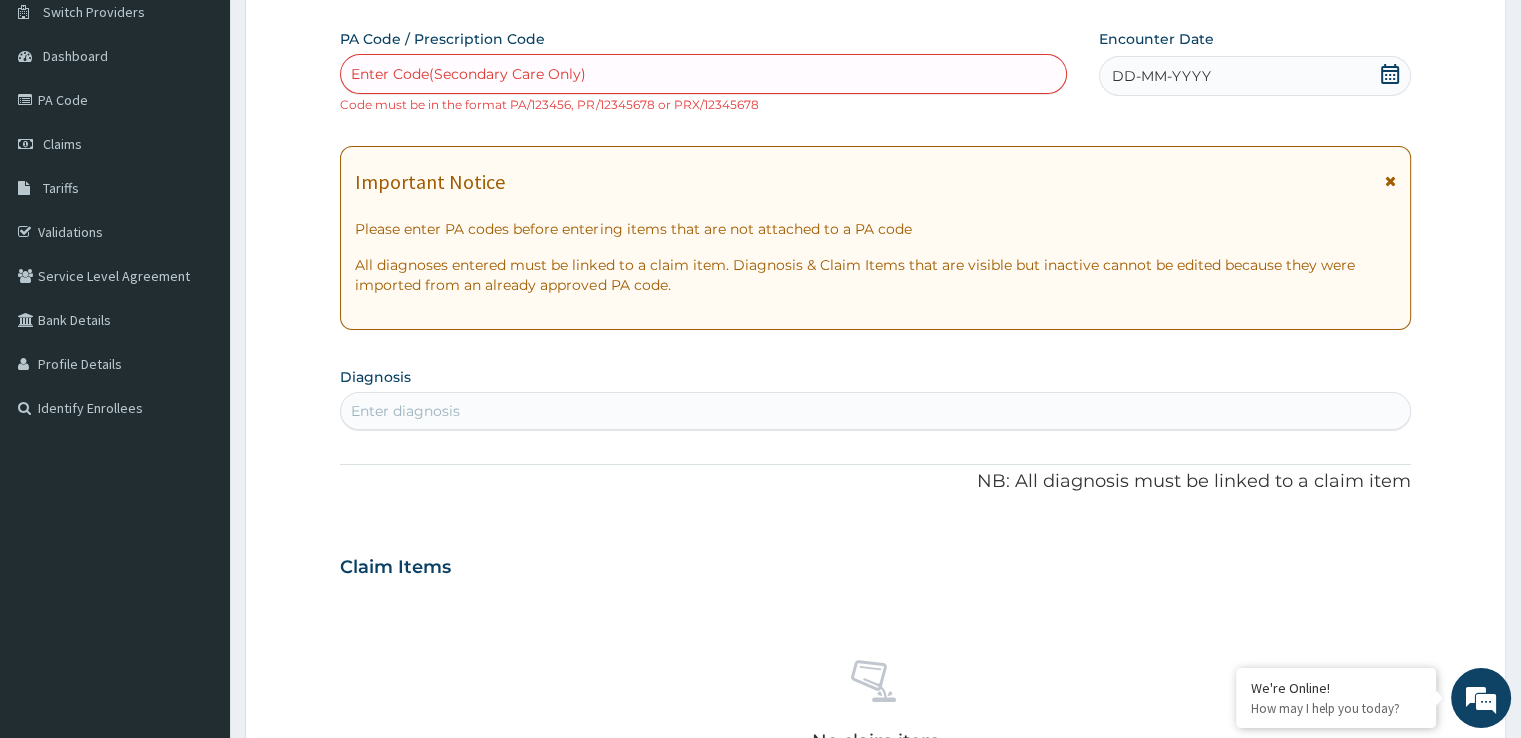 click on "DD-MM-YYYY" at bounding box center (1254, 76) 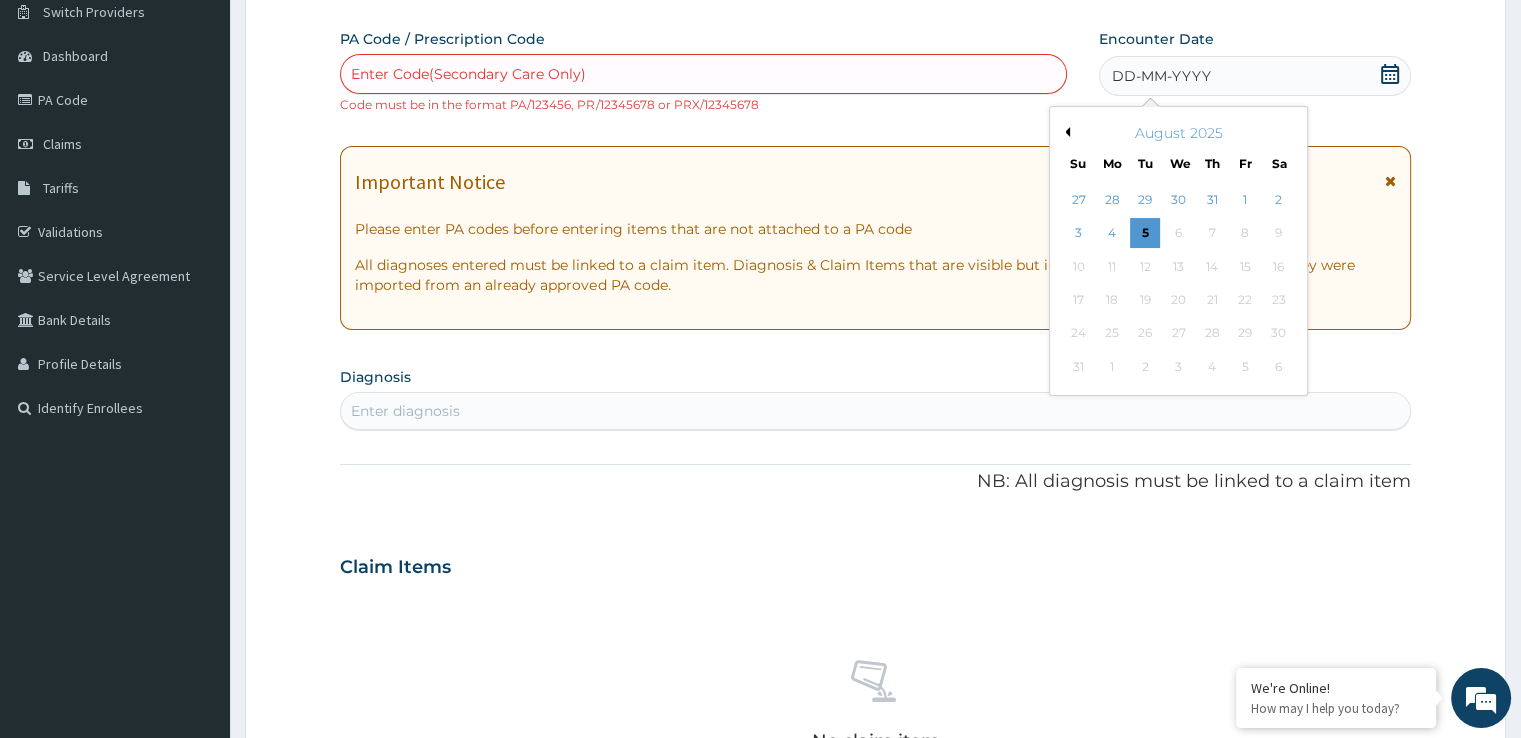 click on "August 2025" at bounding box center [1178, 133] 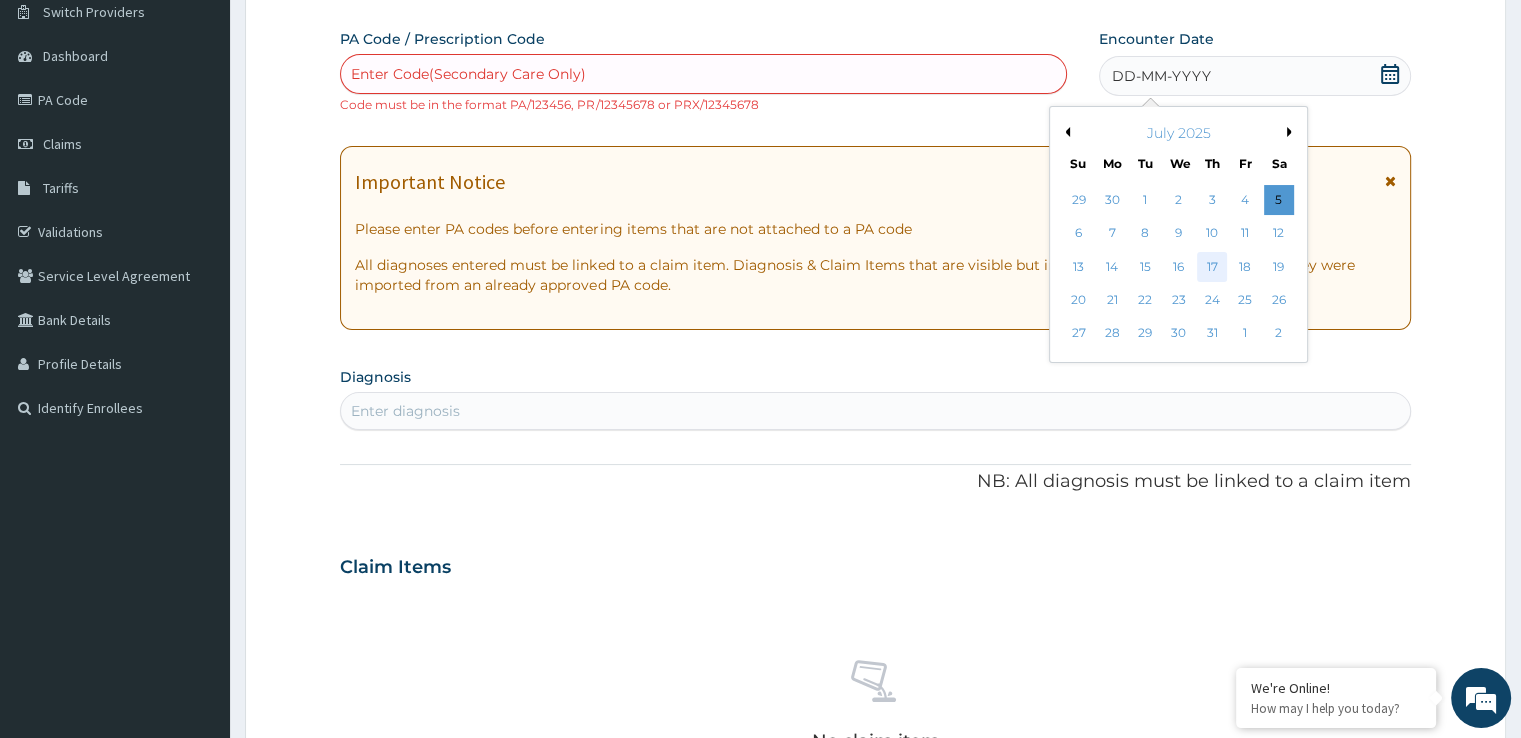 click on "17" at bounding box center (1212, 267) 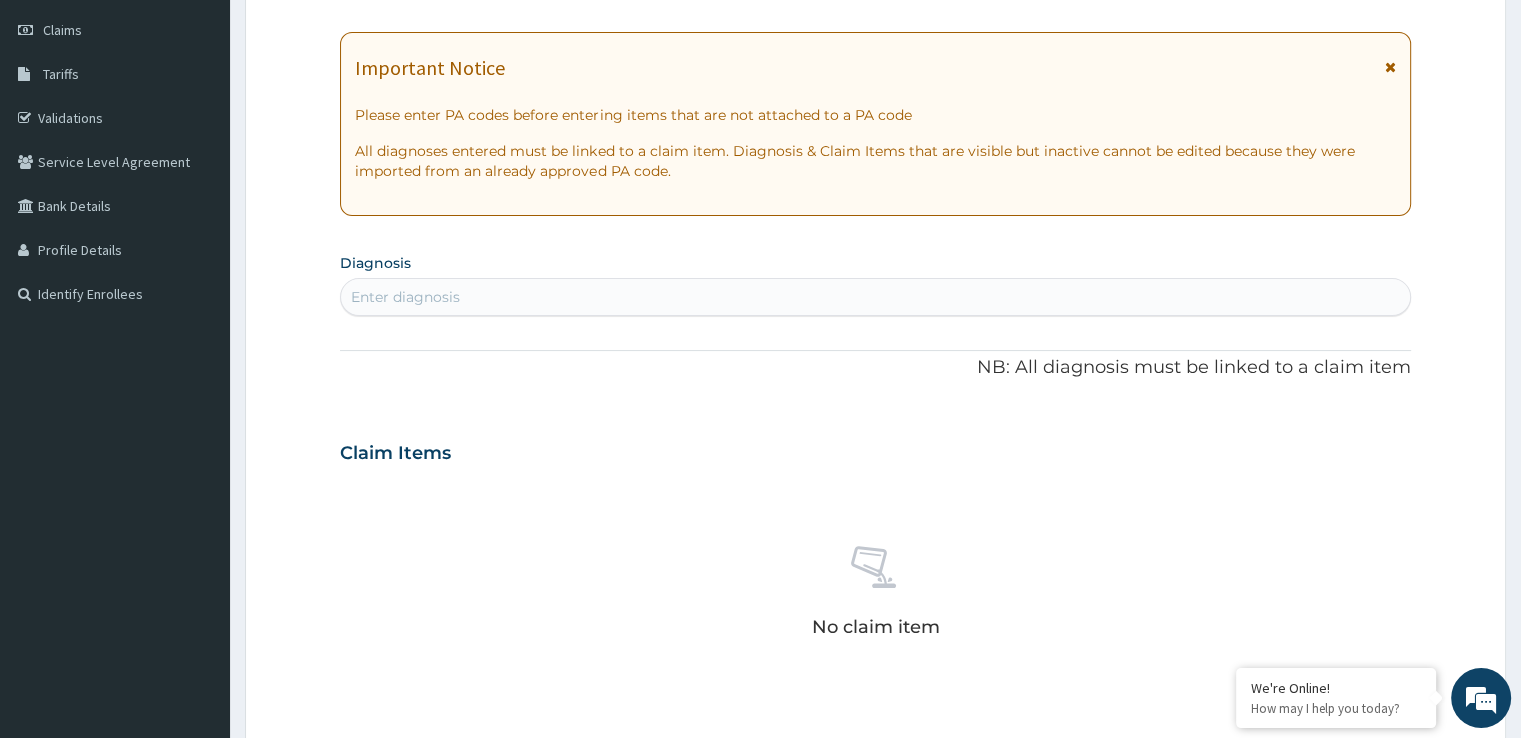 scroll, scrollTop: 362, scrollLeft: 0, axis: vertical 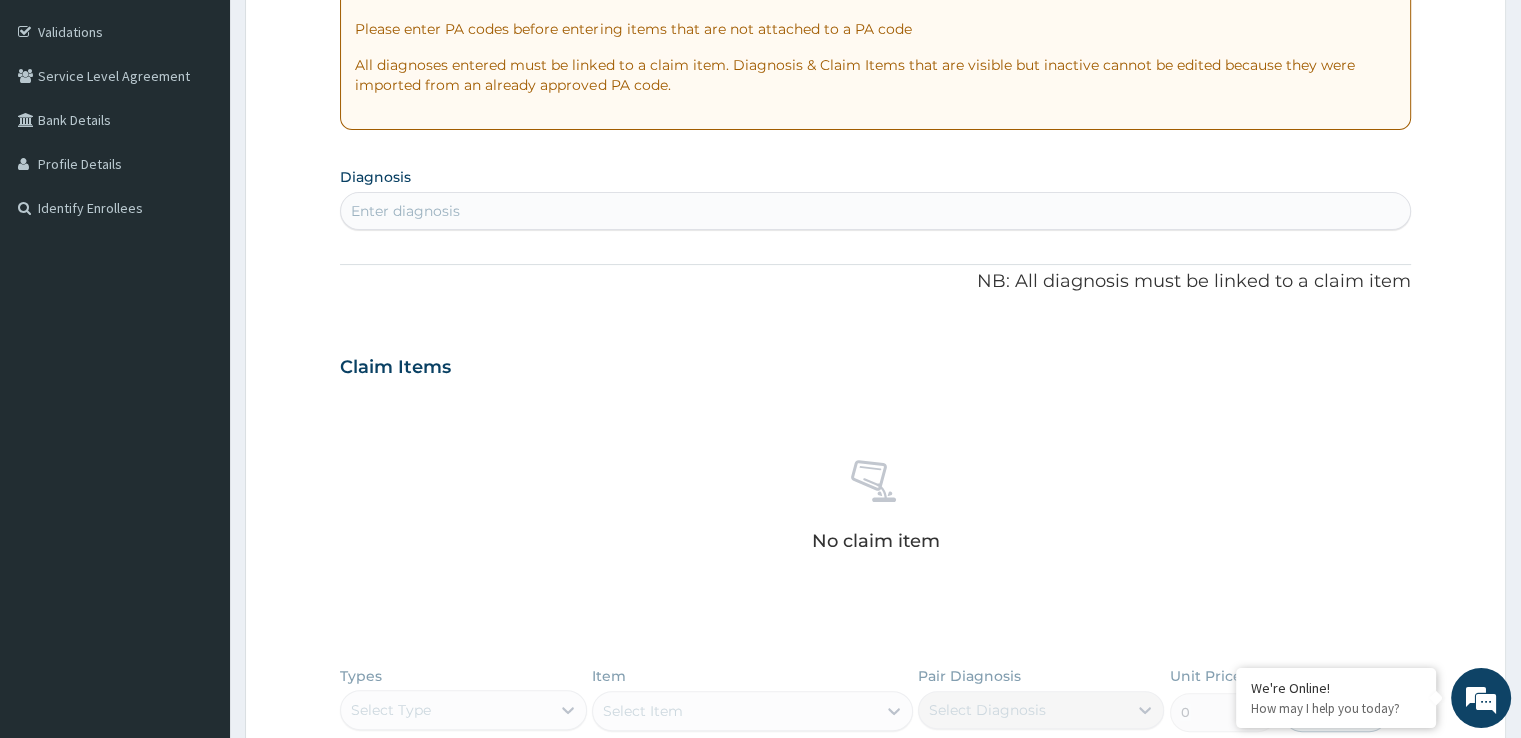 click on "Enter diagnosis" at bounding box center (875, 211) 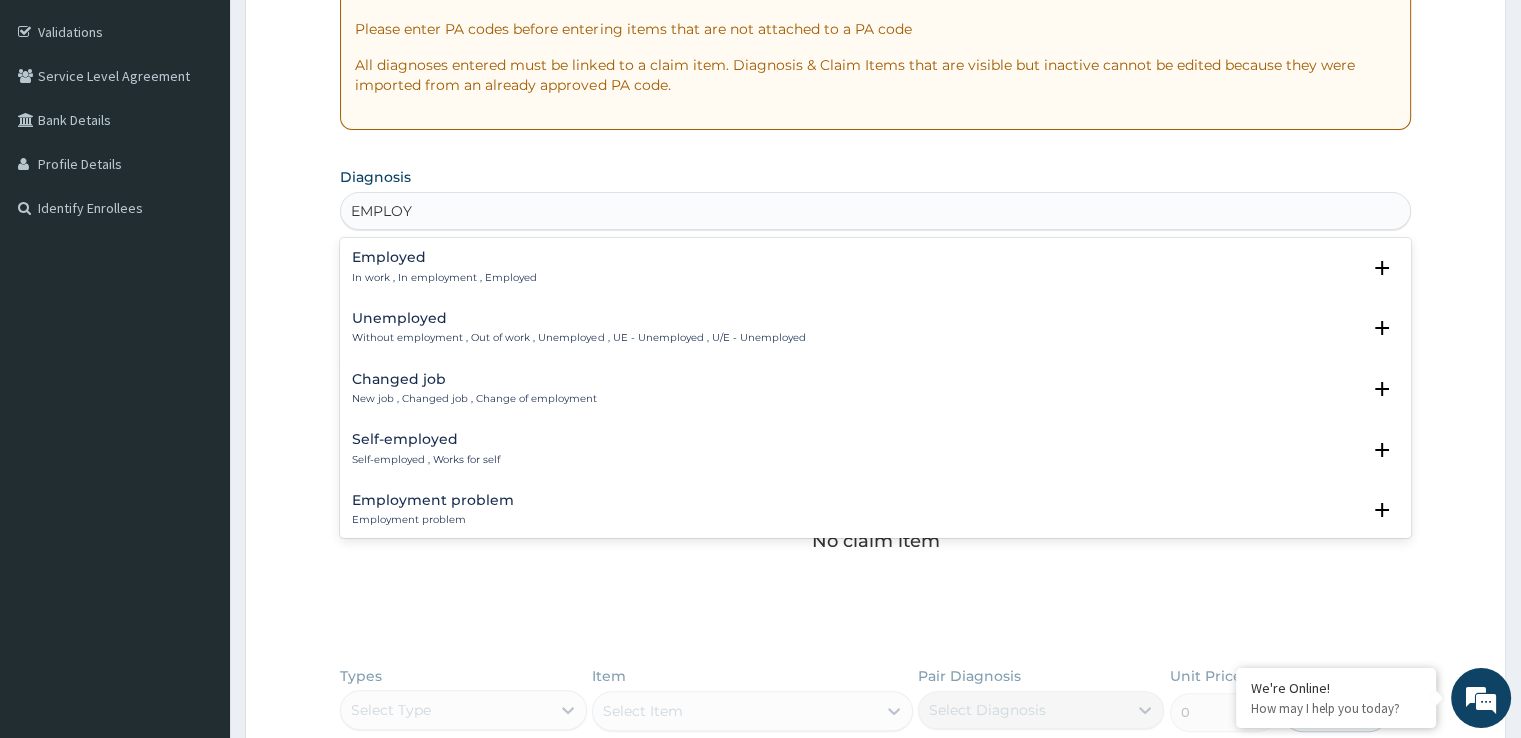 scroll, scrollTop: 100, scrollLeft: 0, axis: vertical 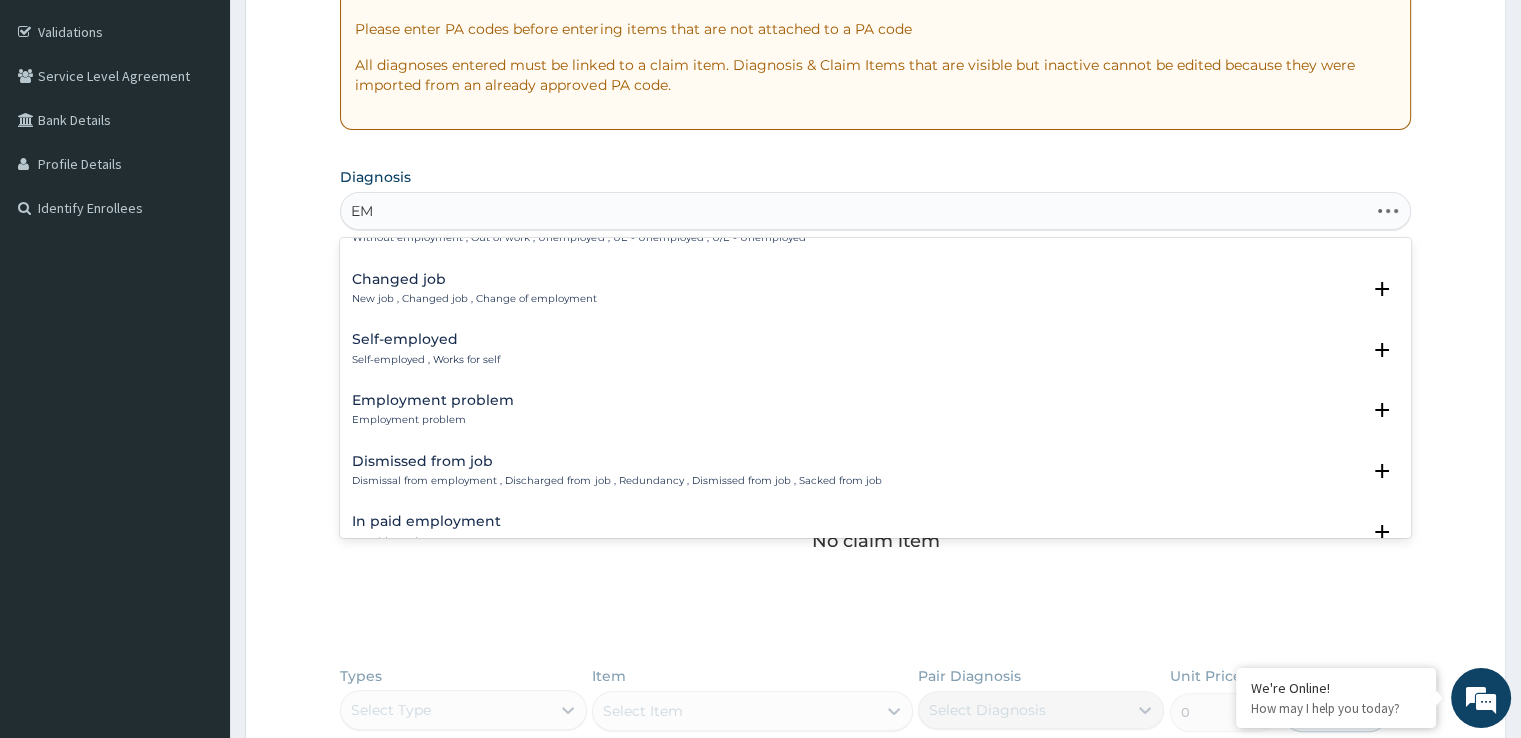type on "E" 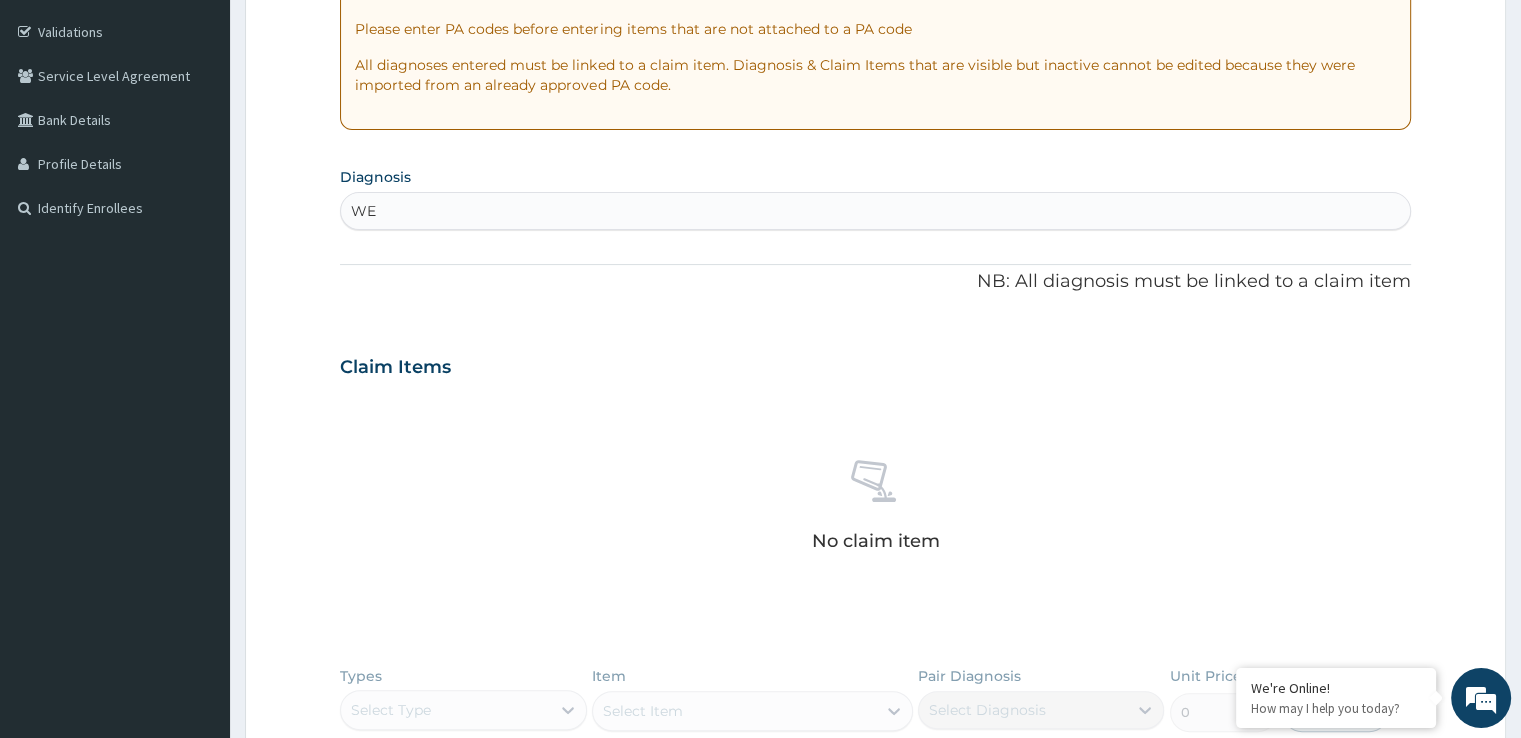 type on "W" 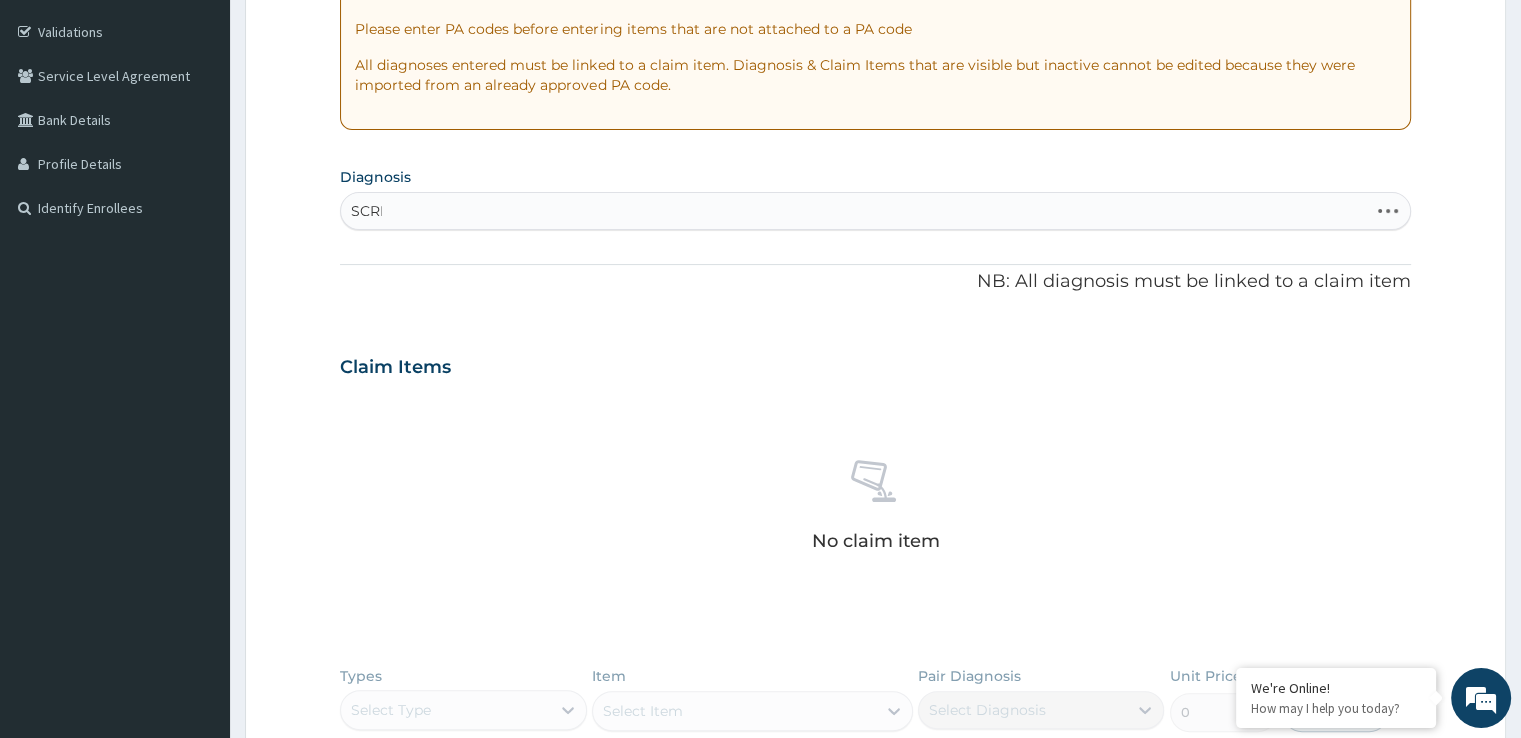 type on "SCREE" 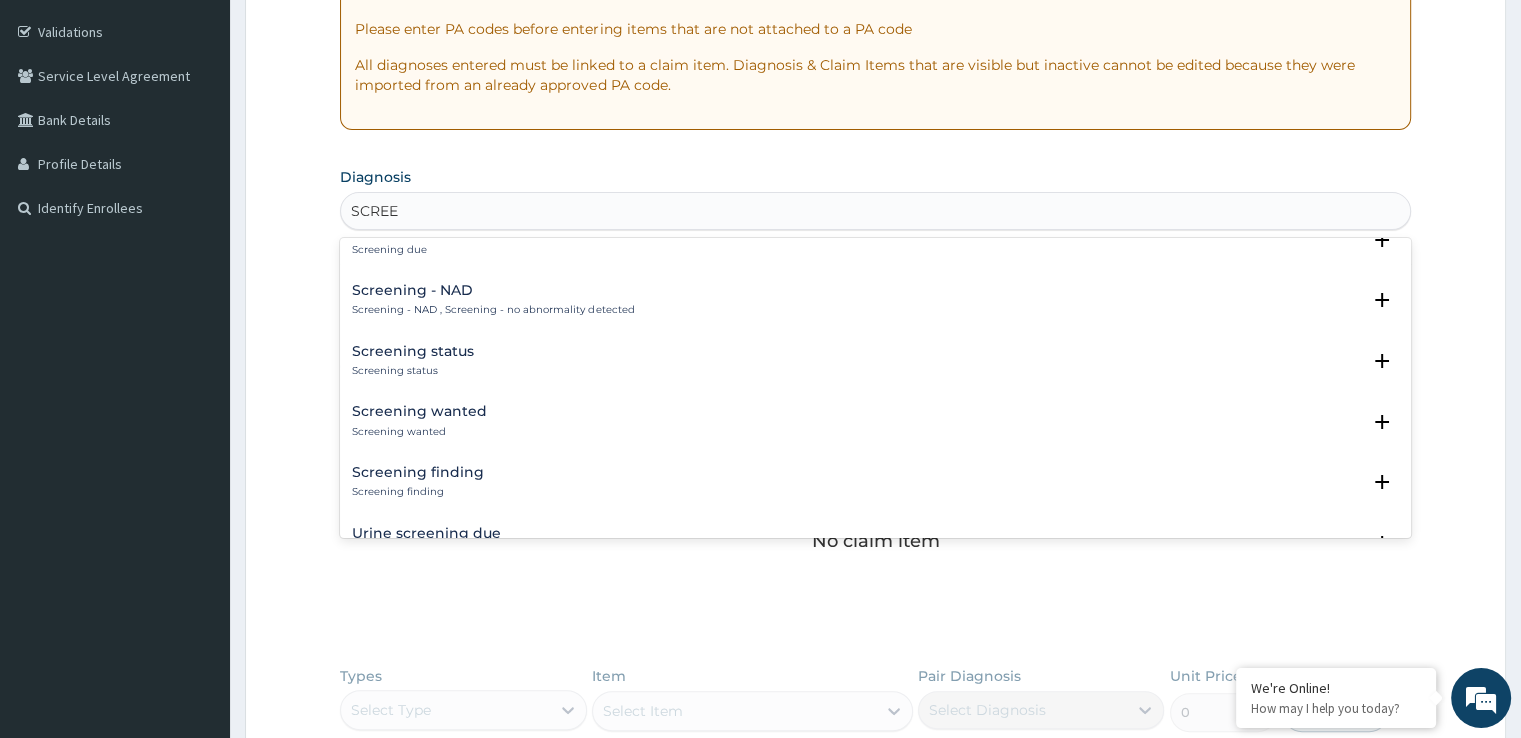 scroll, scrollTop: 0, scrollLeft: 0, axis: both 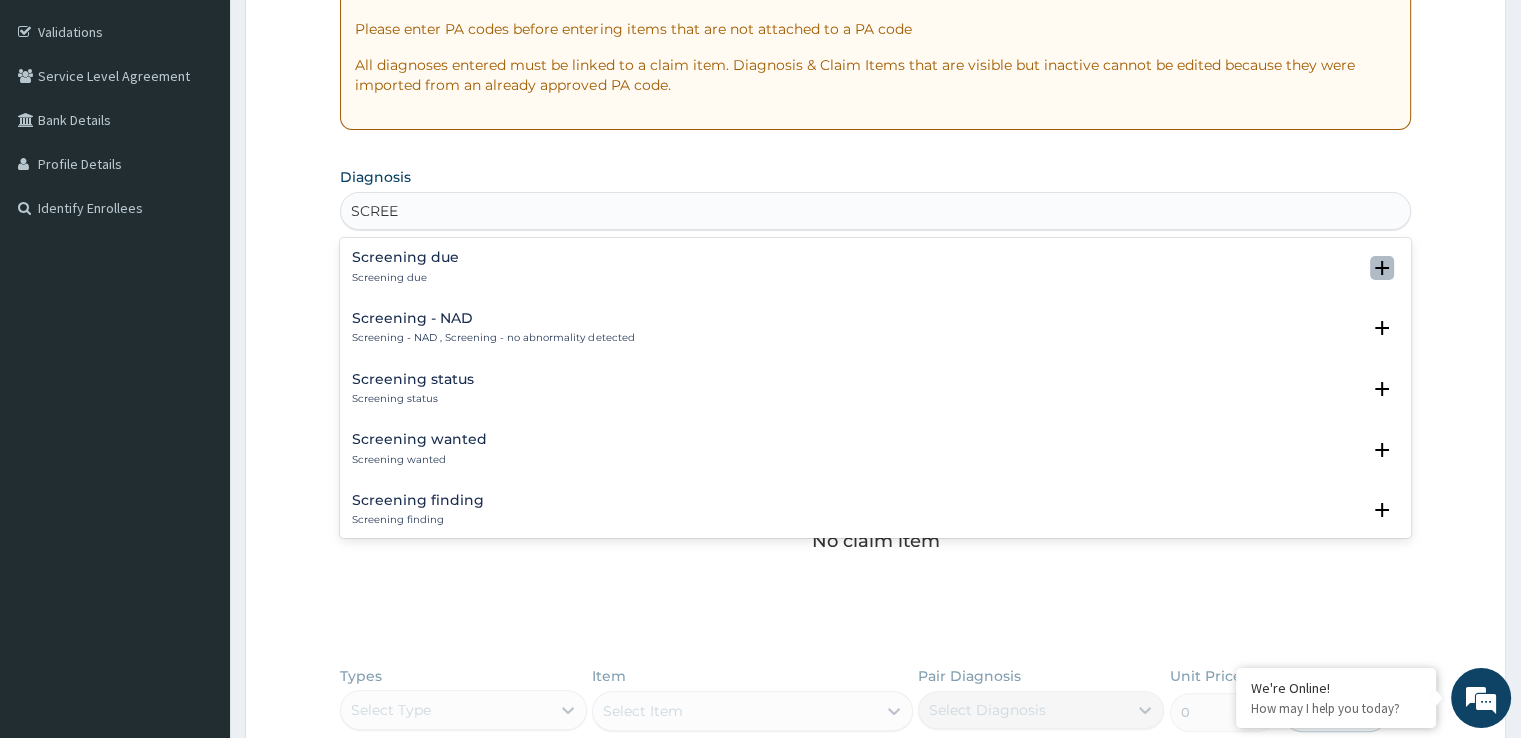 click 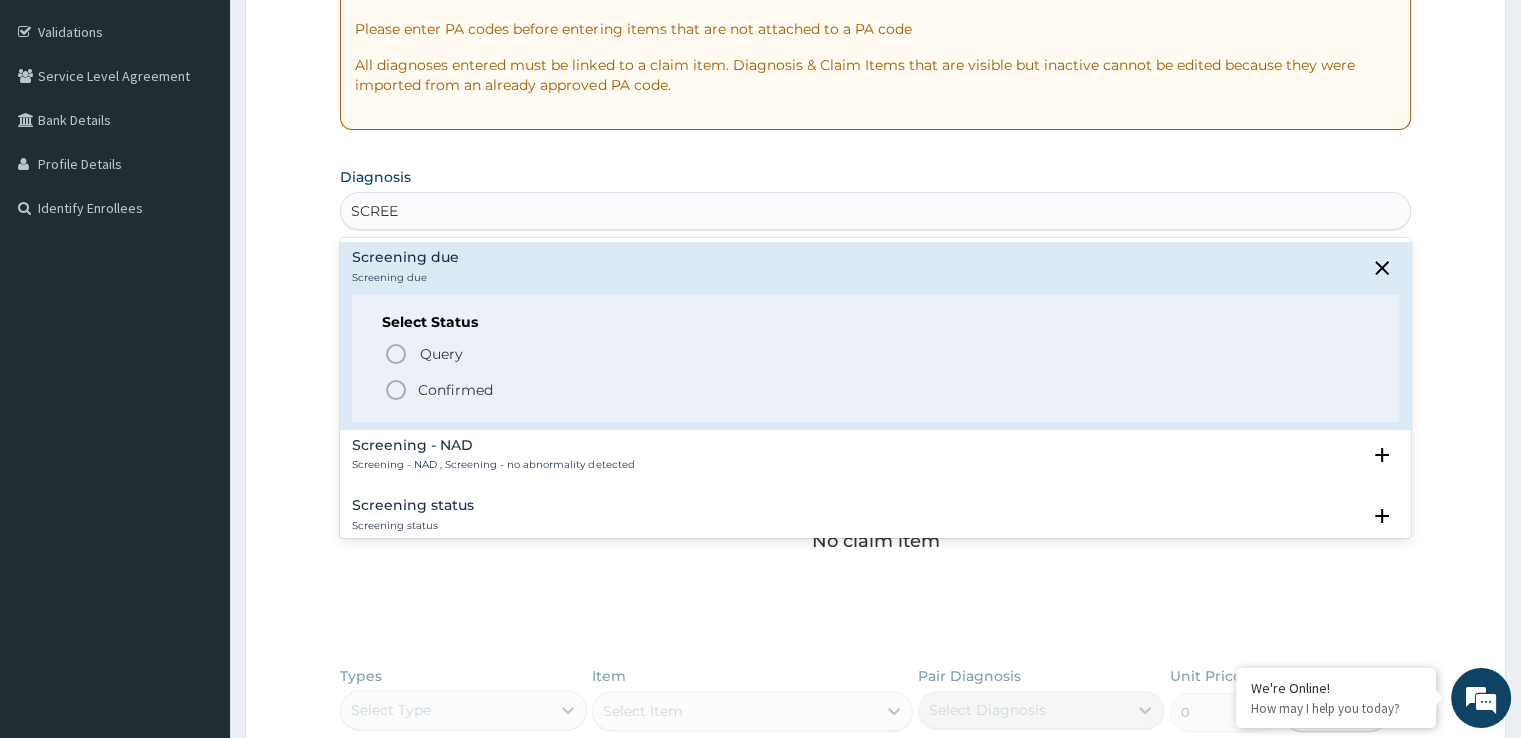 click on "Confirmed" at bounding box center (455, 390) 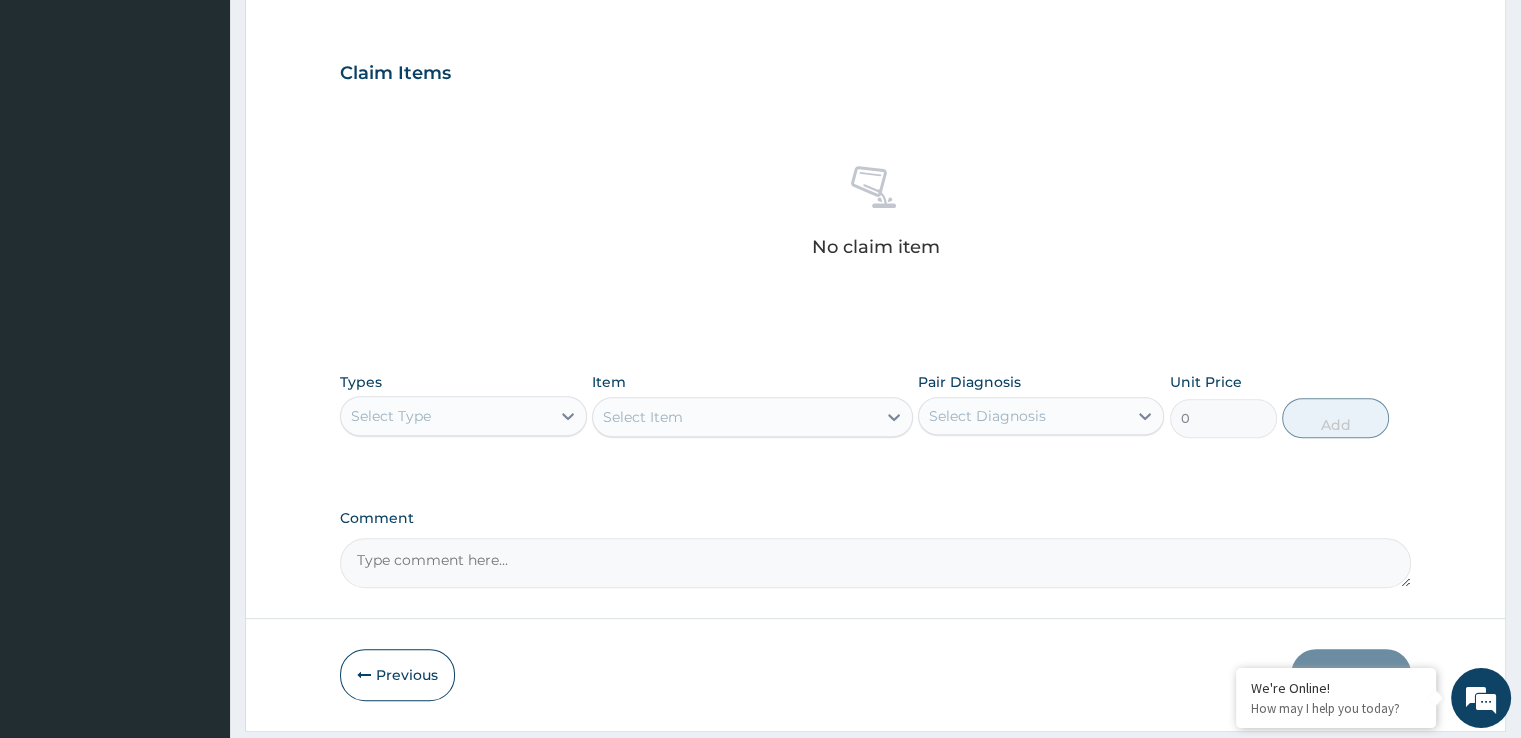 scroll, scrollTop: 720, scrollLeft: 0, axis: vertical 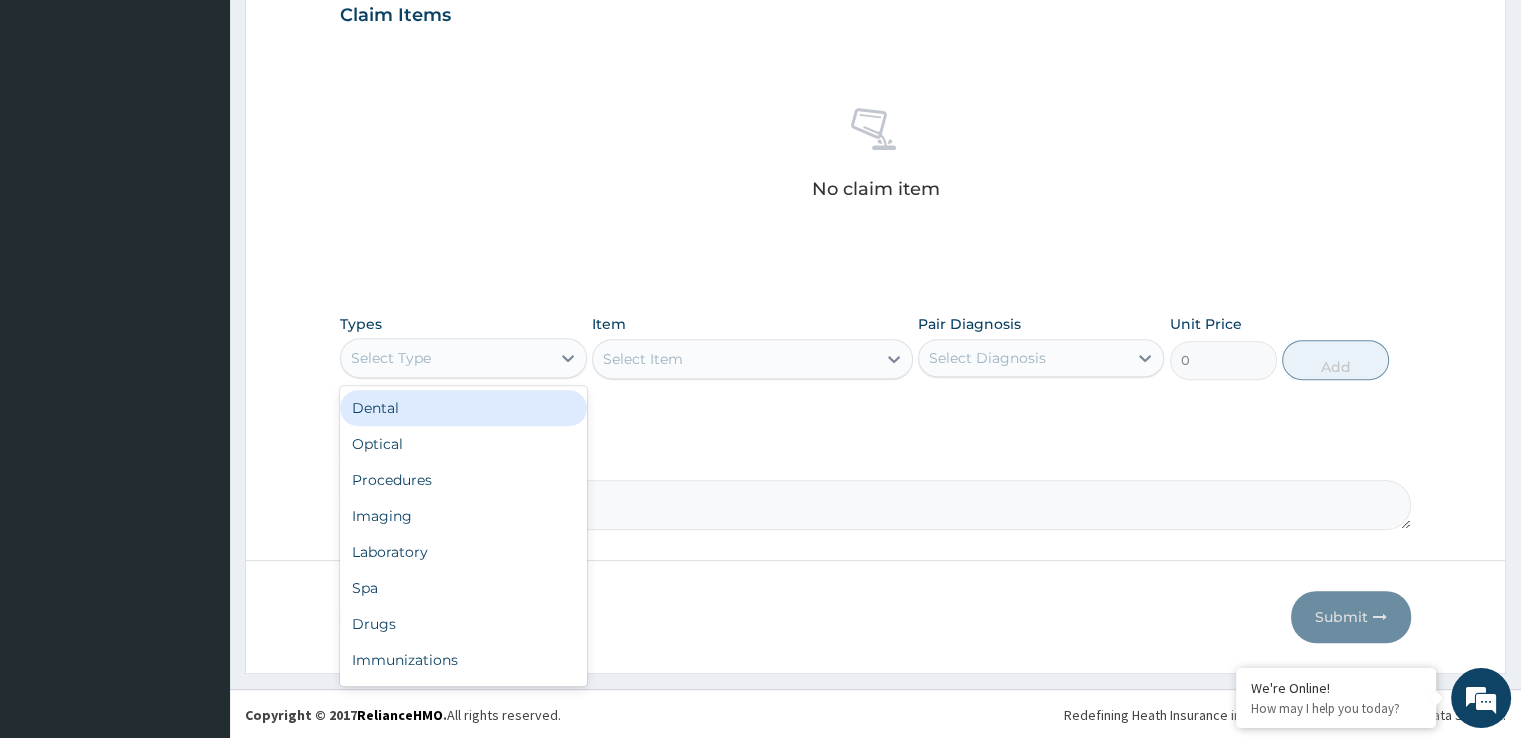 click on "Select Type" at bounding box center [445, 358] 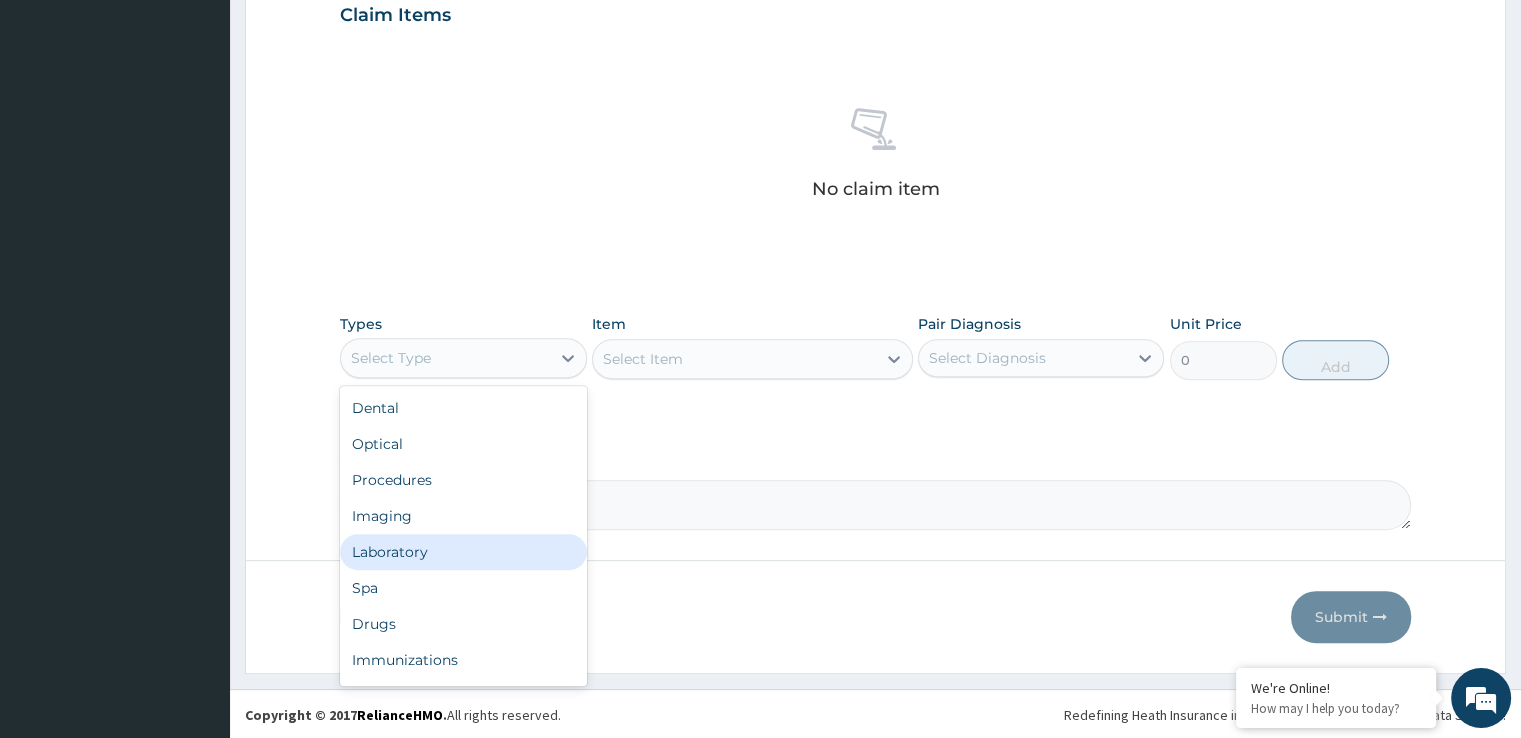 click on "Laboratory" at bounding box center [463, 552] 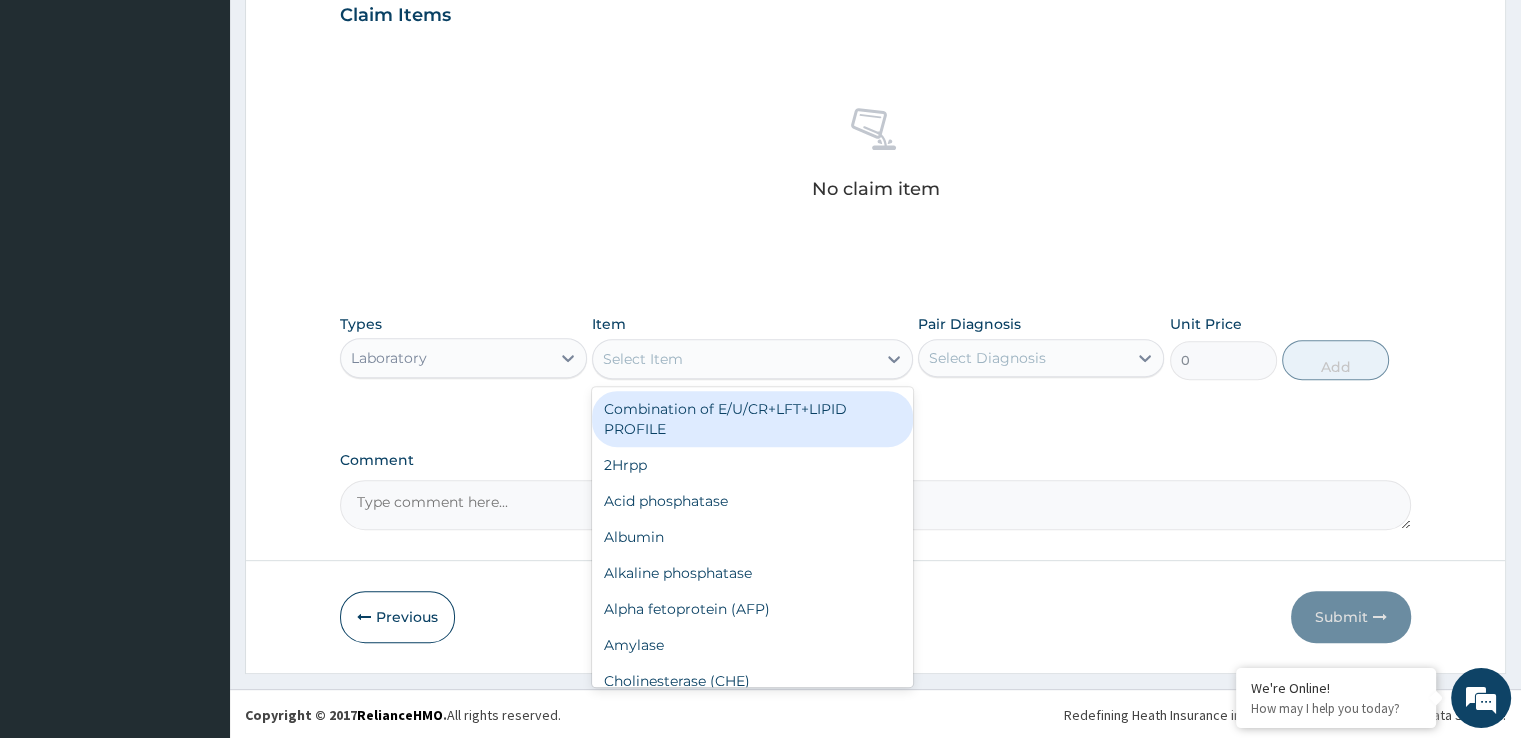 click on "Select Item" at bounding box center (734, 359) 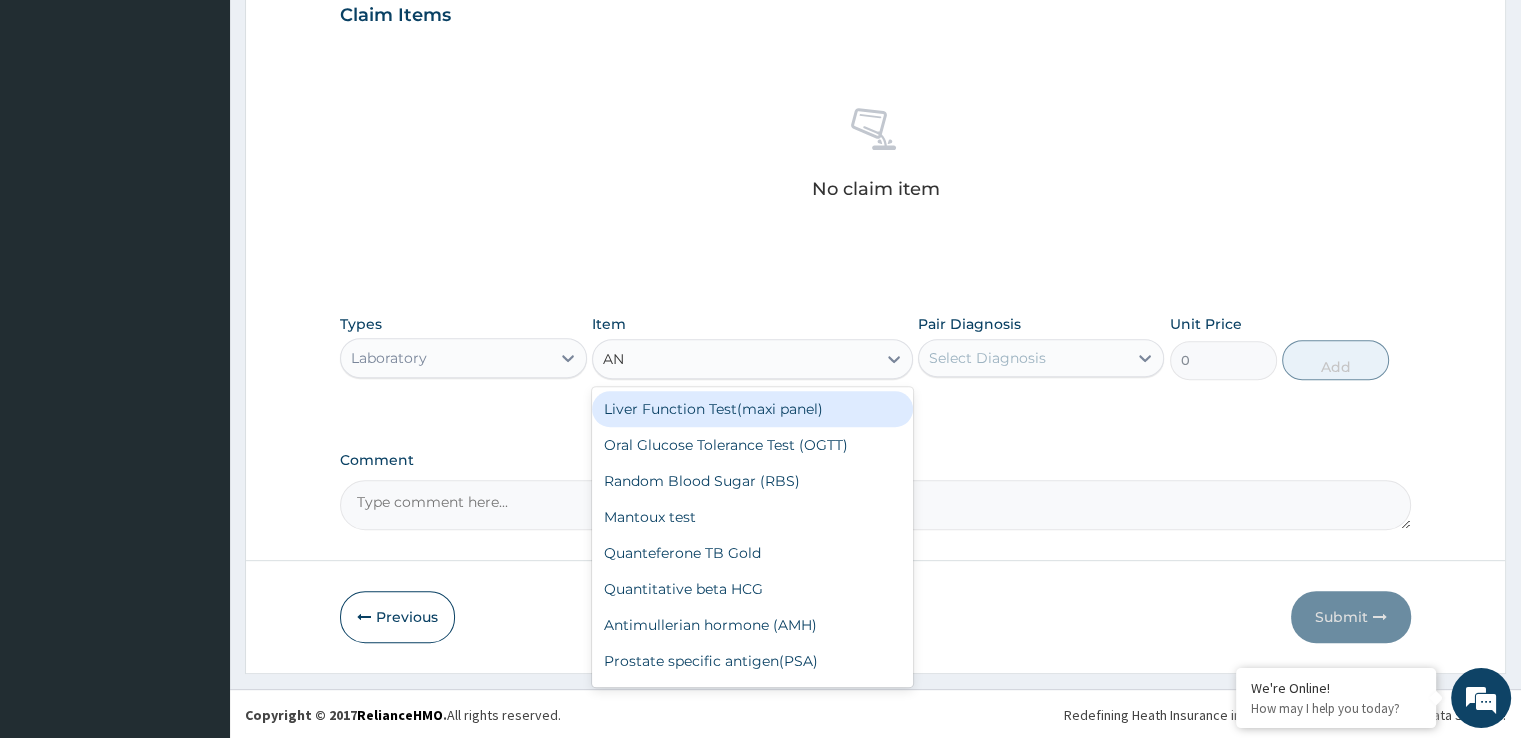 type on "A" 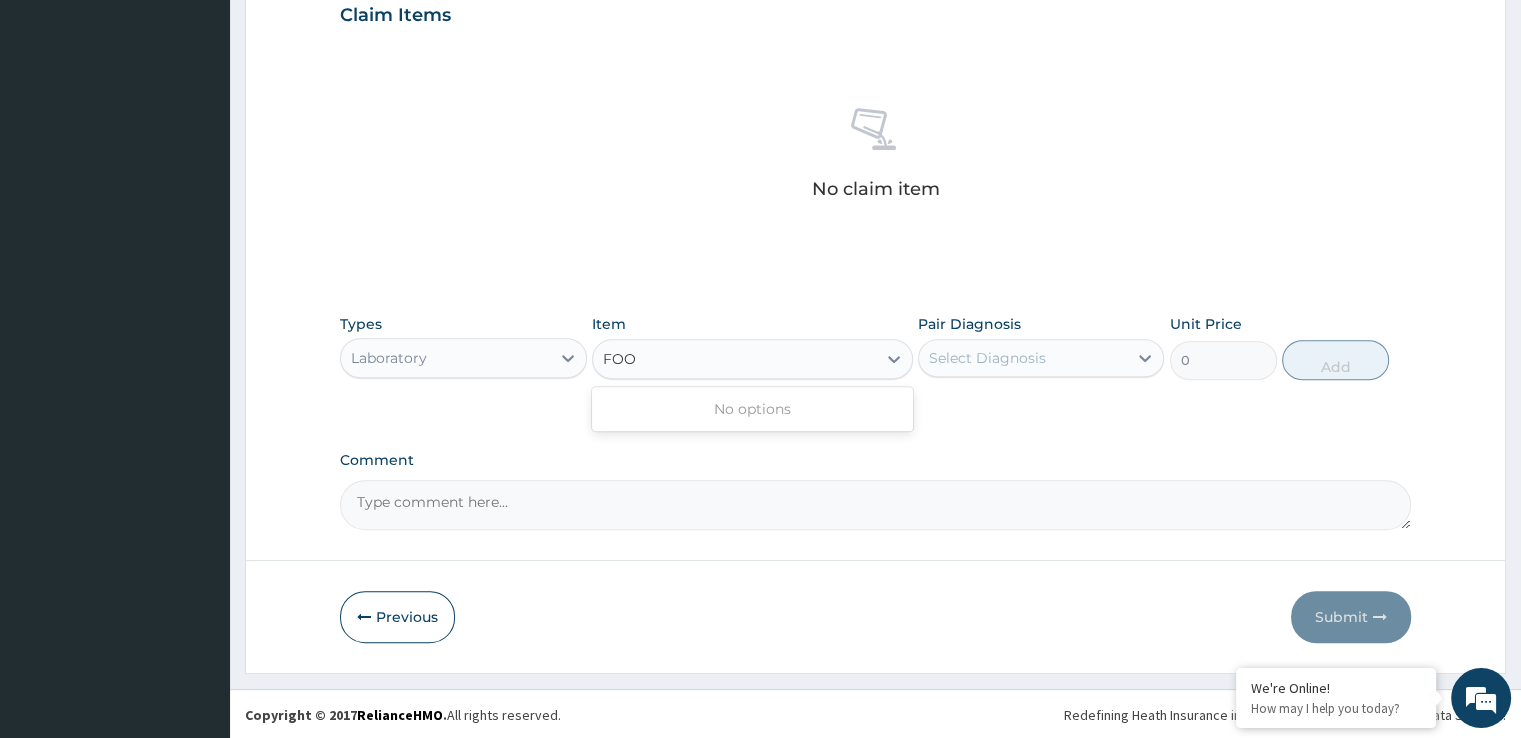 type on "FOO" 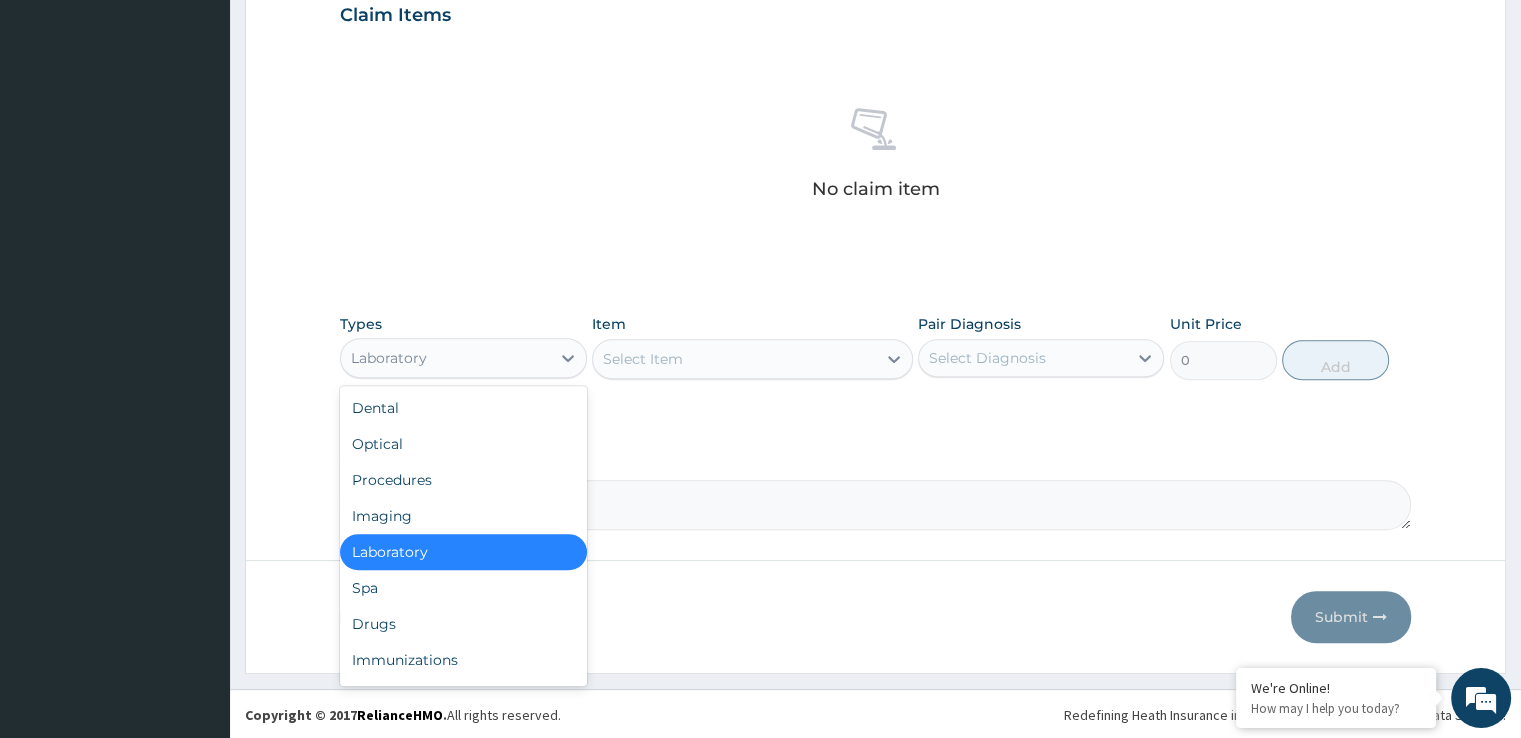 click on "Laboratory" at bounding box center [445, 358] 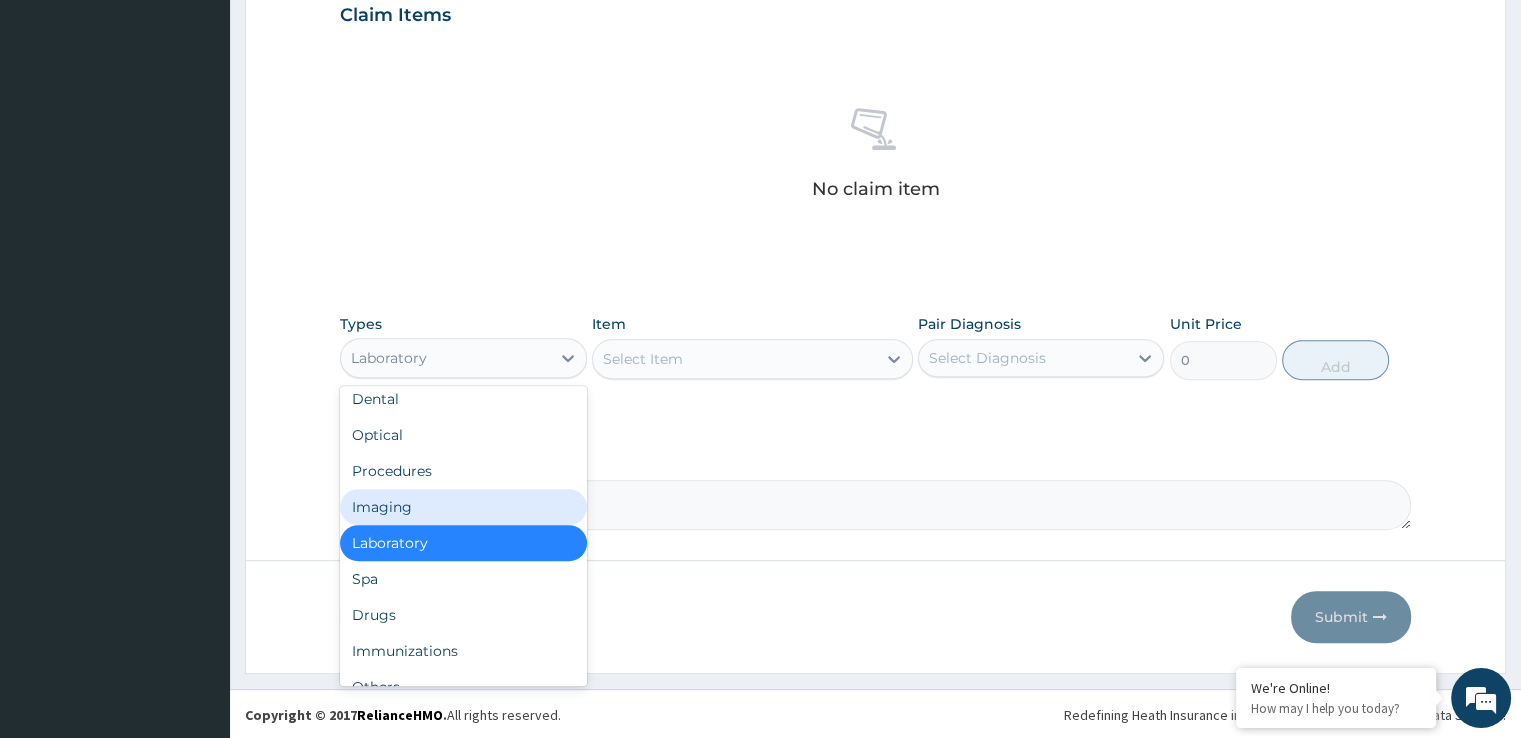 scroll, scrollTop: 0, scrollLeft: 0, axis: both 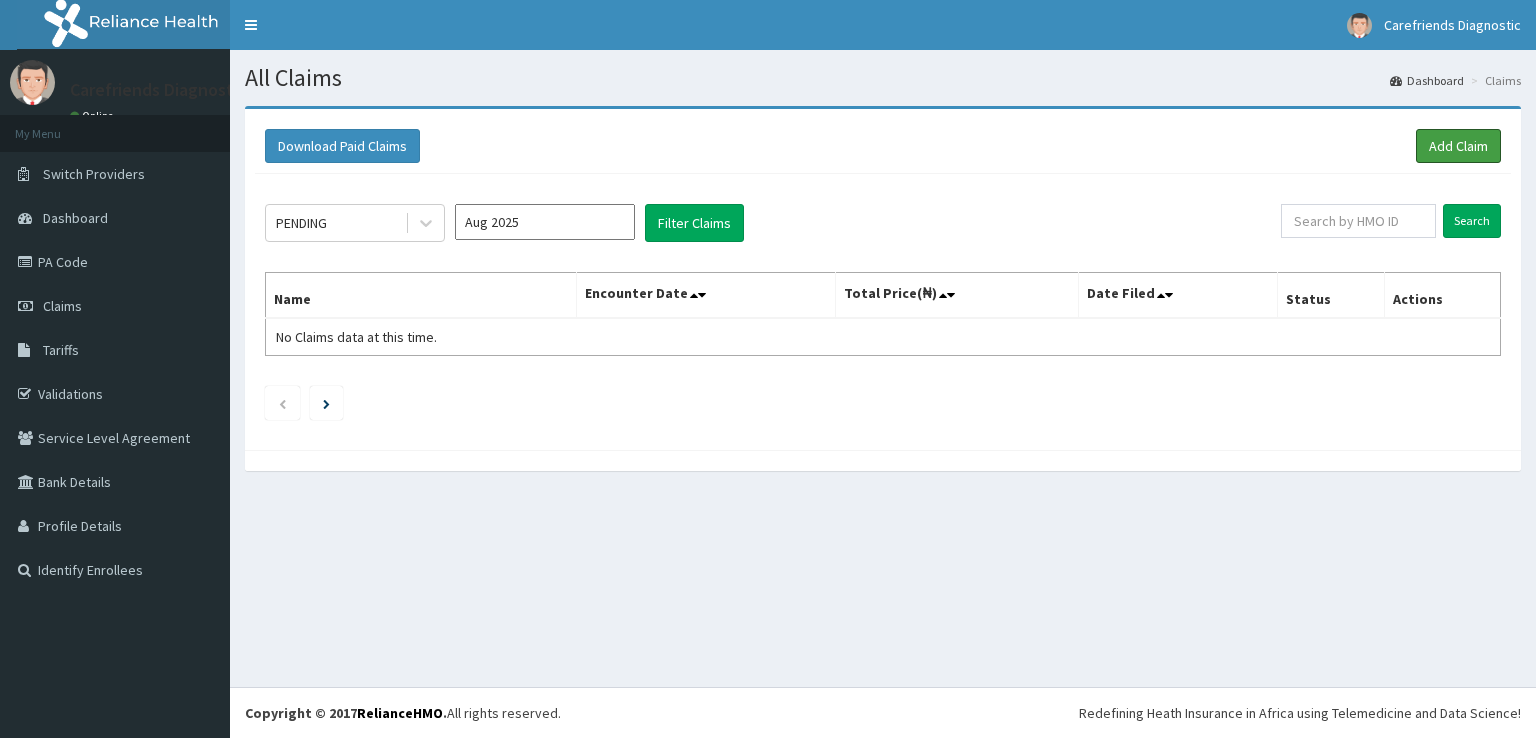 click on "Add Claim" at bounding box center [1458, 146] 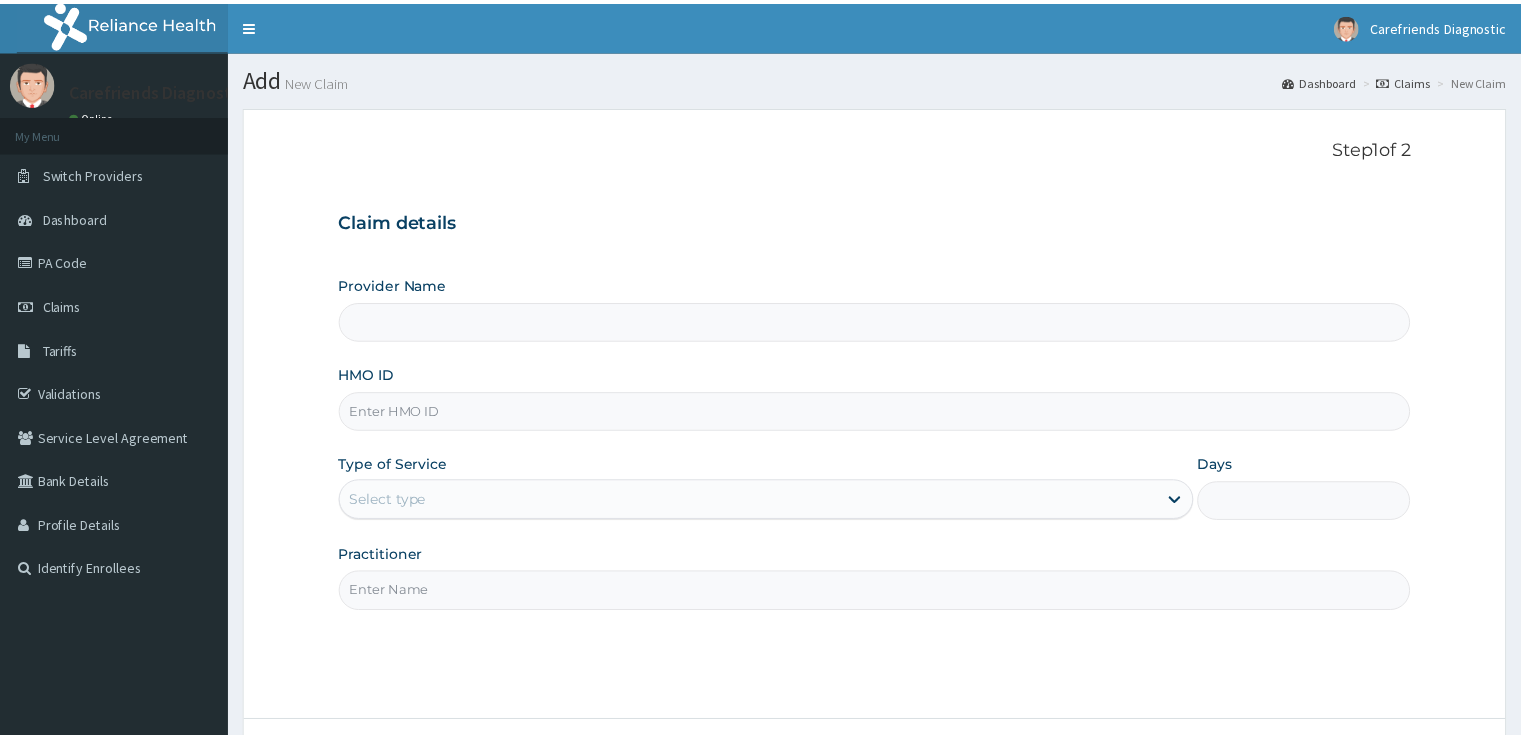 scroll, scrollTop: 0, scrollLeft: 0, axis: both 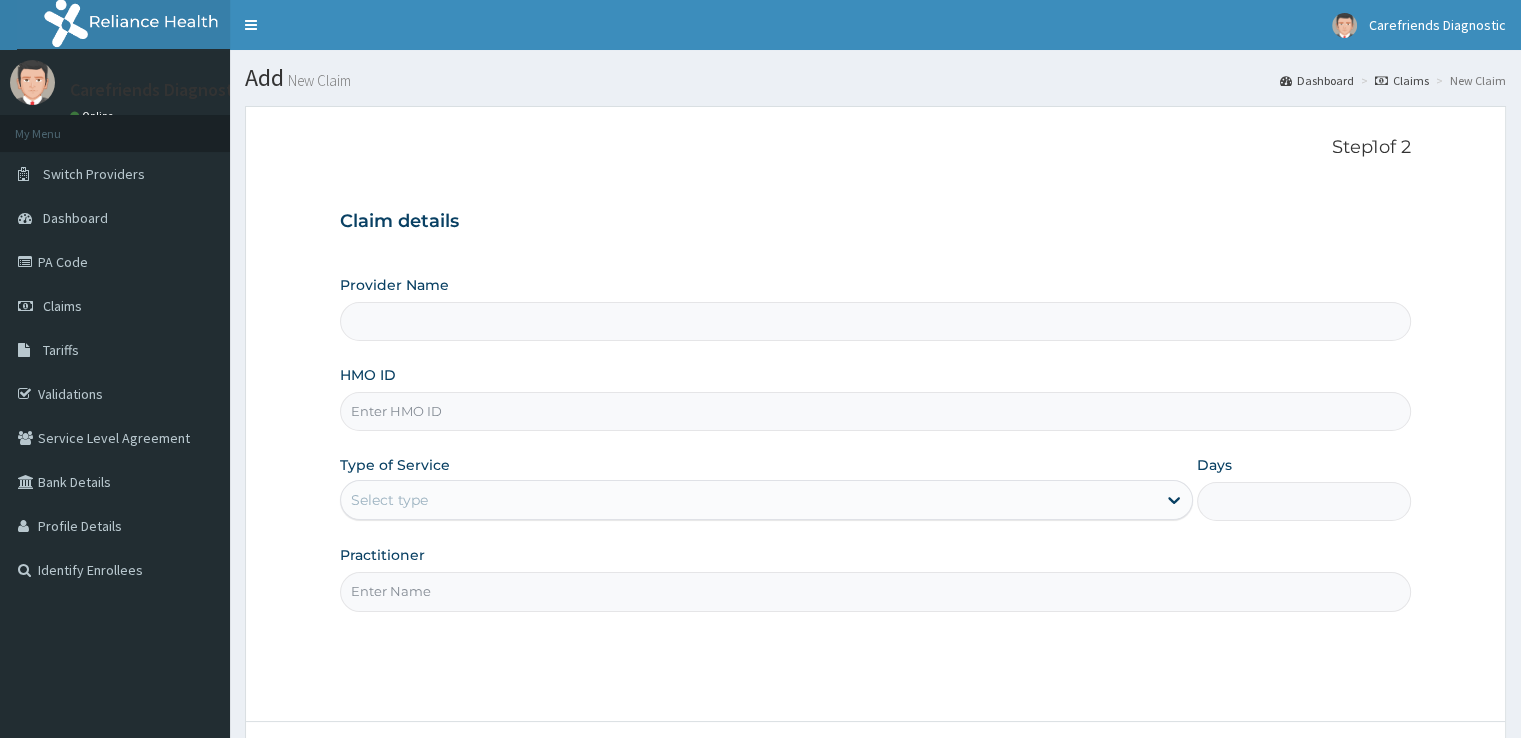 click on "Provider Name" at bounding box center (875, 321) 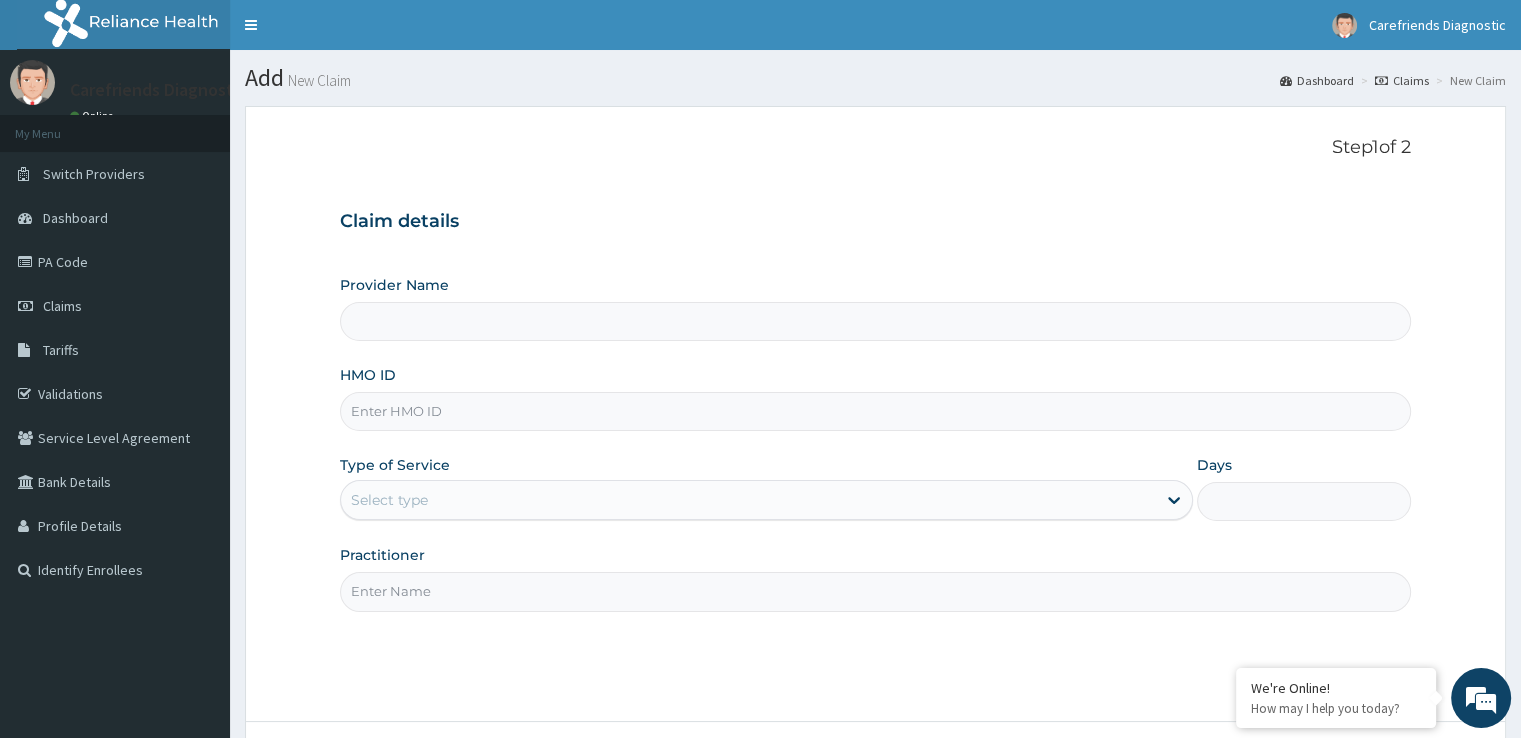 type on "Carefriends diagnostics" 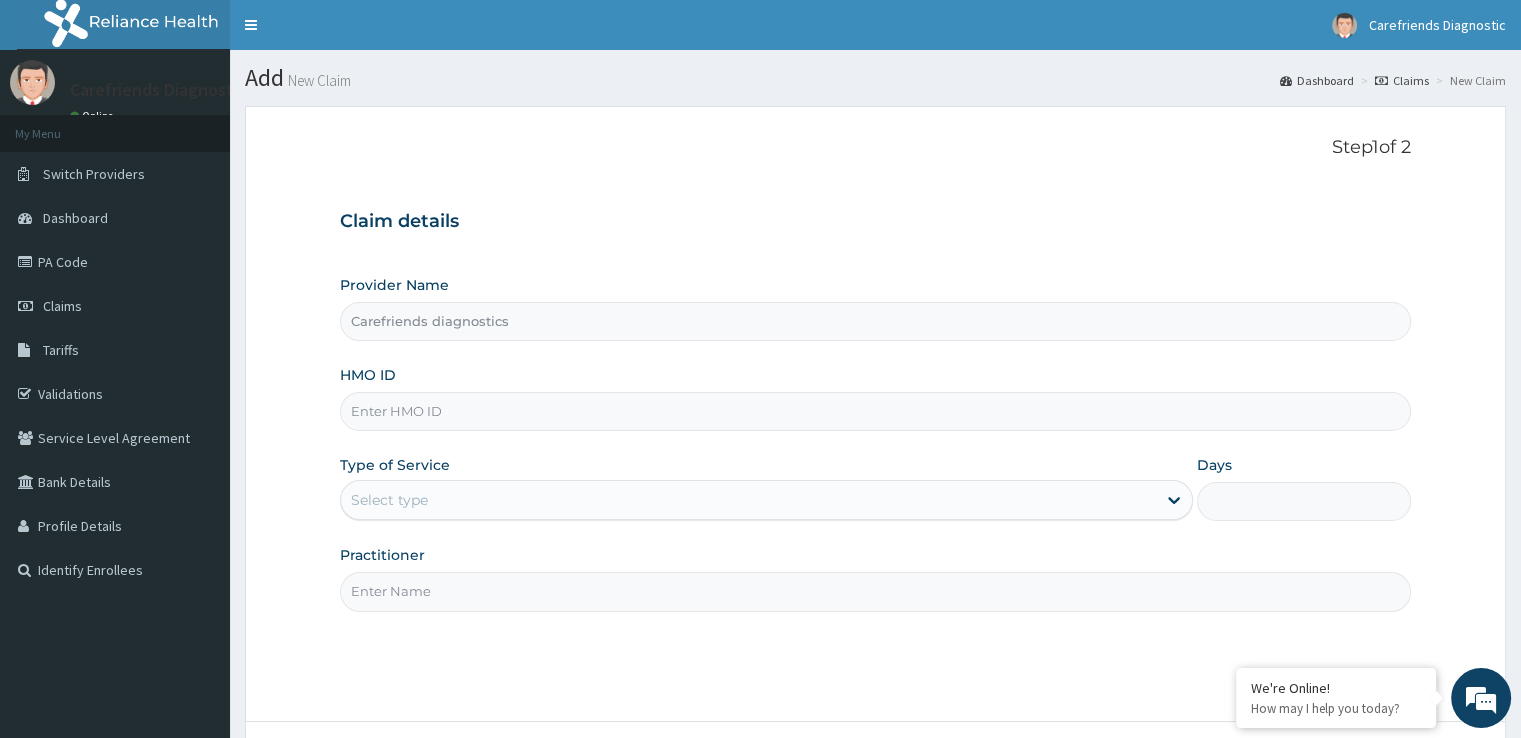 click on "HMO ID" at bounding box center (875, 411) 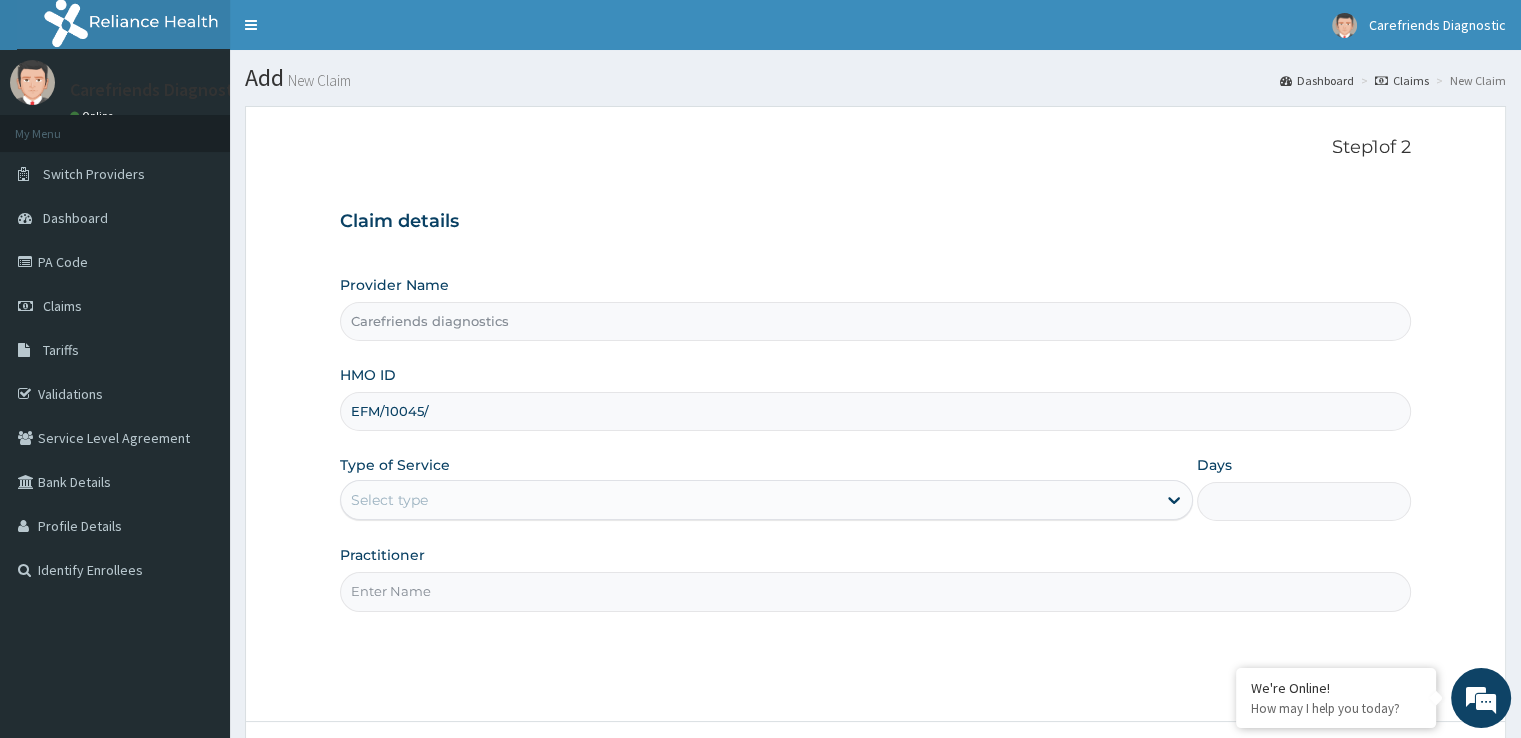 scroll, scrollTop: 0, scrollLeft: 0, axis: both 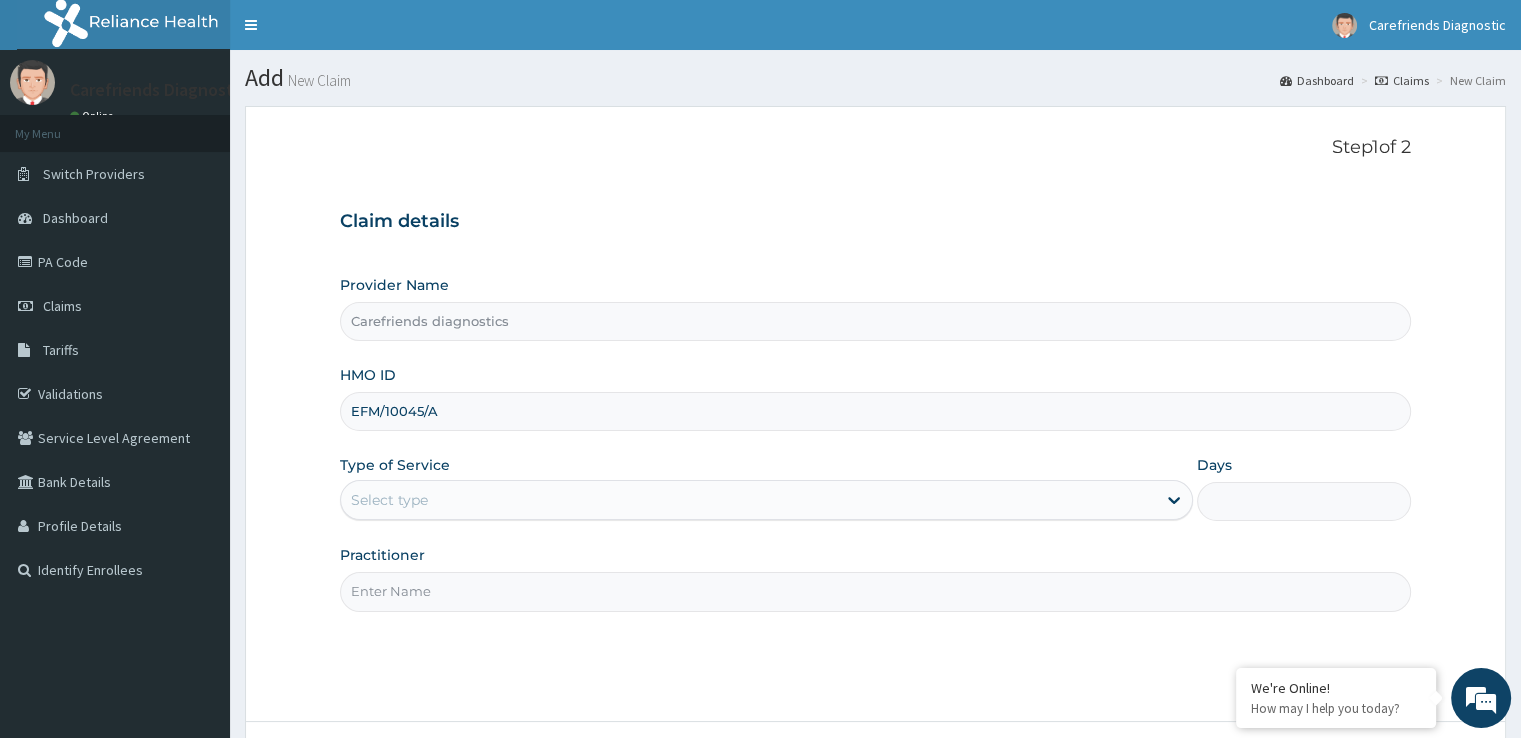 type on "EFM/10045/A" 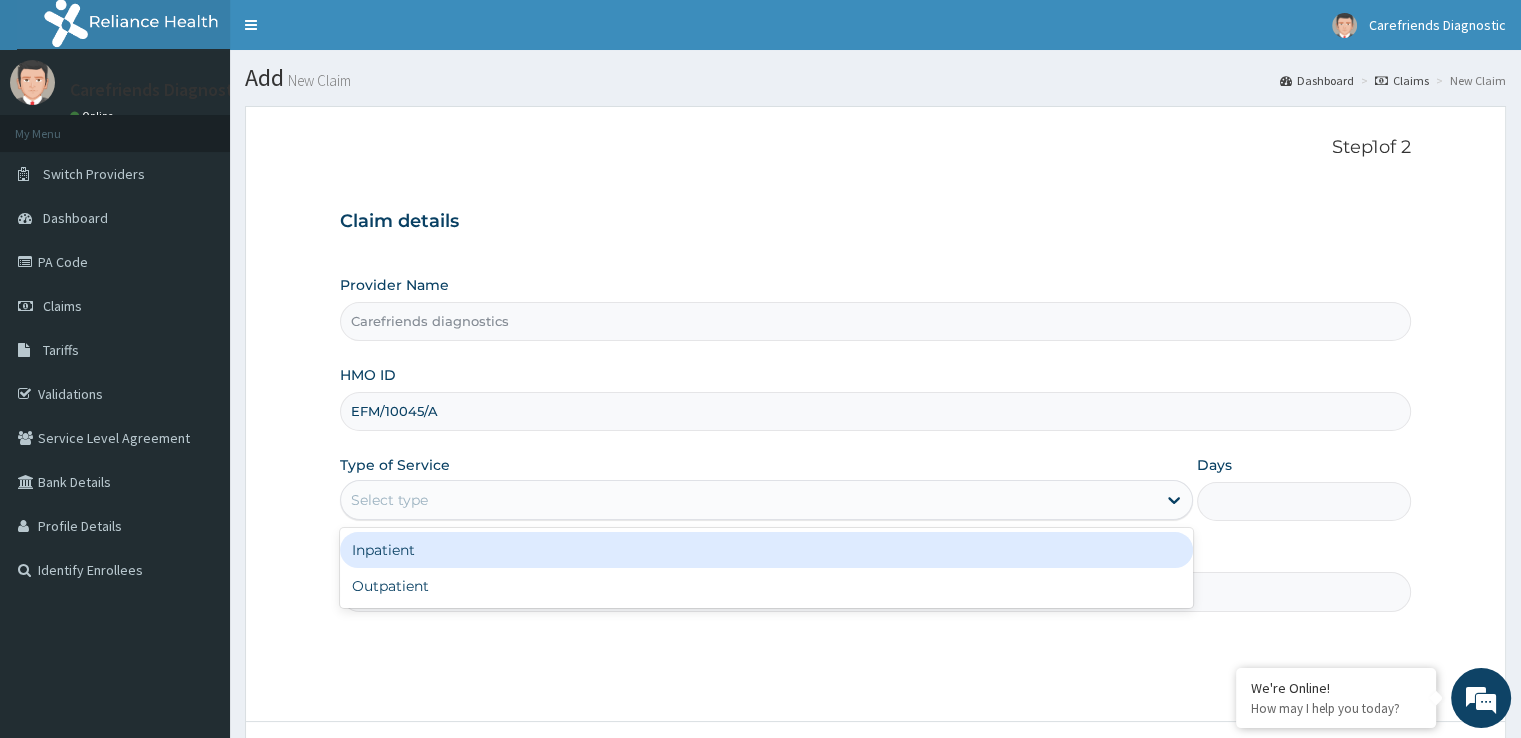 click on "Select type" at bounding box center (748, 500) 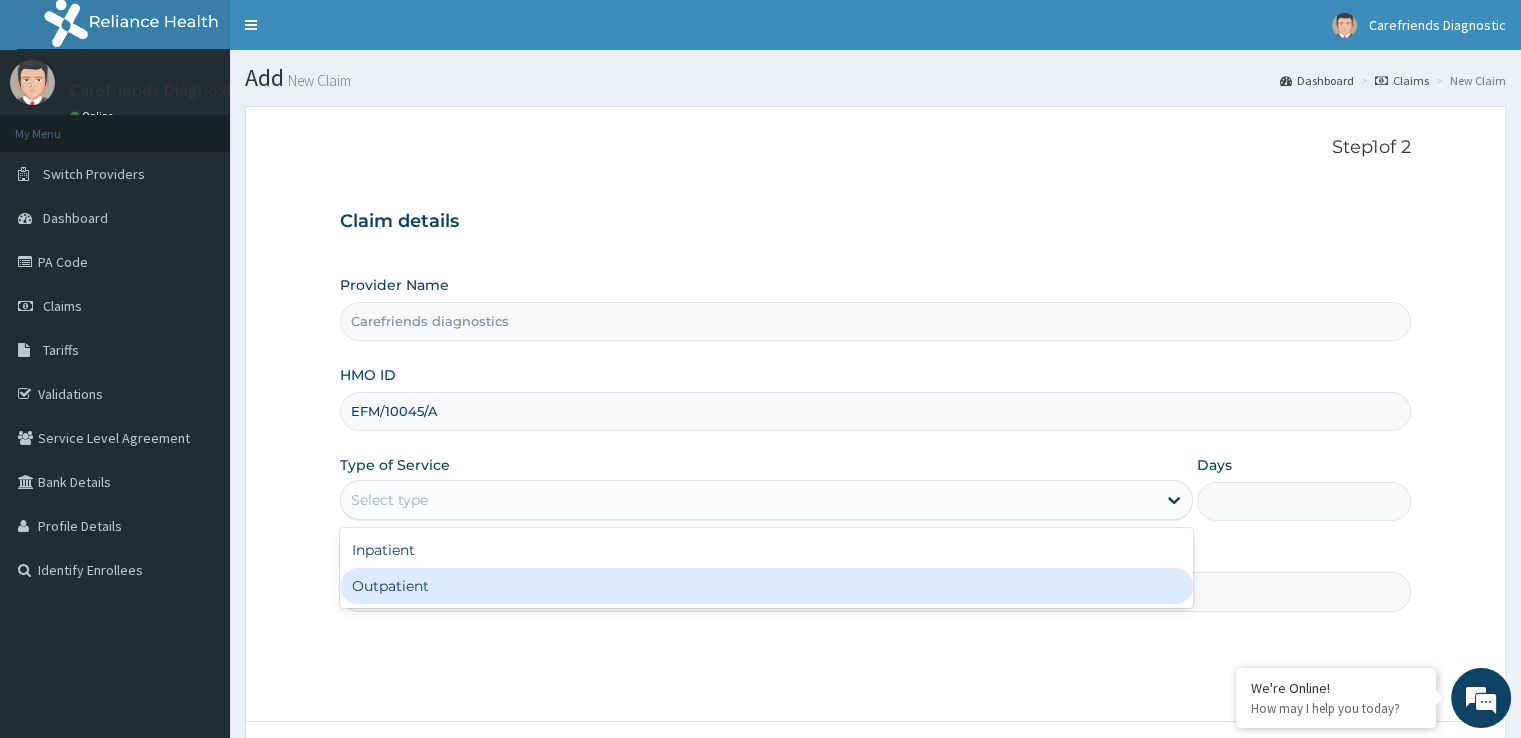 click on "Outpatient" at bounding box center [766, 586] 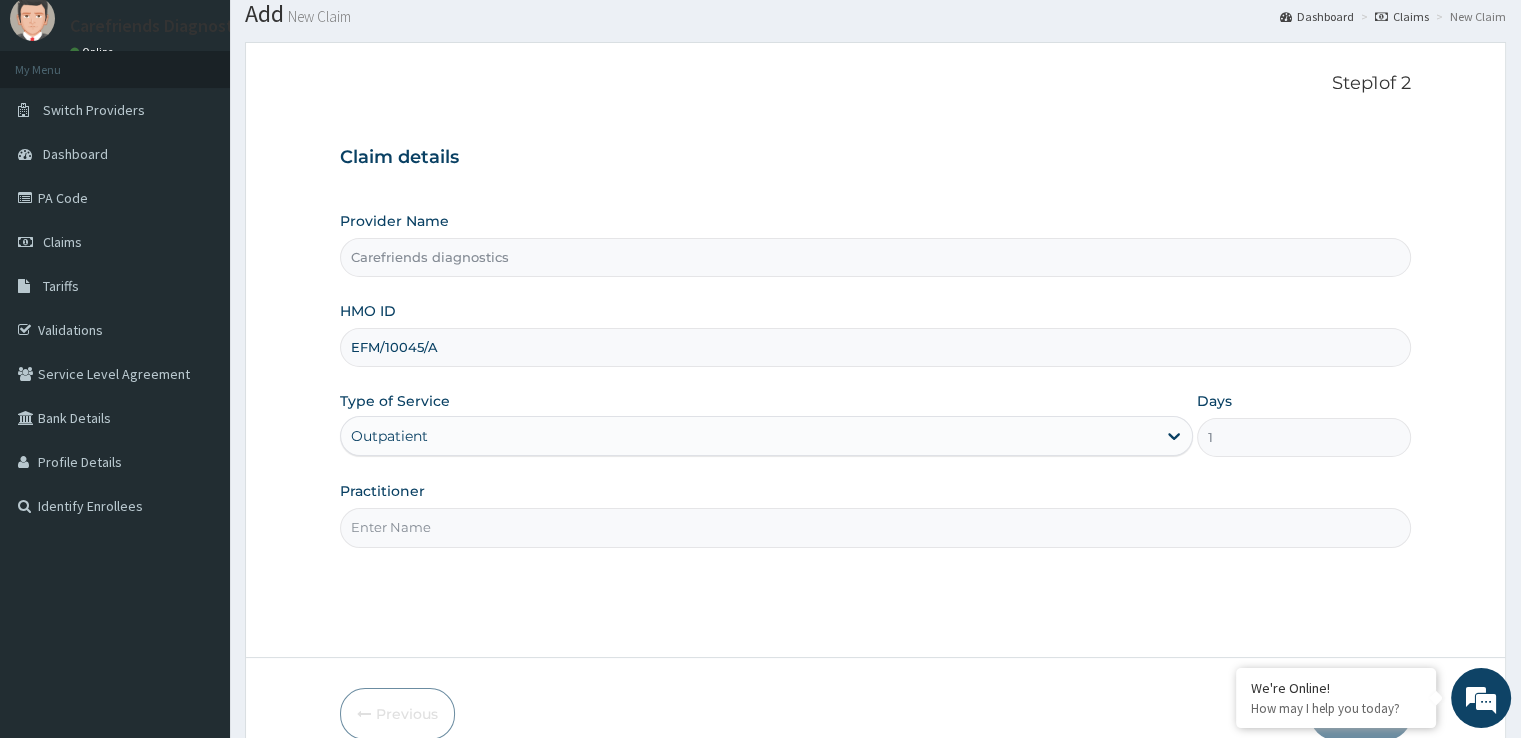 scroll, scrollTop: 100, scrollLeft: 0, axis: vertical 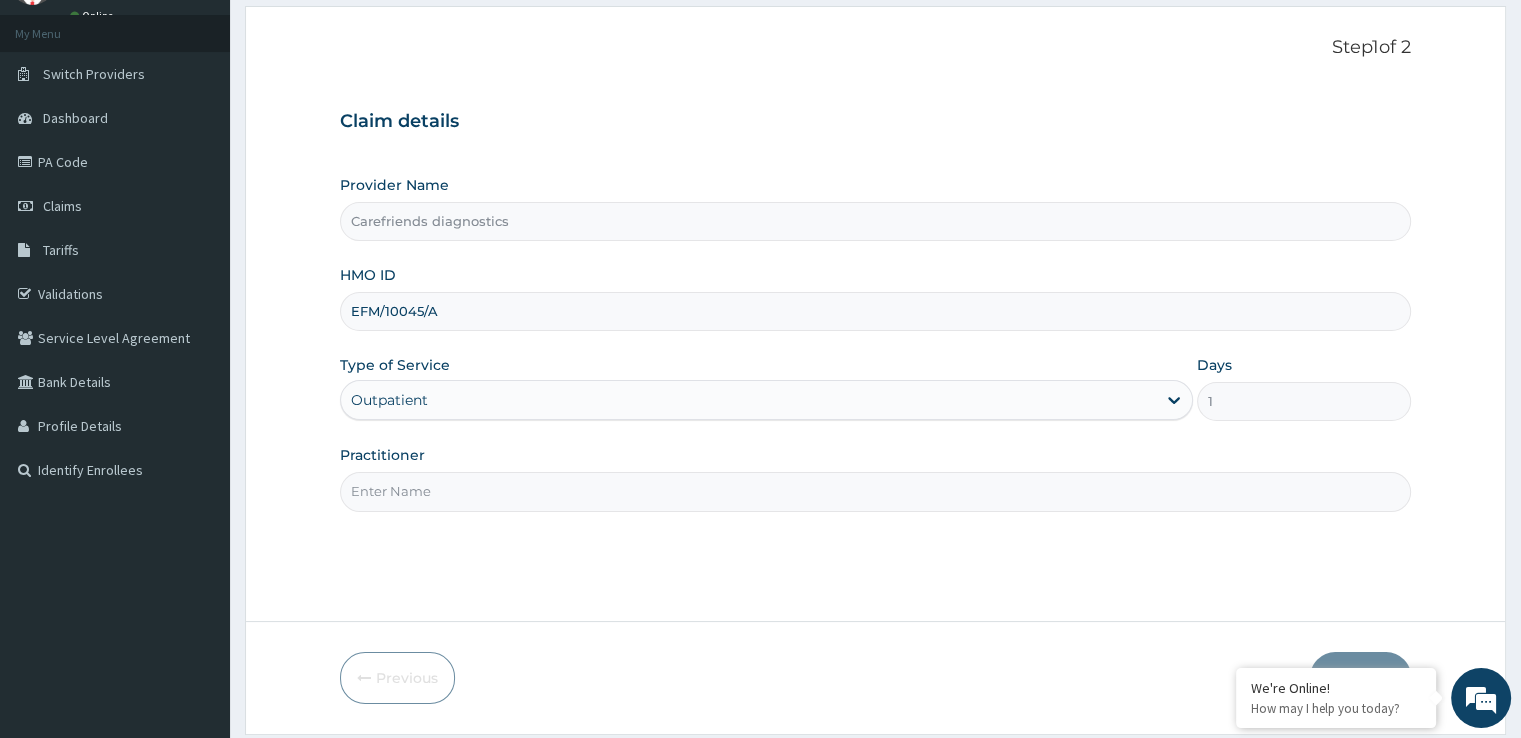 click on "Practitioner" at bounding box center [875, 491] 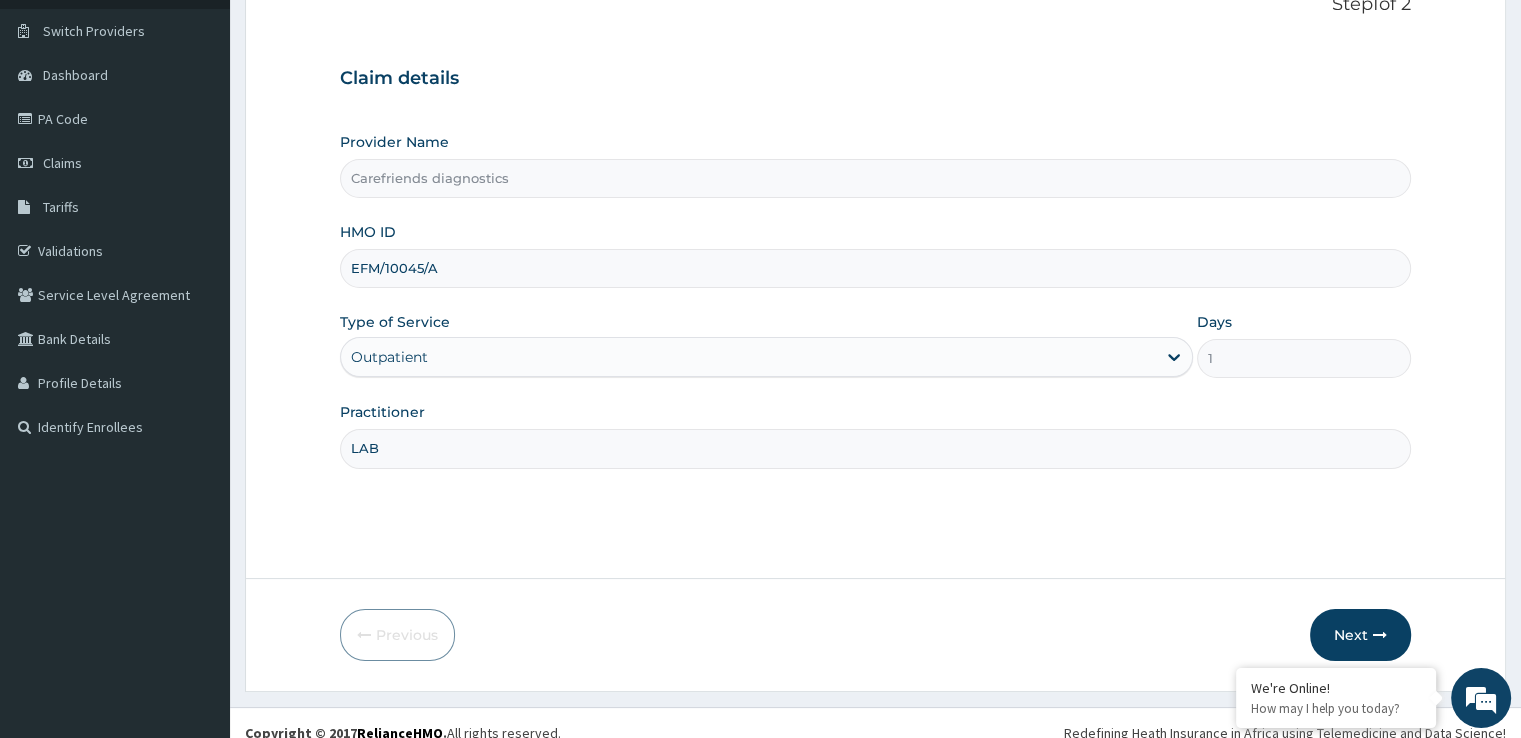 scroll, scrollTop: 162, scrollLeft: 0, axis: vertical 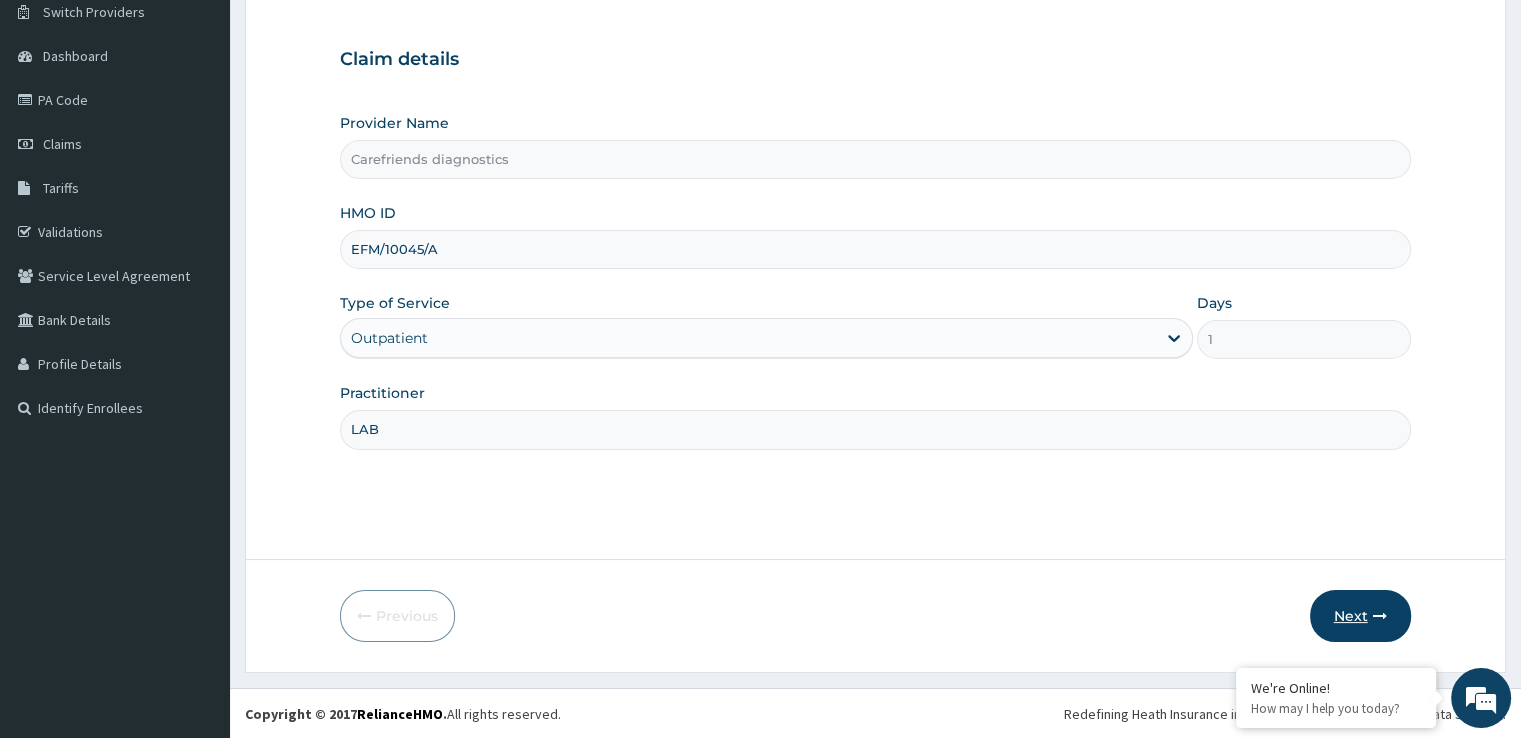 type on "LAB" 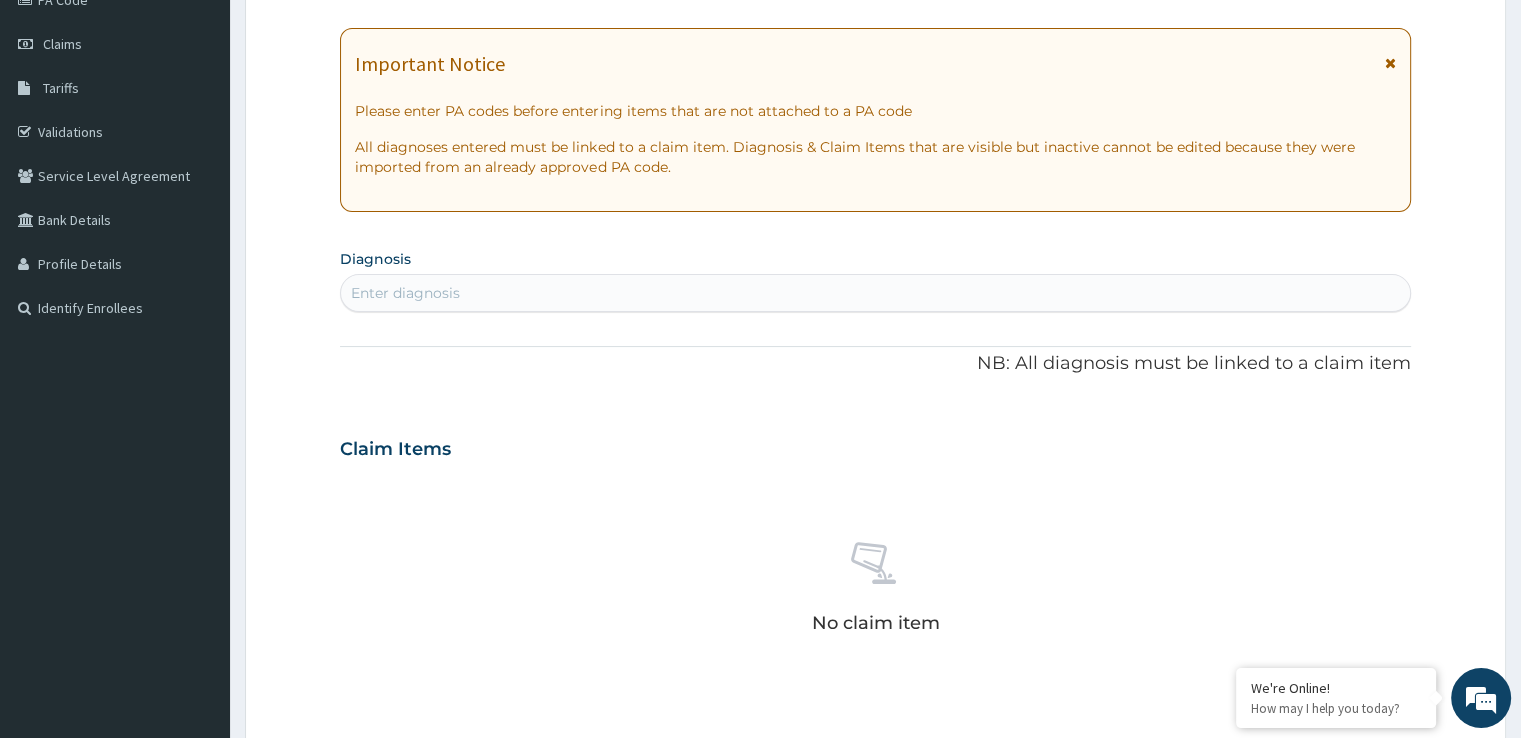 scroll, scrollTop: 162, scrollLeft: 0, axis: vertical 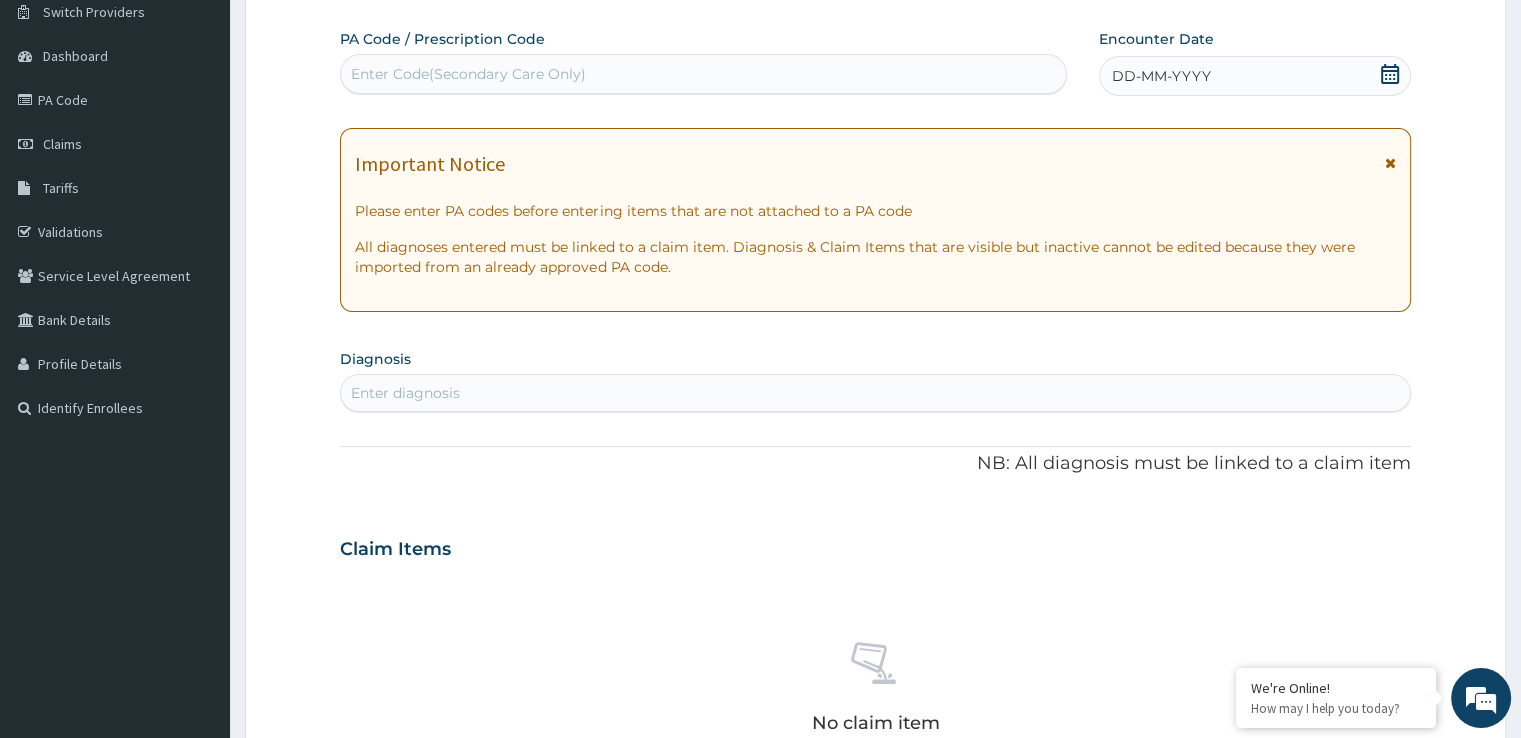 click on "Enter diagnosis" at bounding box center [875, 393] 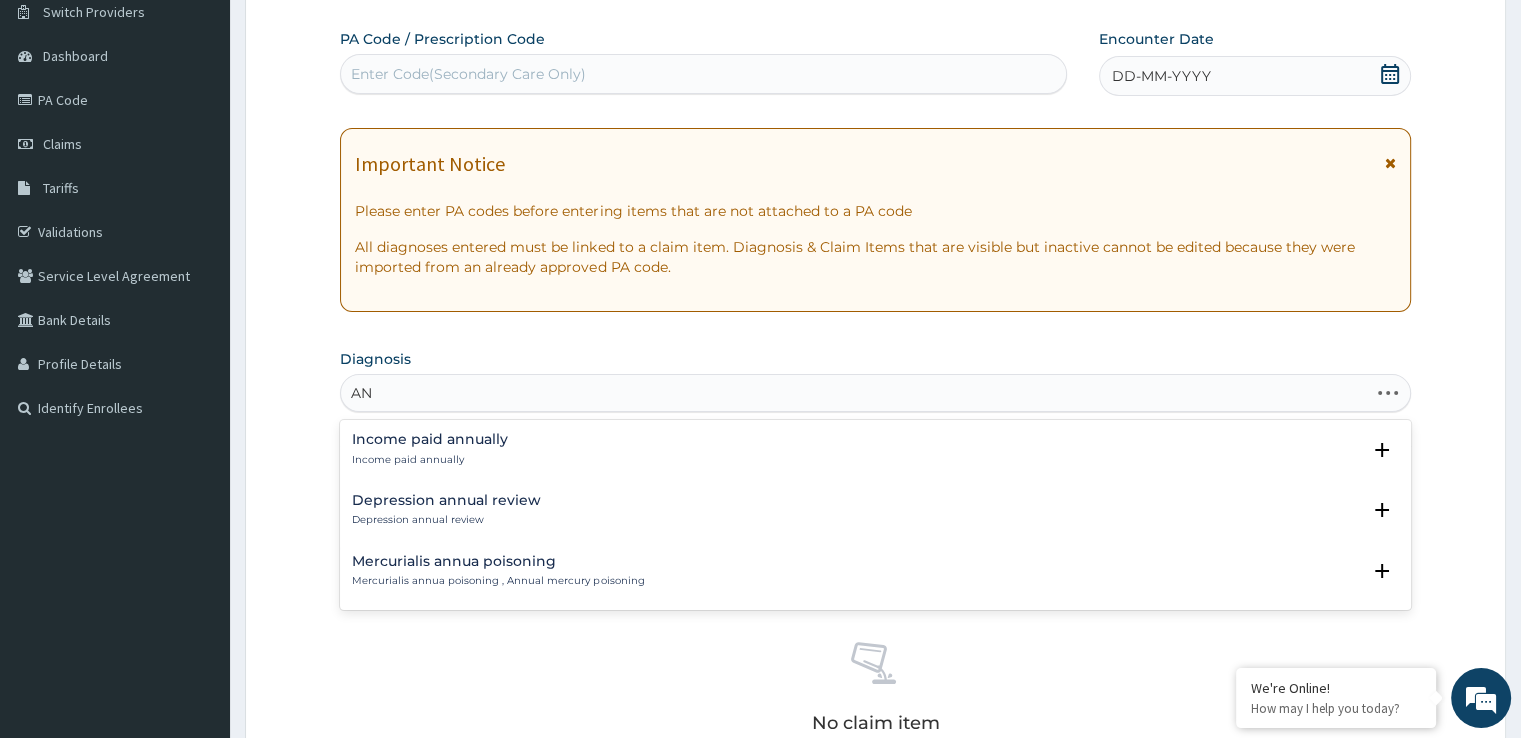type on "A" 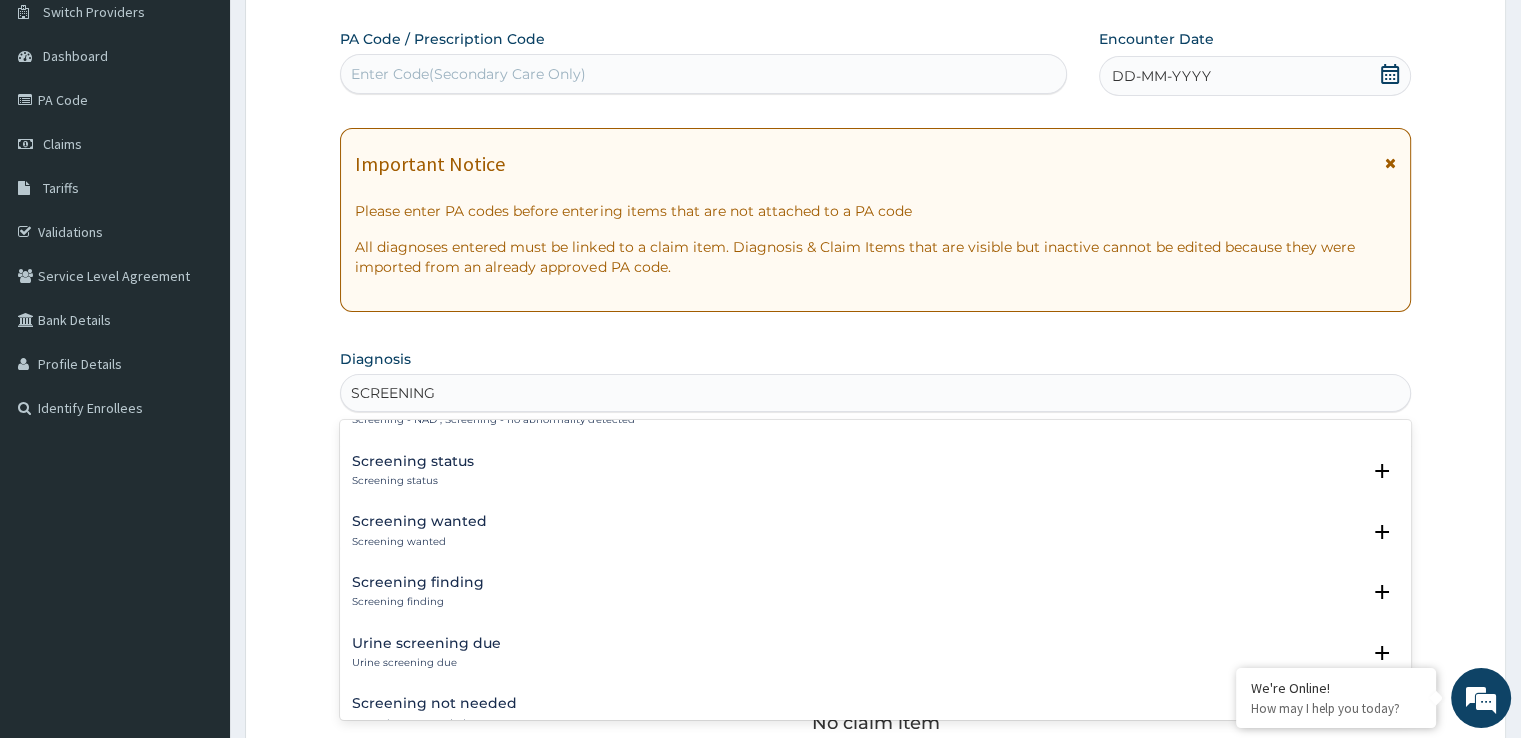scroll, scrollTop: 0, scrollLeft: 0, axis: both 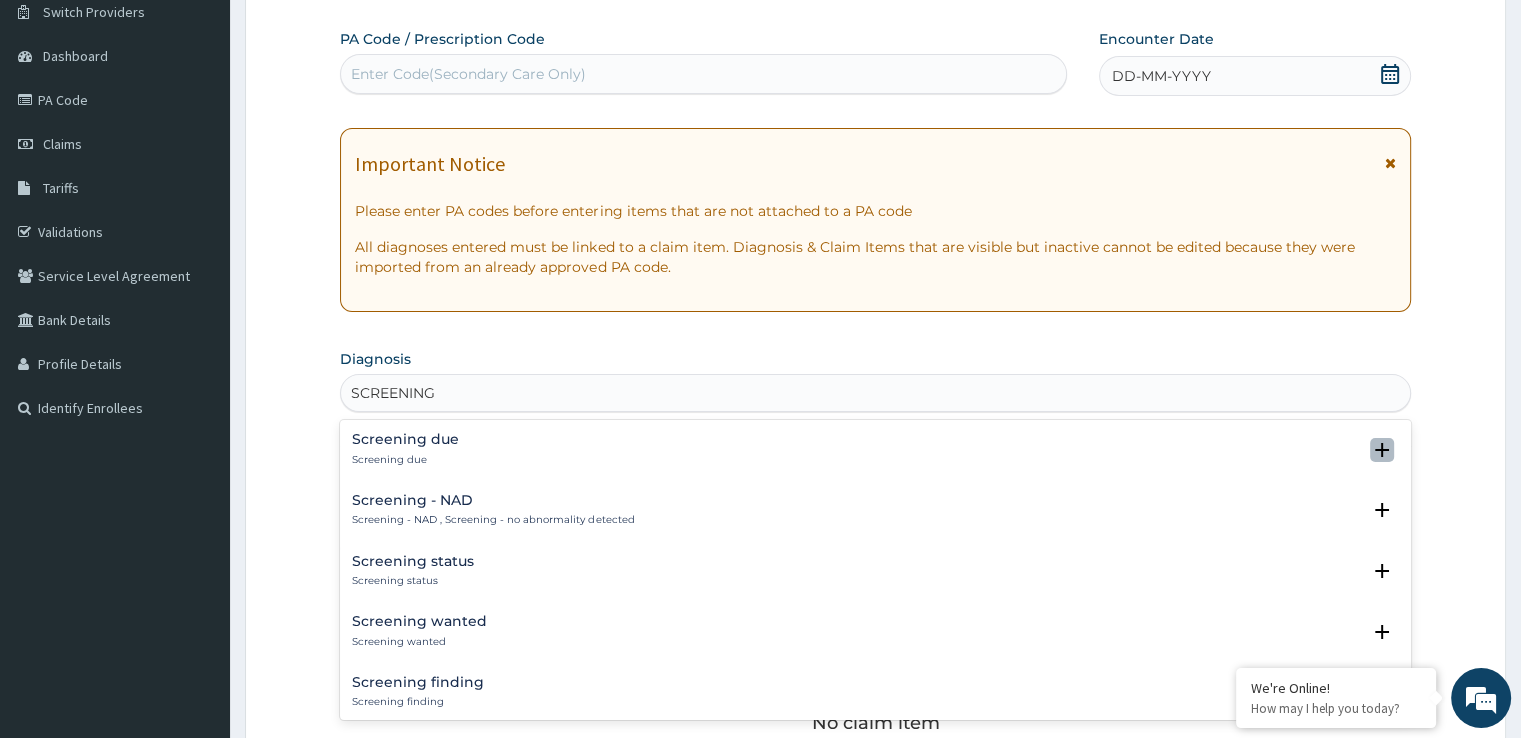 click 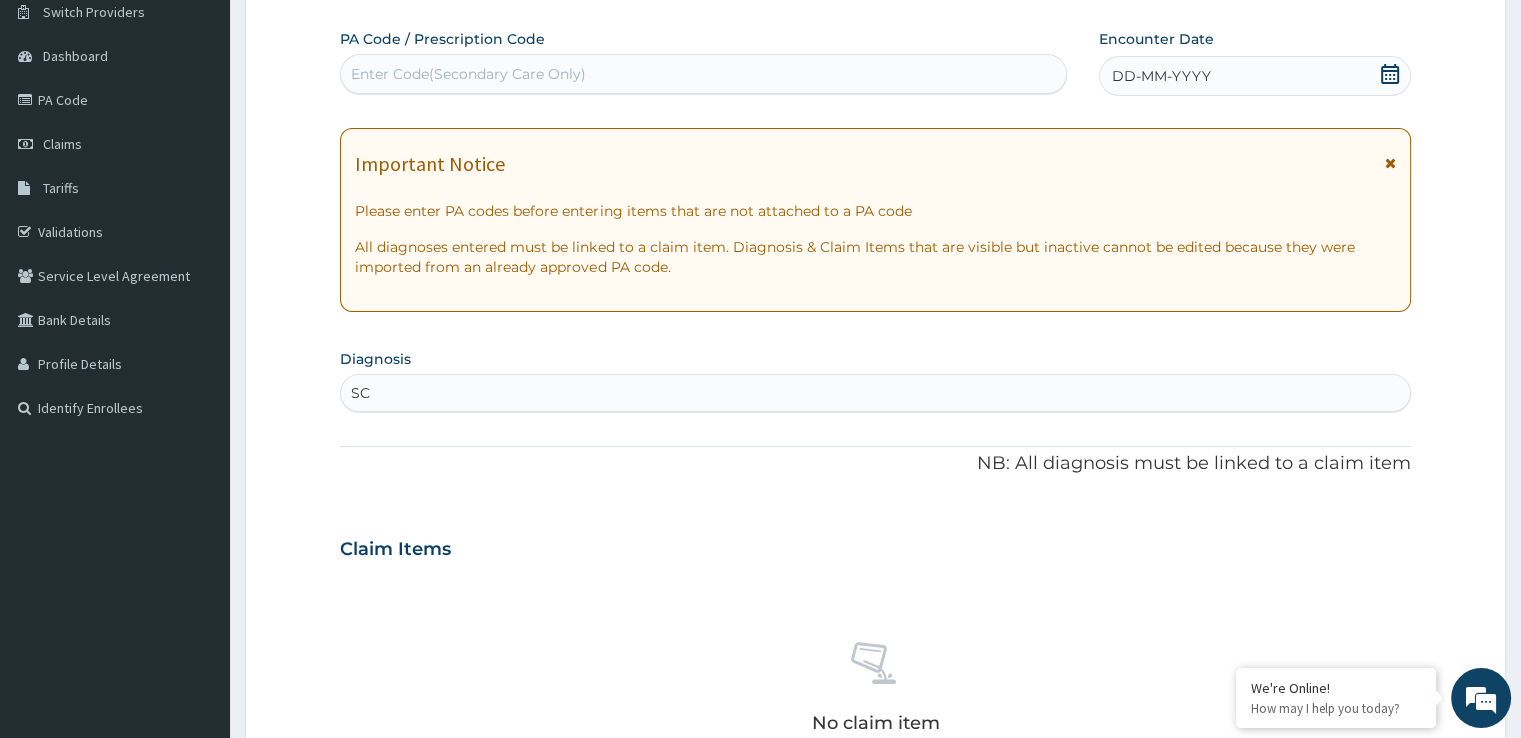 type on "S" 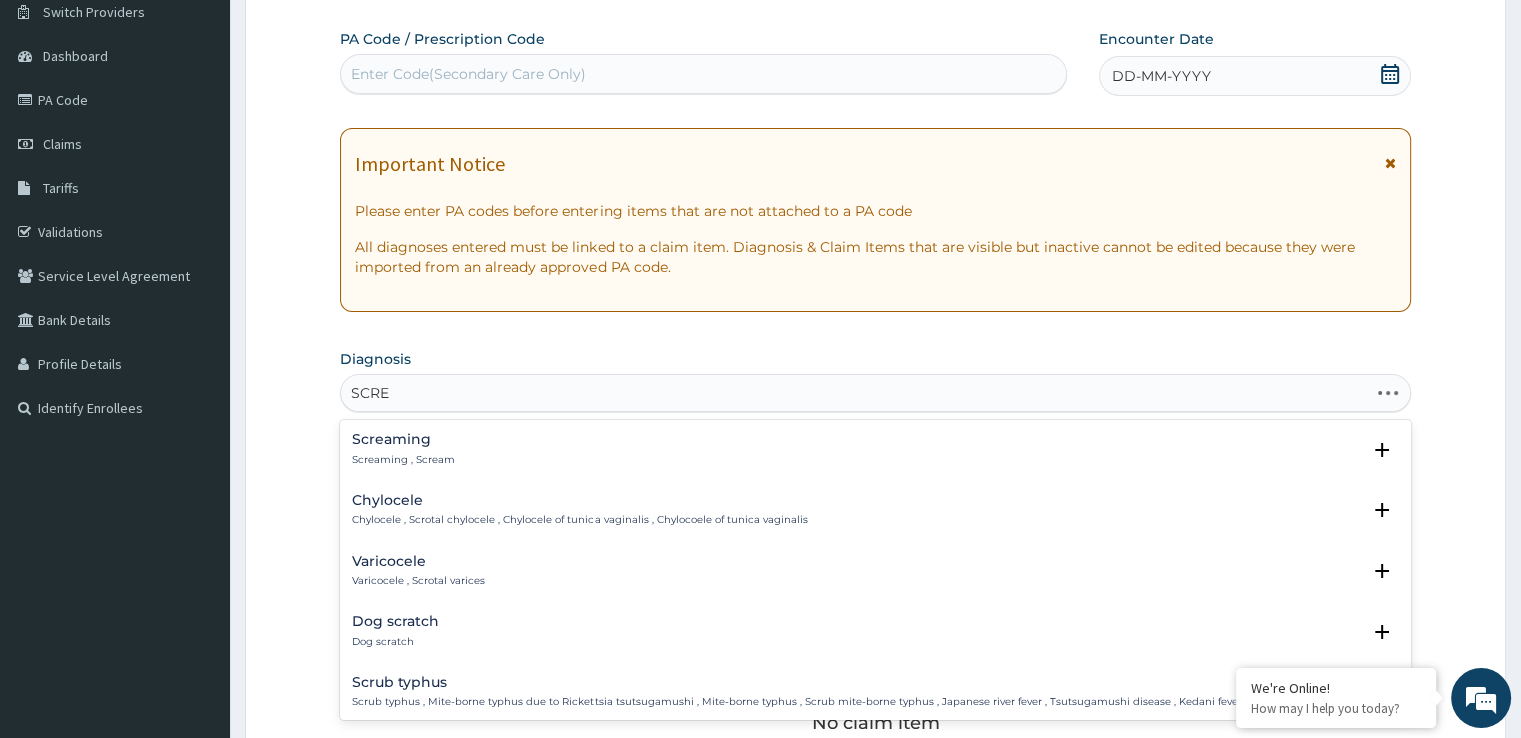 type on "SCREE" 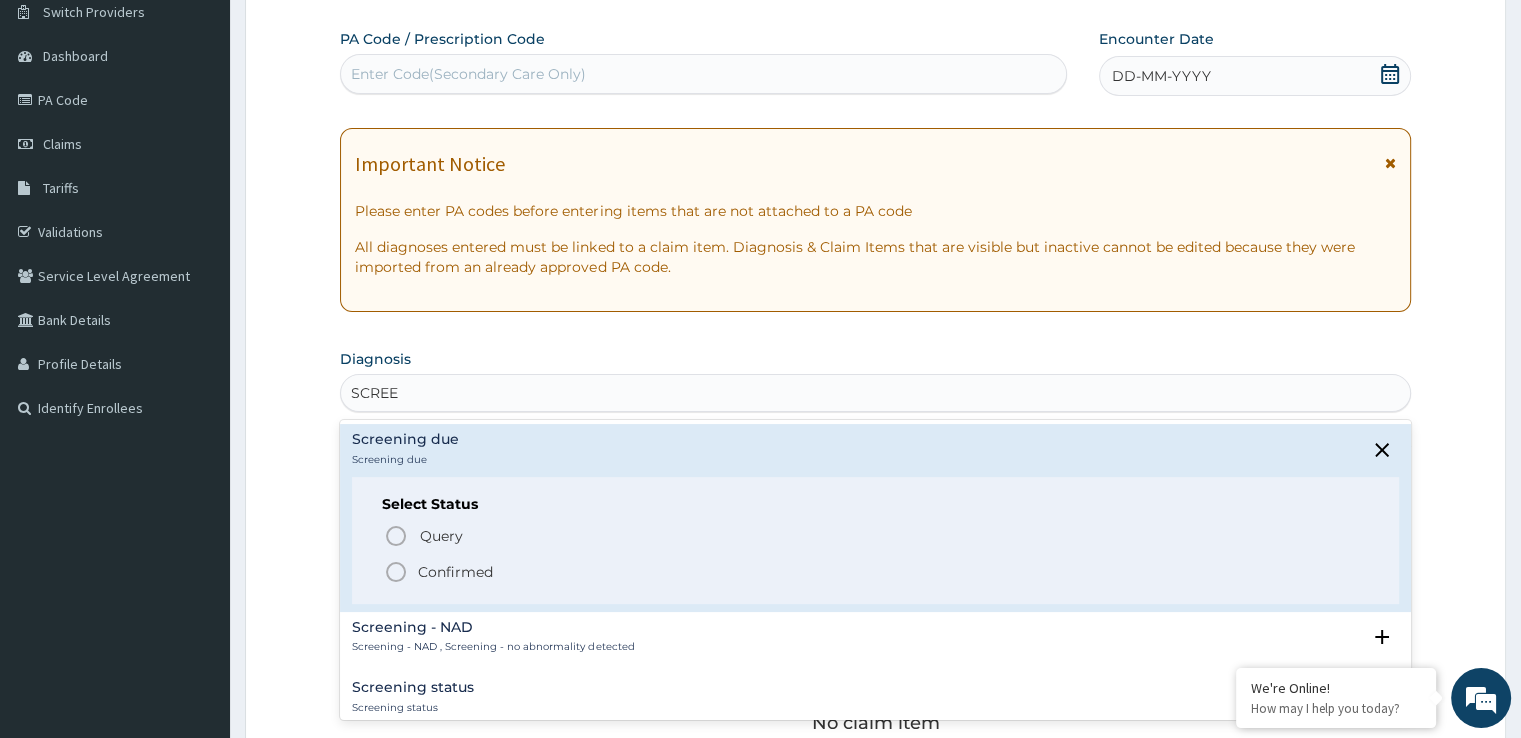 click on "Confirmed" at bounding box center (455, 572) 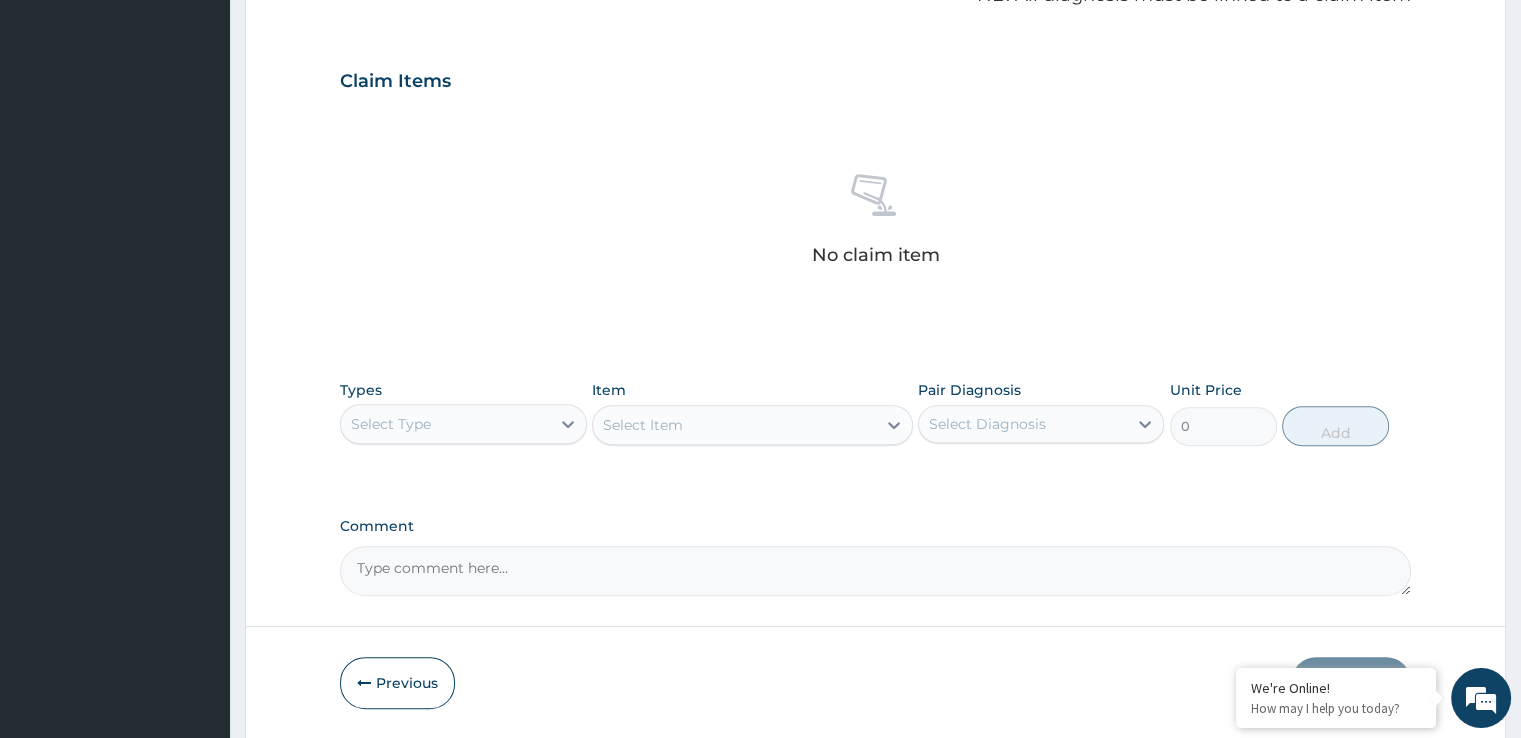 scroll, scrollTop: 662, scrollLeft: 0, axis: vertical 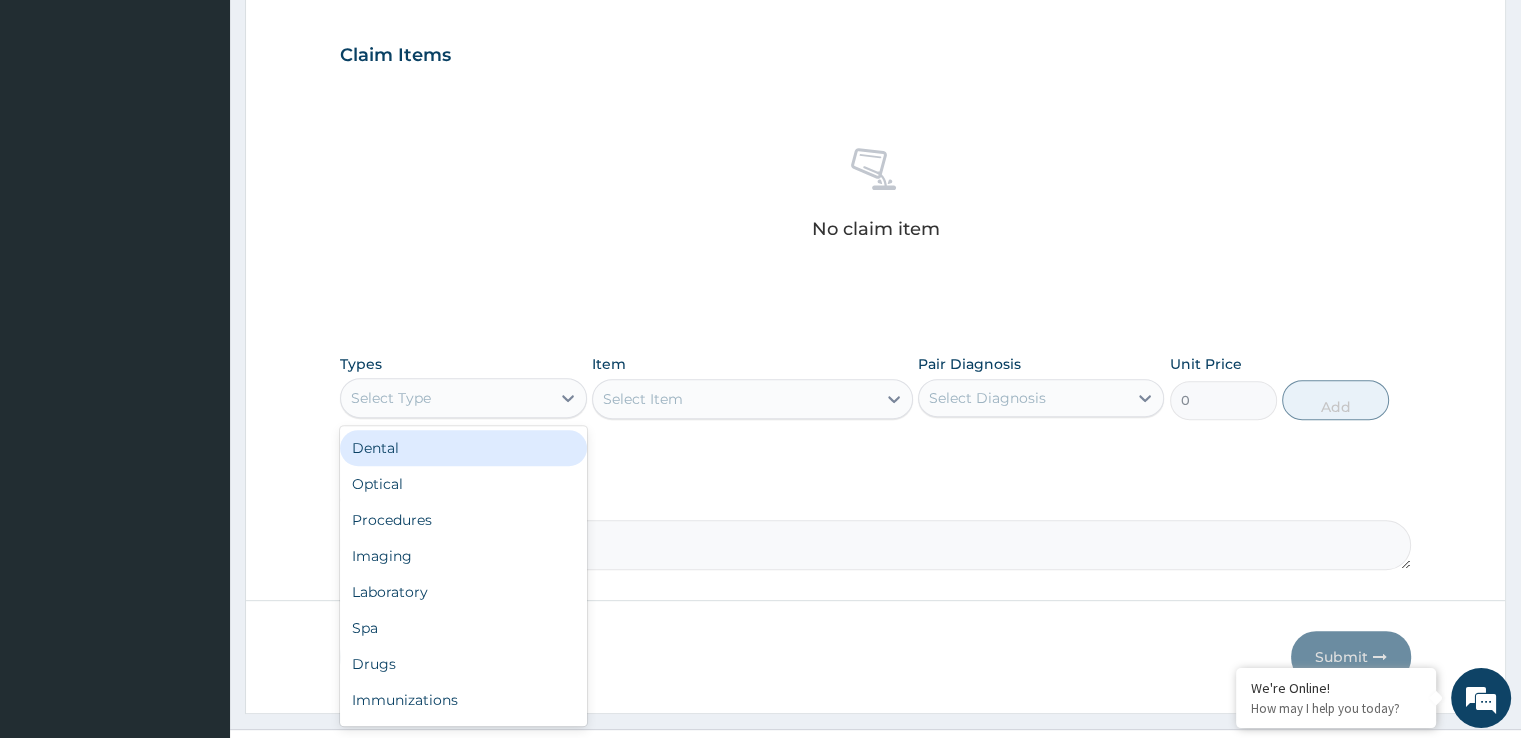 click on "Select Type" at bounding box center (445, 398) 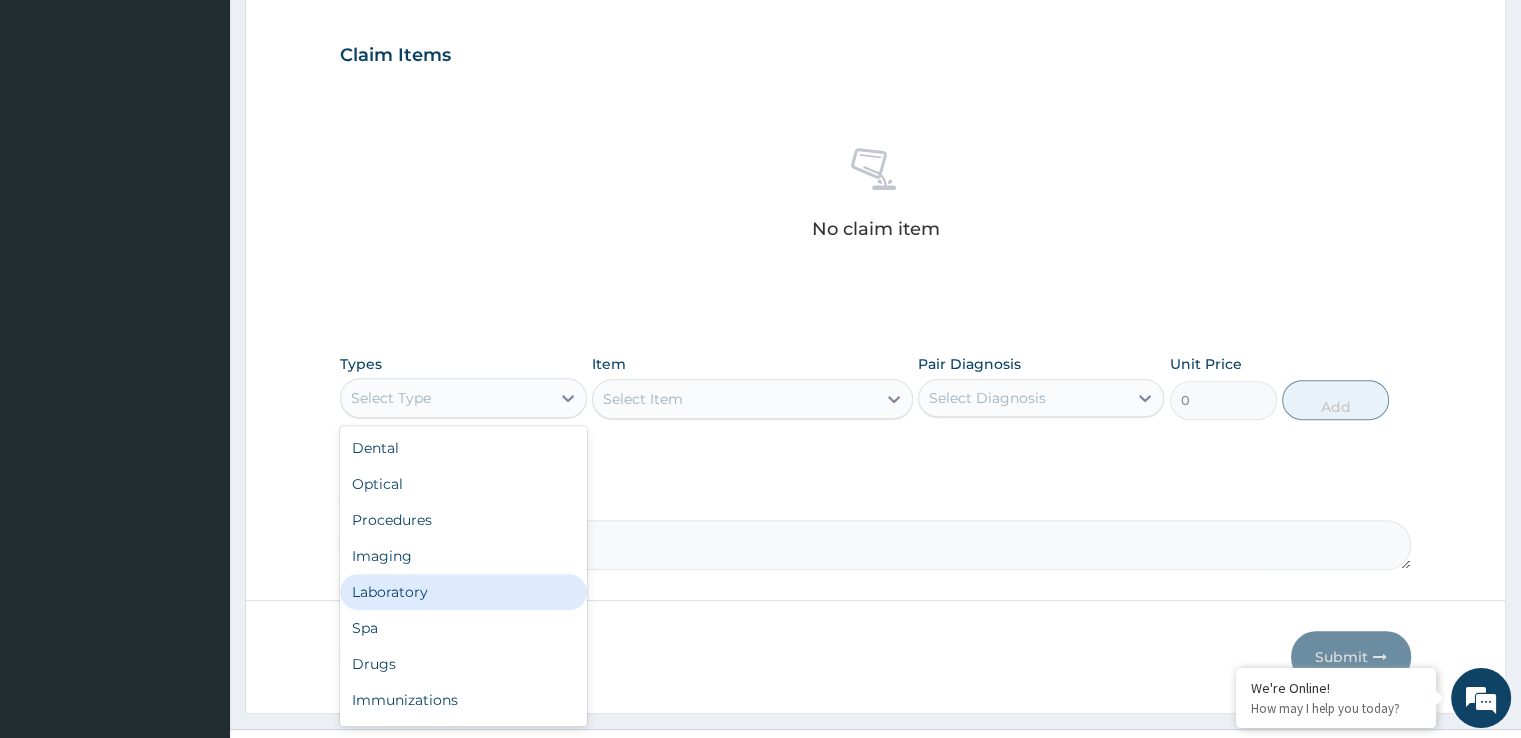 click on "Laboratory" at bounding box center (463, 592) 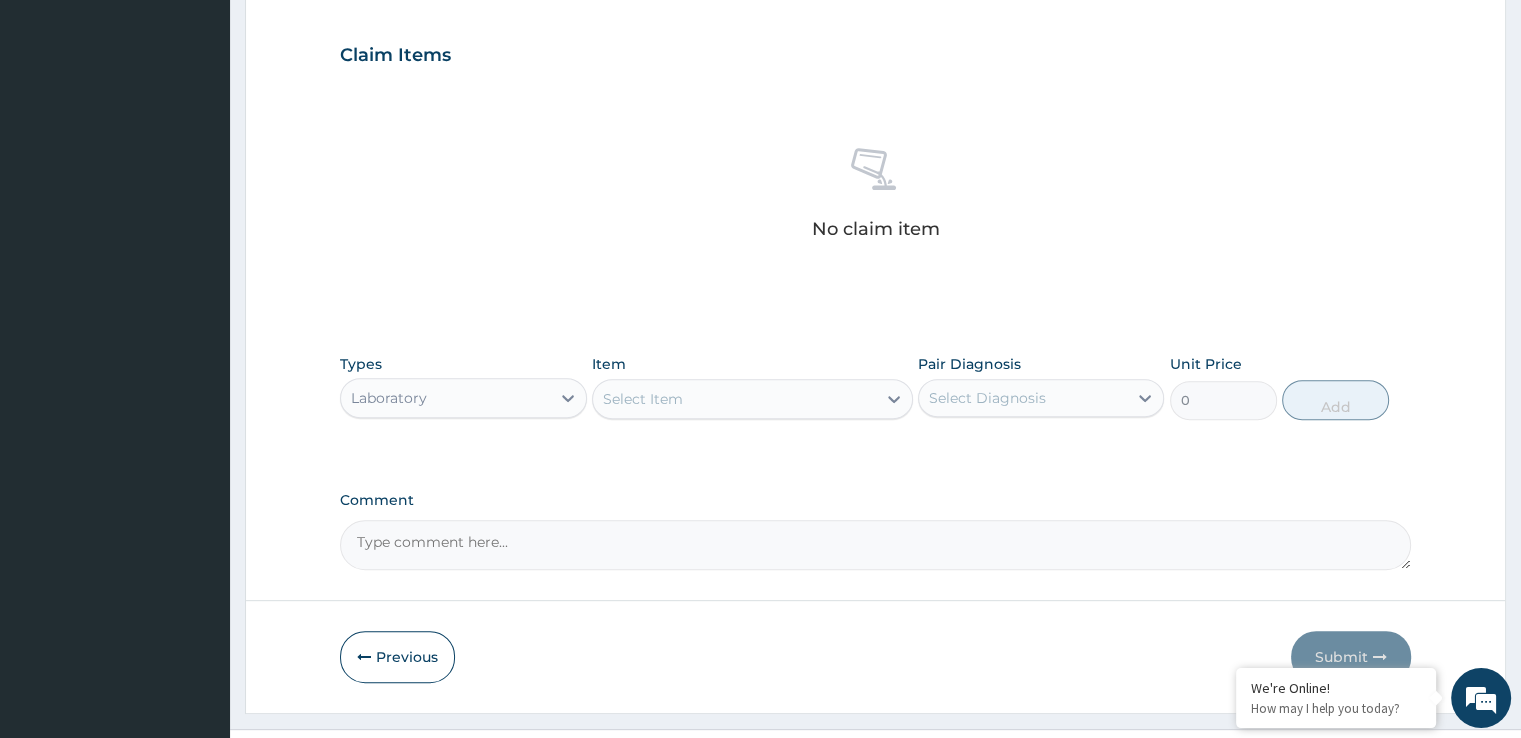 click on "Select Item" at bounding box center (734, 399) 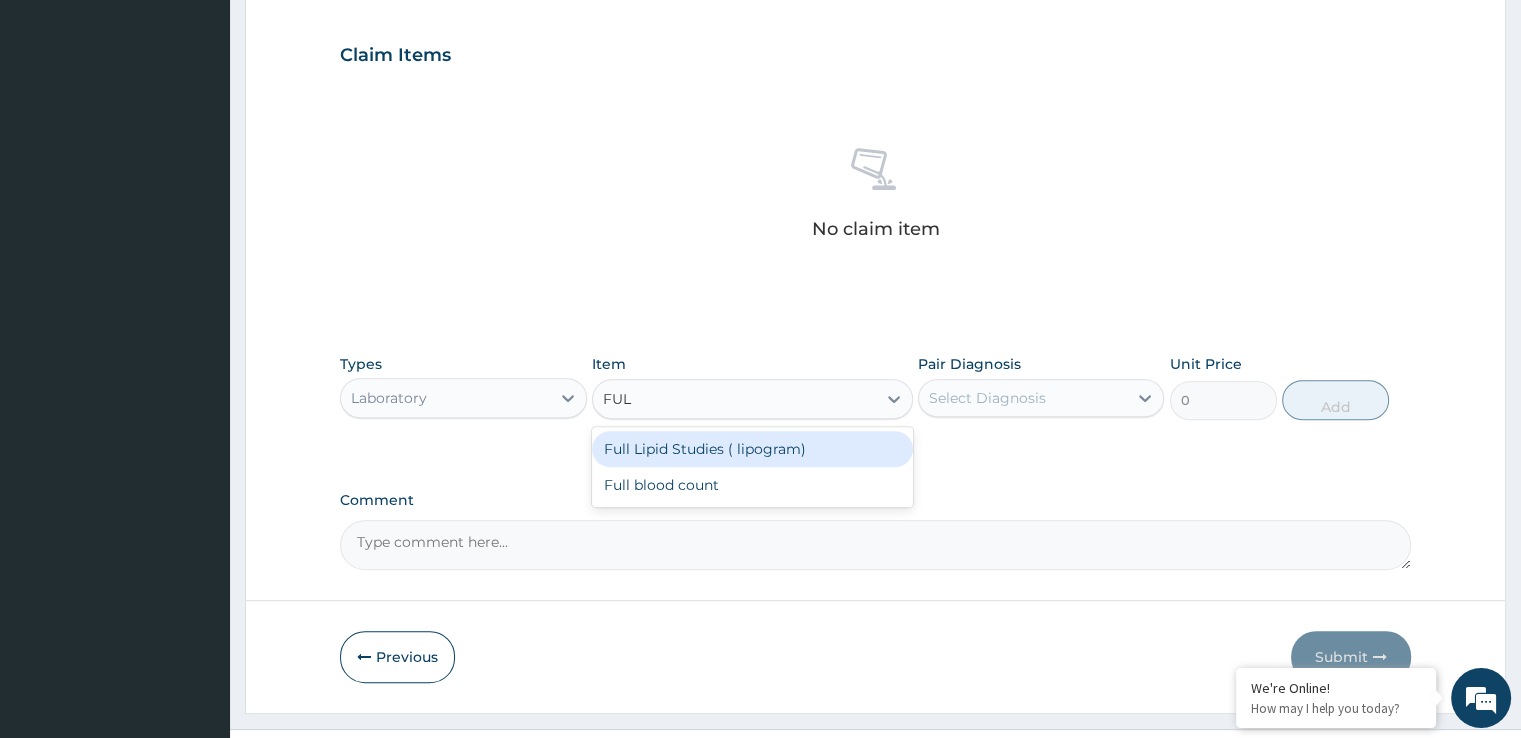 type on "FULL" 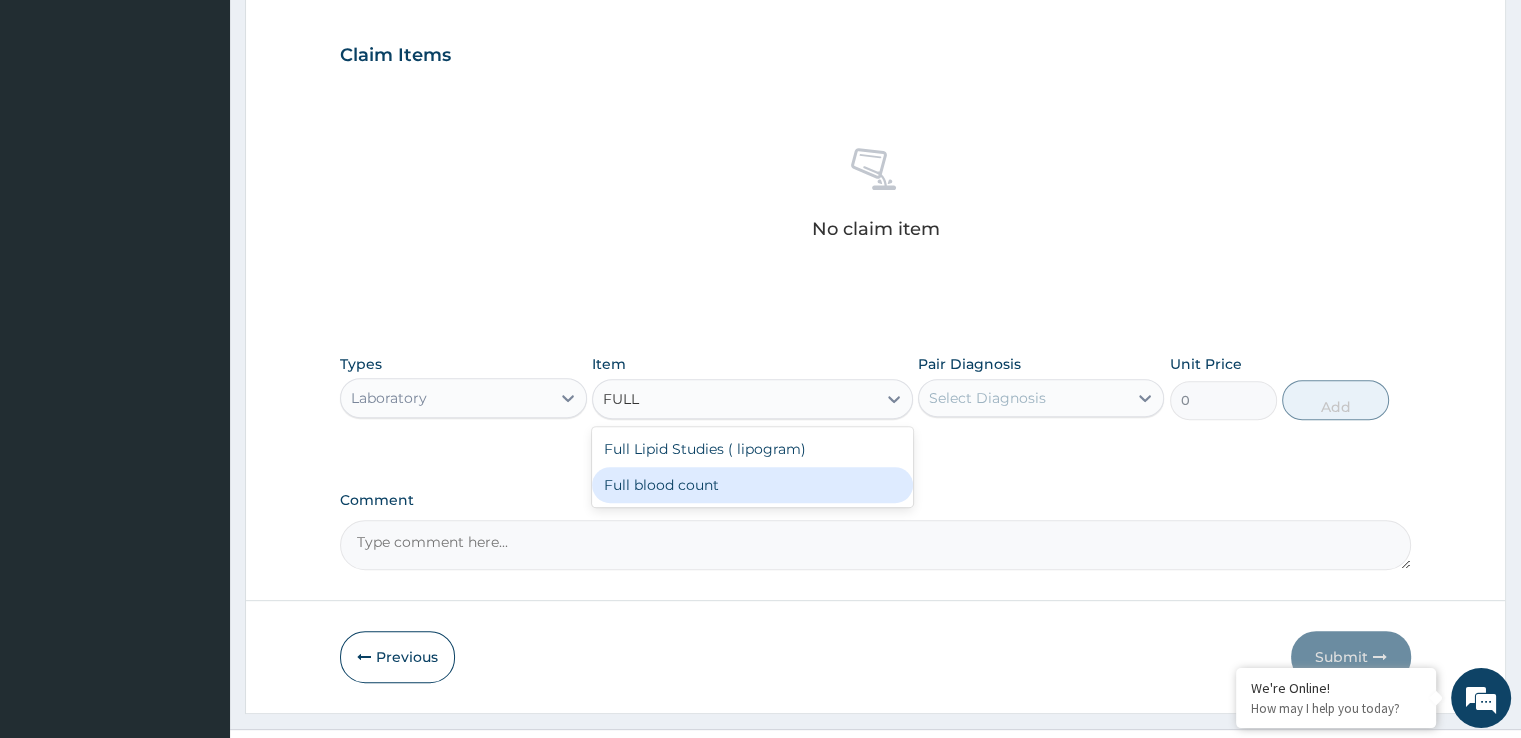 click on "Full blood count" at bounding box center [752, 485] 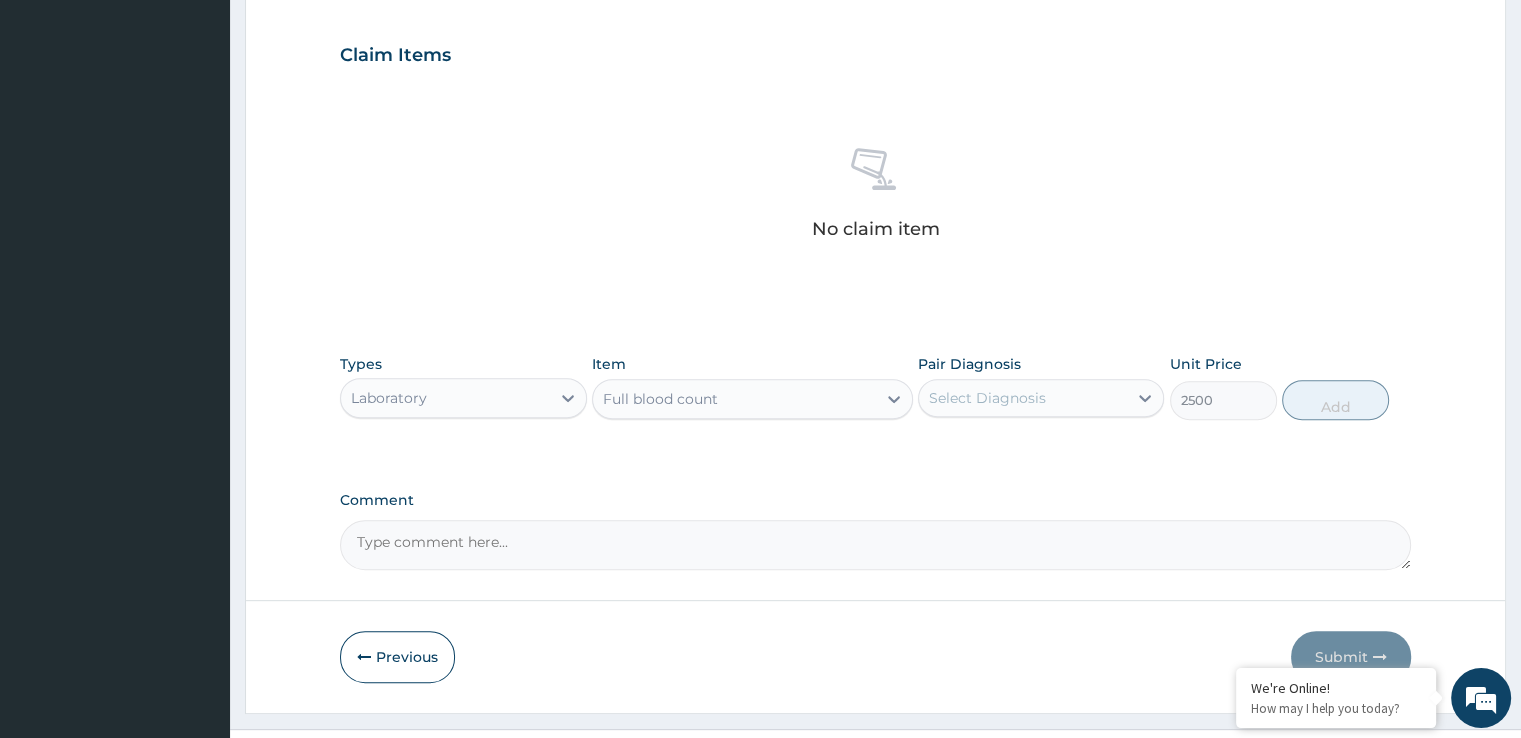 click on "Select Diagnosis" at bounding box center (1023, 398) 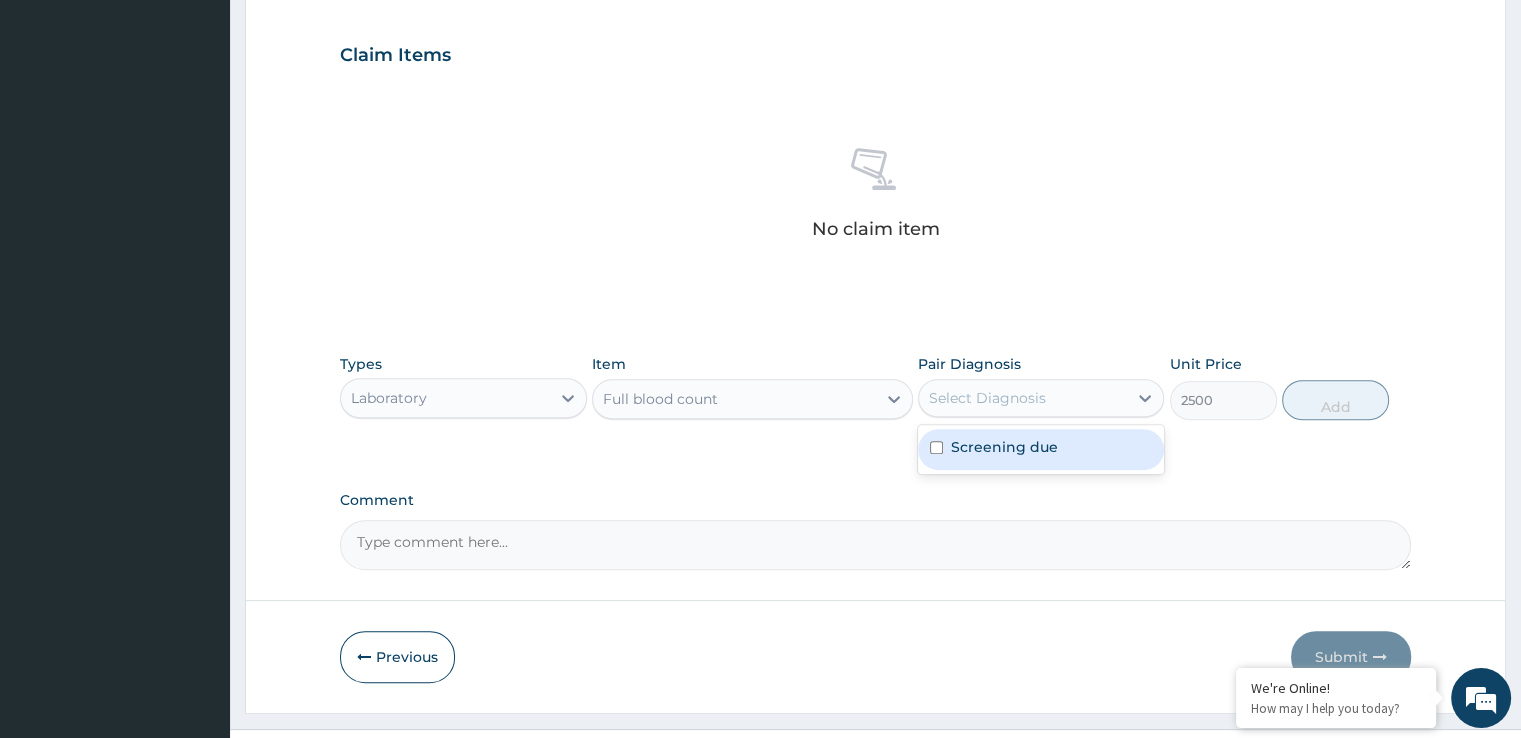 click on "Screening due" at bounding box center [1004, 447] 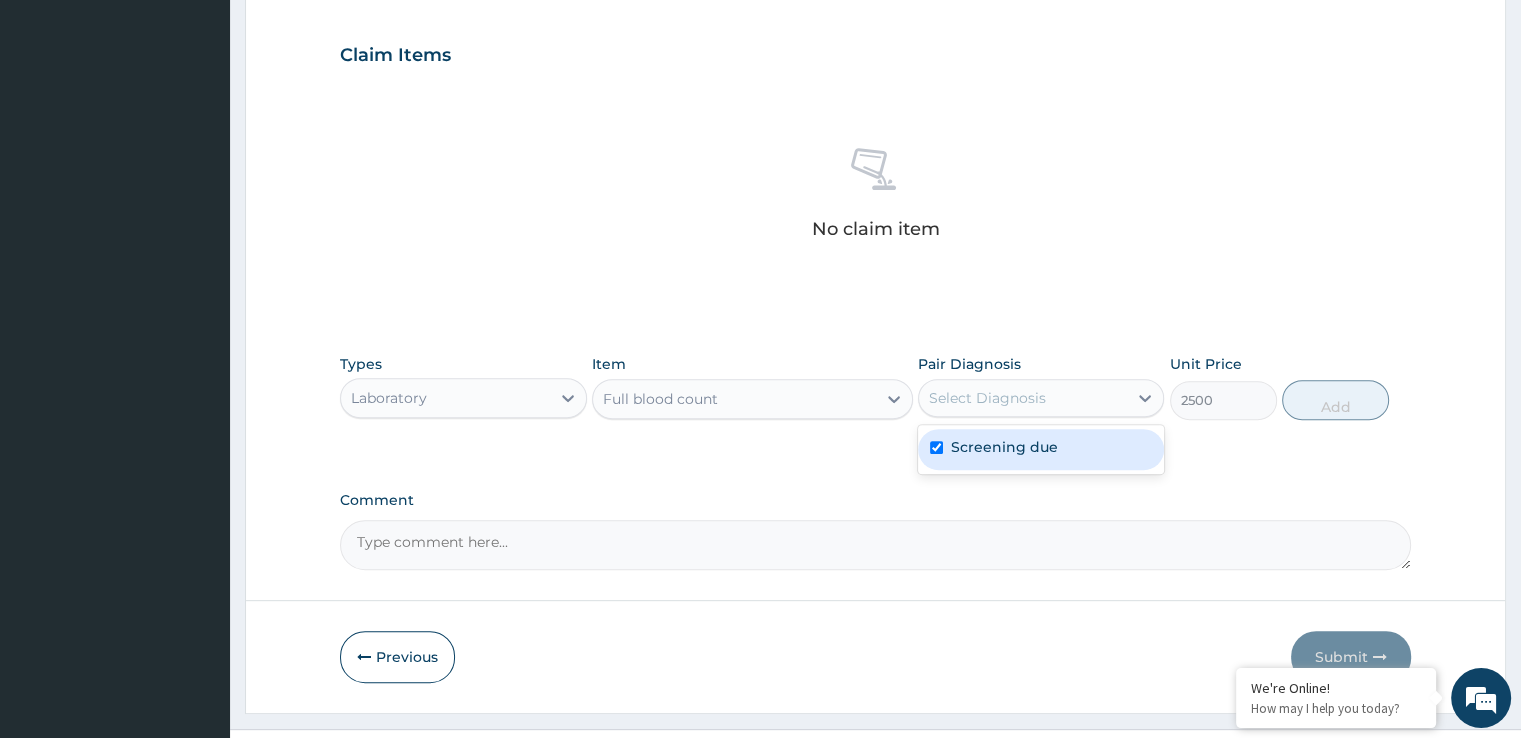 checkbox on "true" 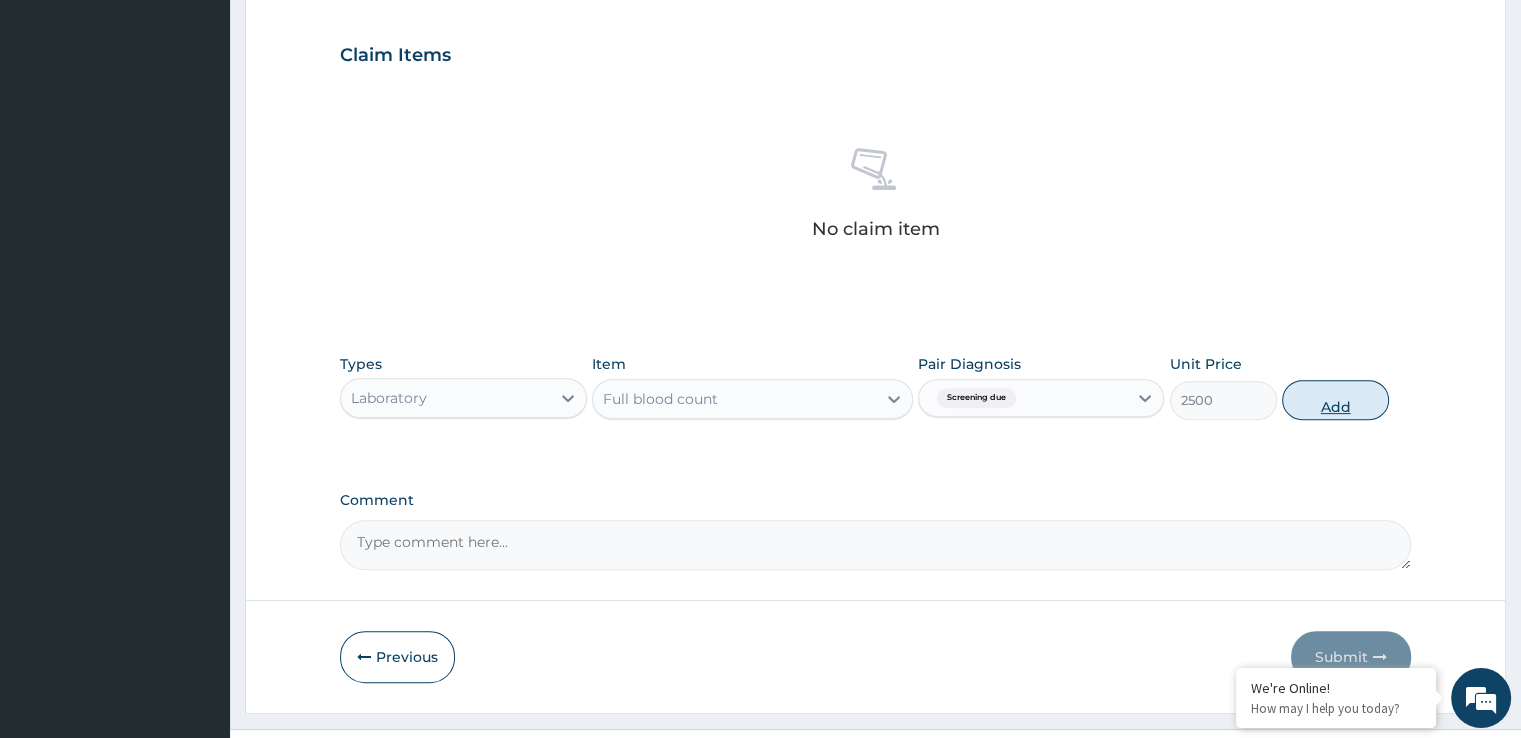 click on "Add" at bounding box center (1335, 400) 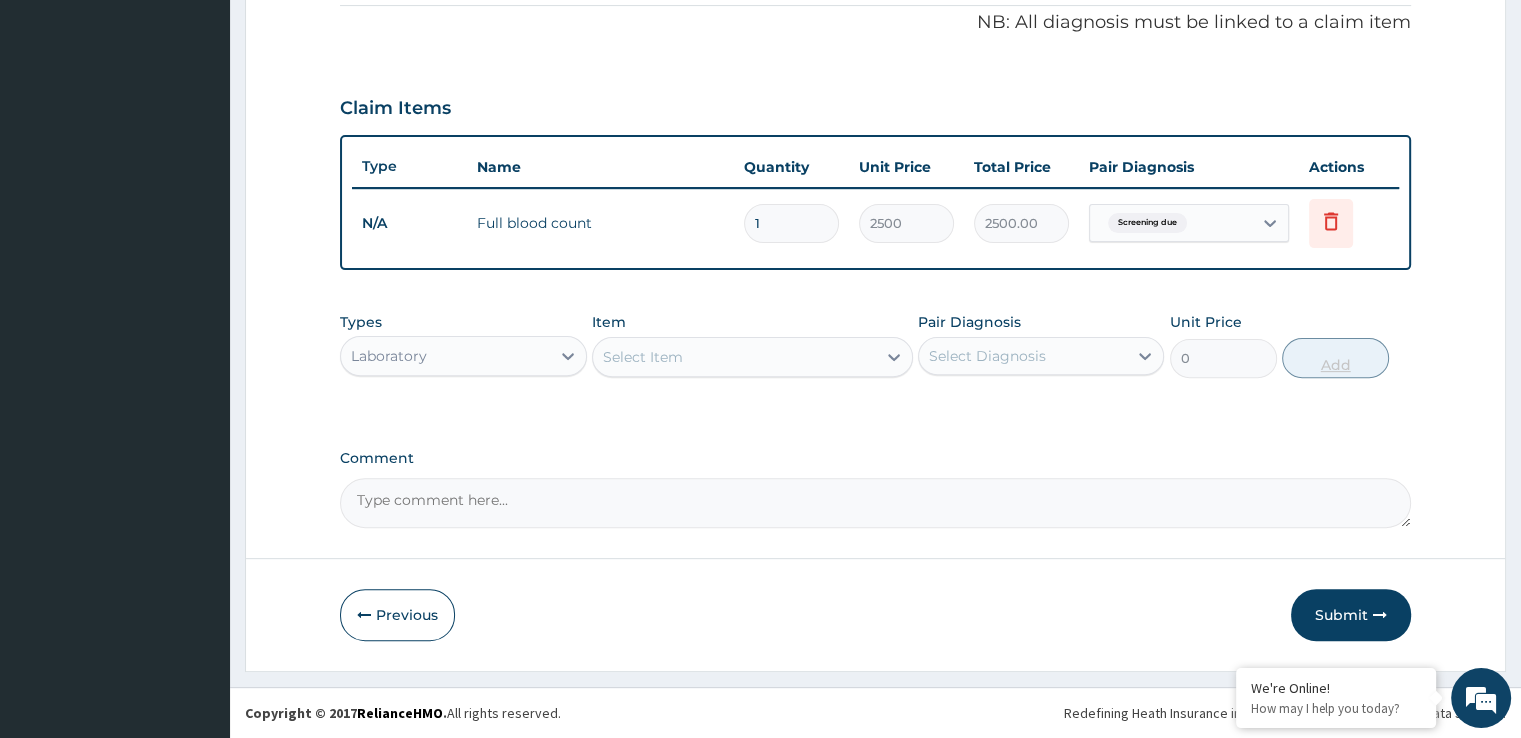 scroll, scrollTop: 606, scrollLeft: 0, axis: vertical 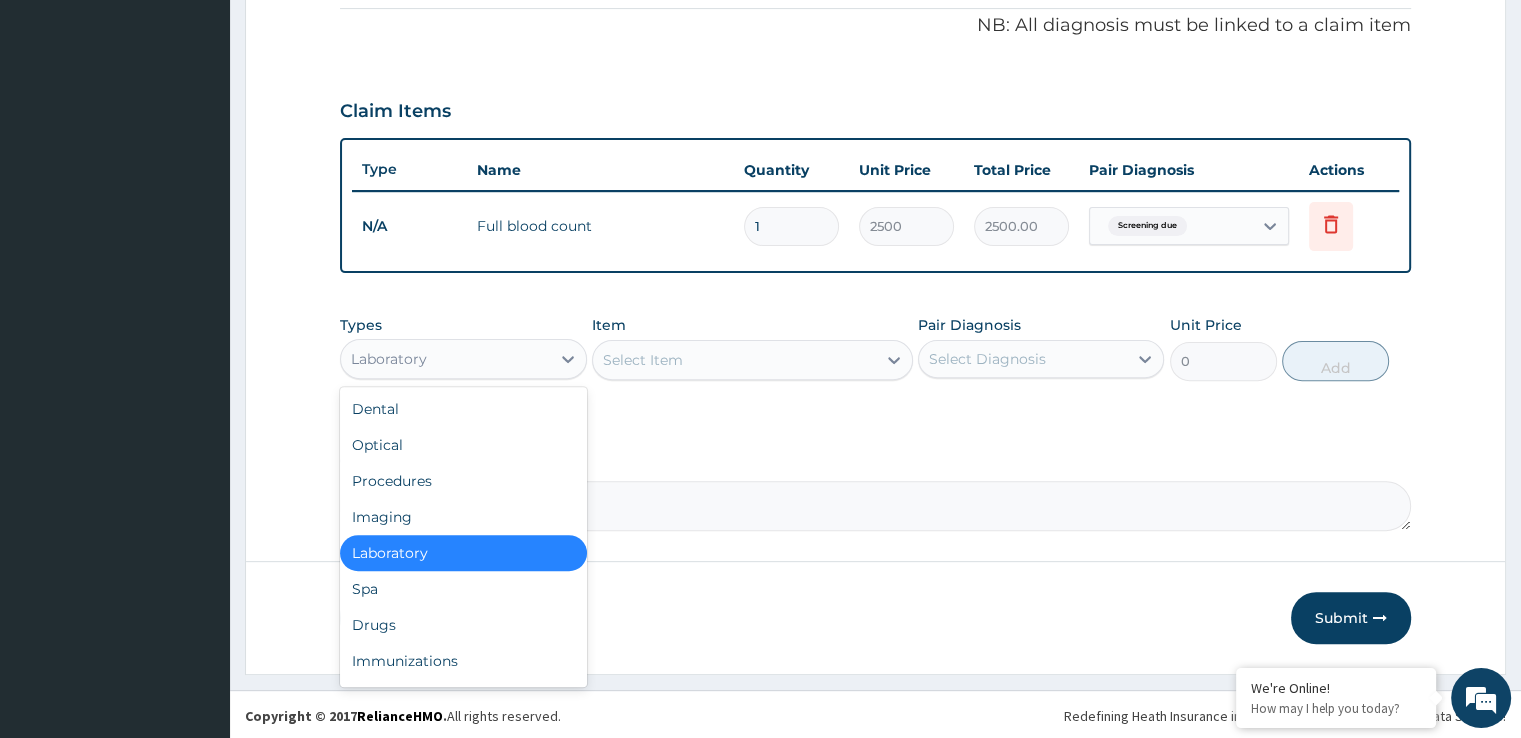 click on "Laboratory" at bounding box center (445, 359) 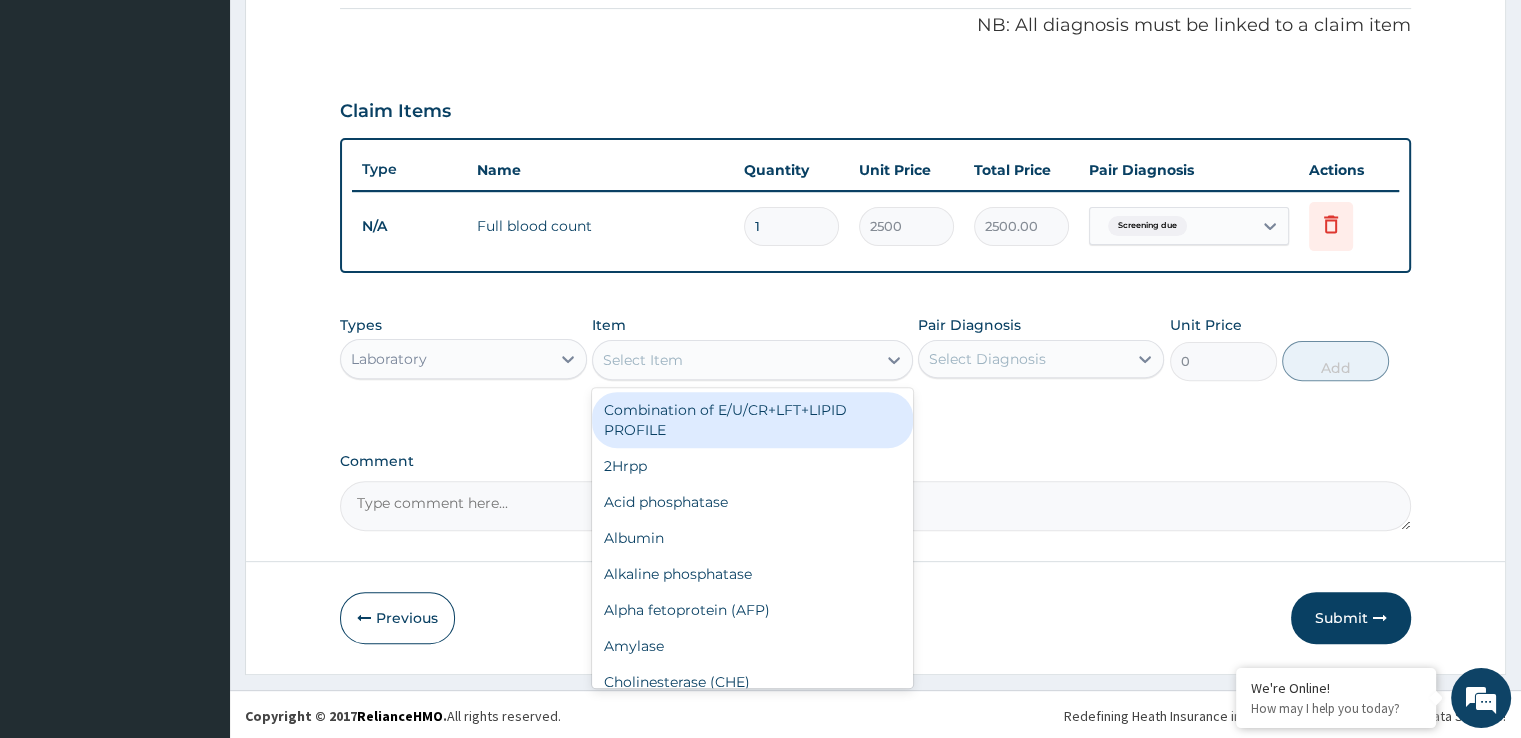 click on "Select Item" at bounding box center [734, 360] 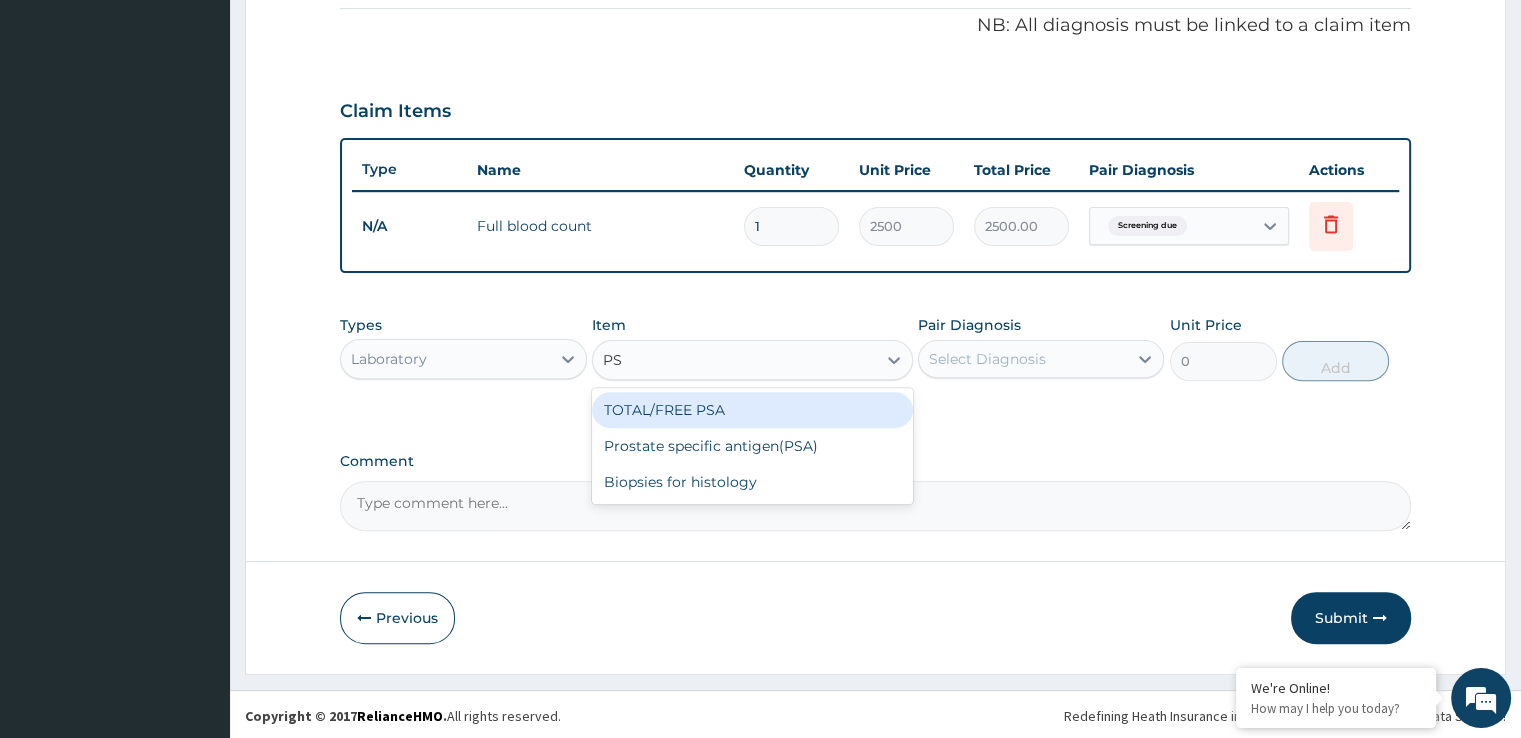 type on "PSA" 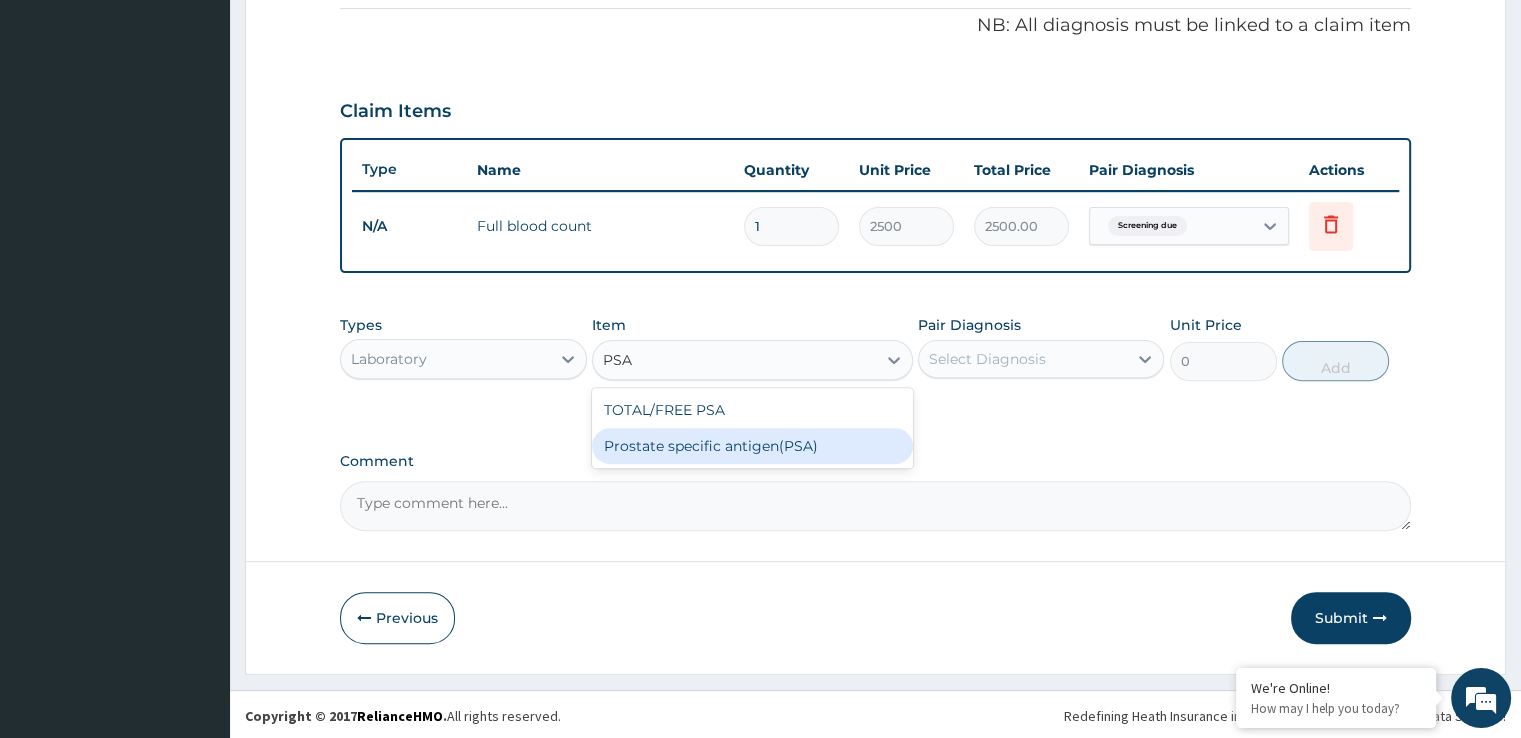 click on "Prostate specific antigen(PSA)" at bounding box center (752, 446) 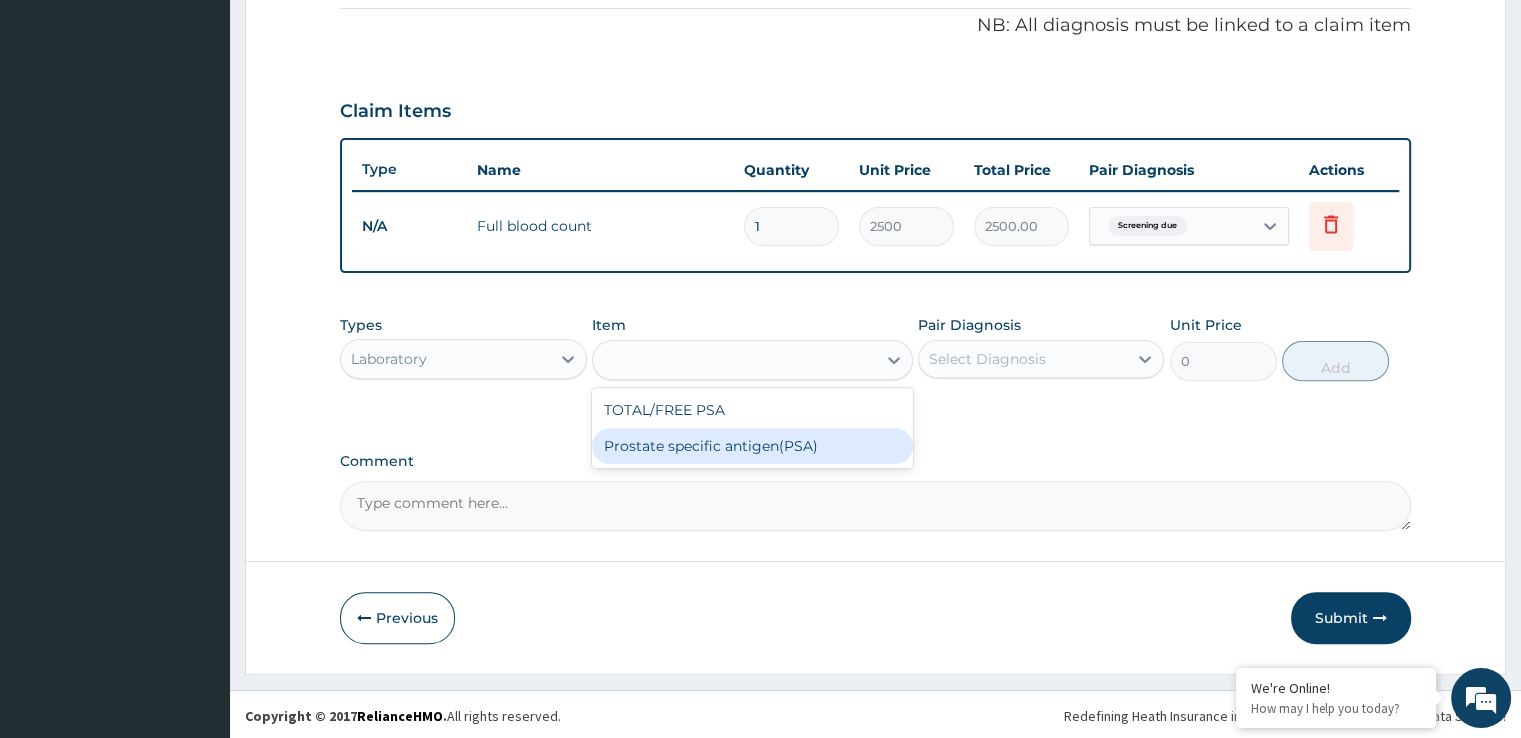 type on "8000" 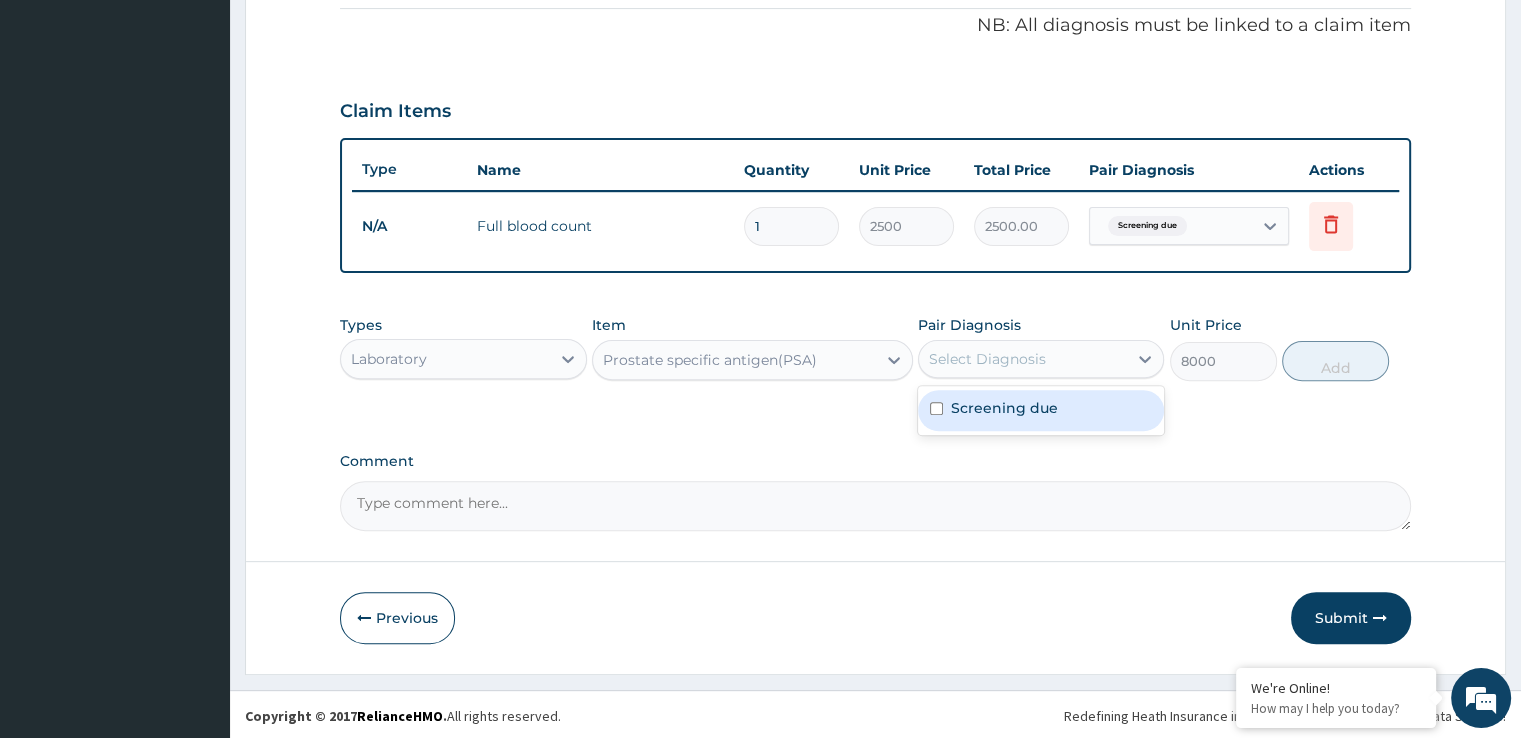 click on "Select Diagnosis" at bounding box center [1023, 359] 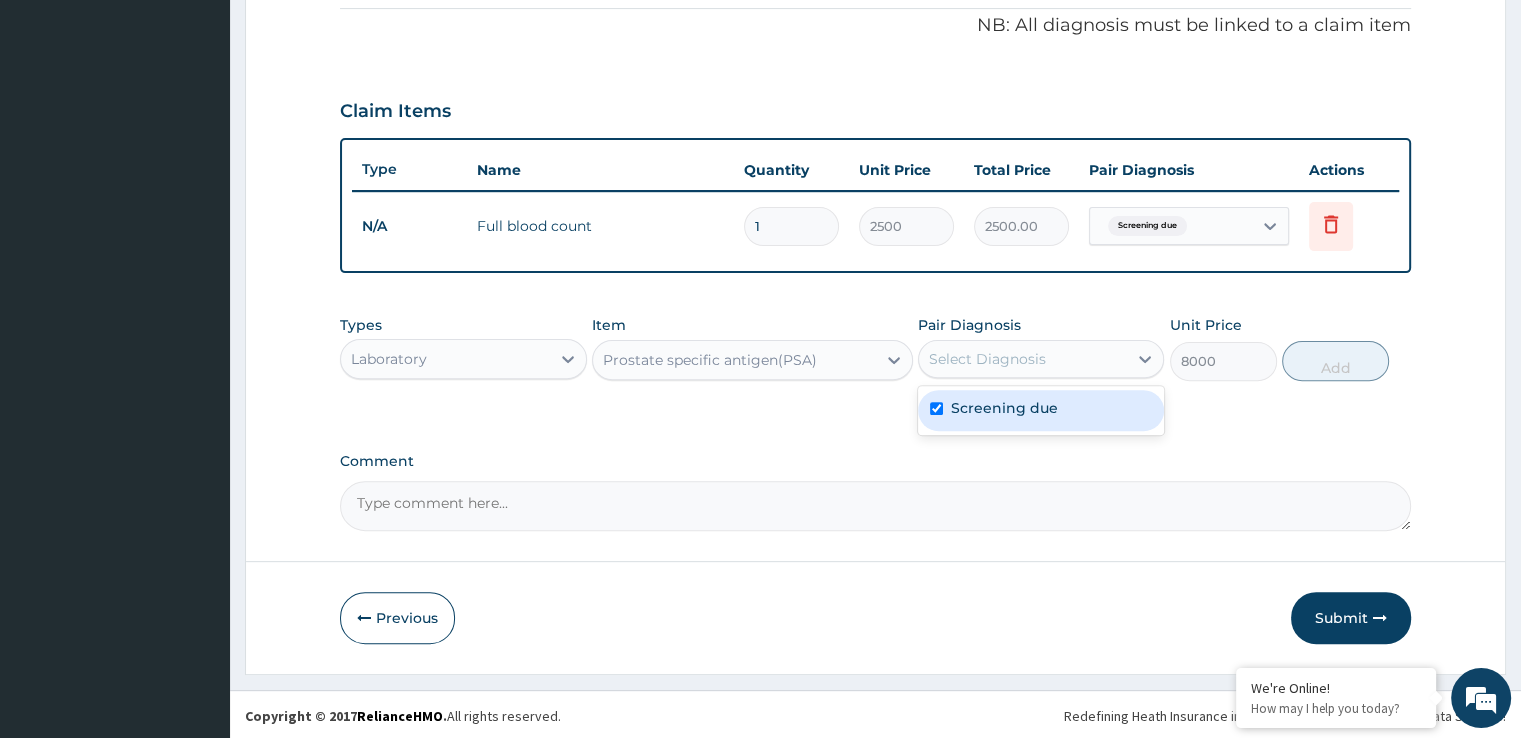 checkbox on "true" 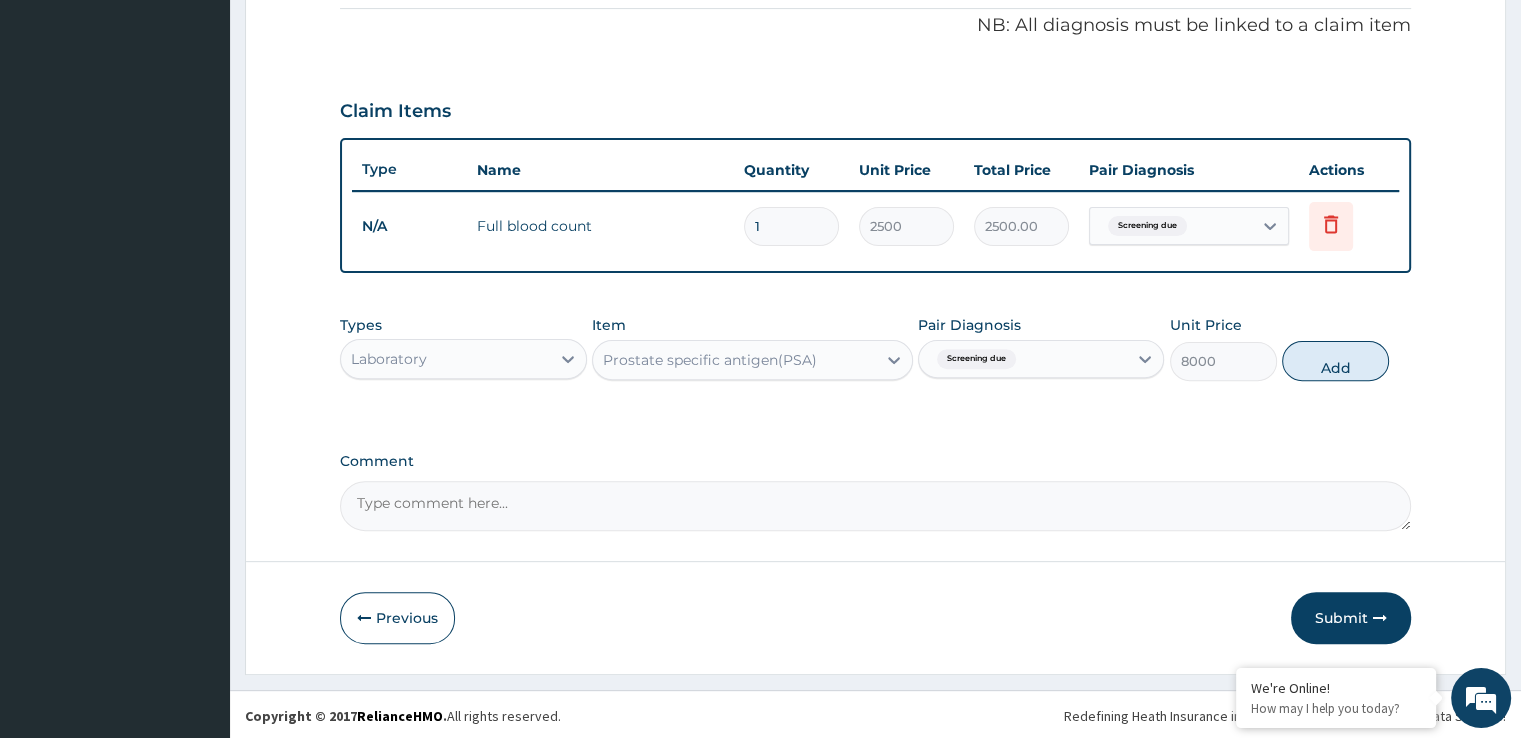 click on "Add" at bounding box center [1335, 361] 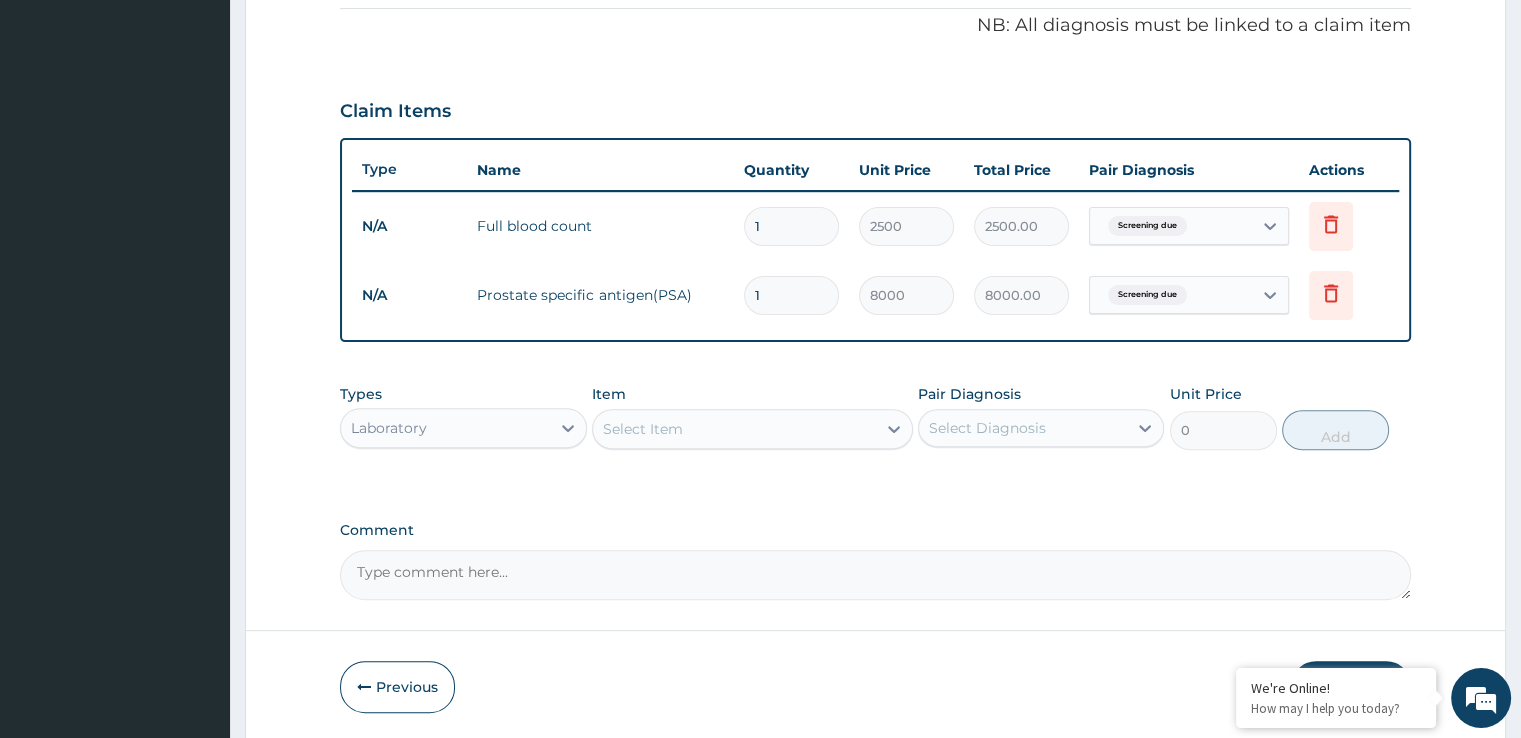 click on "Select Item" at bounding box center (734, 429) 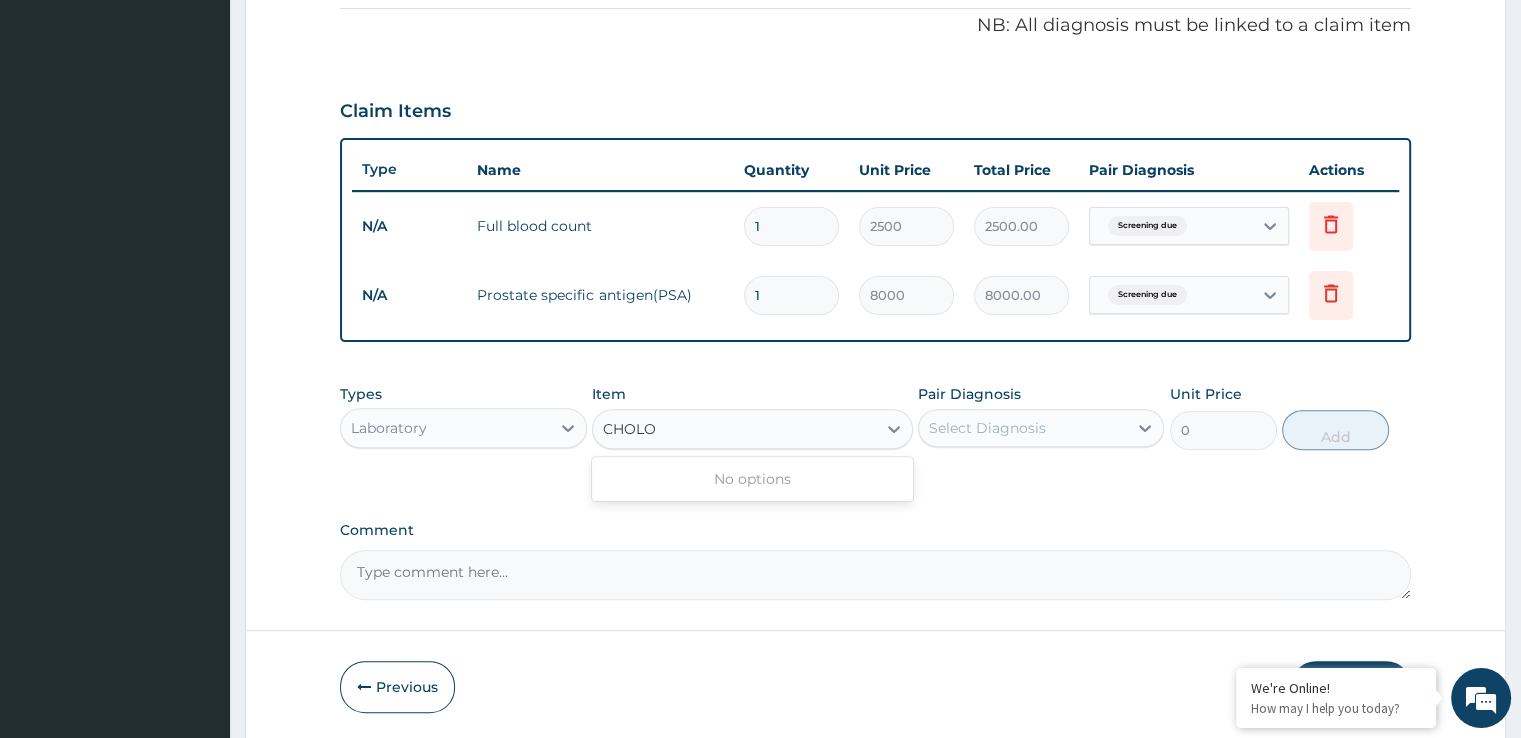type on "CHOL" 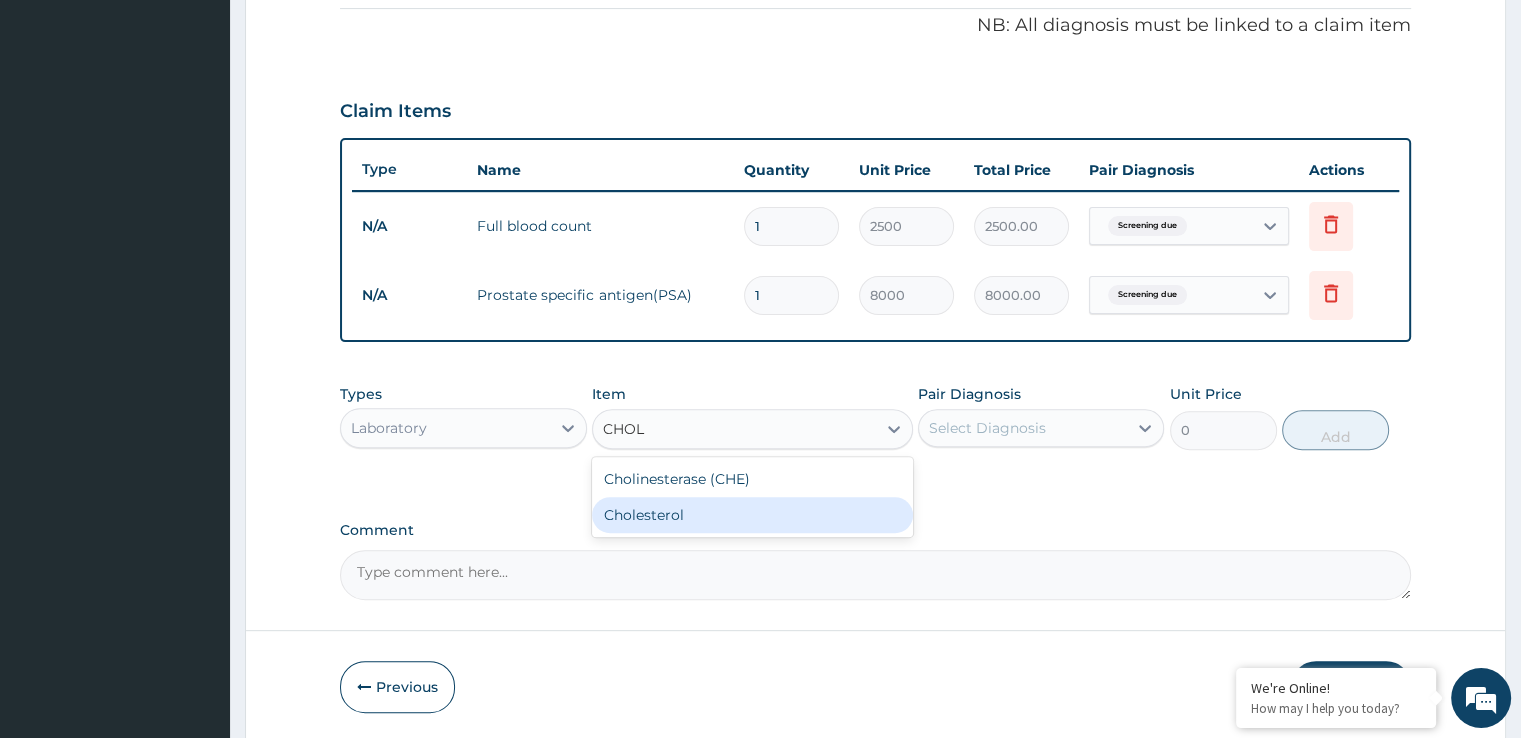 click on "Cholesterol" at bounding box center [752, 515] 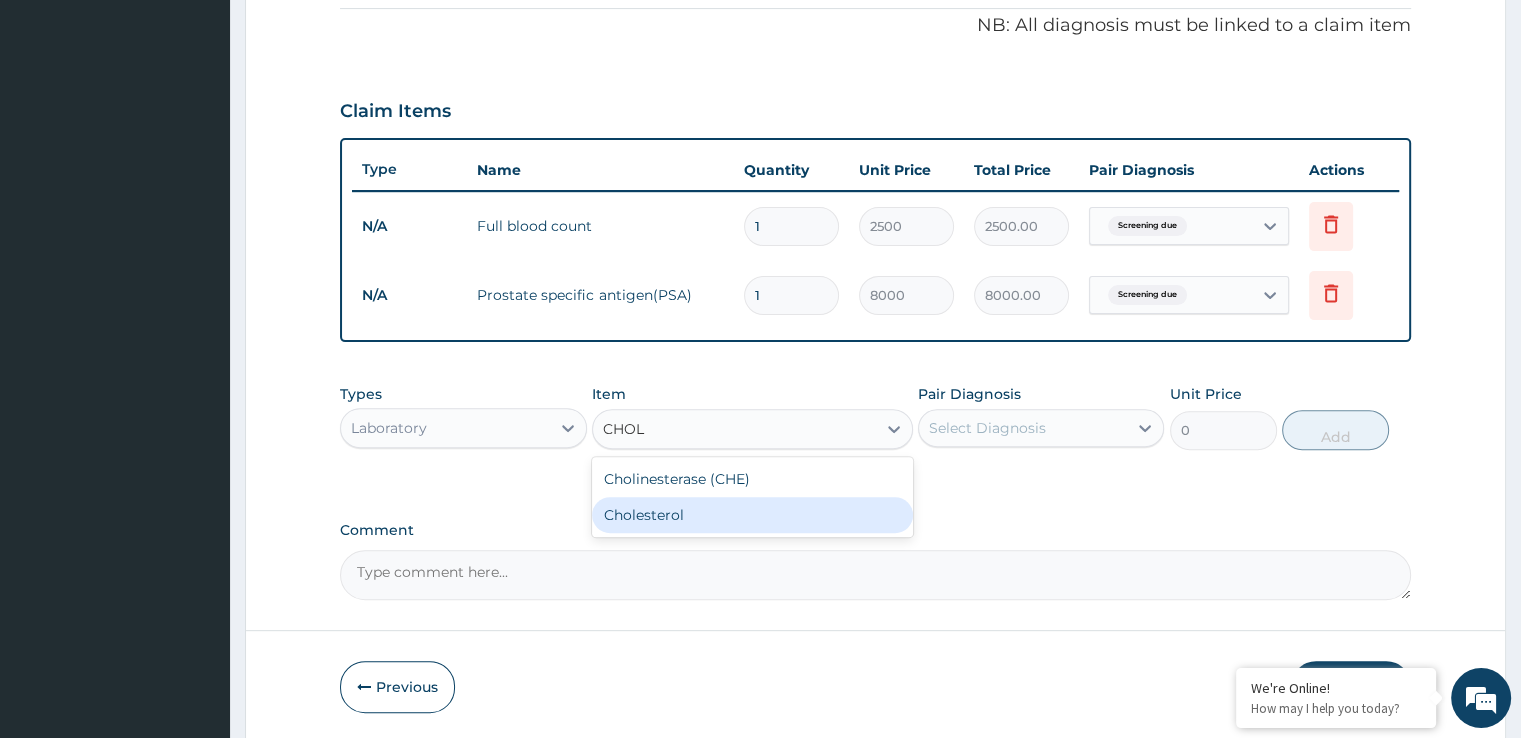 type 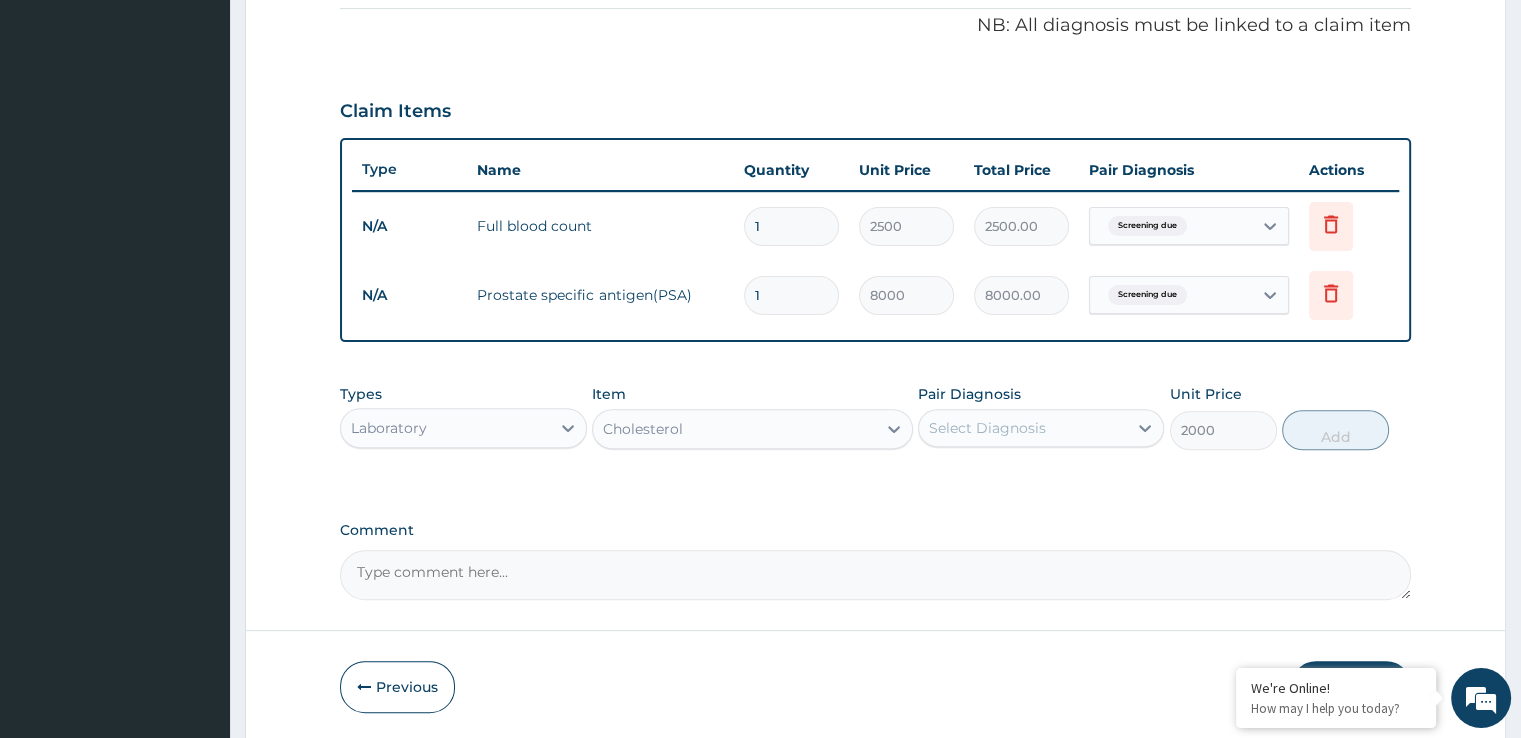 click on "Select Diagnosis" at bounding box center (987, 428) 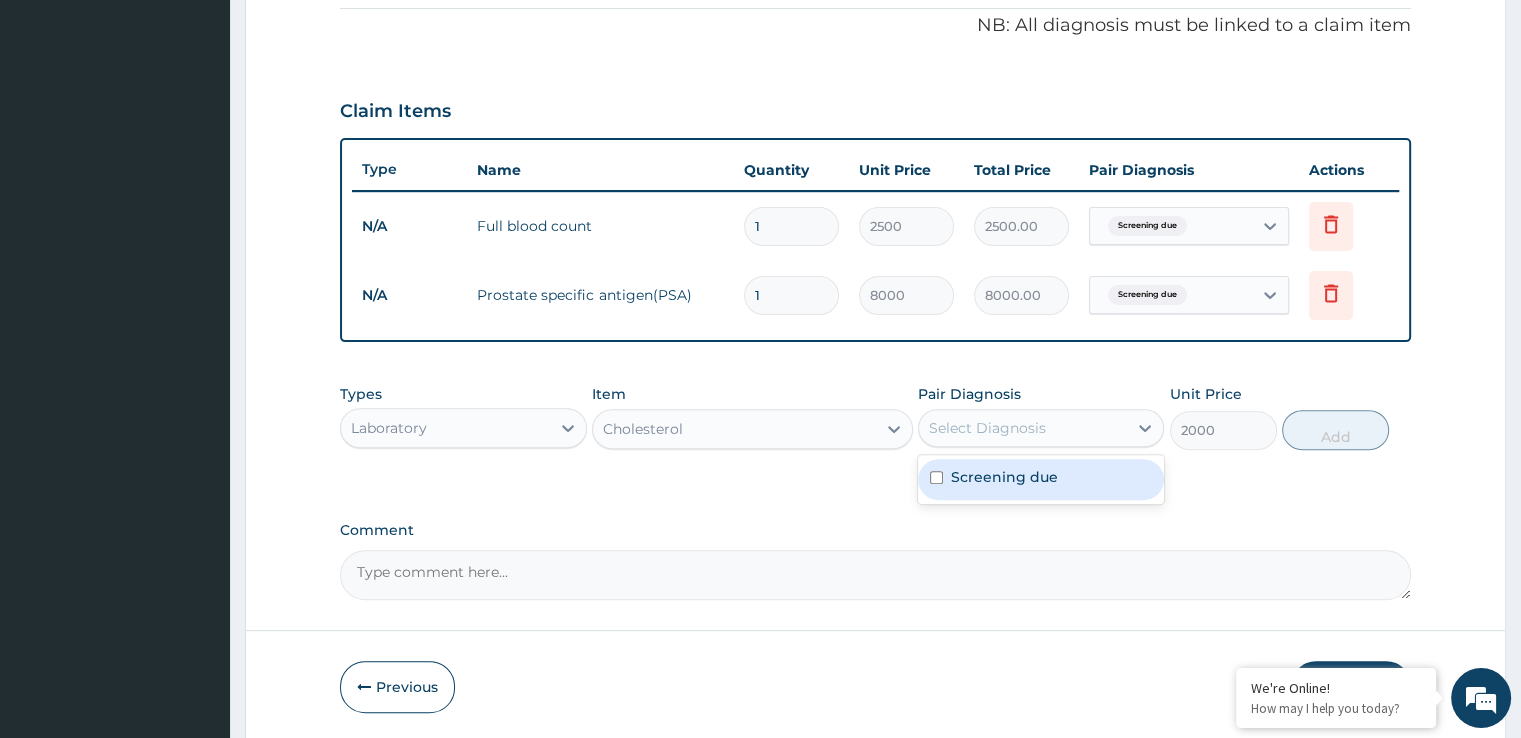 click on "Screening due" at bounding box center (1004, 477) 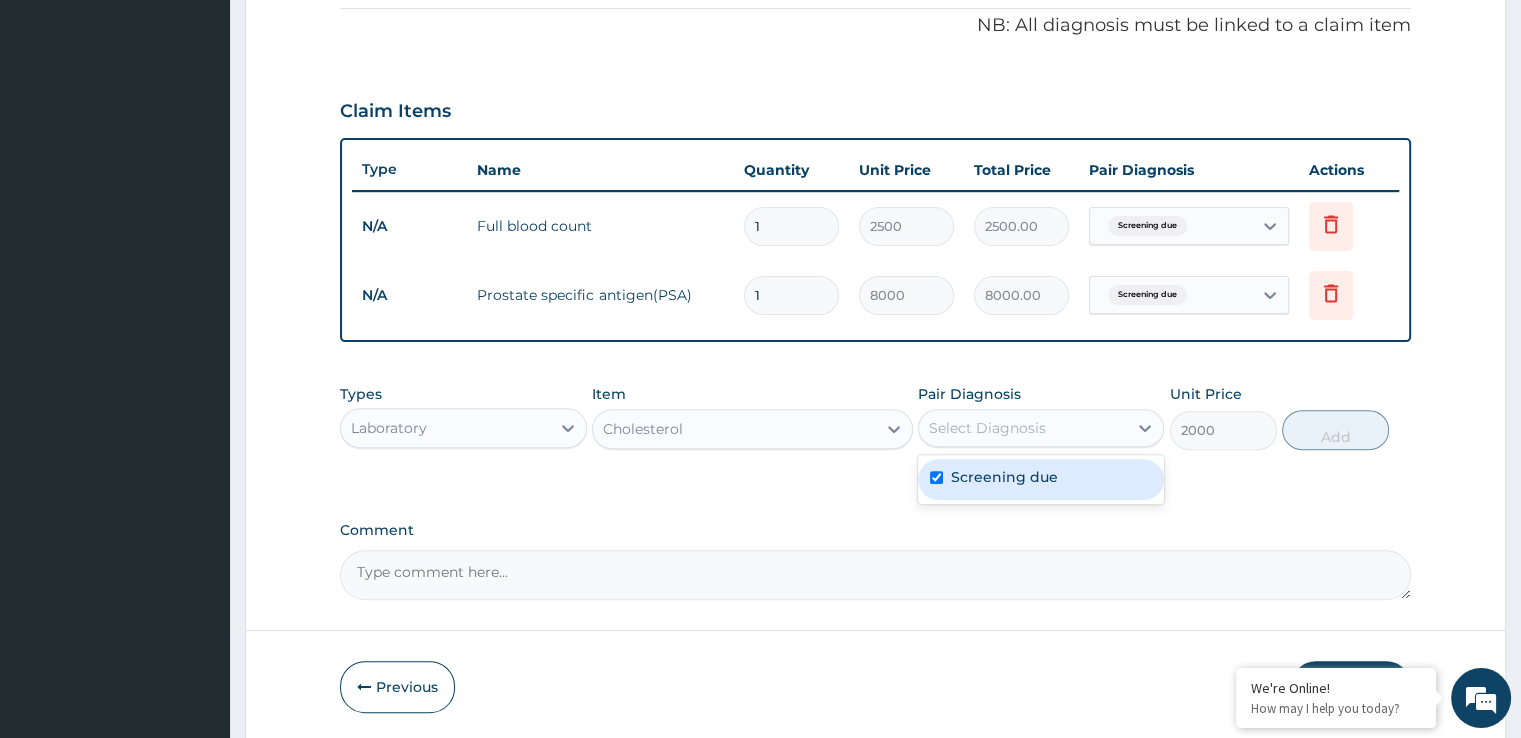 checkbox on "true" 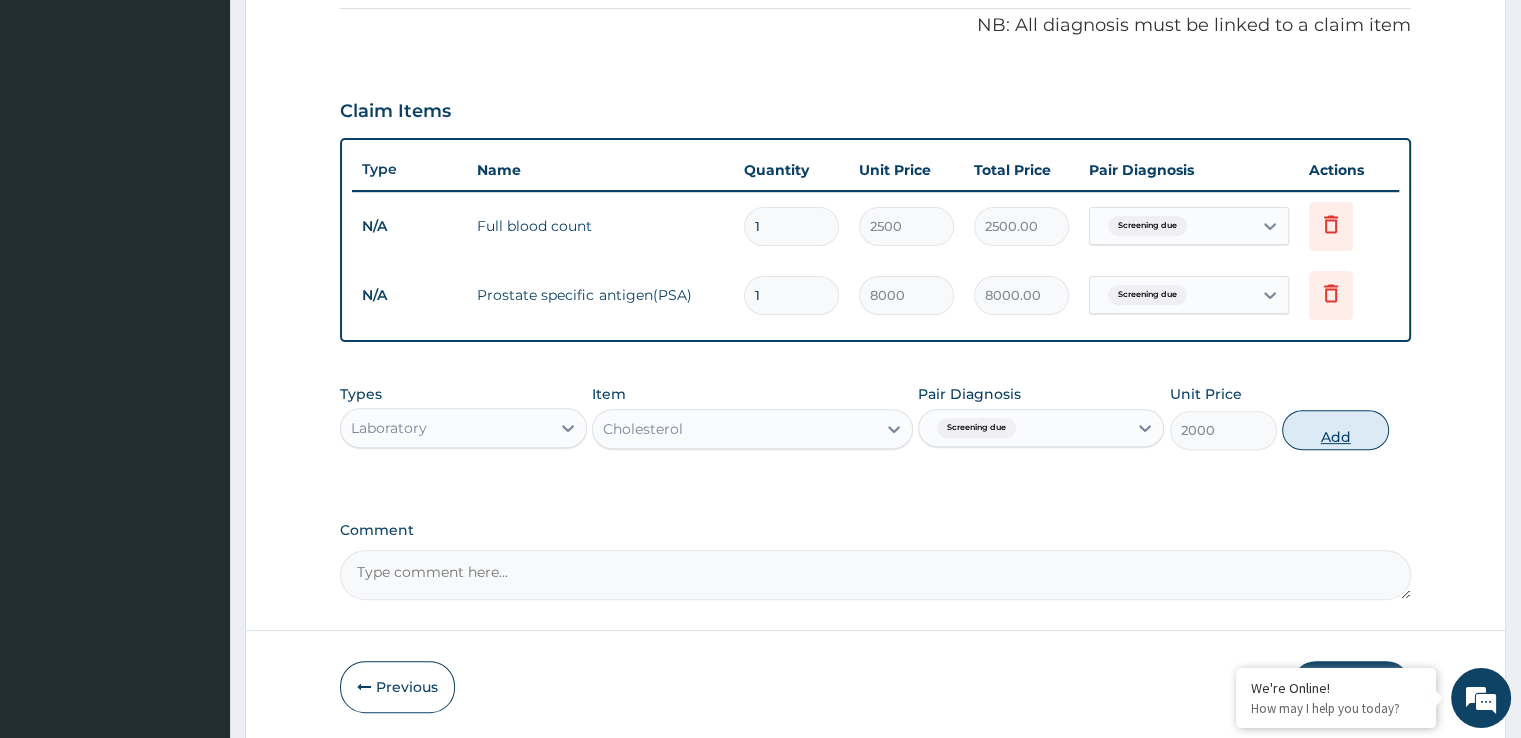 click on "Add" at bounding box center [1335, 430] 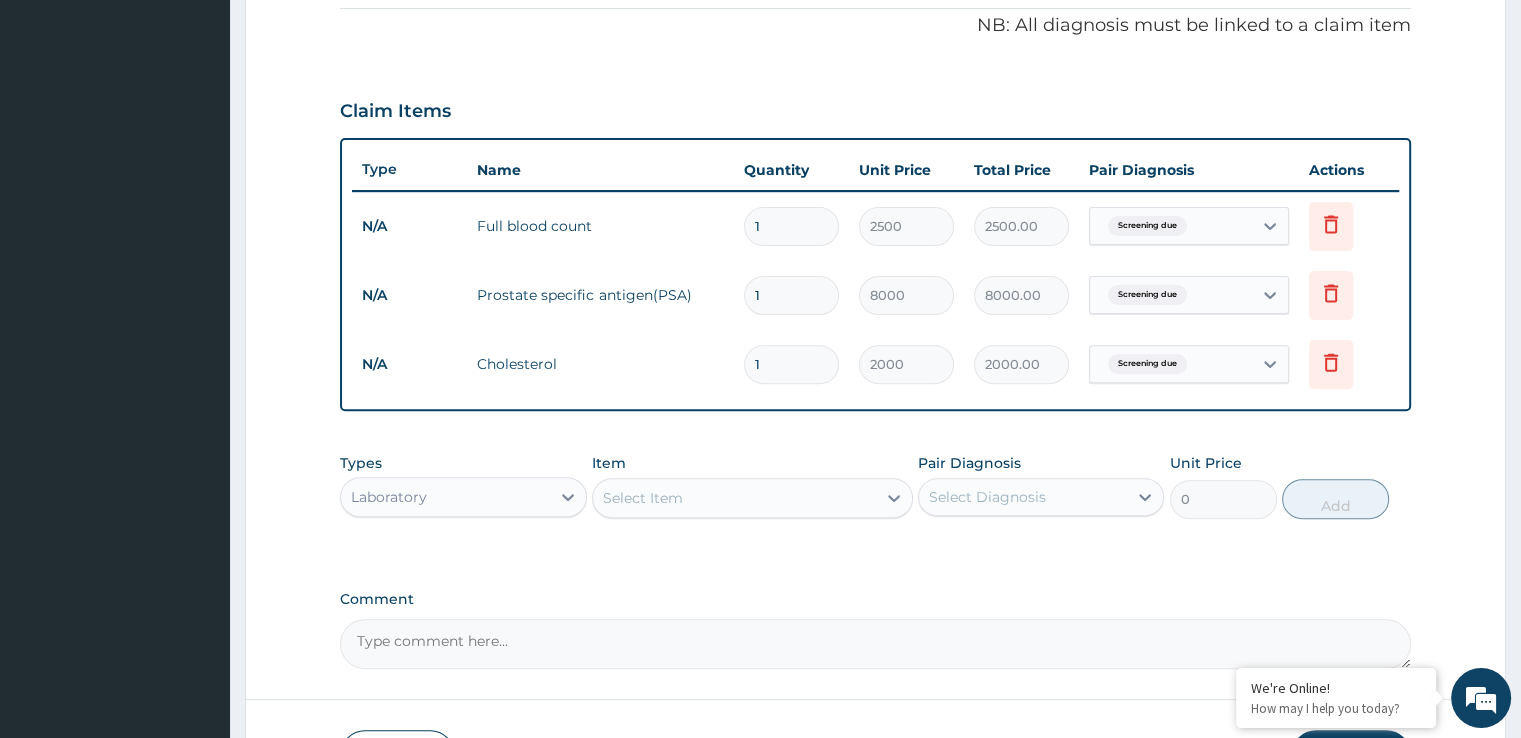 click on "Select Item" at bounding box center [643, 498] 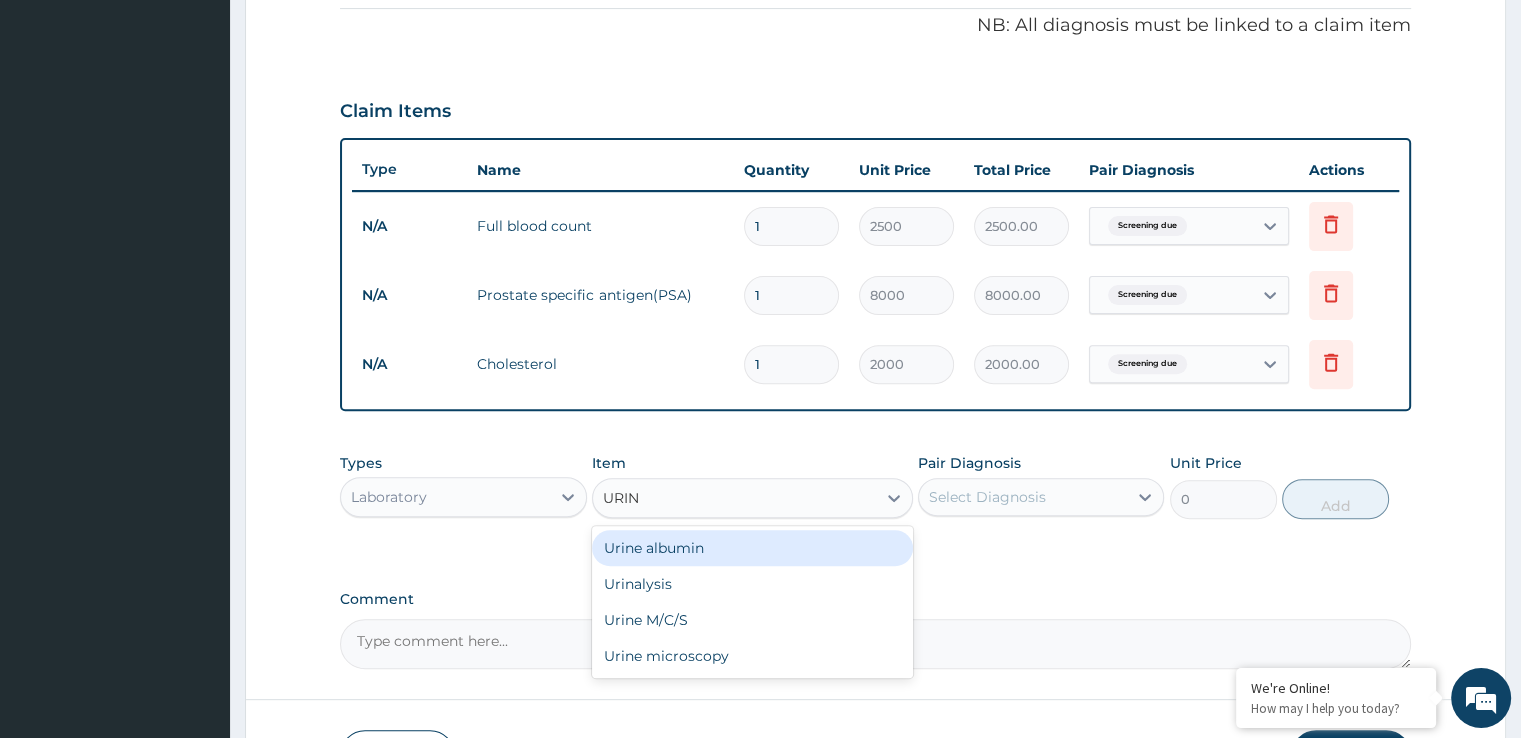 type on "URINA" 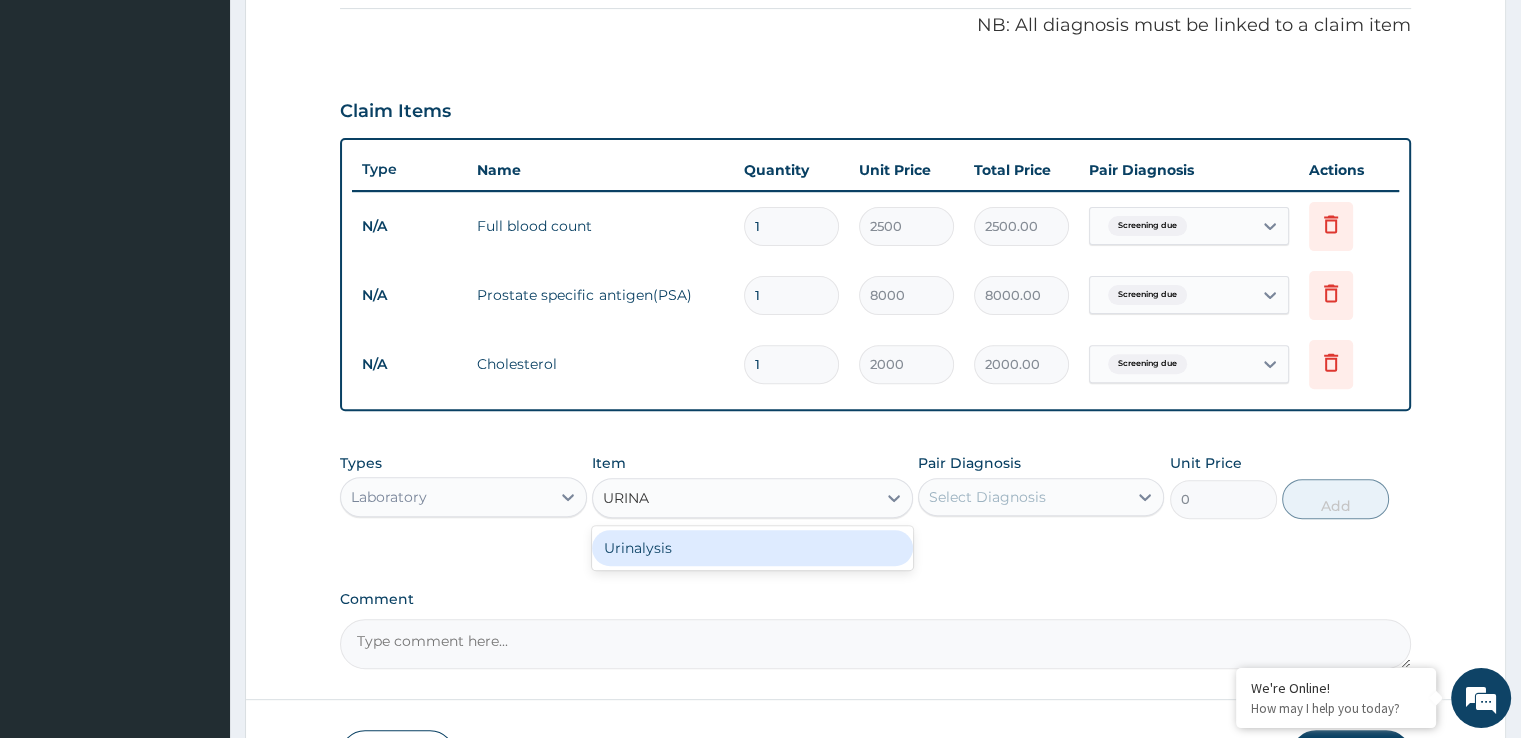click on "Urinalysis" at bounding box center (752, 548) 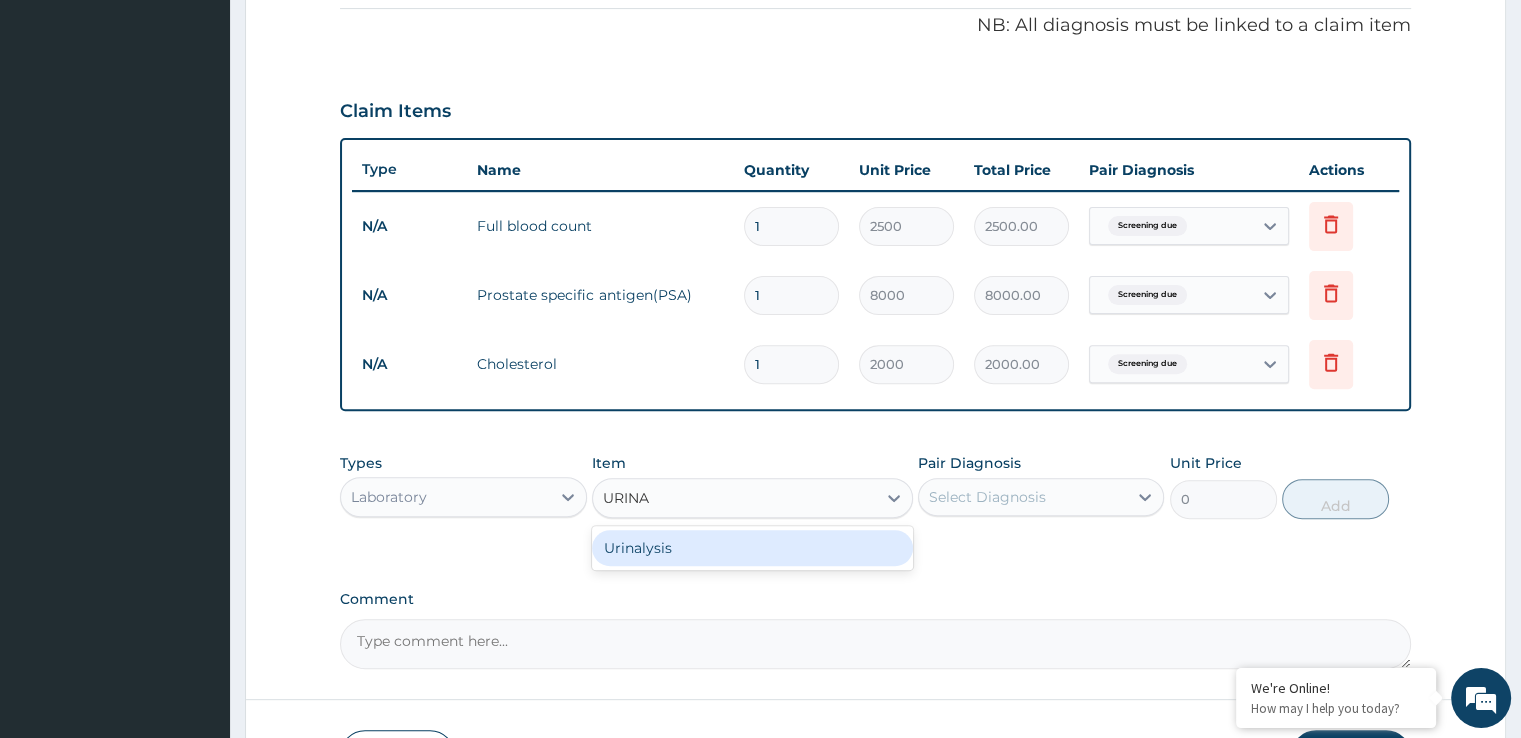 type 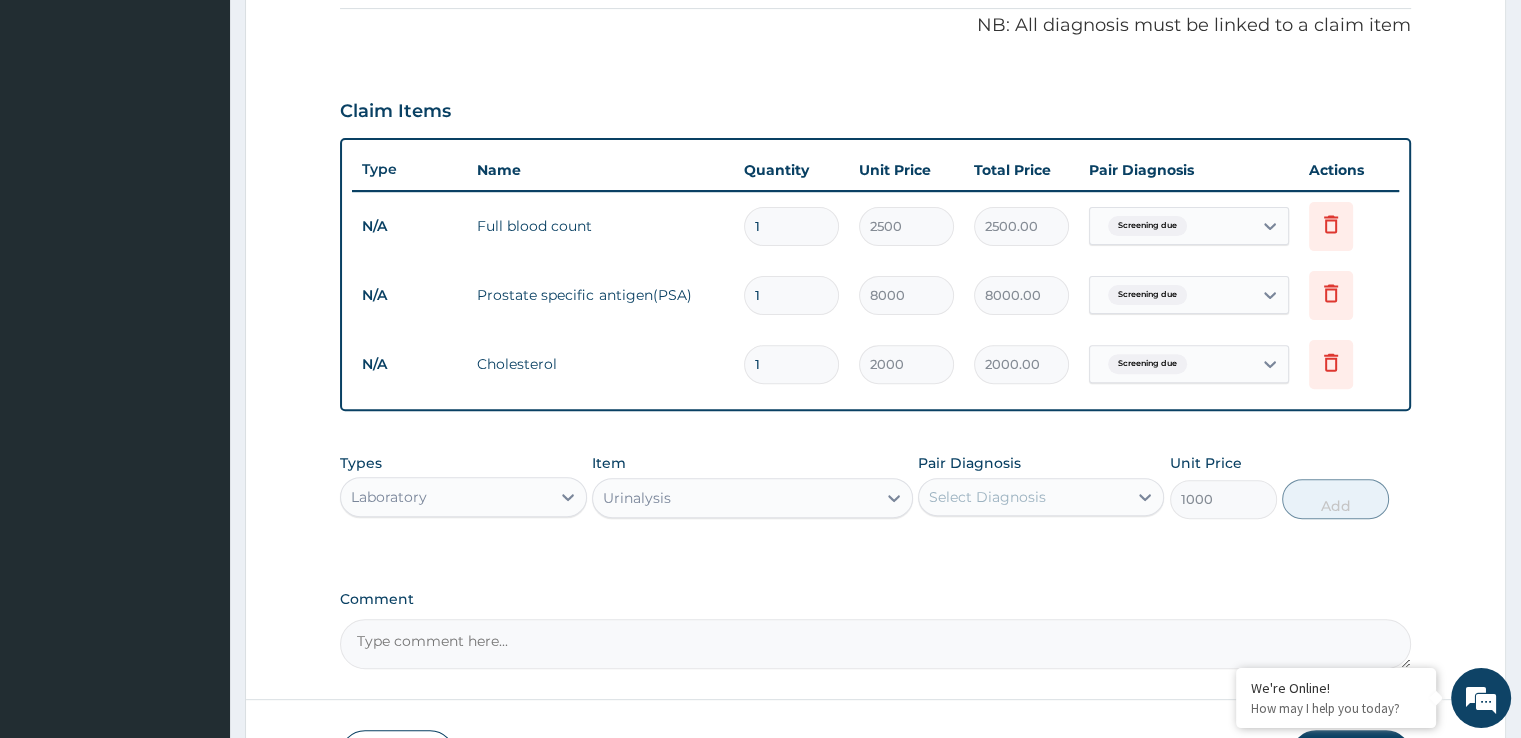 click on "Select Diagnosis" at bounding box center [987, 497] 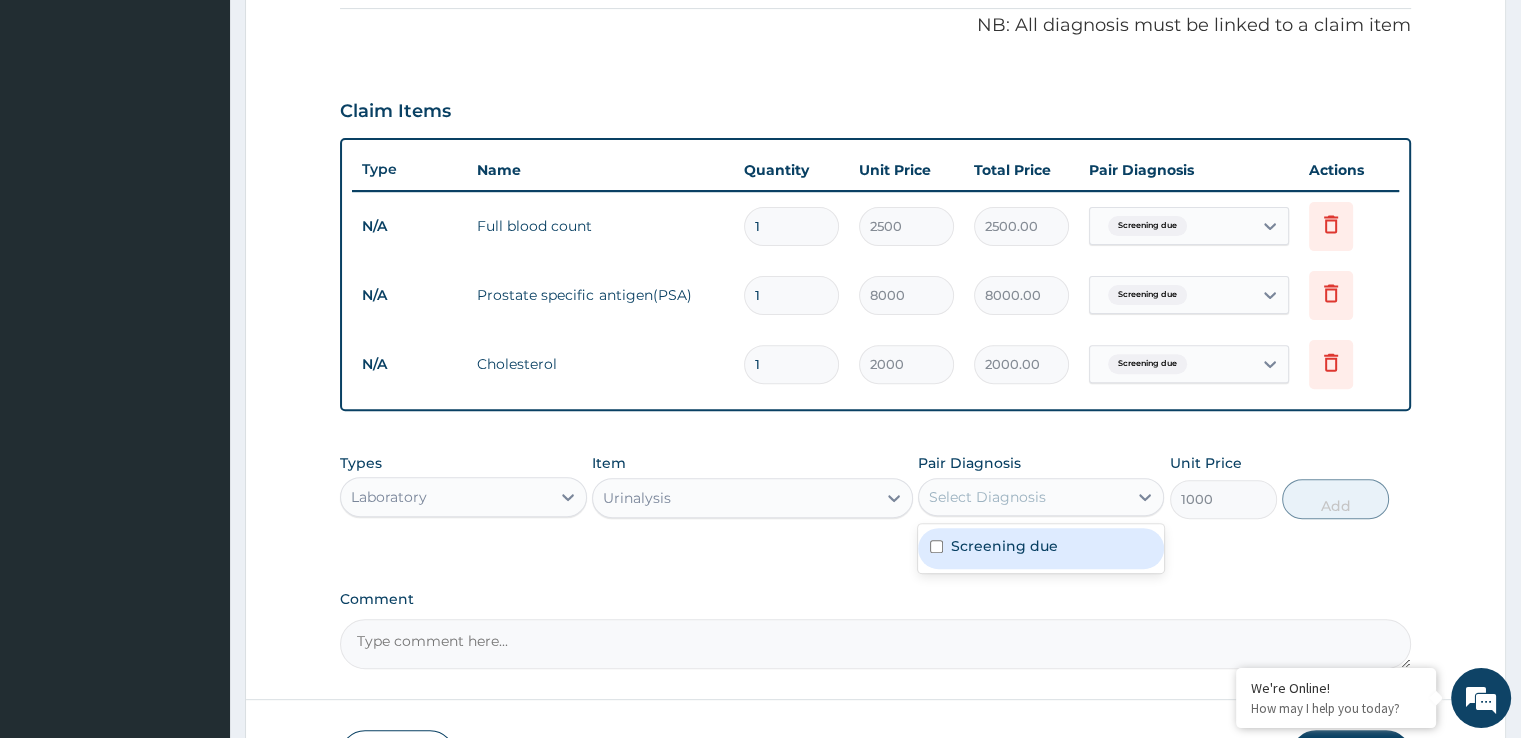 click on "Screening due" at bounding box center [1004, 546] 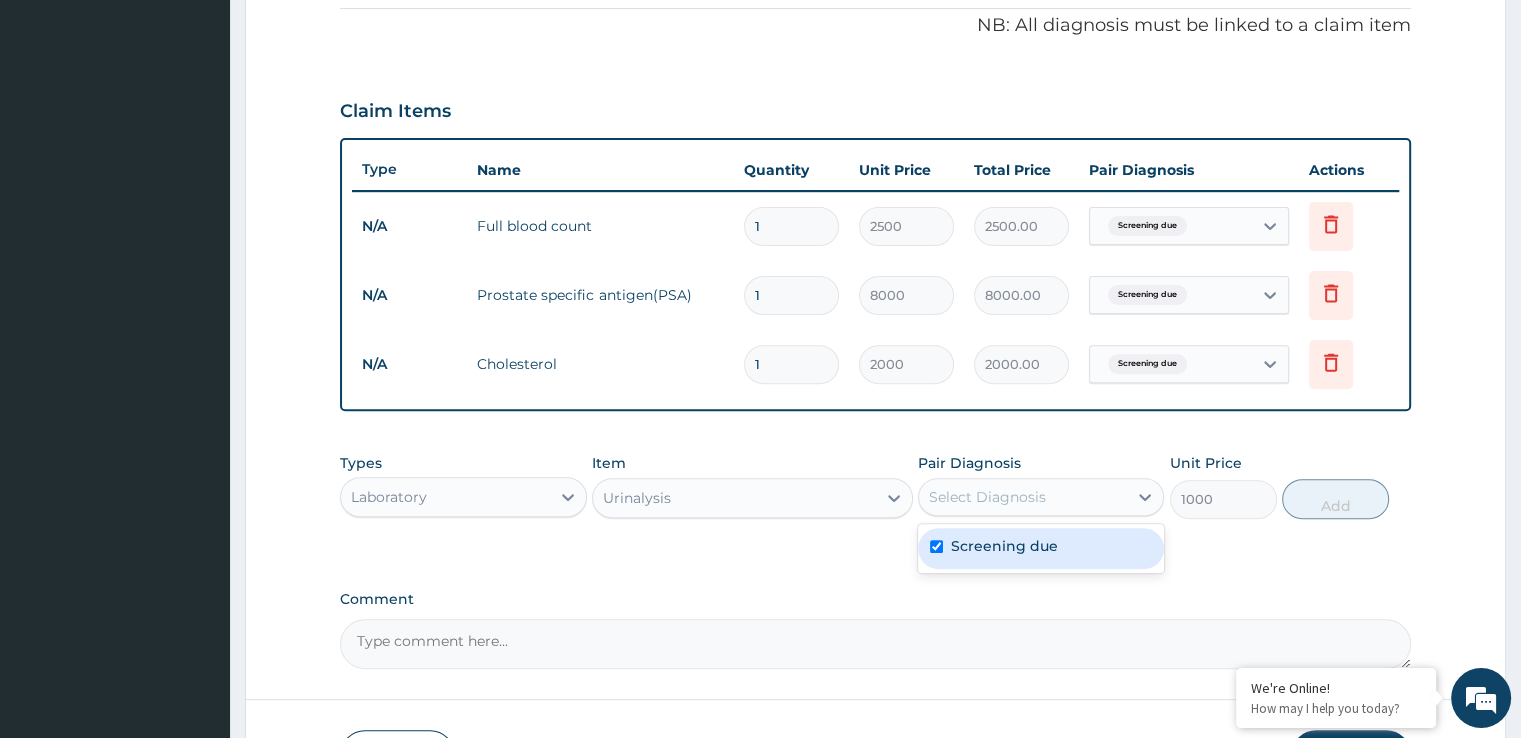 checkbox on "true" 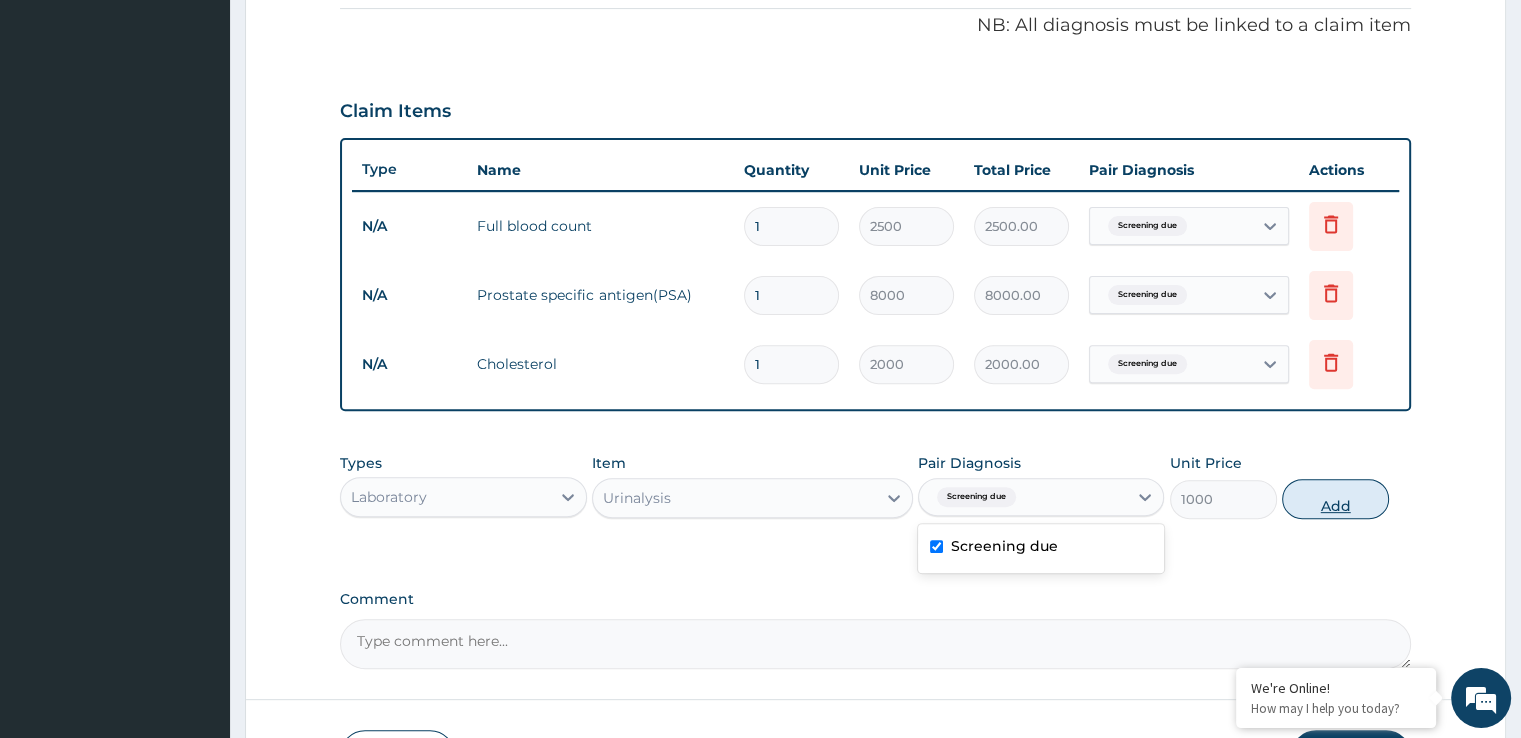 click on "Add" at bounding box center (1335, 499) 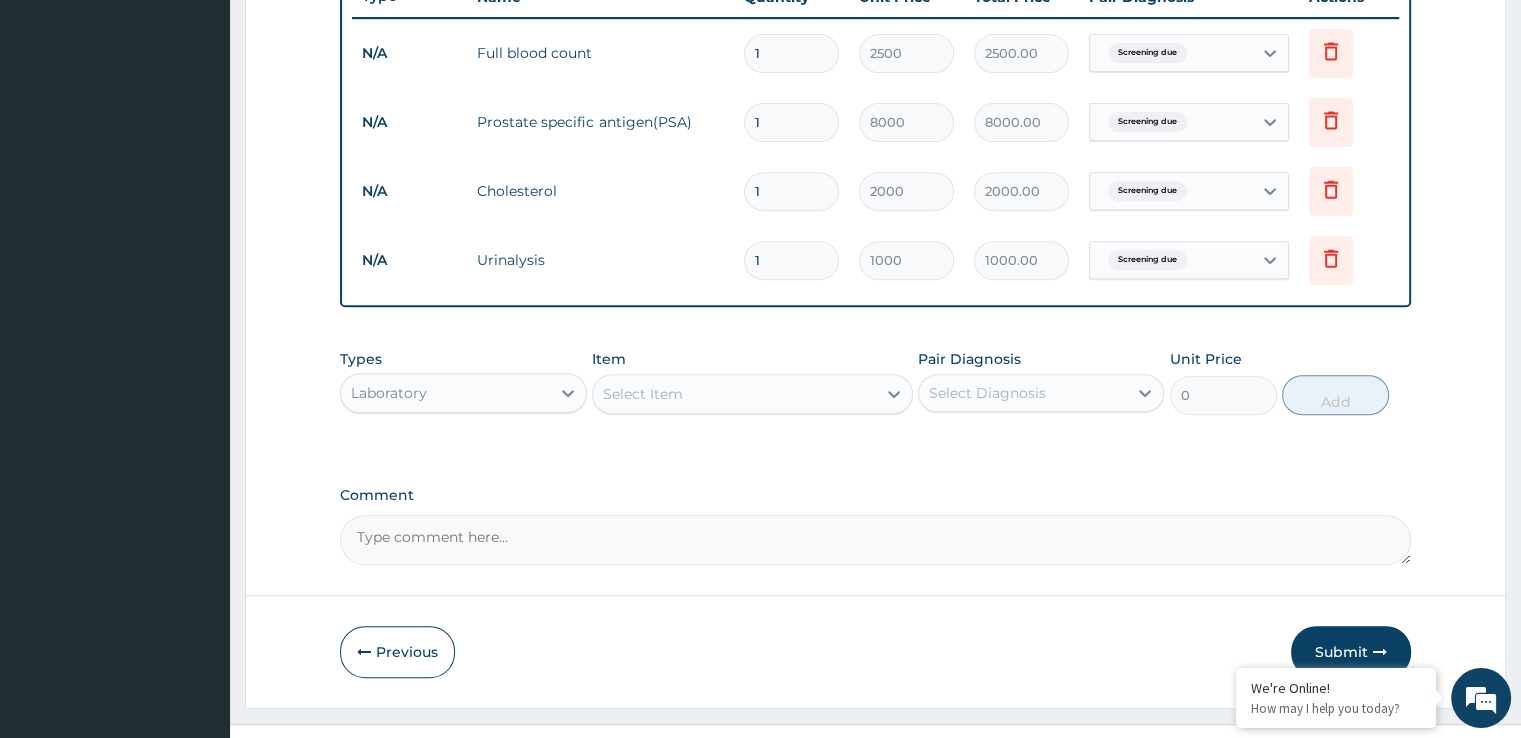 scroll, scrollTop: 806, scrollLeft: 0, axis: vertical 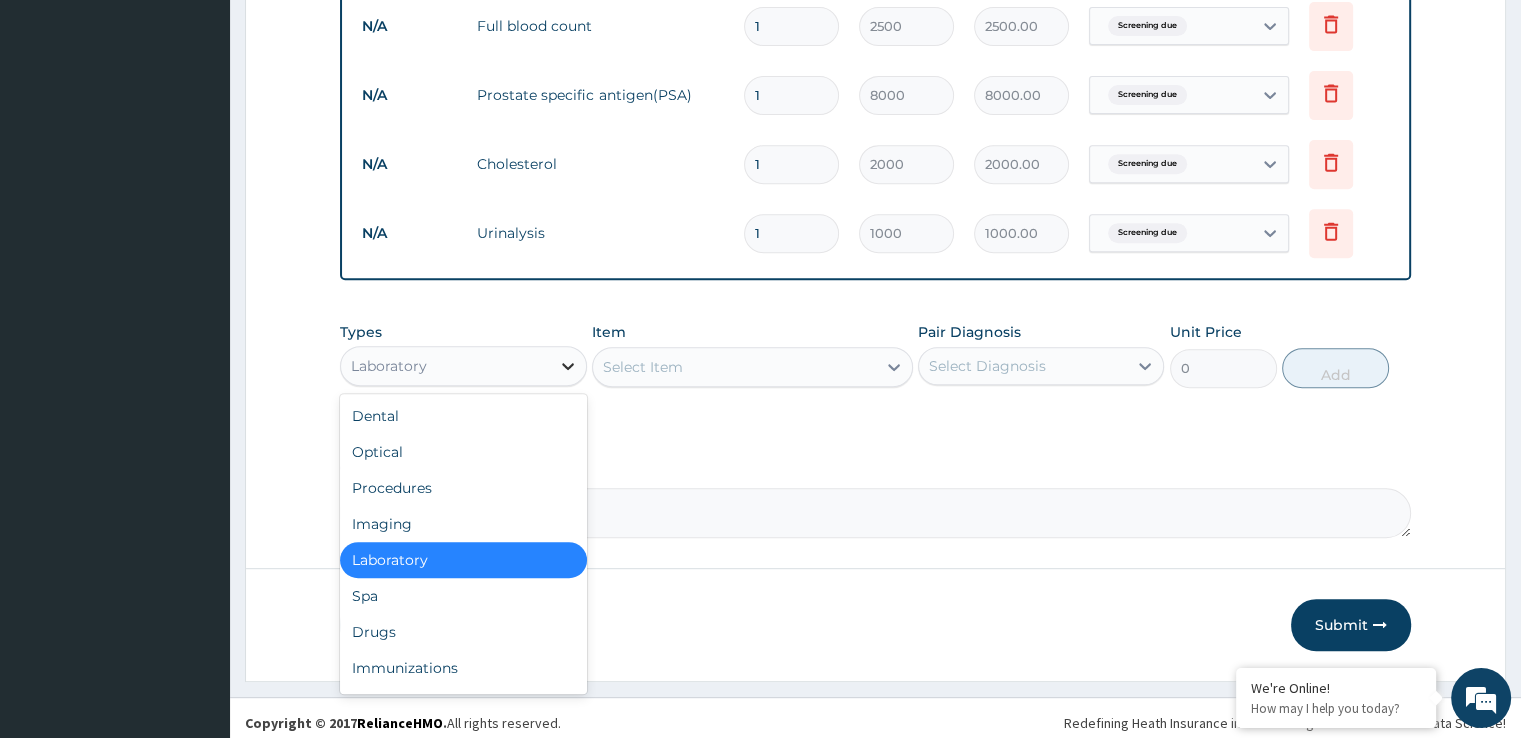 click at bounding box center [568, 366] 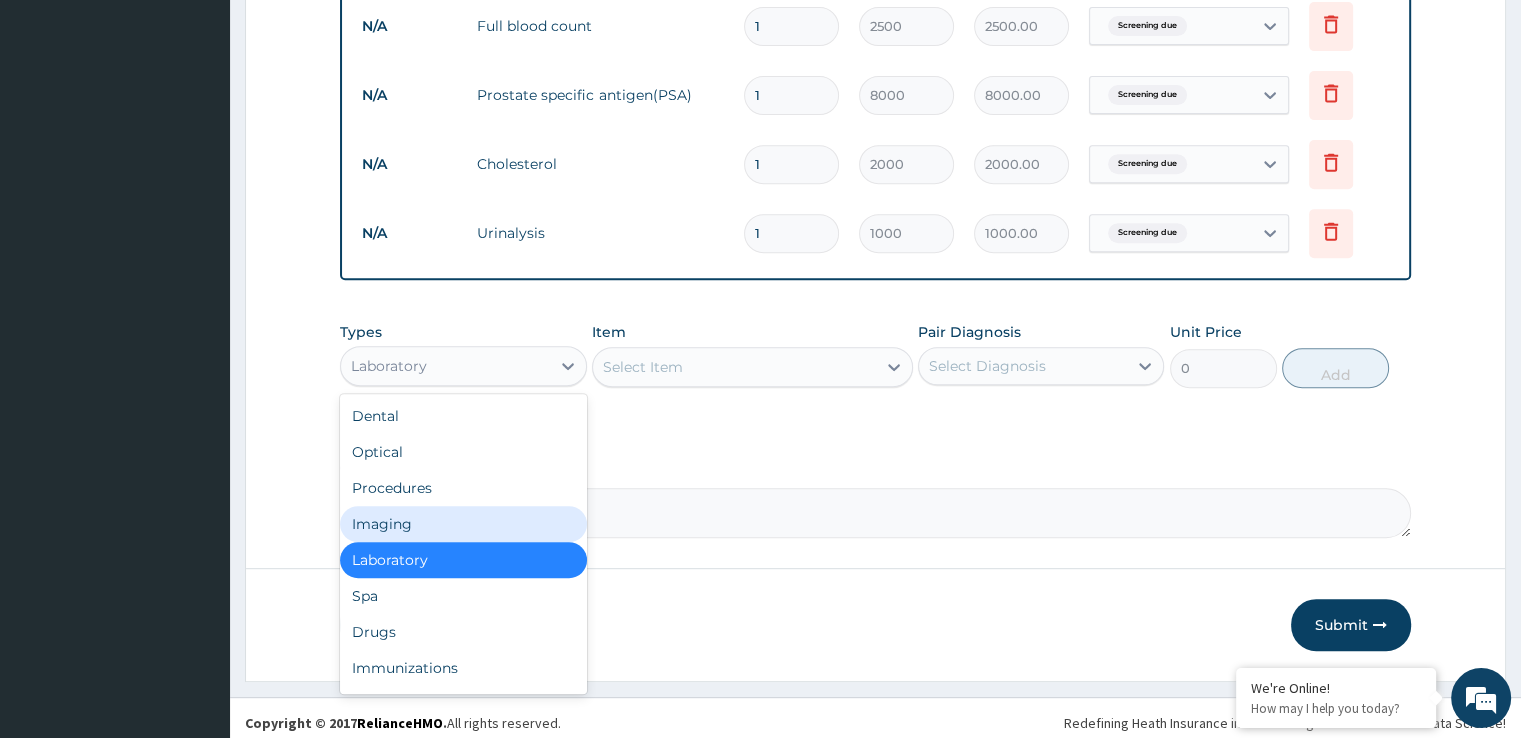 click on "Imaging" at bounding box center (463, 524) 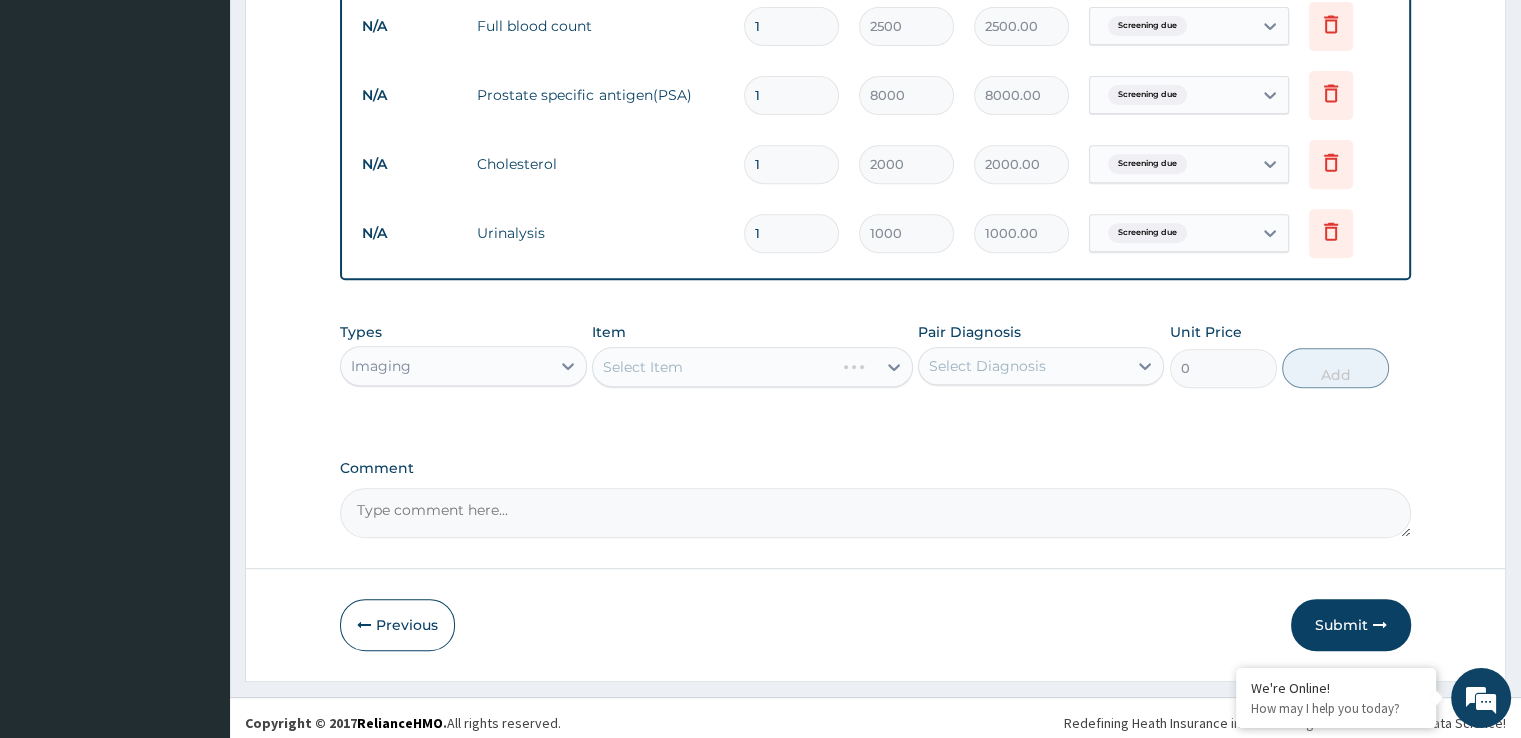click on "Select Item" at bounding box center [752, 367] 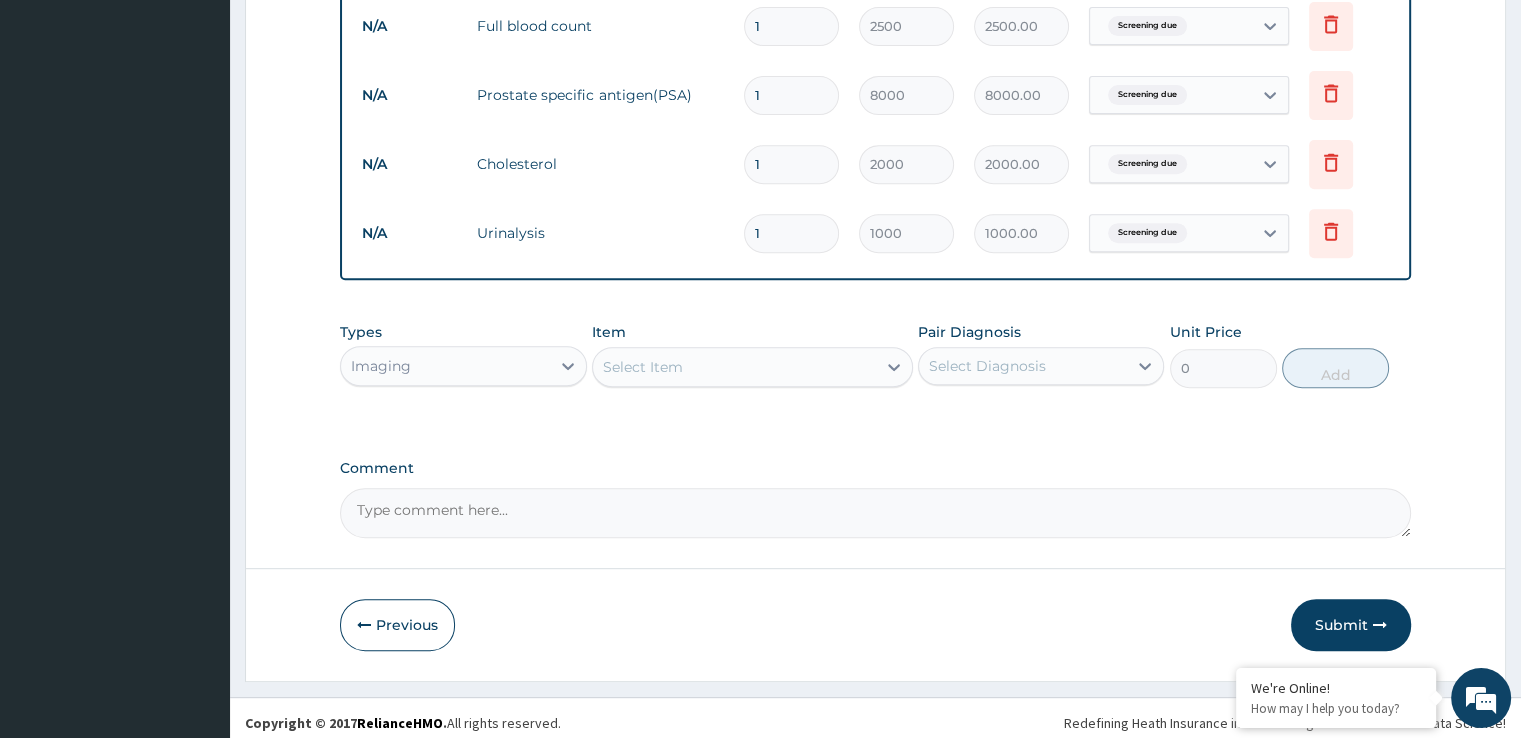 click on "Select Item" at bounding box center [734, 367] 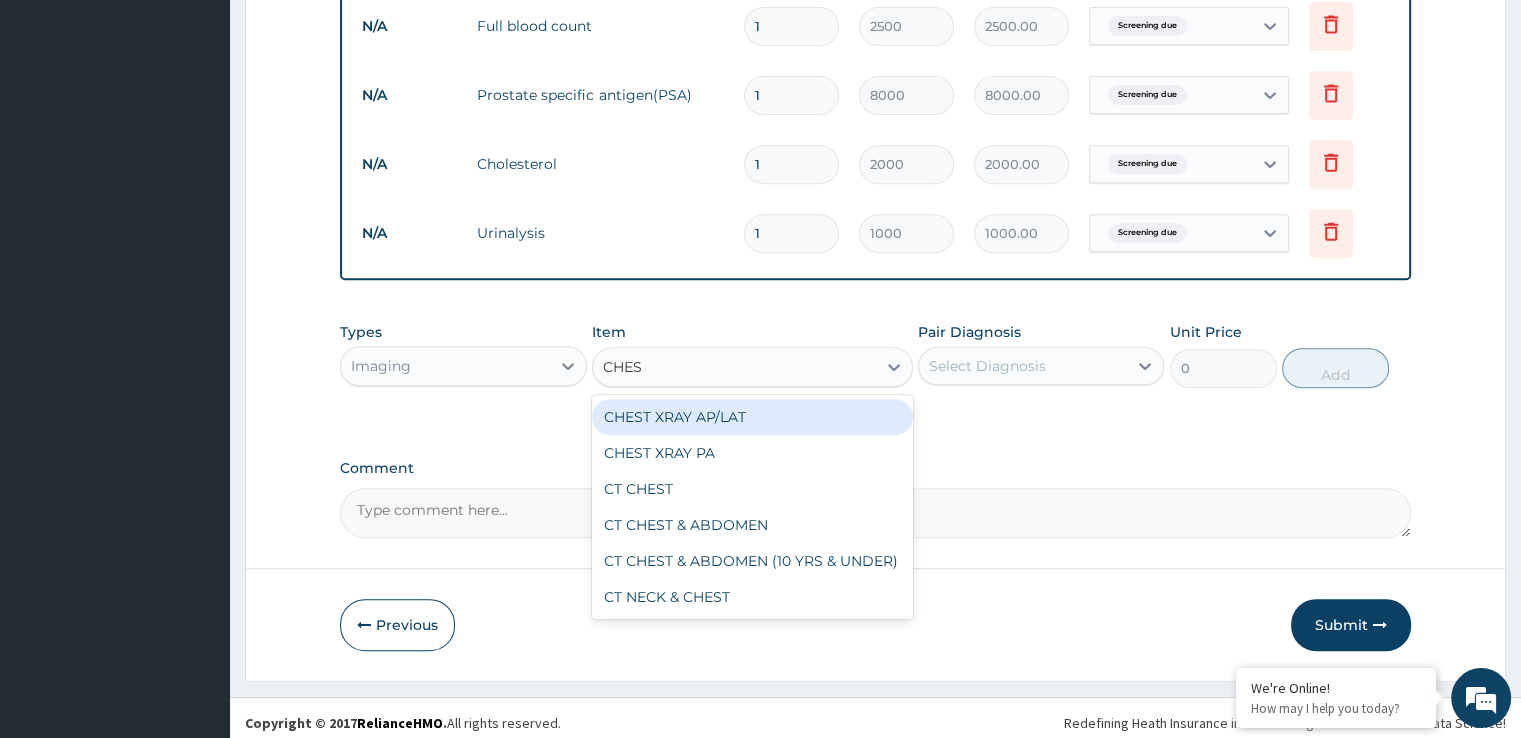 type on "CHEST" 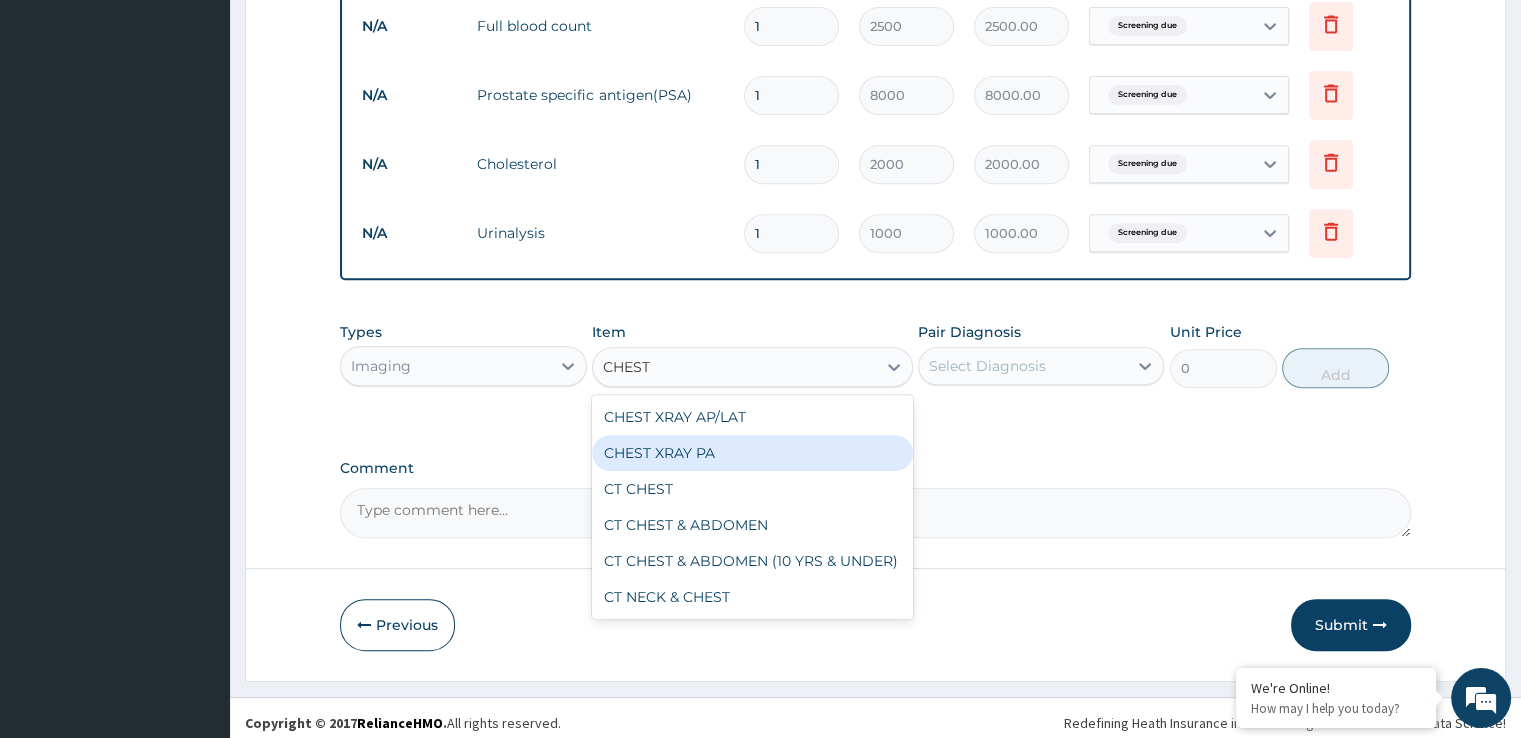 click on "CHEST XRAY PA" at bounding box center (752, 453) 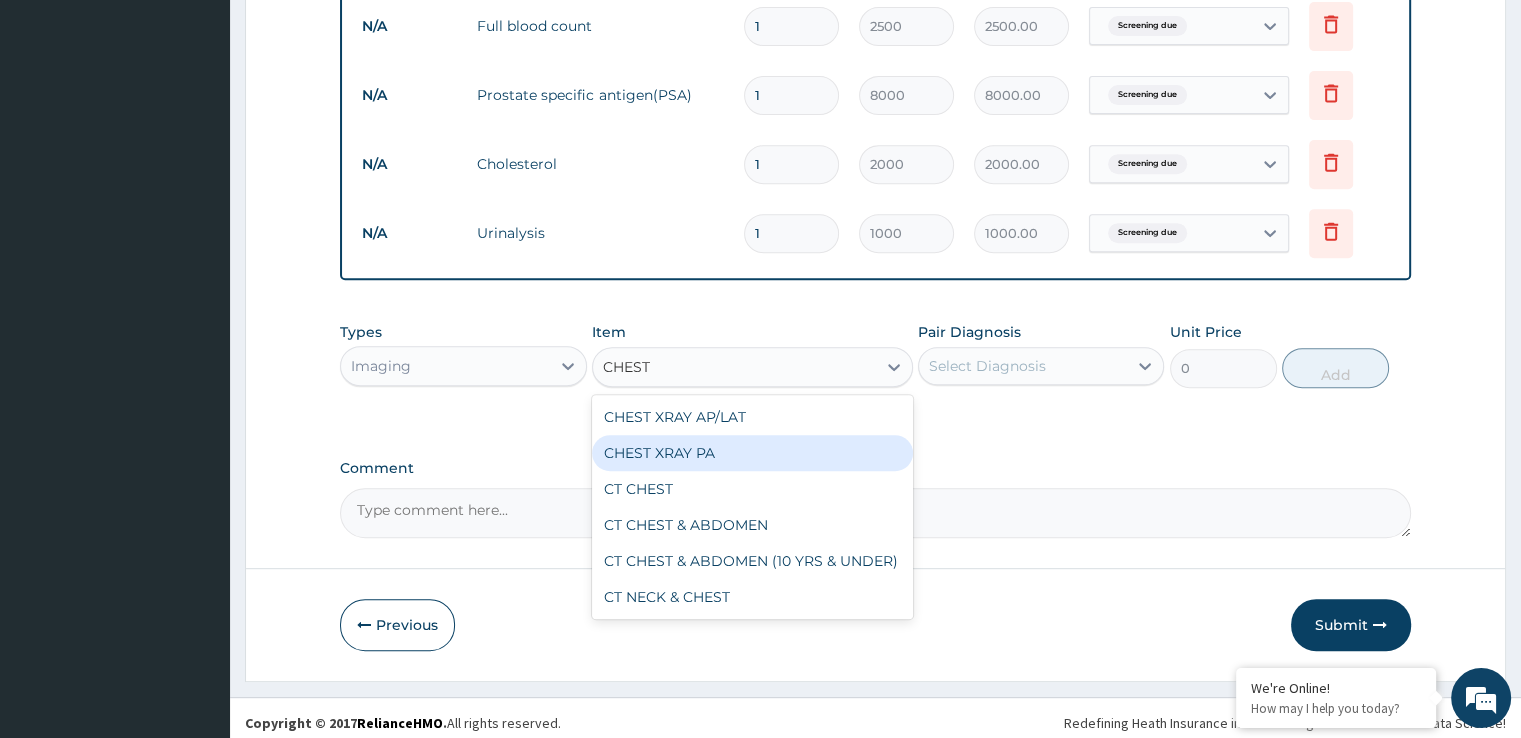 type 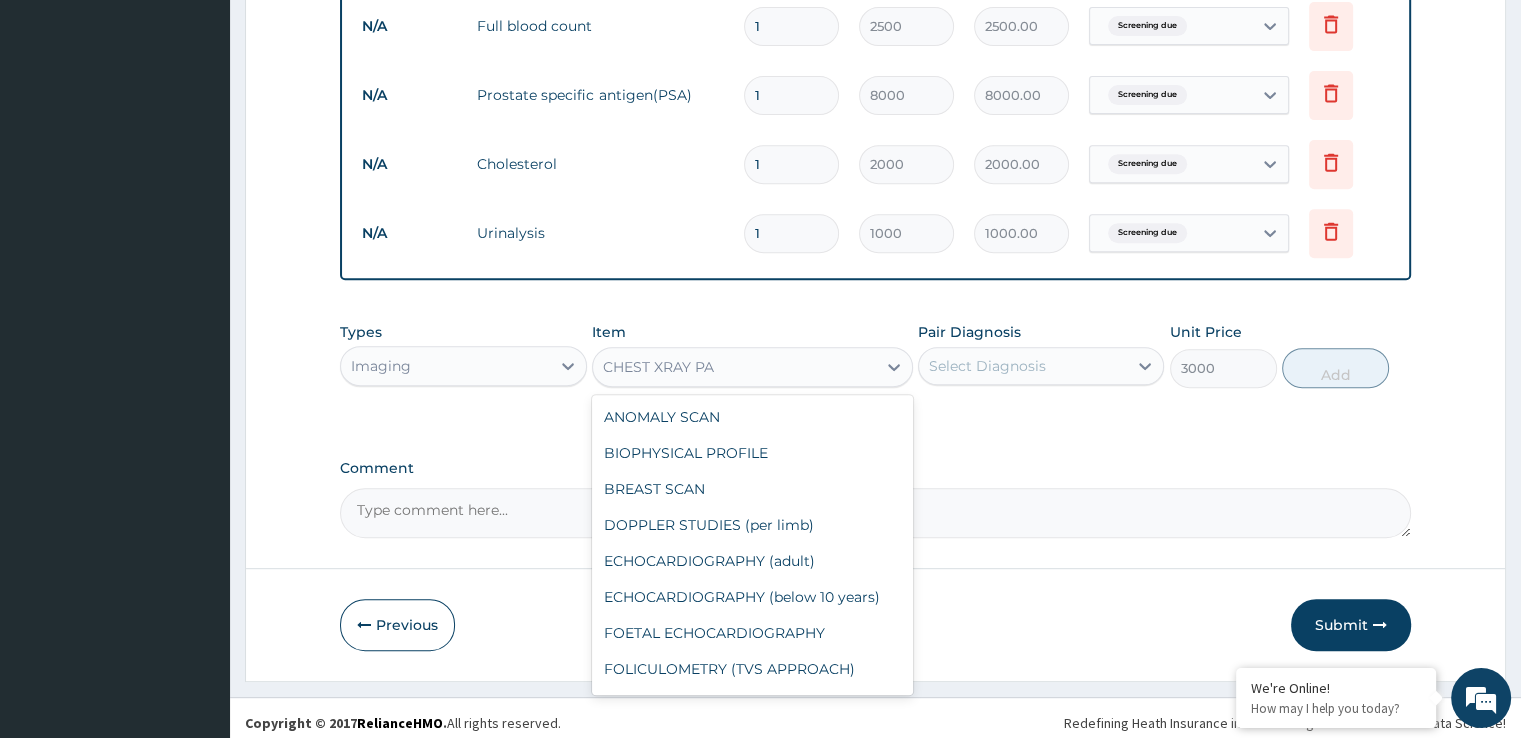 click on "CHEST XRAY PA" at bounding box center (734, 367) 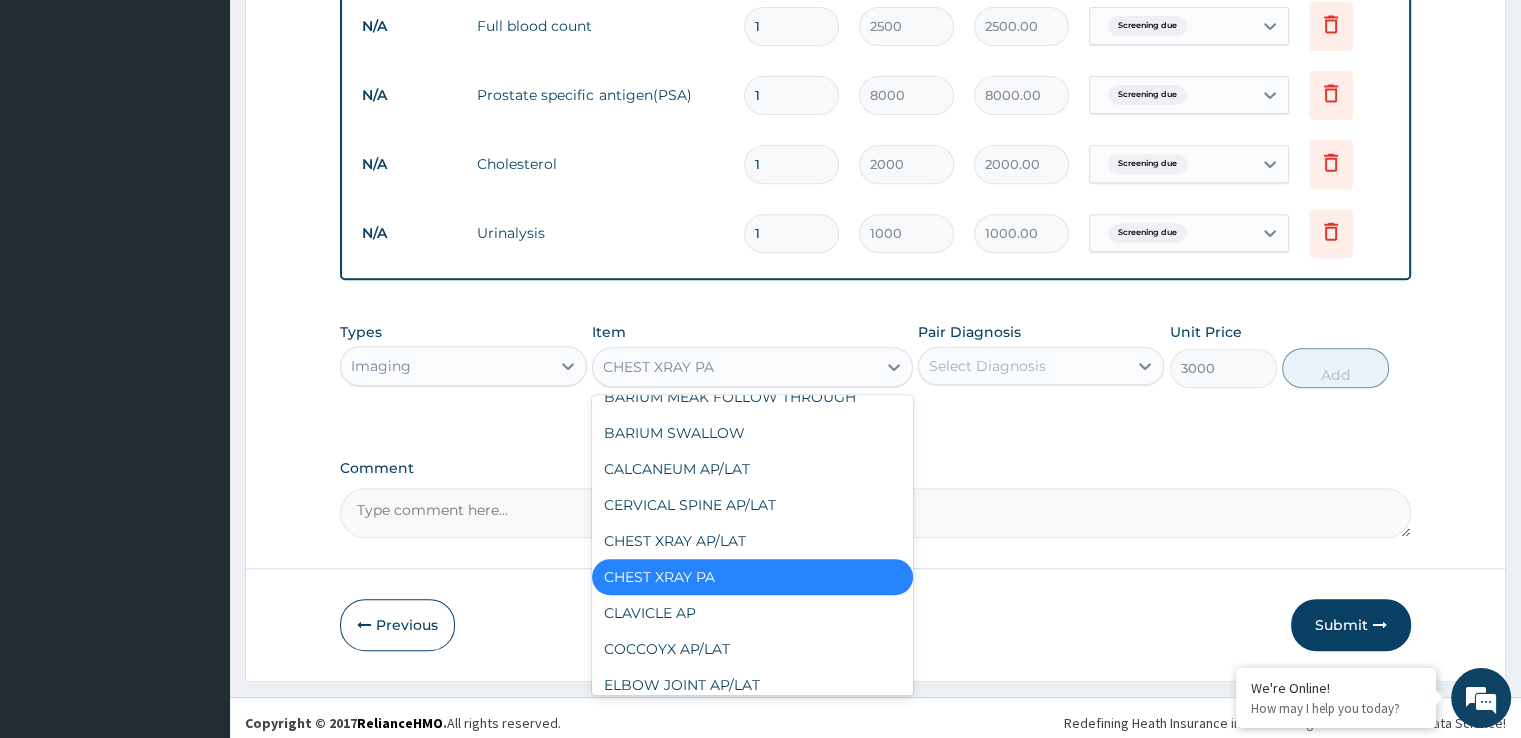 scroll, scrollTop: 896, scrollLeft: 0, axis: vertical 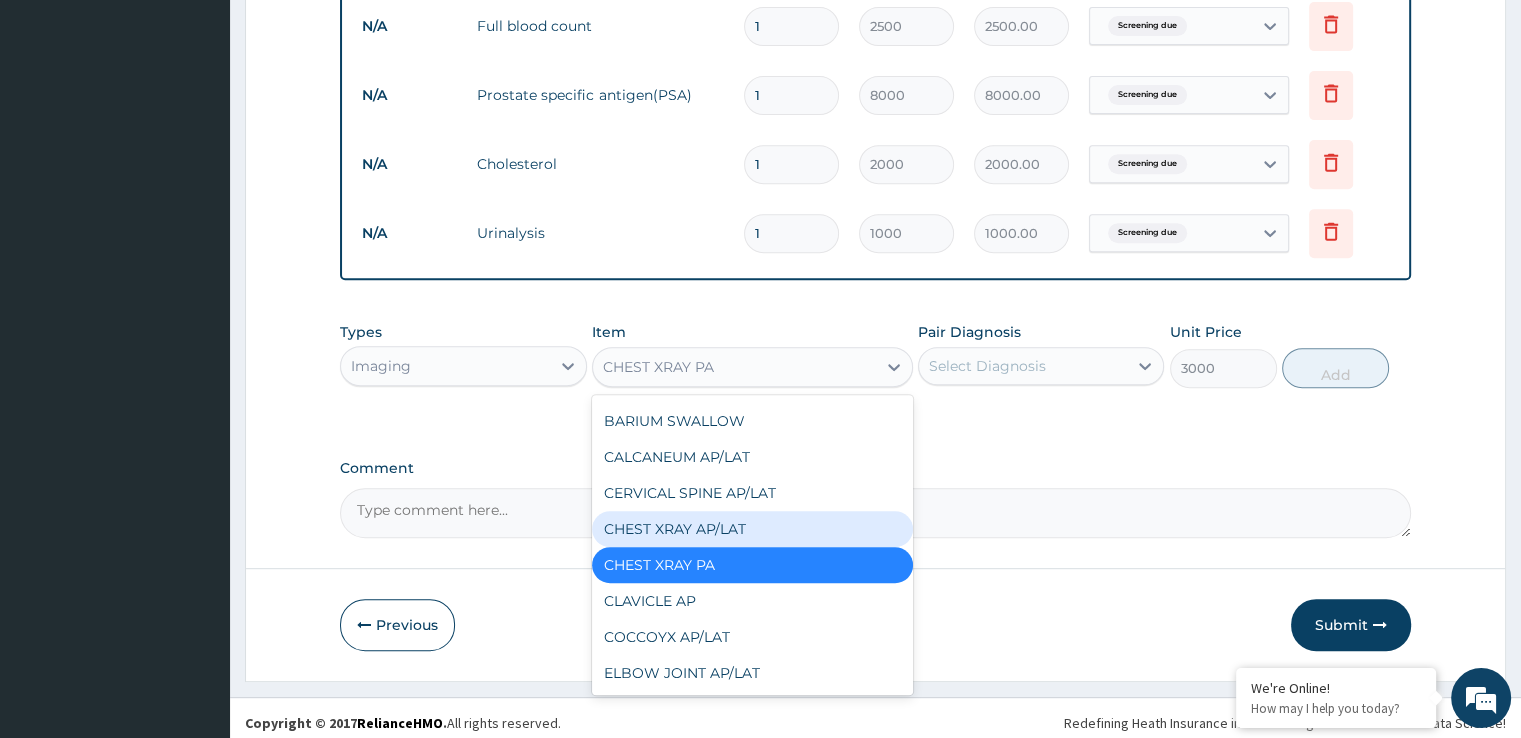 click on "CHEST XRAY AP/LAT" at bounding box center [752, 529] 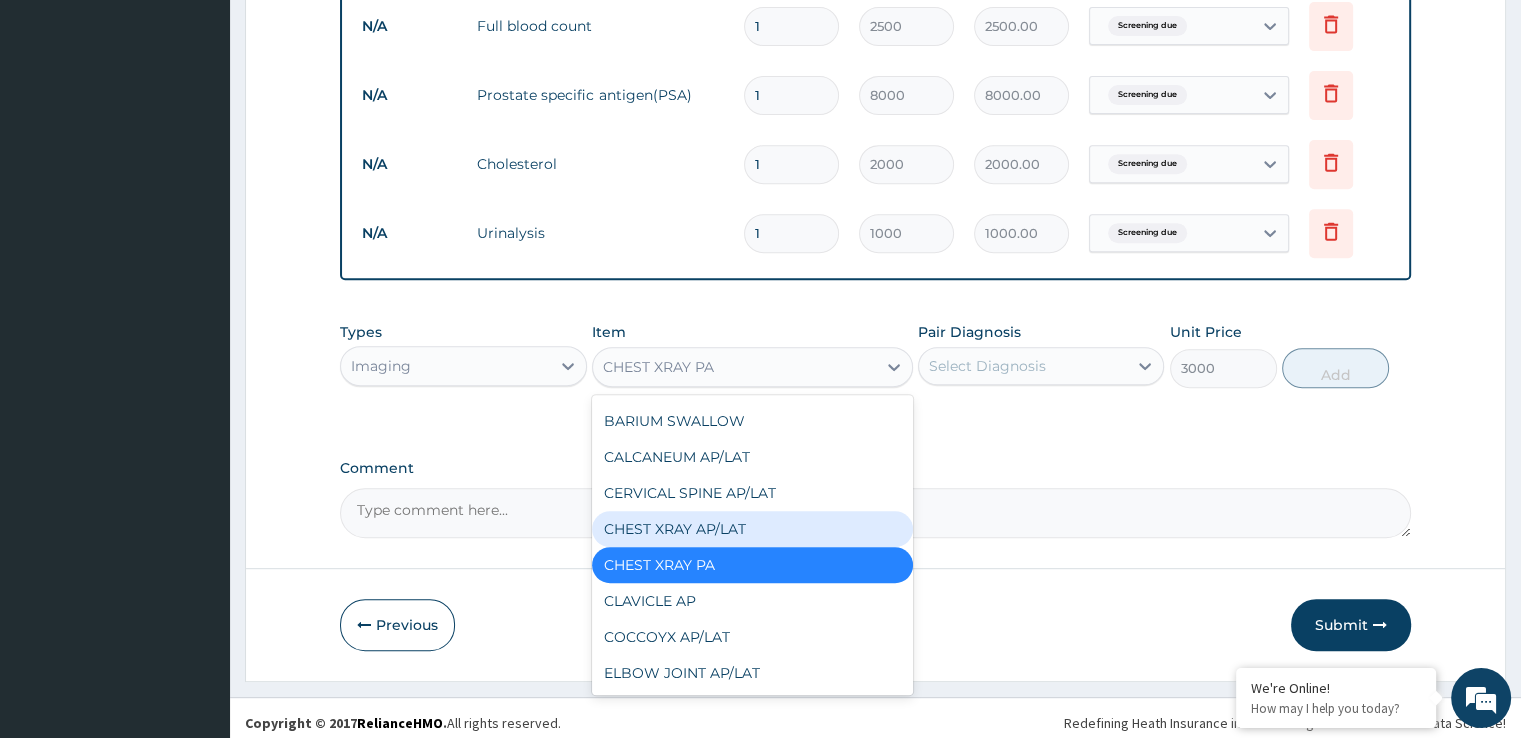 type on "5000" 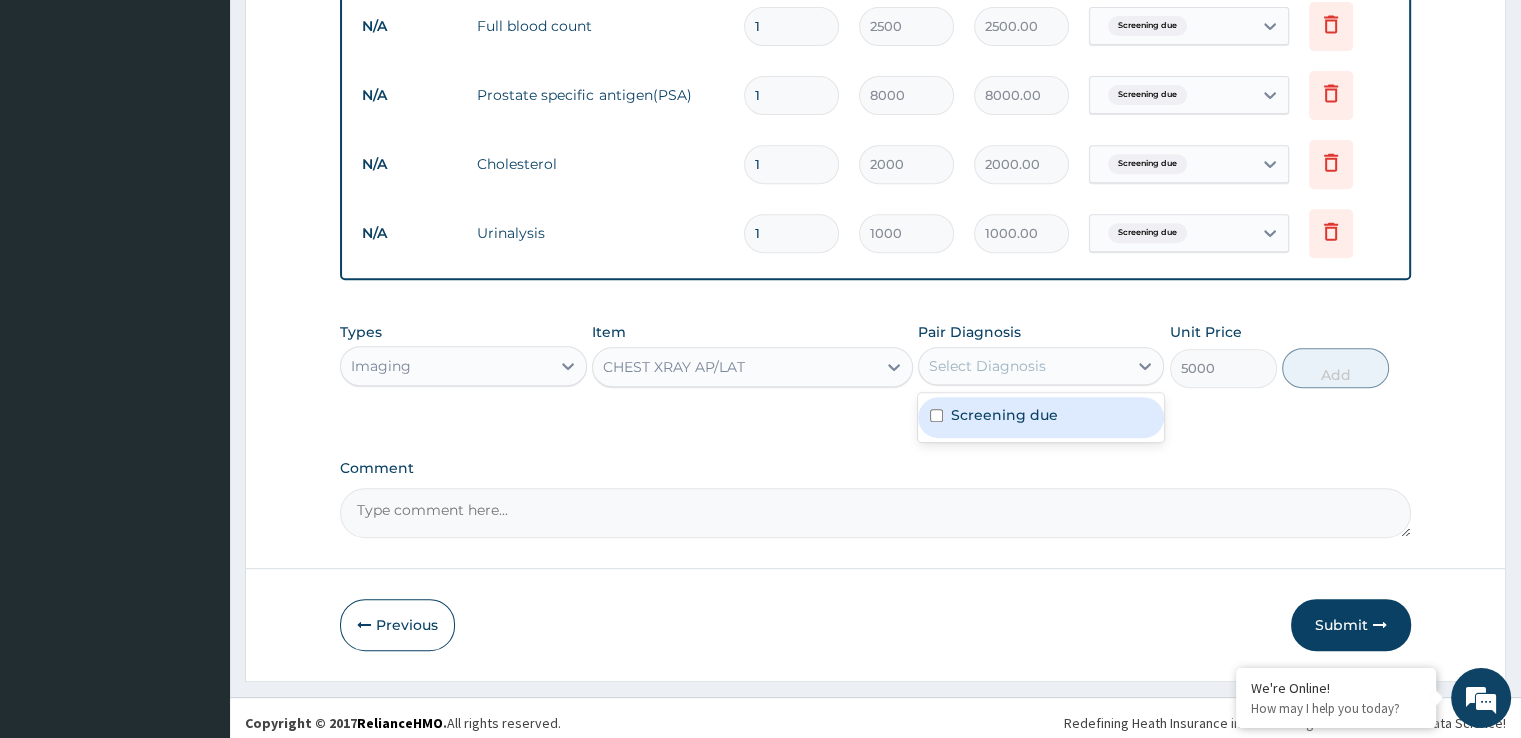 click on "Select Diagnosis" at bounding box center [987, 366] 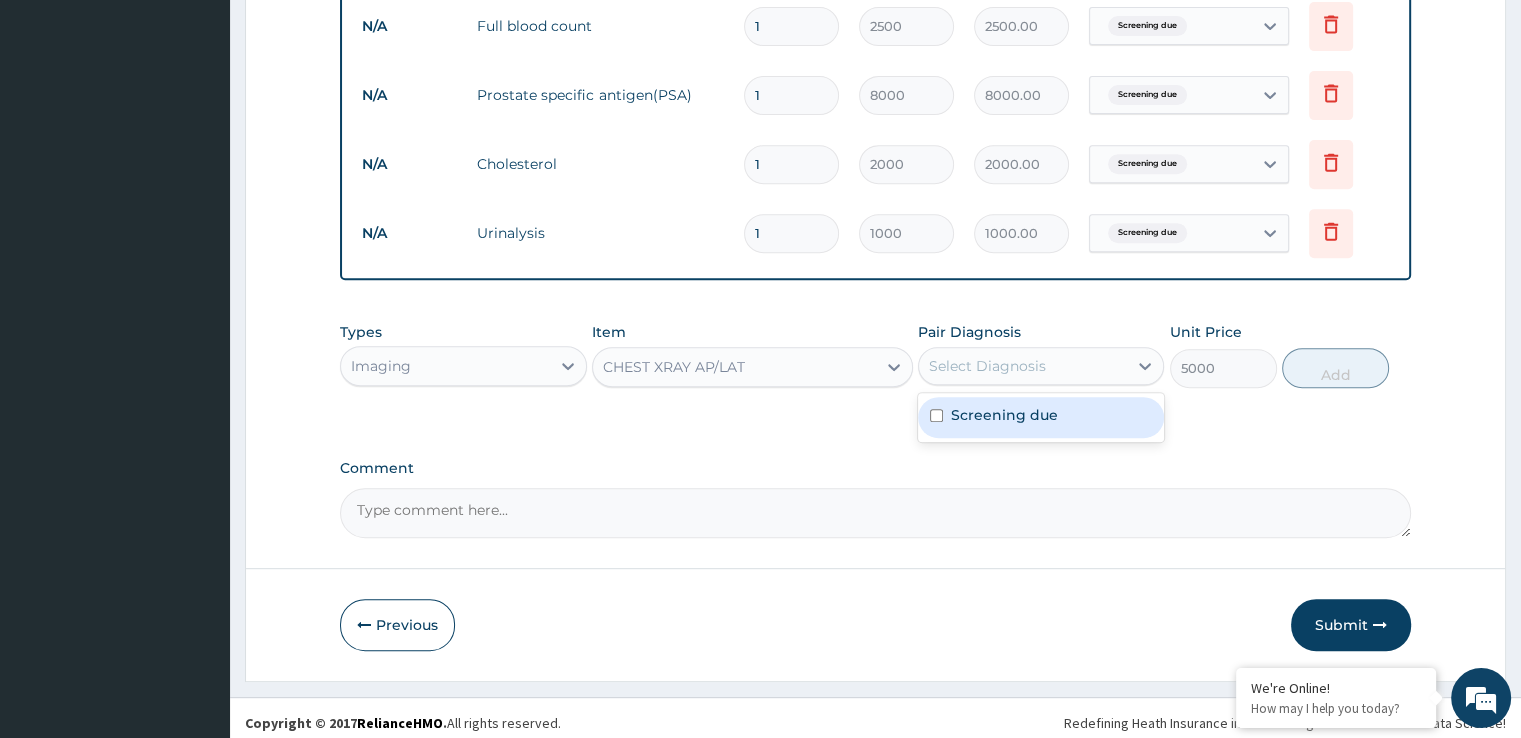 click on "Screening due" at bounding box center (1004, 415) 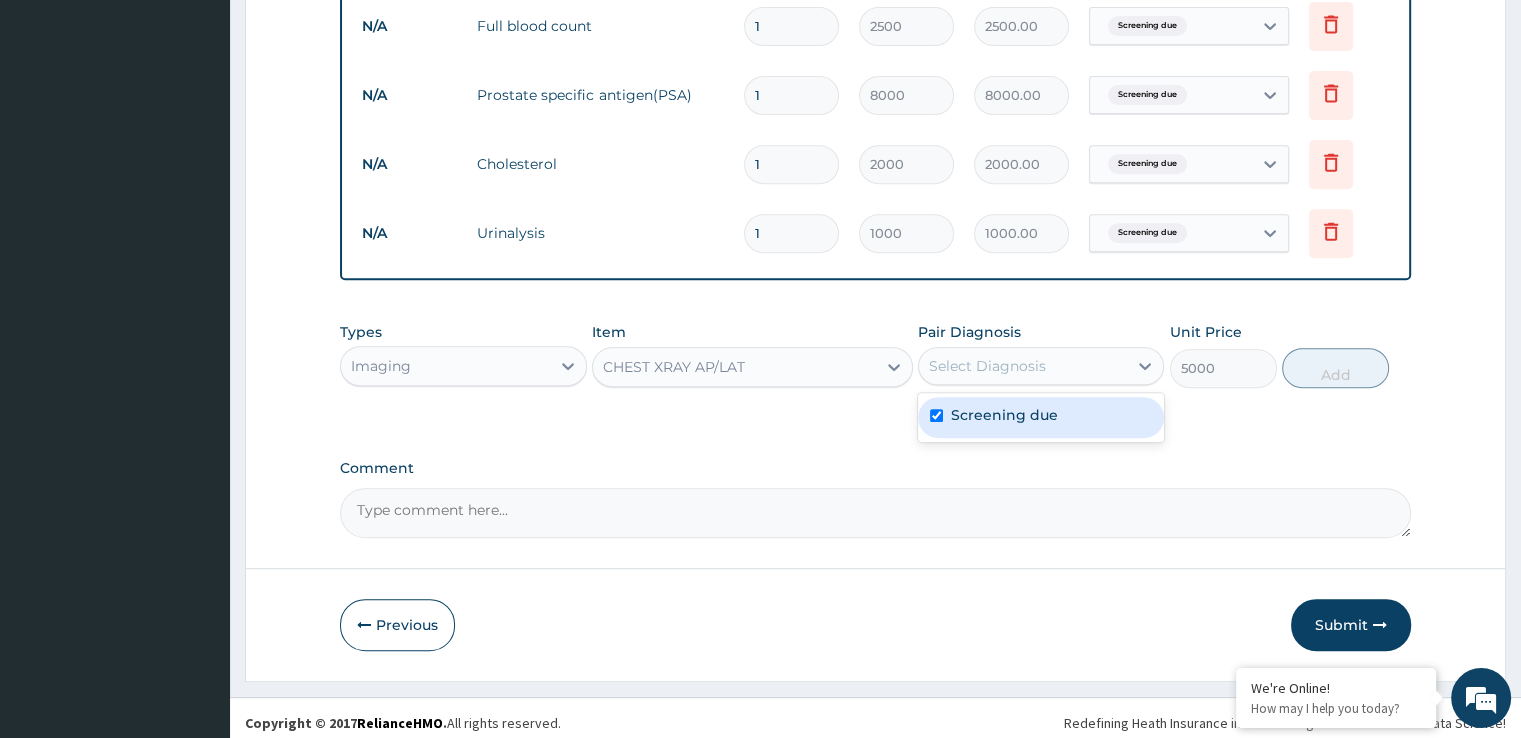 checkbox on "true" 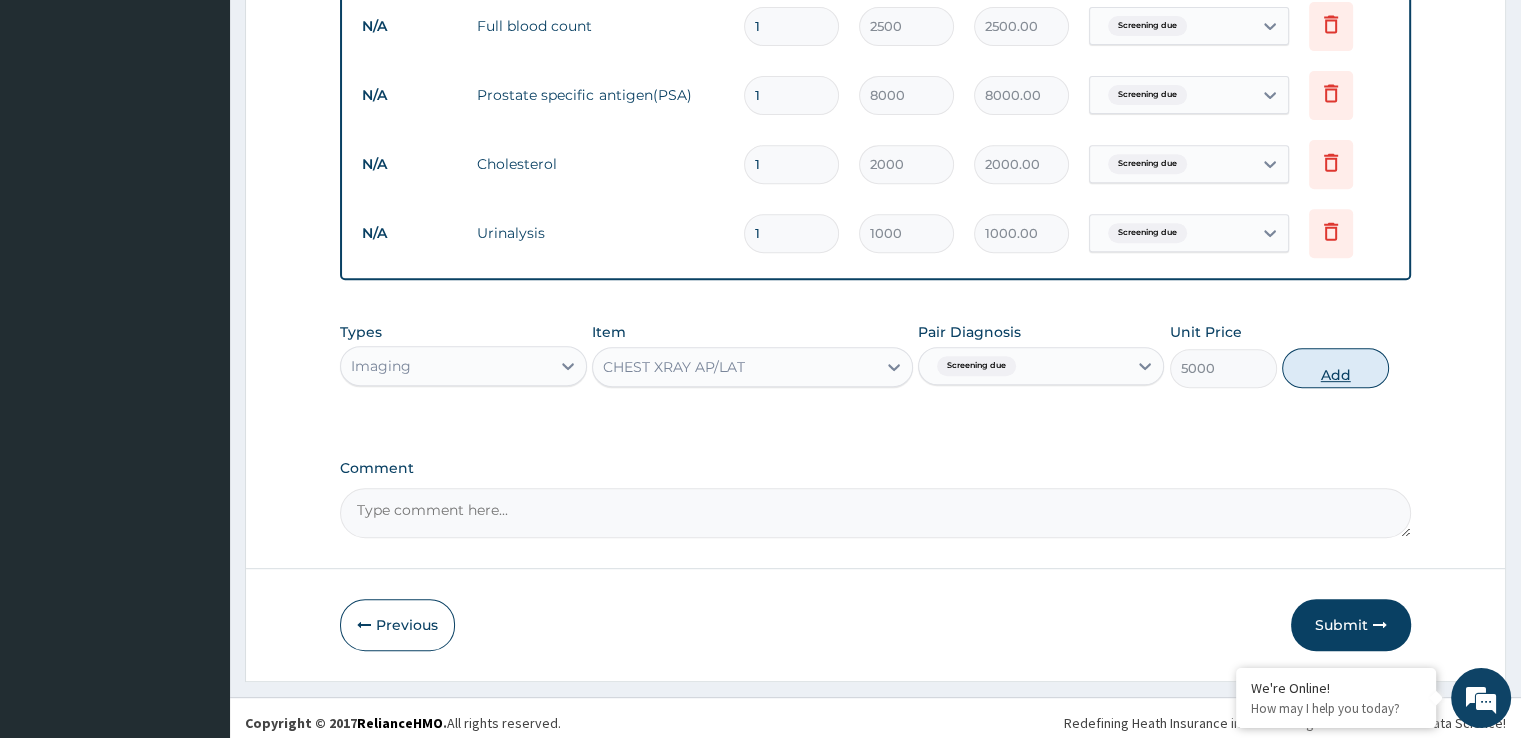 click on "Add" at bounding box center [1335, 368] 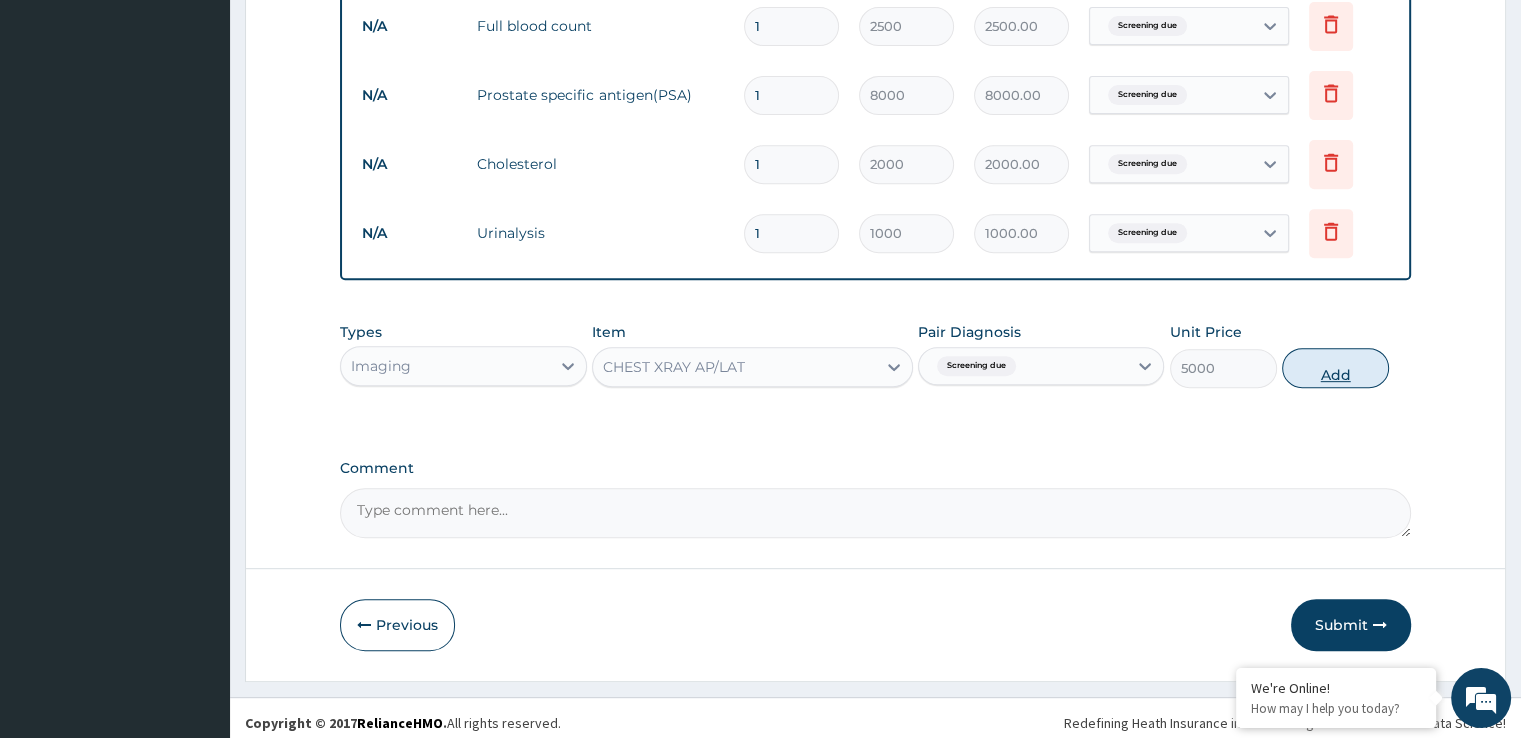 type on "0" 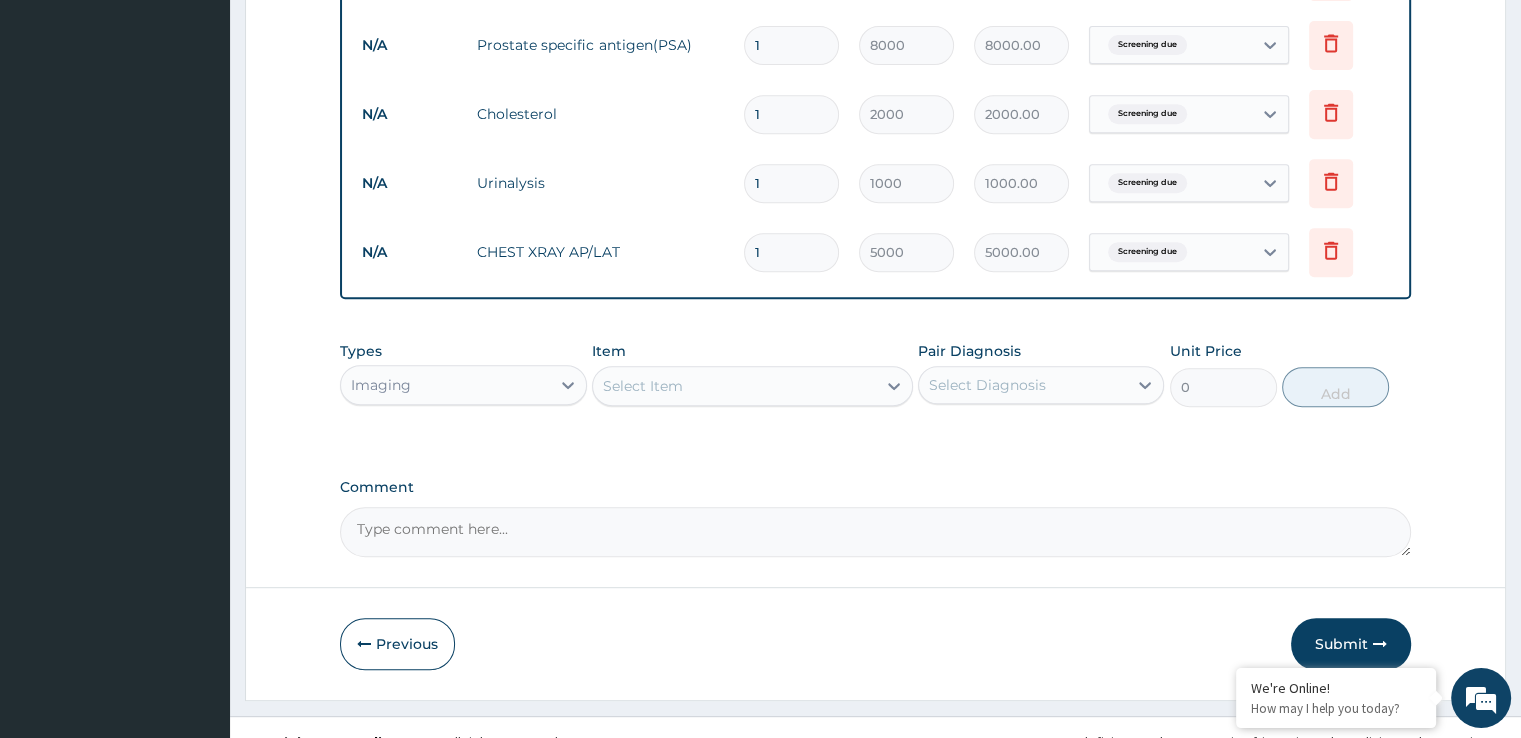 scroll, scrollTop: 881, scrollLeft: 0, axis: vertical 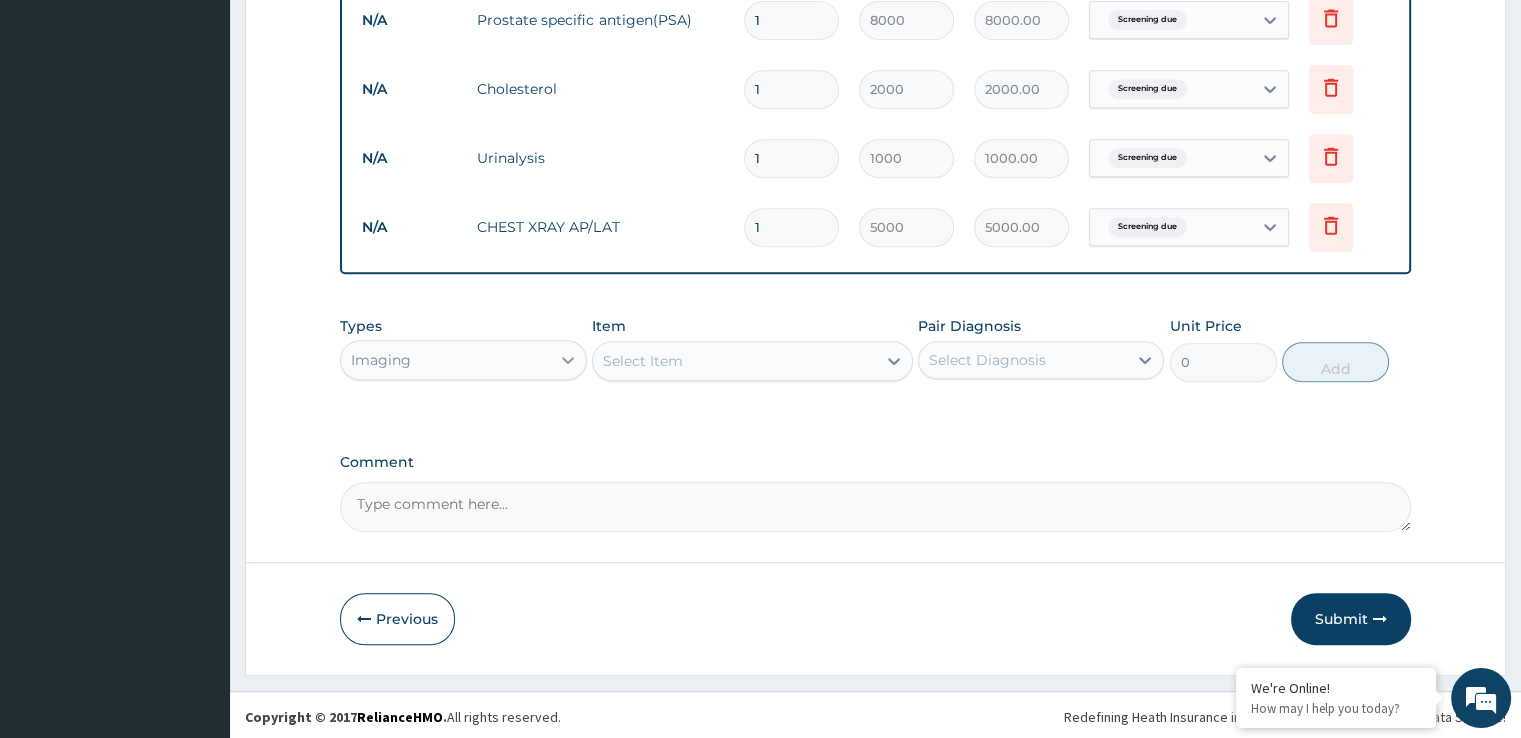click 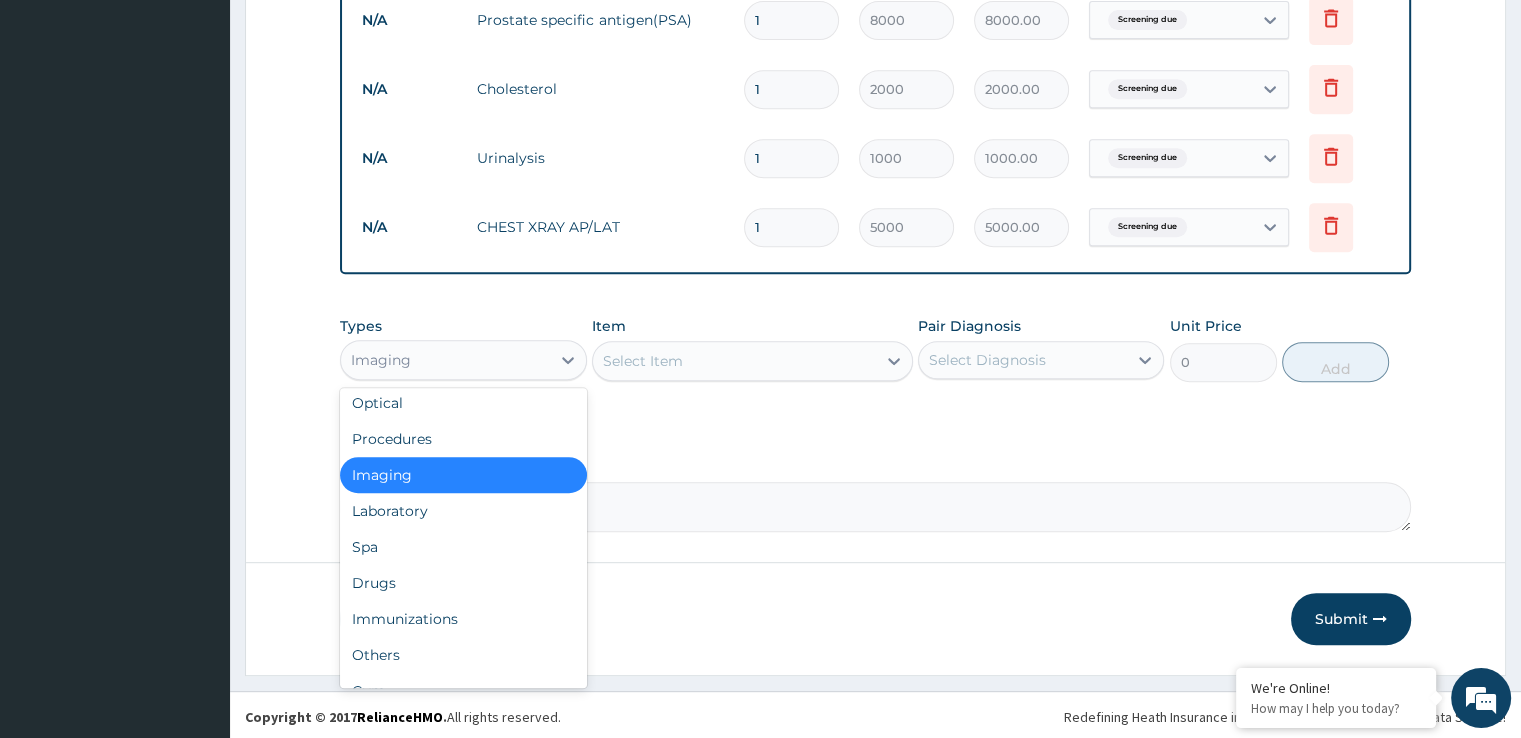 scroll, scrollTop: 68, scrollLeft: 0, axis: vertical 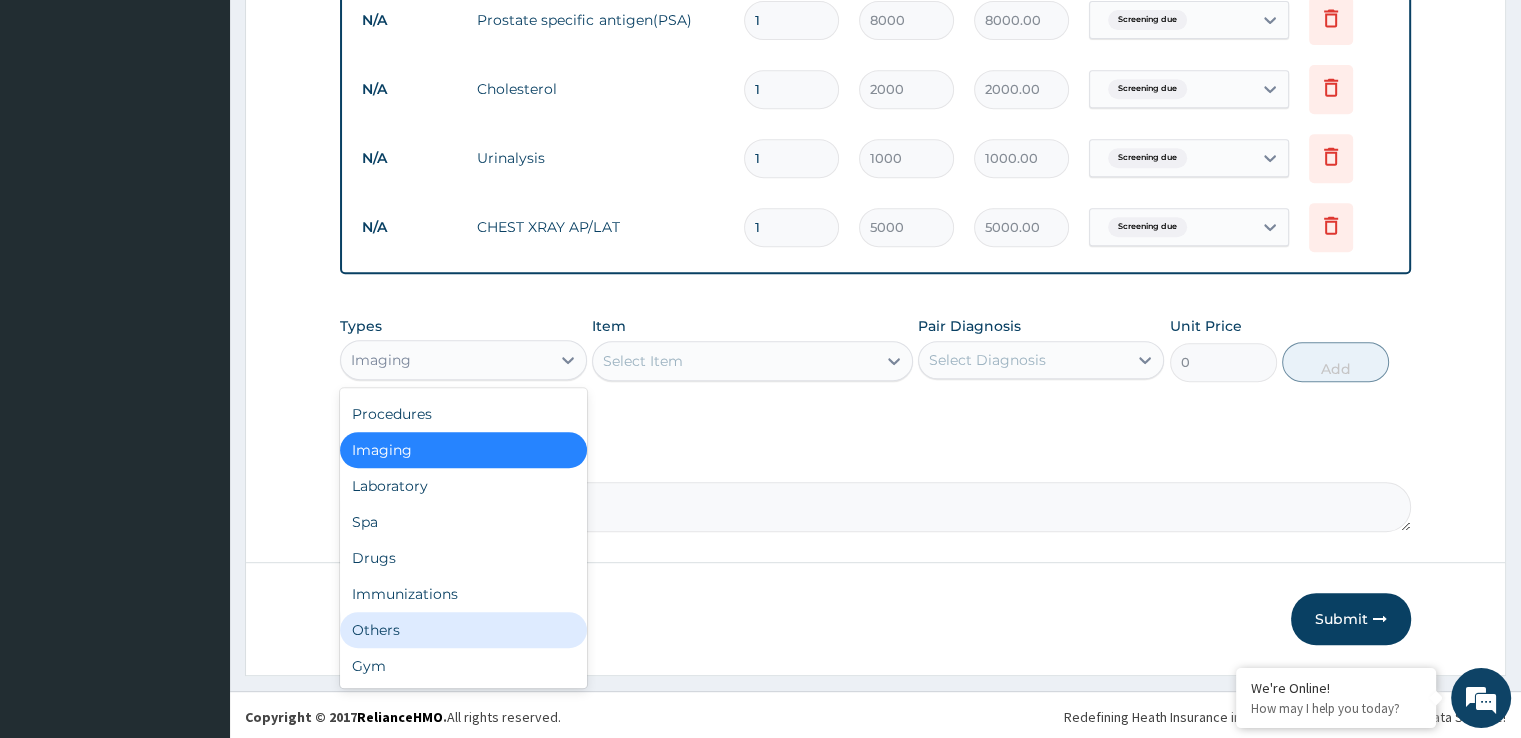 click on "Others" at bounding box center (463, 630) 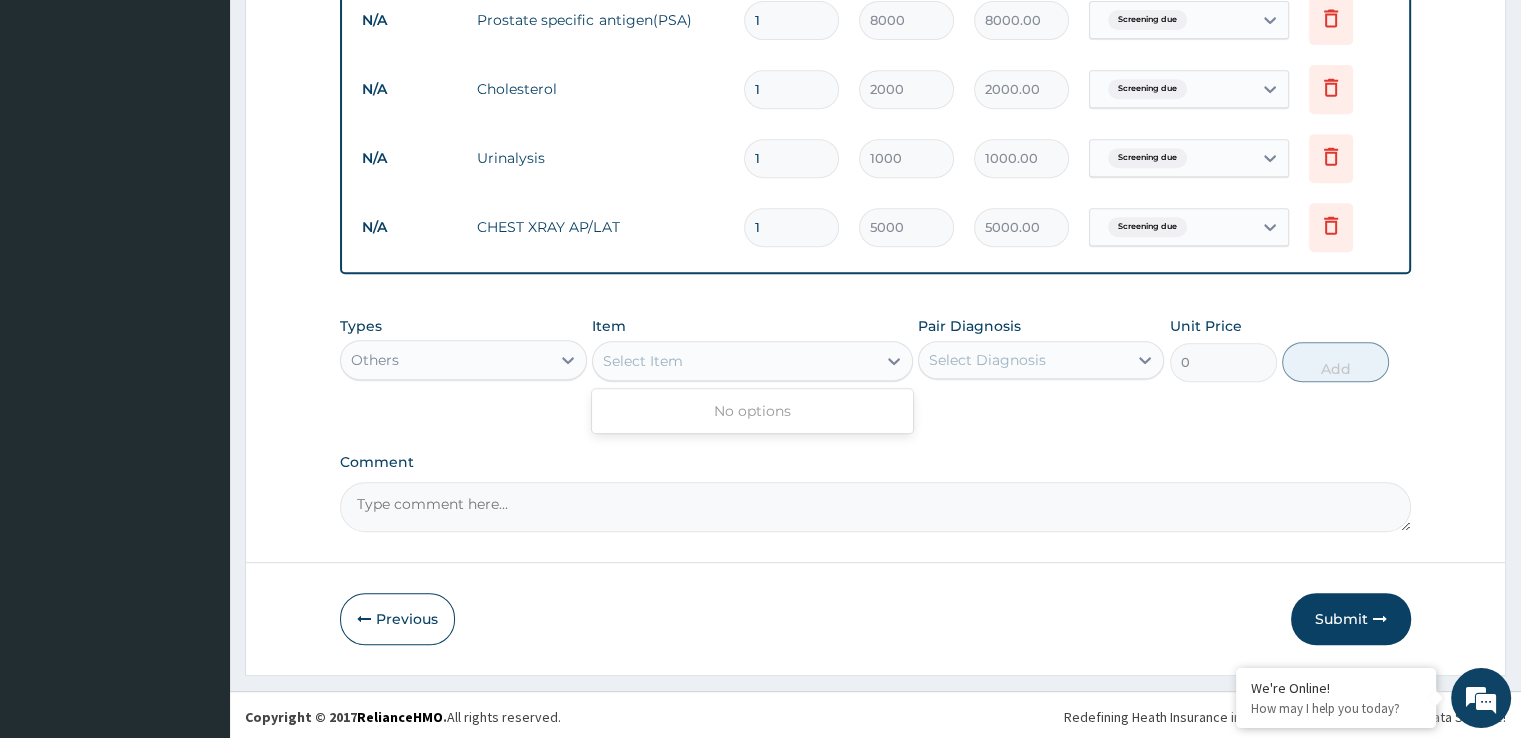 click on "Select Item" at bounding box center (643, 361) 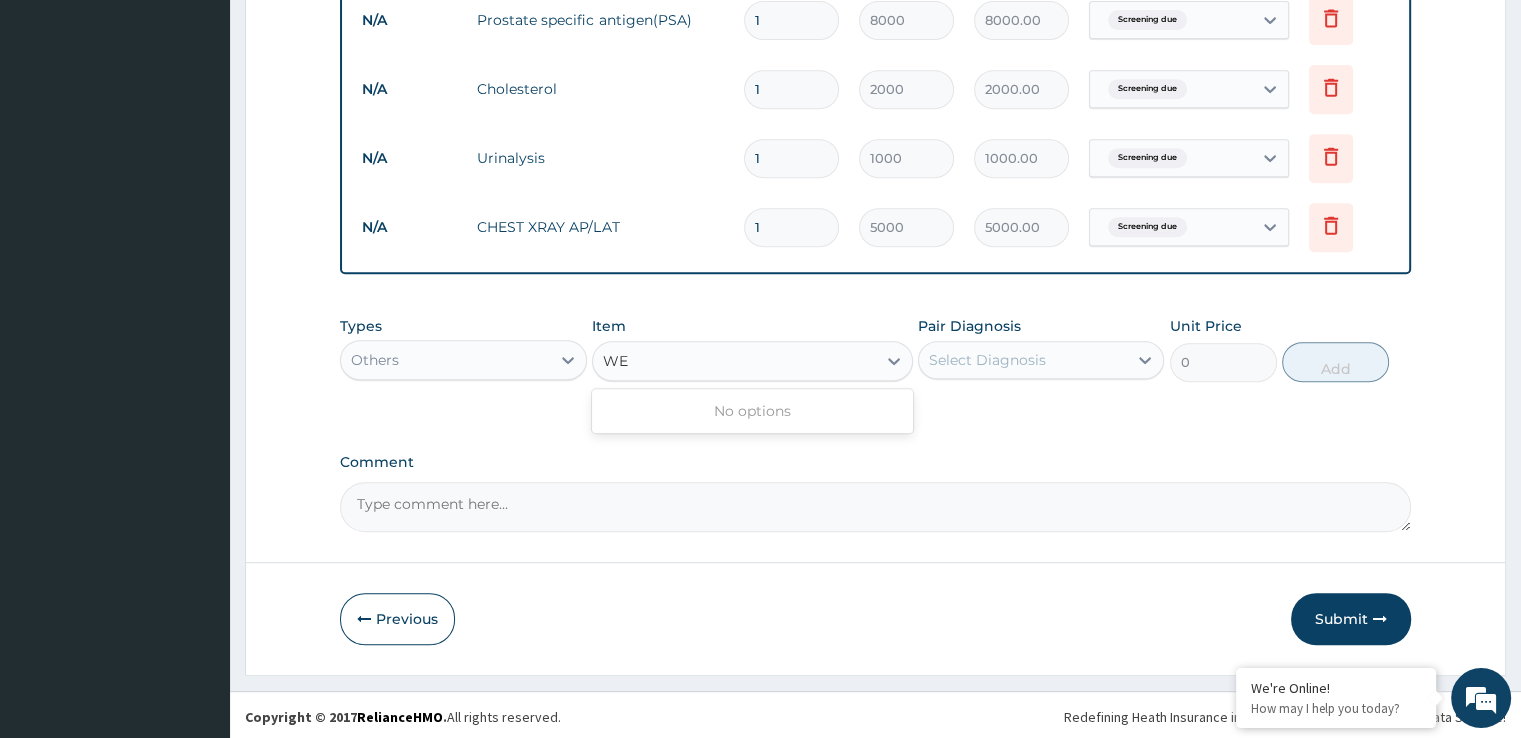 type on "W" 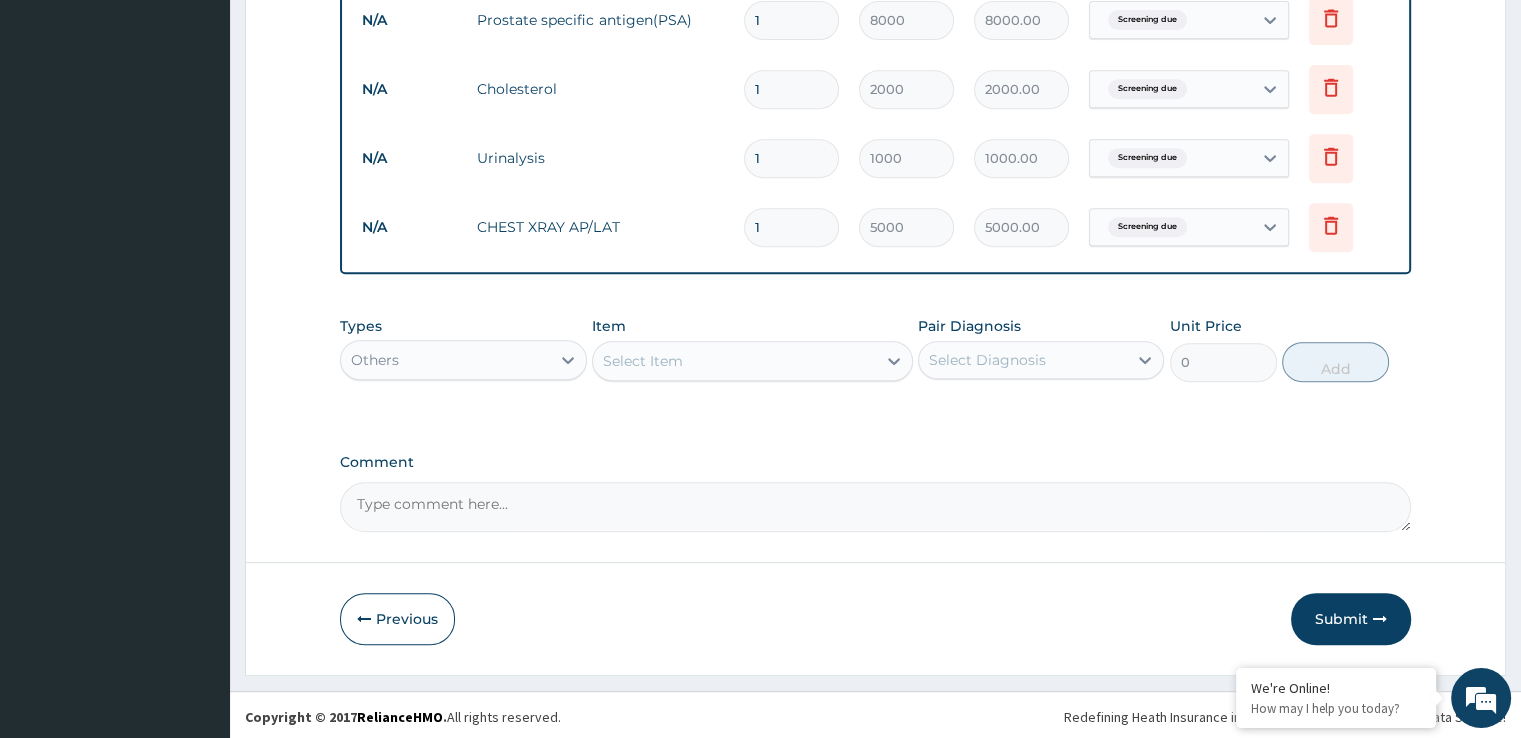 click on "Item Select Item" at bounding box center [752, 349] 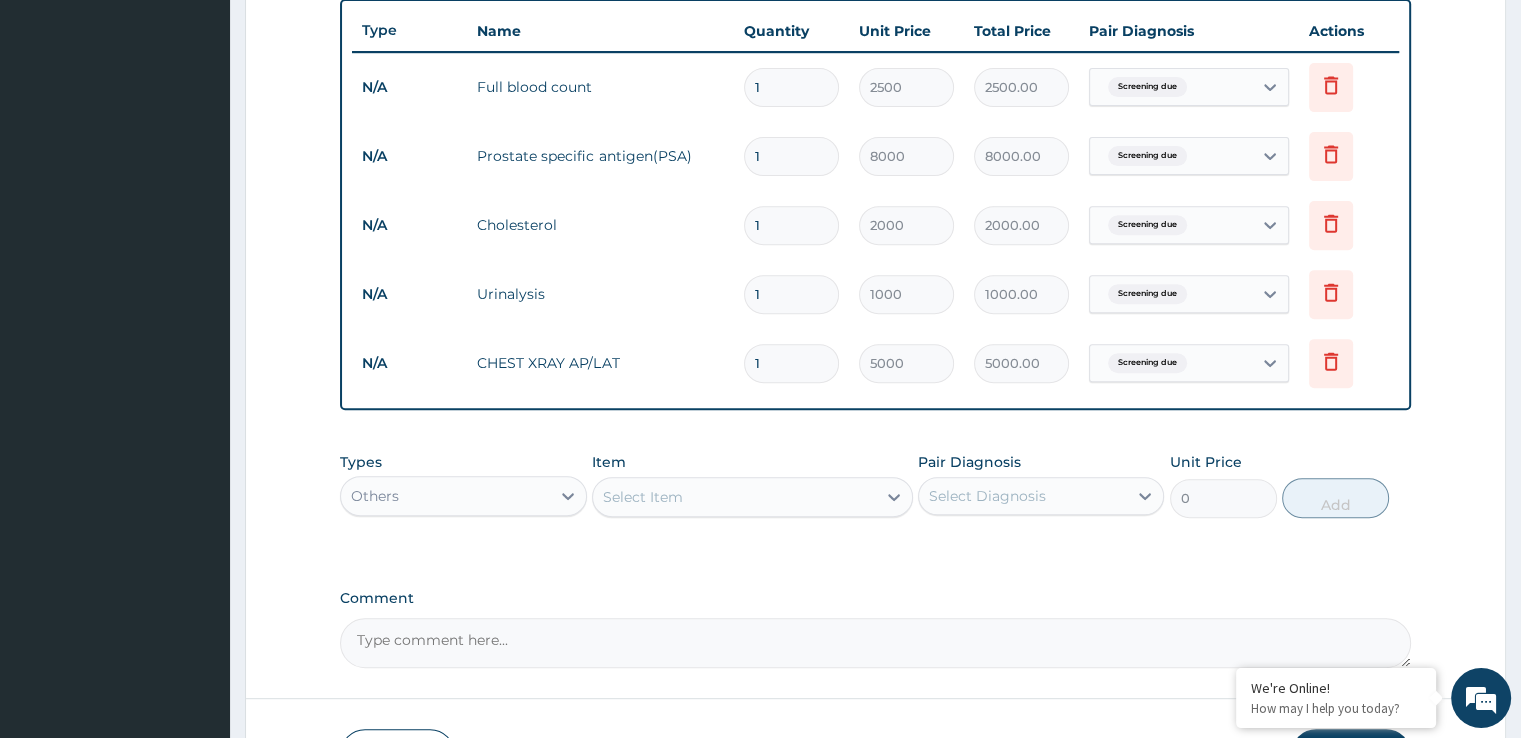 scroll, scrollTop: 781, scrollLeft: 0, axis: vertical 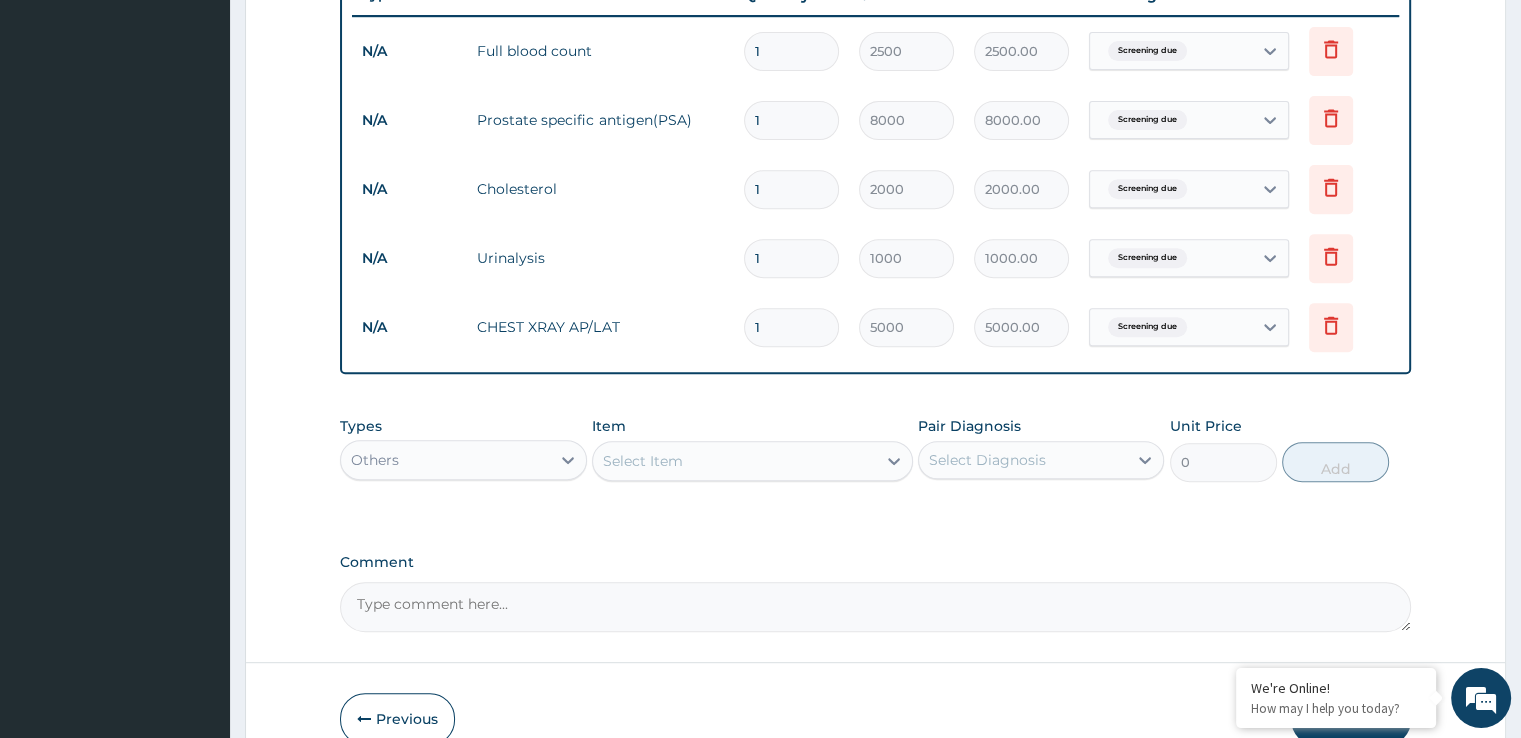 click on "Others" at bounding box center (445, 460) 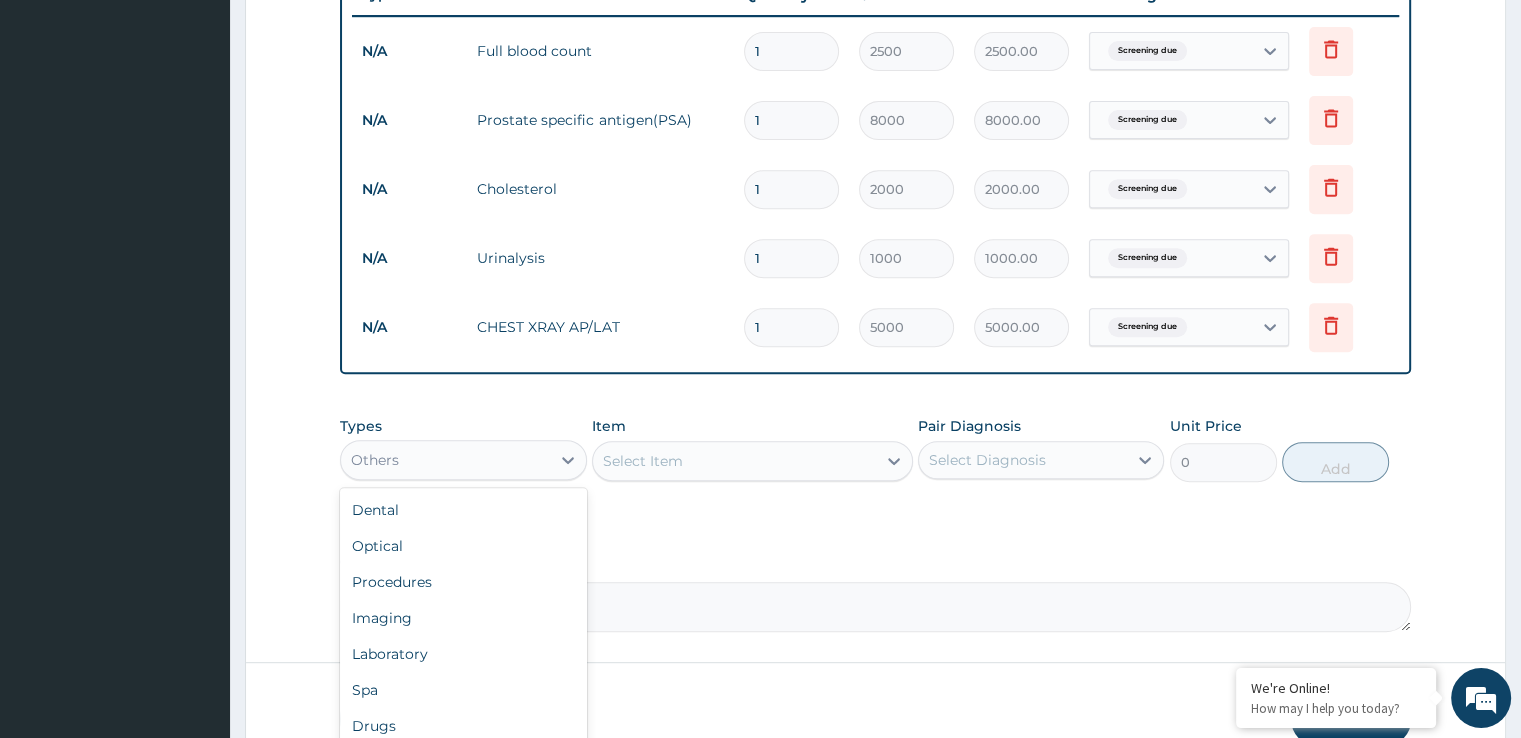 scroll, scrollTop: 40, scrollLeft: 0, axis: vertical 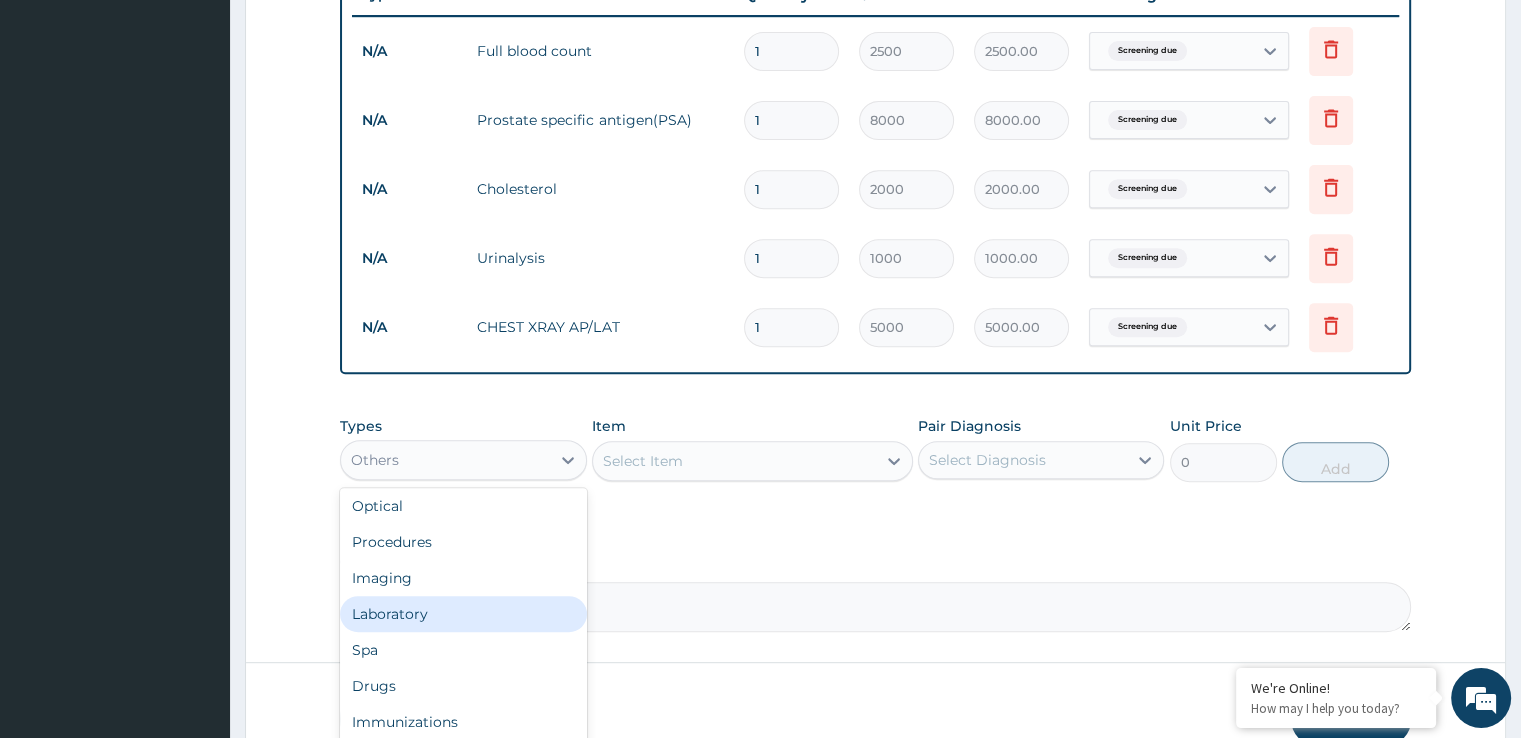 click on "Laboratory" at bounding box center [463, 614] 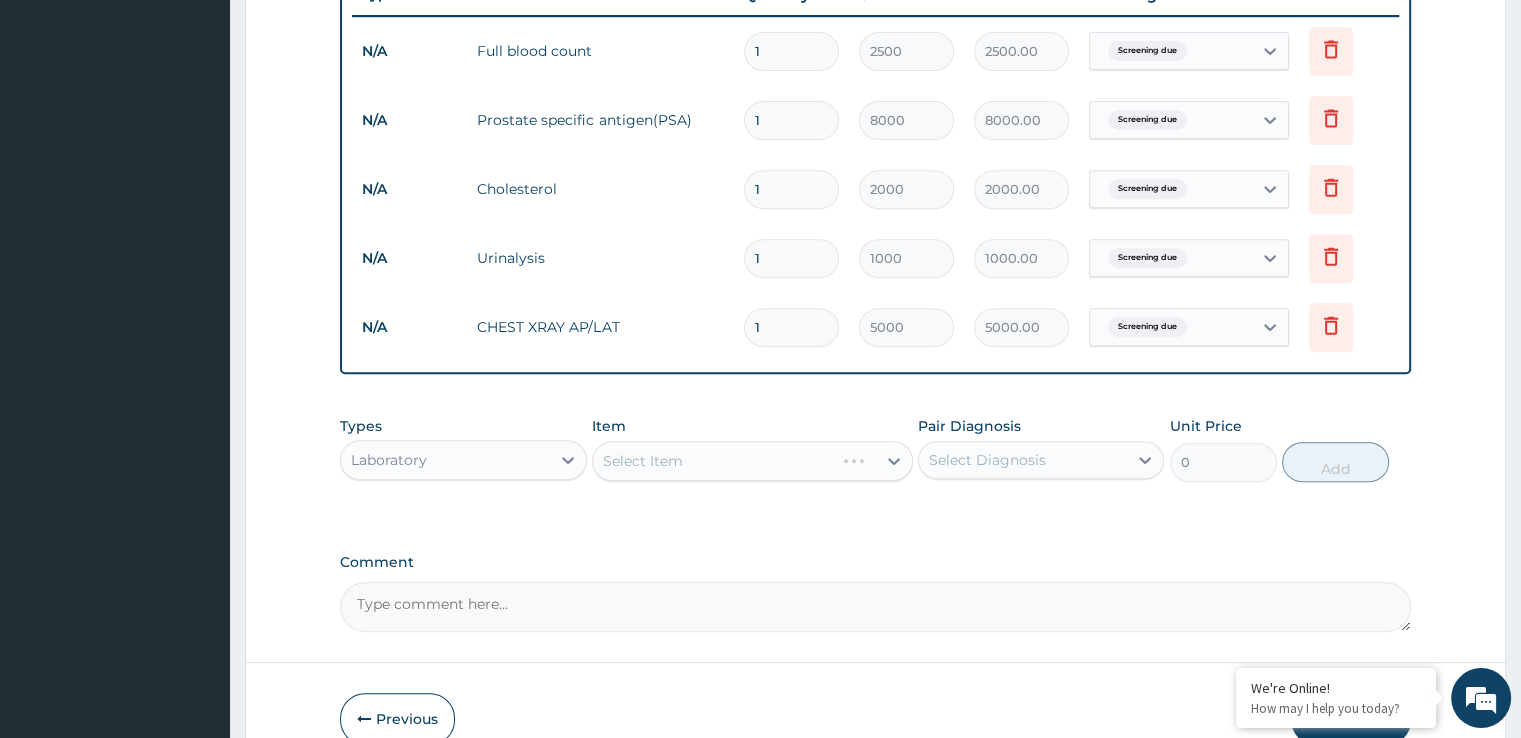 click on "Select Item" at bounding box center (752, 461) 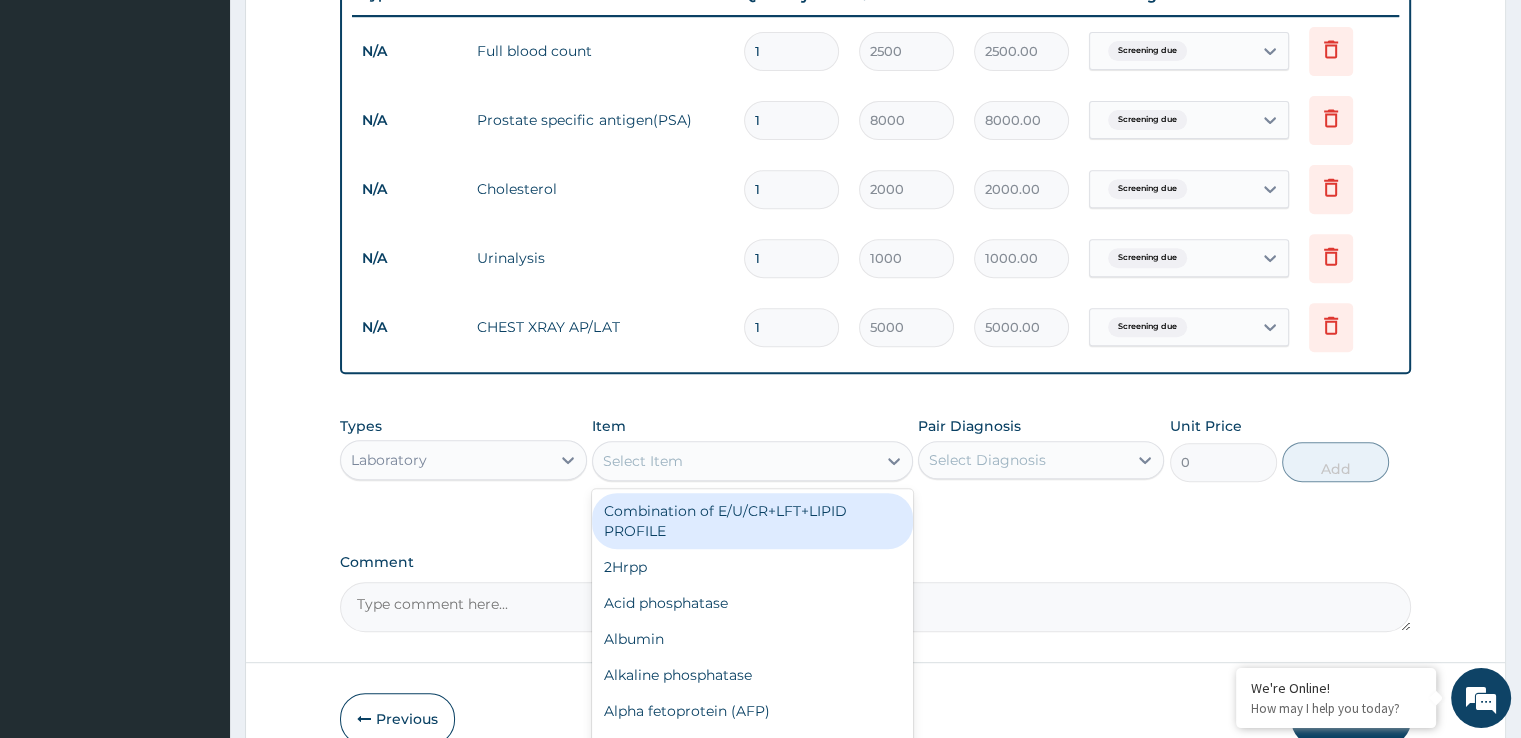 click on "Select Item" at bounding box center [734, 461] 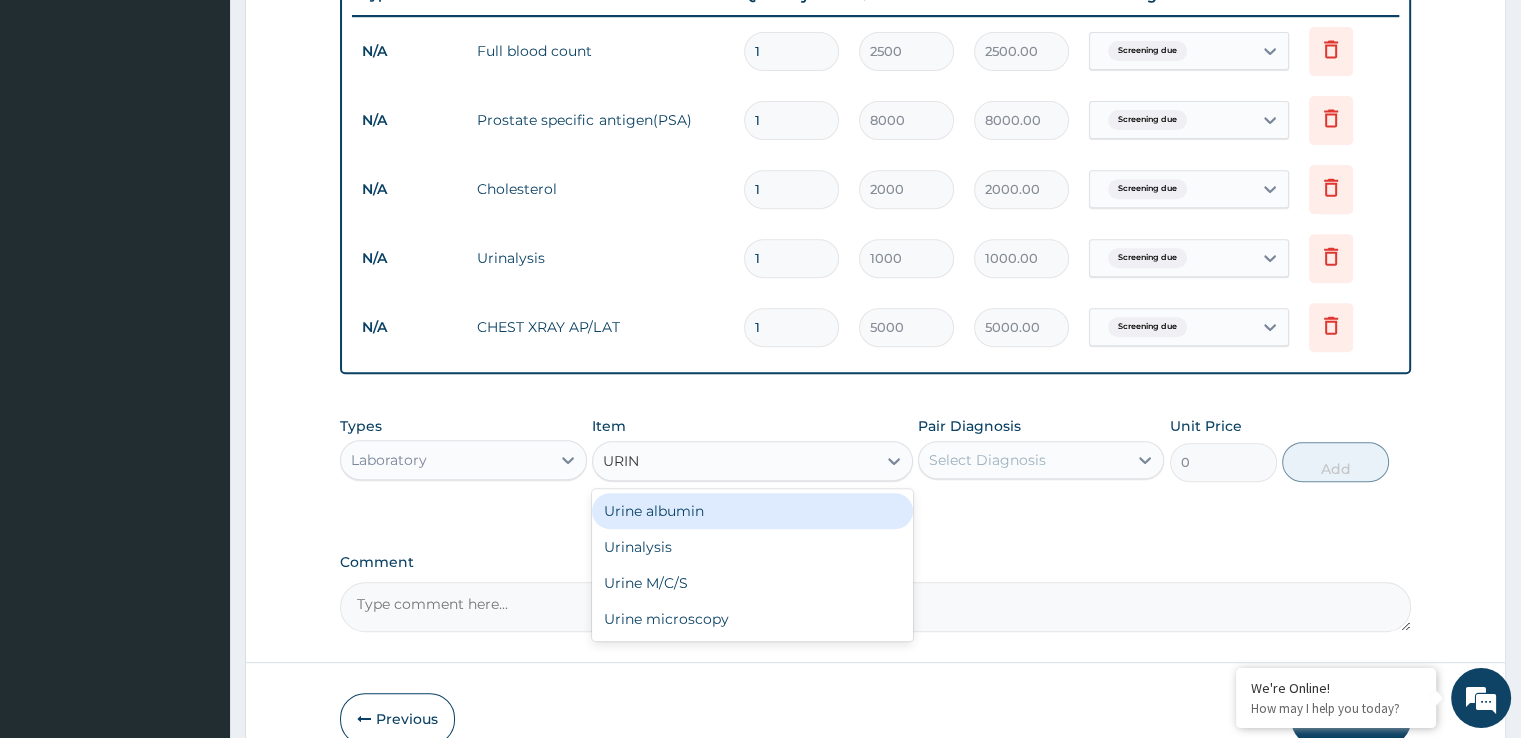 type on "URINE" 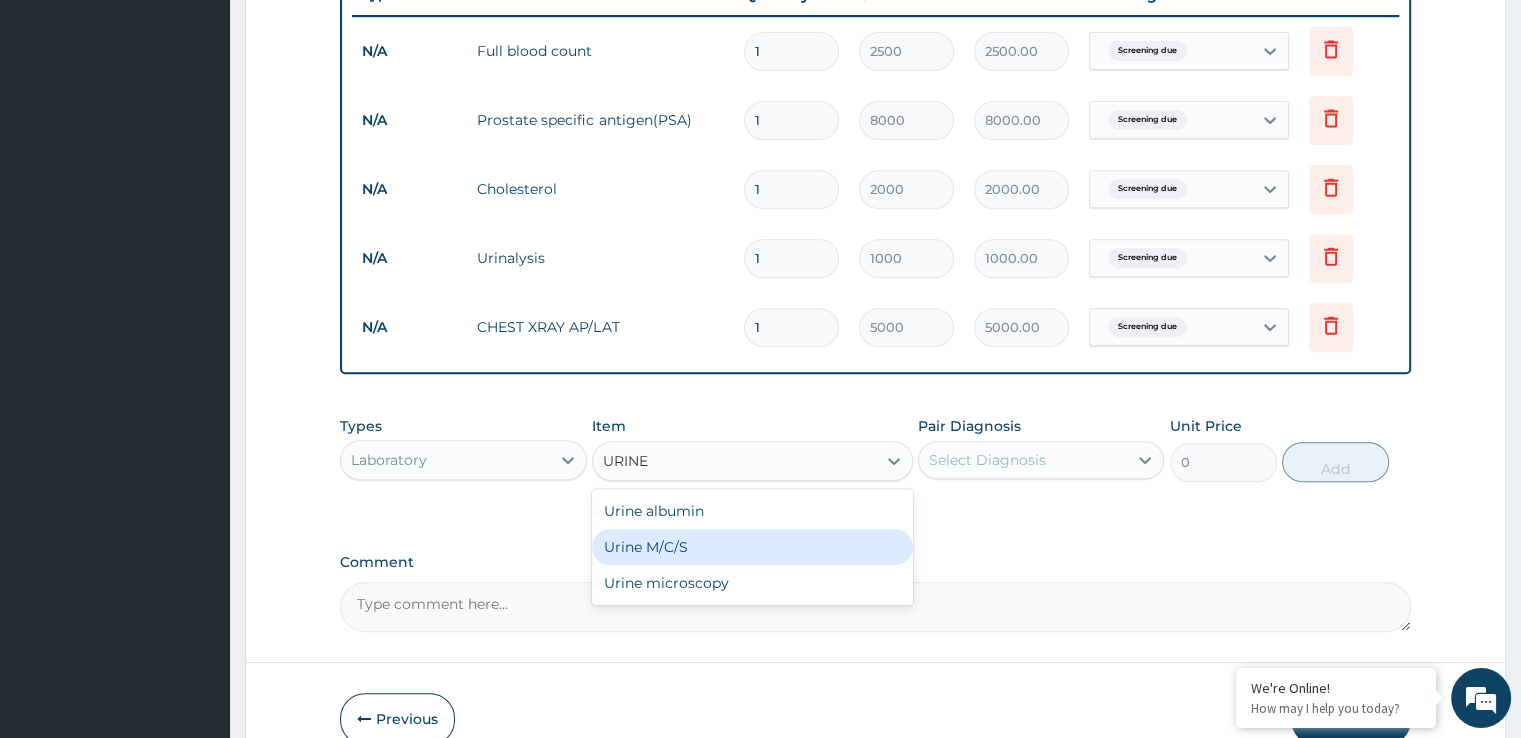 click on "Urine M/C/S" at bounding box center (752, 547) 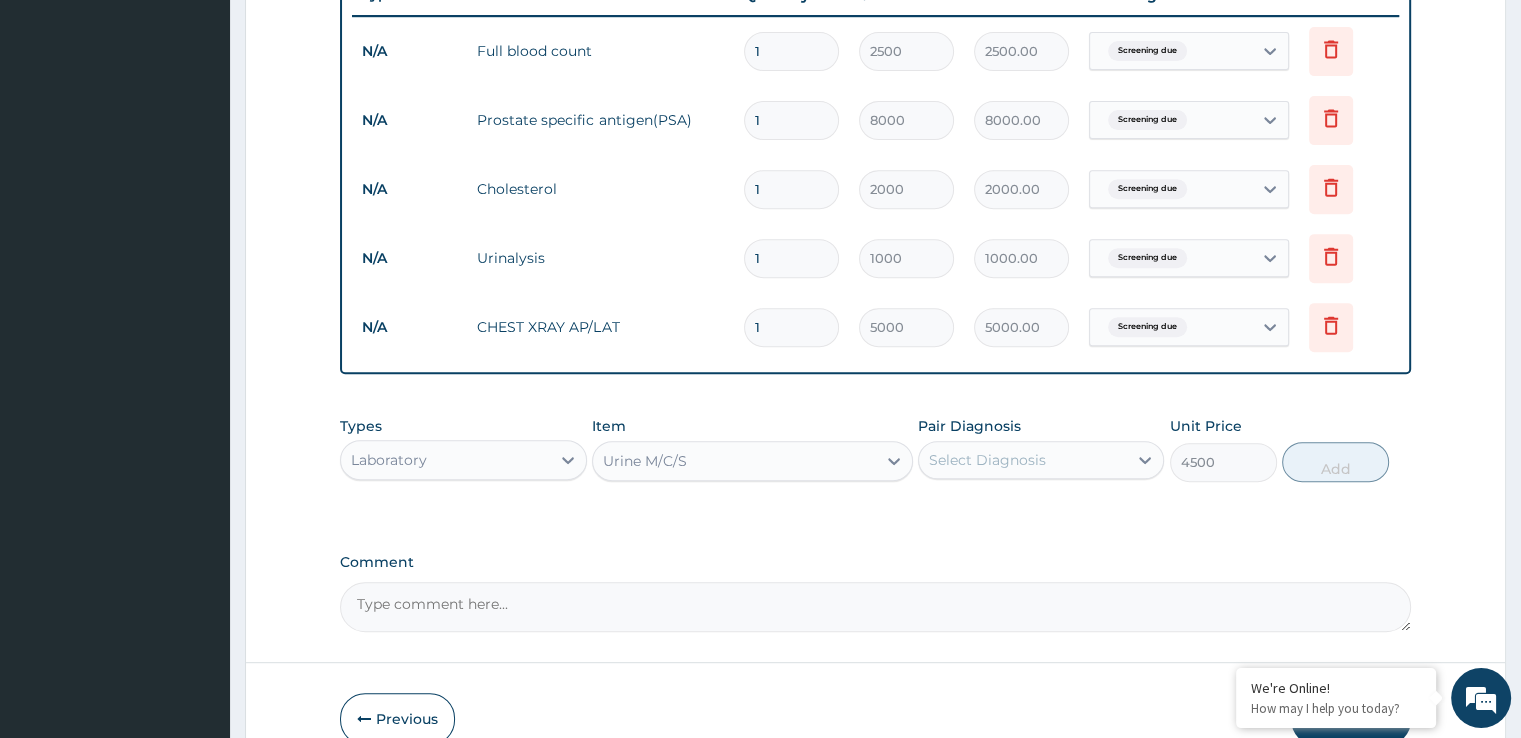 click on "Select Diagnosis" at bounding box center [987, 460] 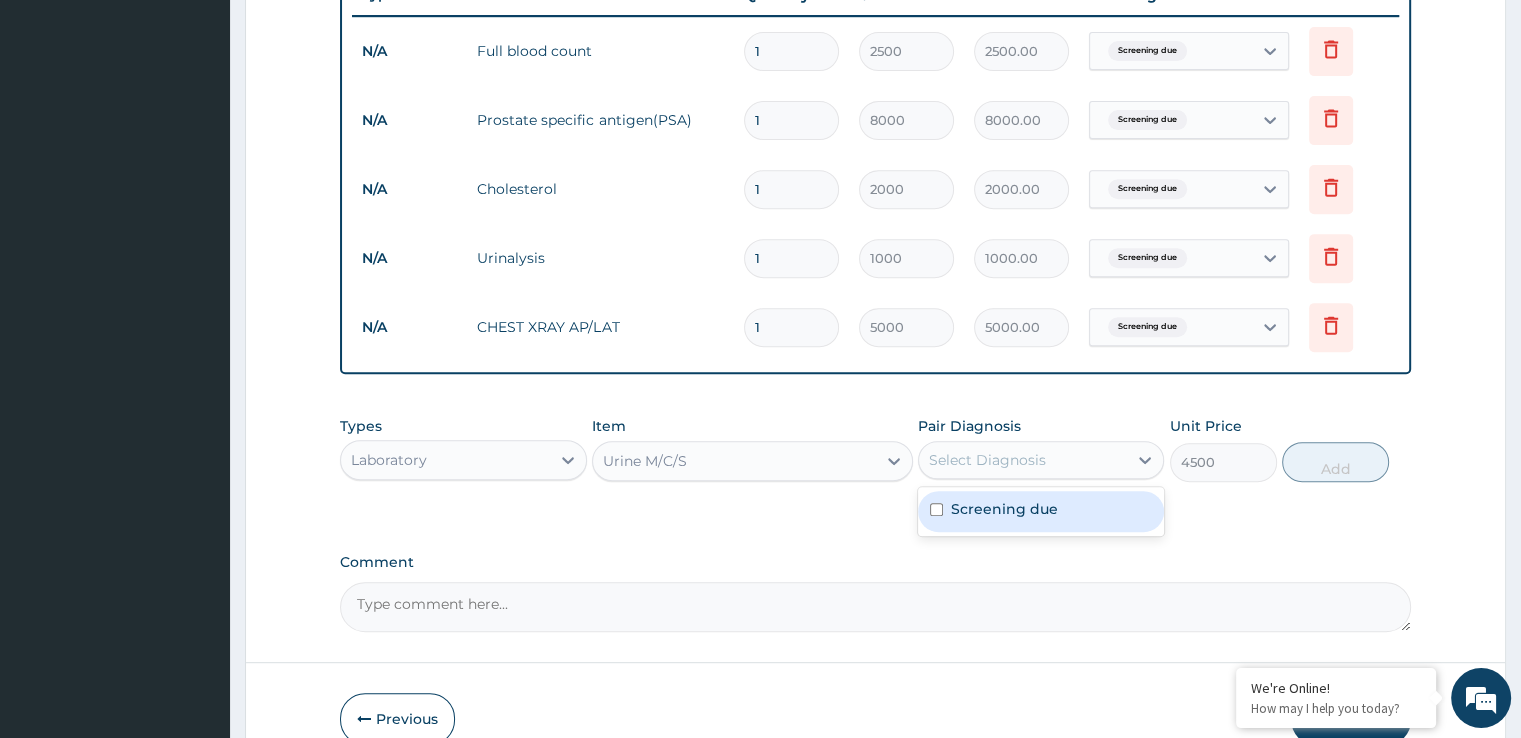 click on "Screening due" at bounding box center [1004, 509] 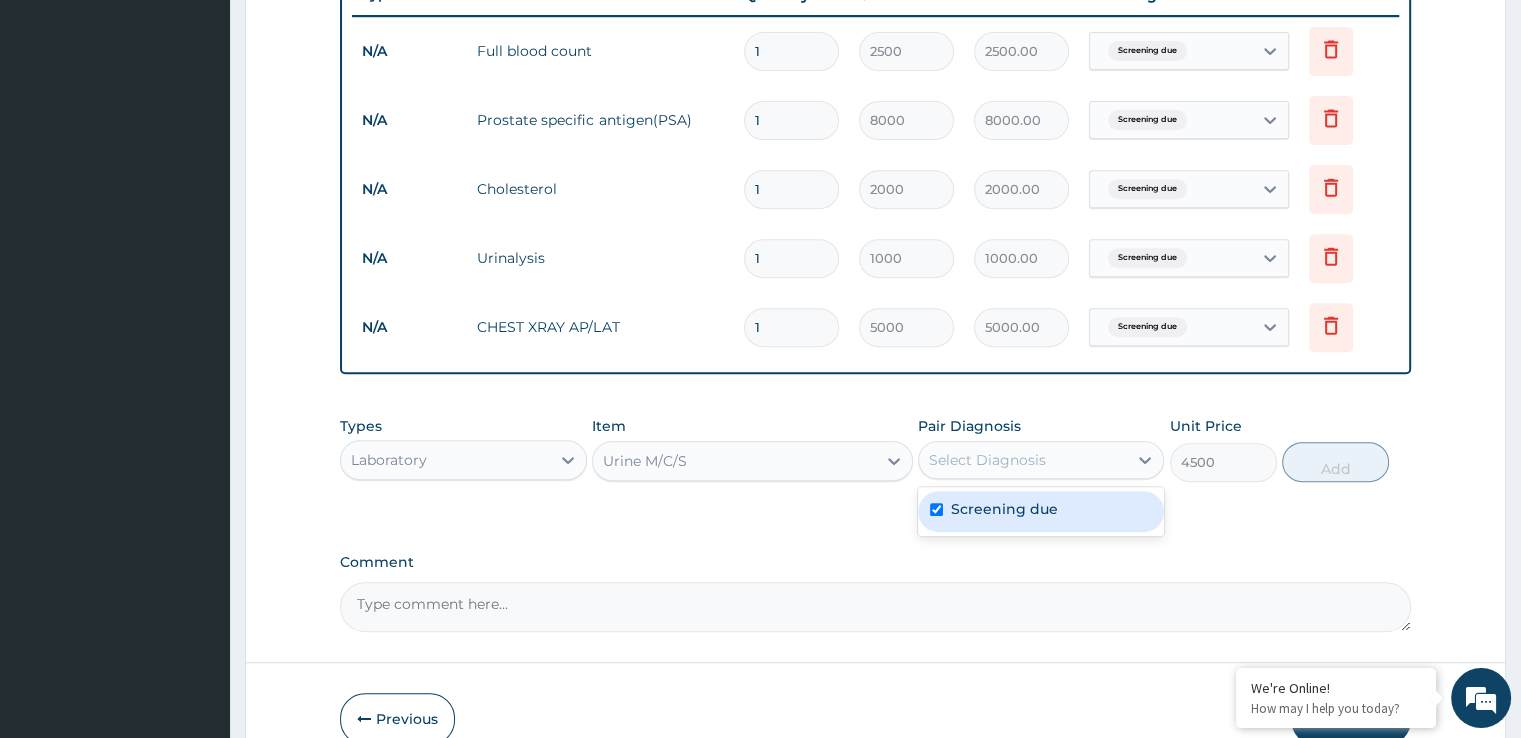 checkbox on "true" 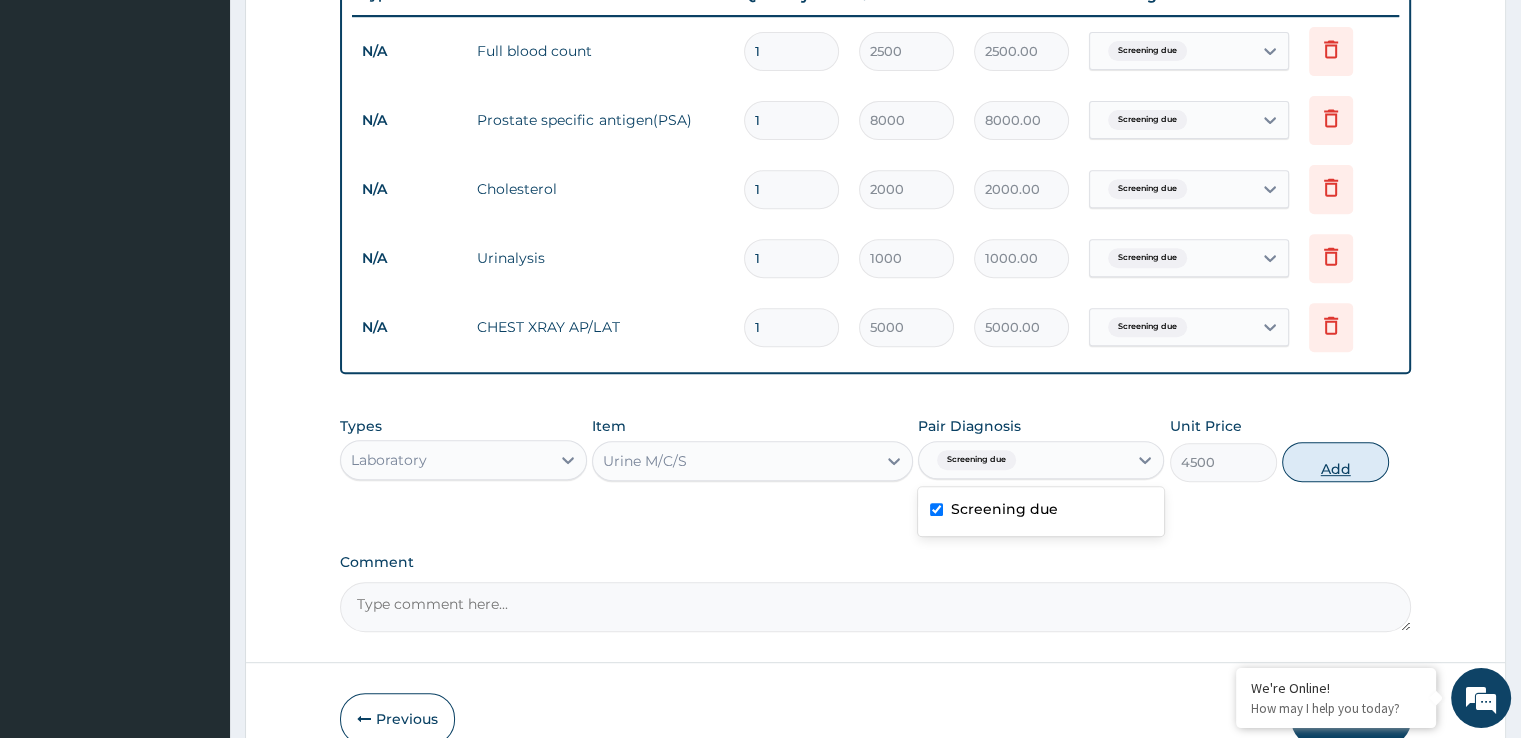 click on "Add" at bounding box center [1335, 462] 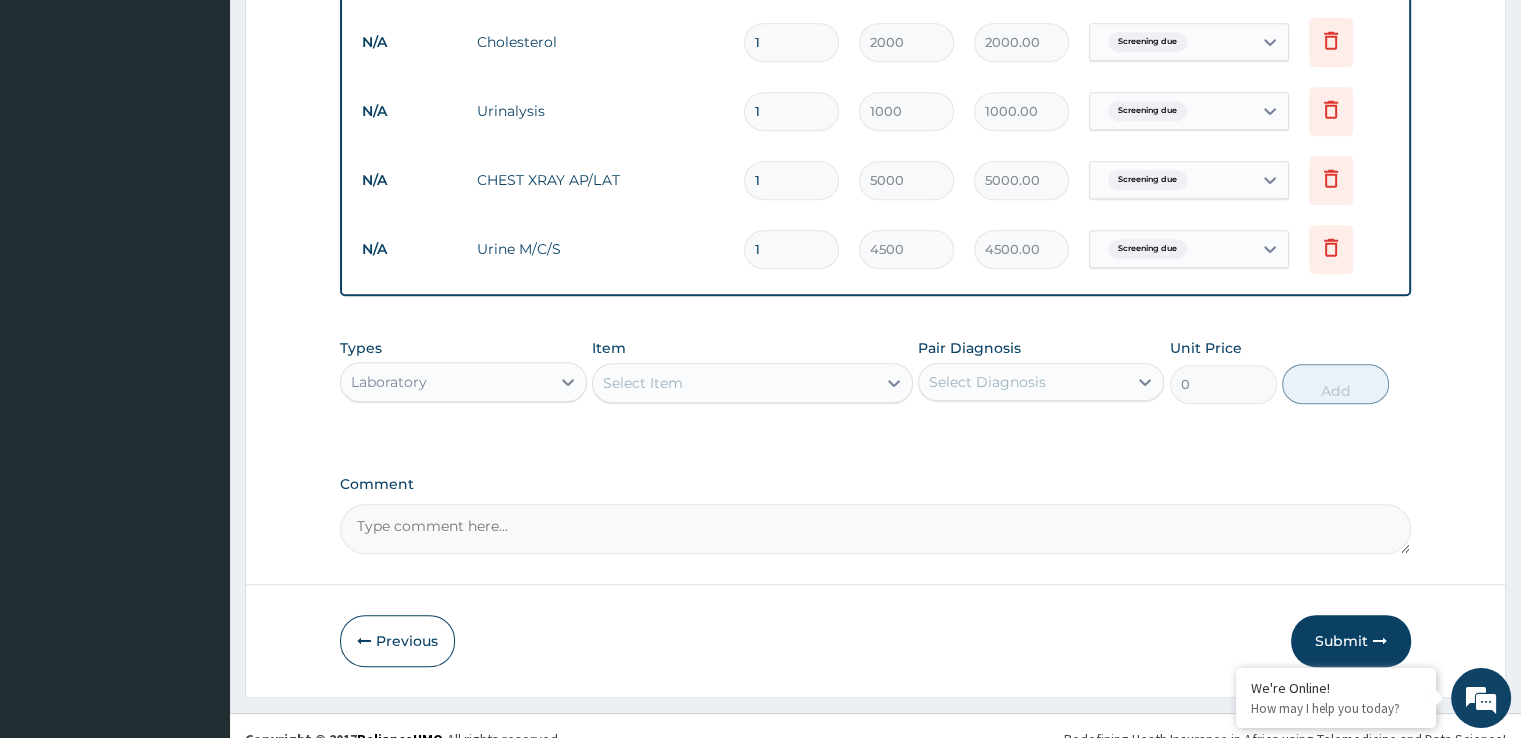 scroll, scrollTop: 950, scrollLeft: 0, axis: vertical 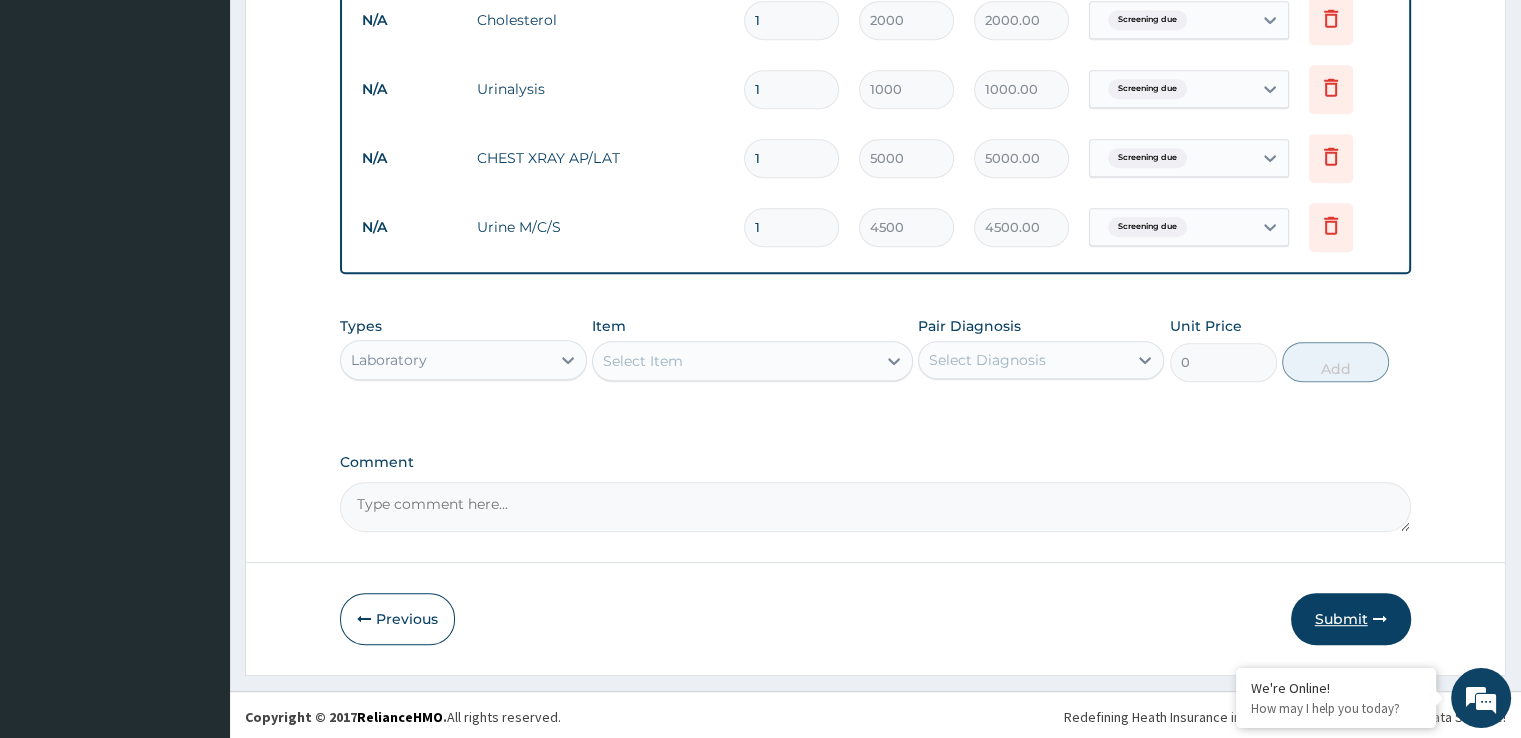 click on "Submit" at bounding box center (1351, 619) 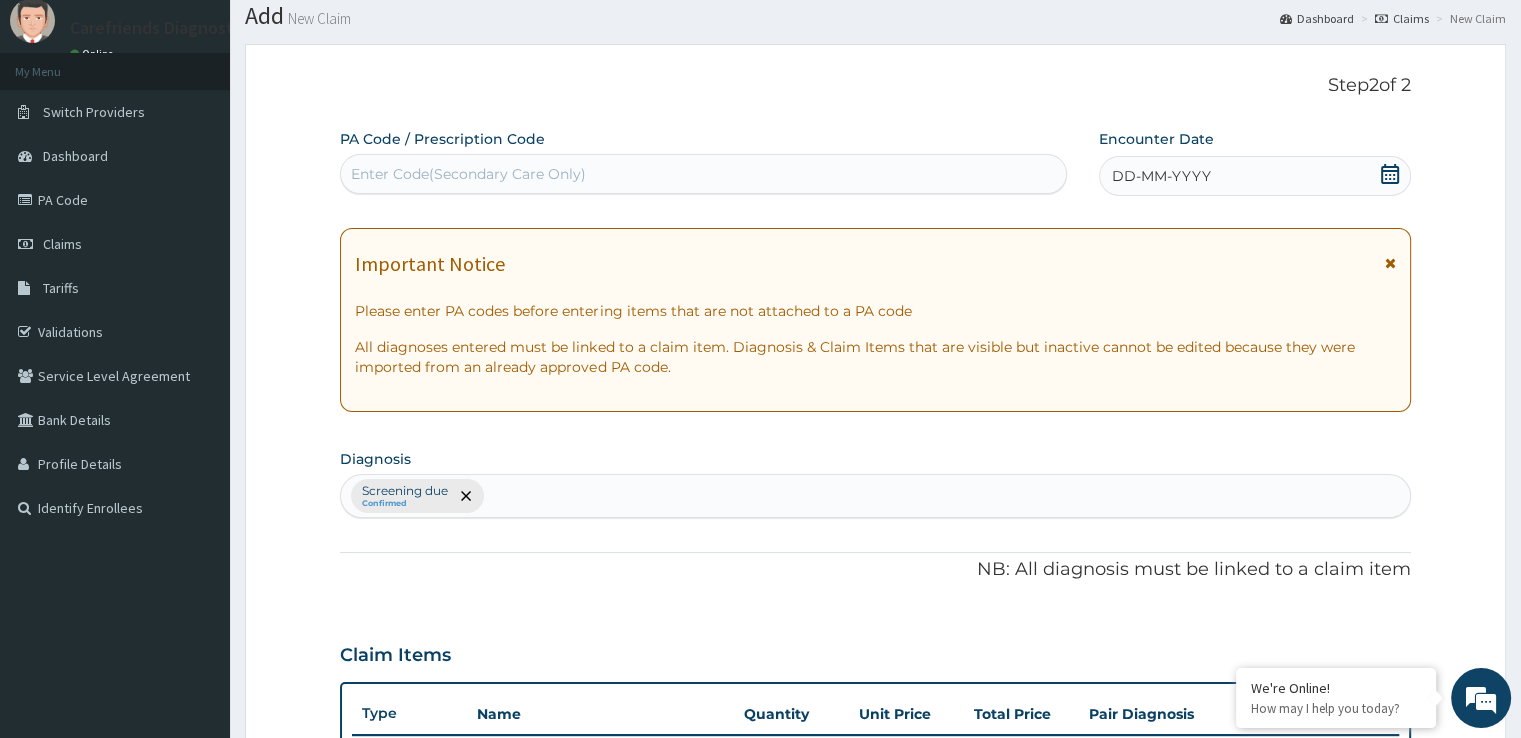 scroll, scrollTop: 0, scrollLeft: 0, axis: both 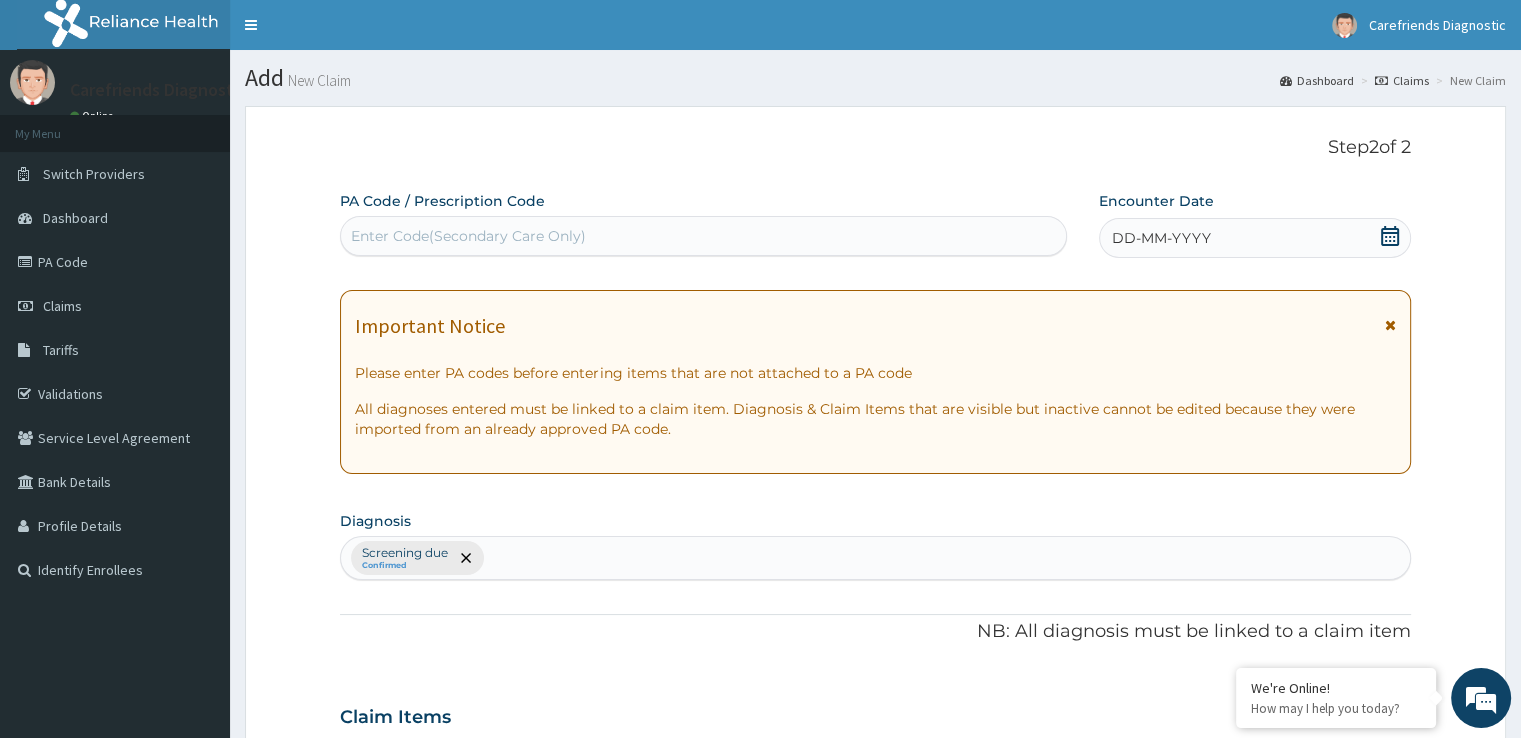 click 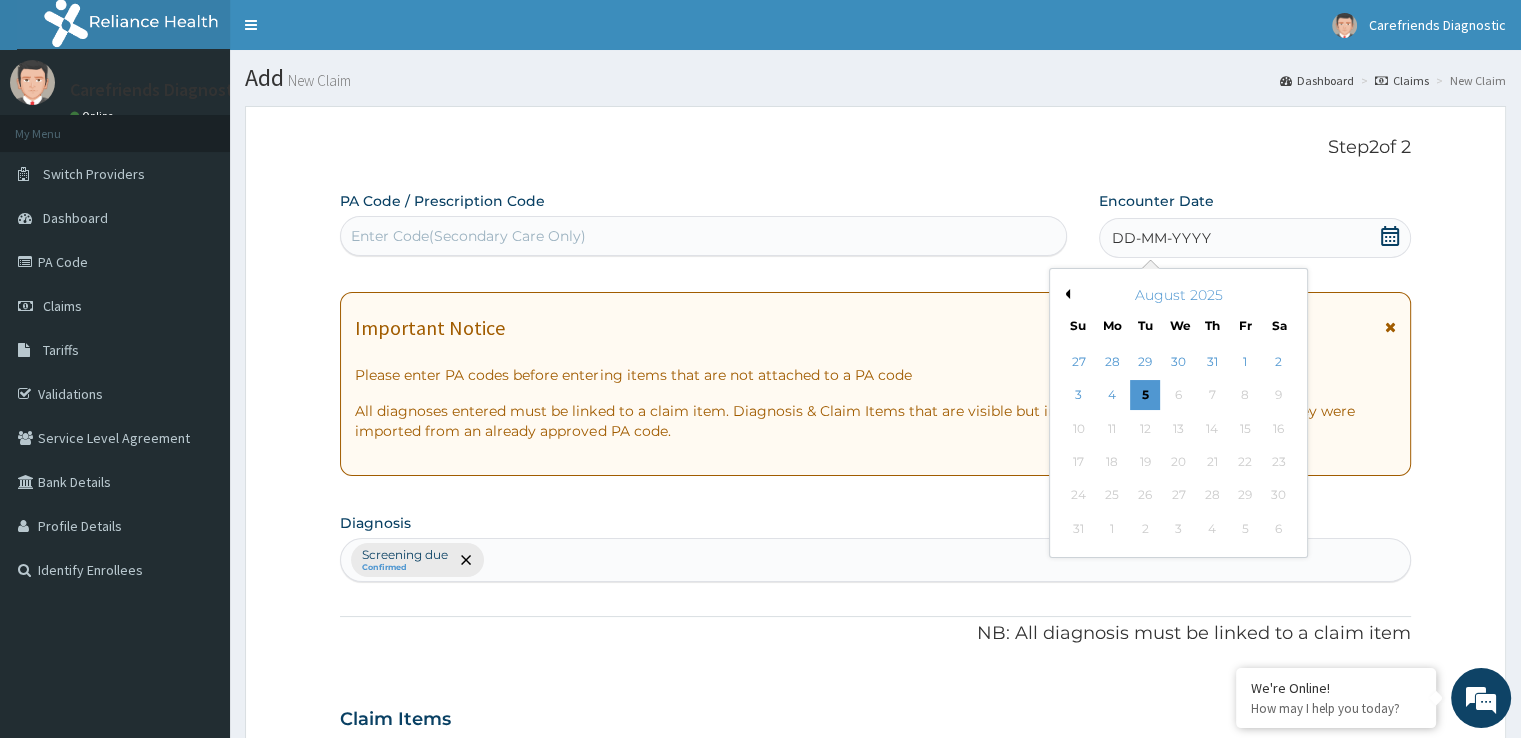 click on "Previous Month" at bounding box center (1065, 294) 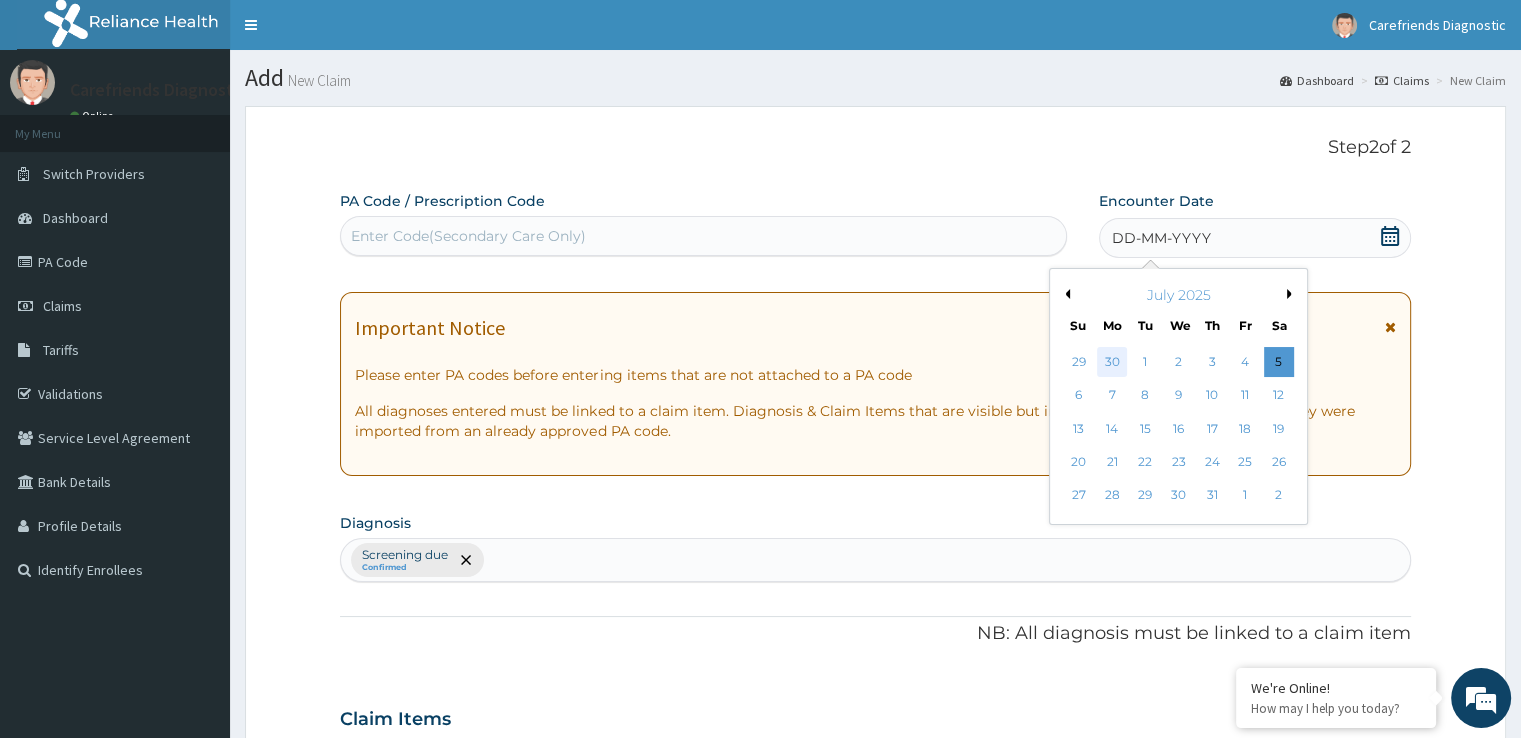 click on "30" at bounding box center [1112, 362] 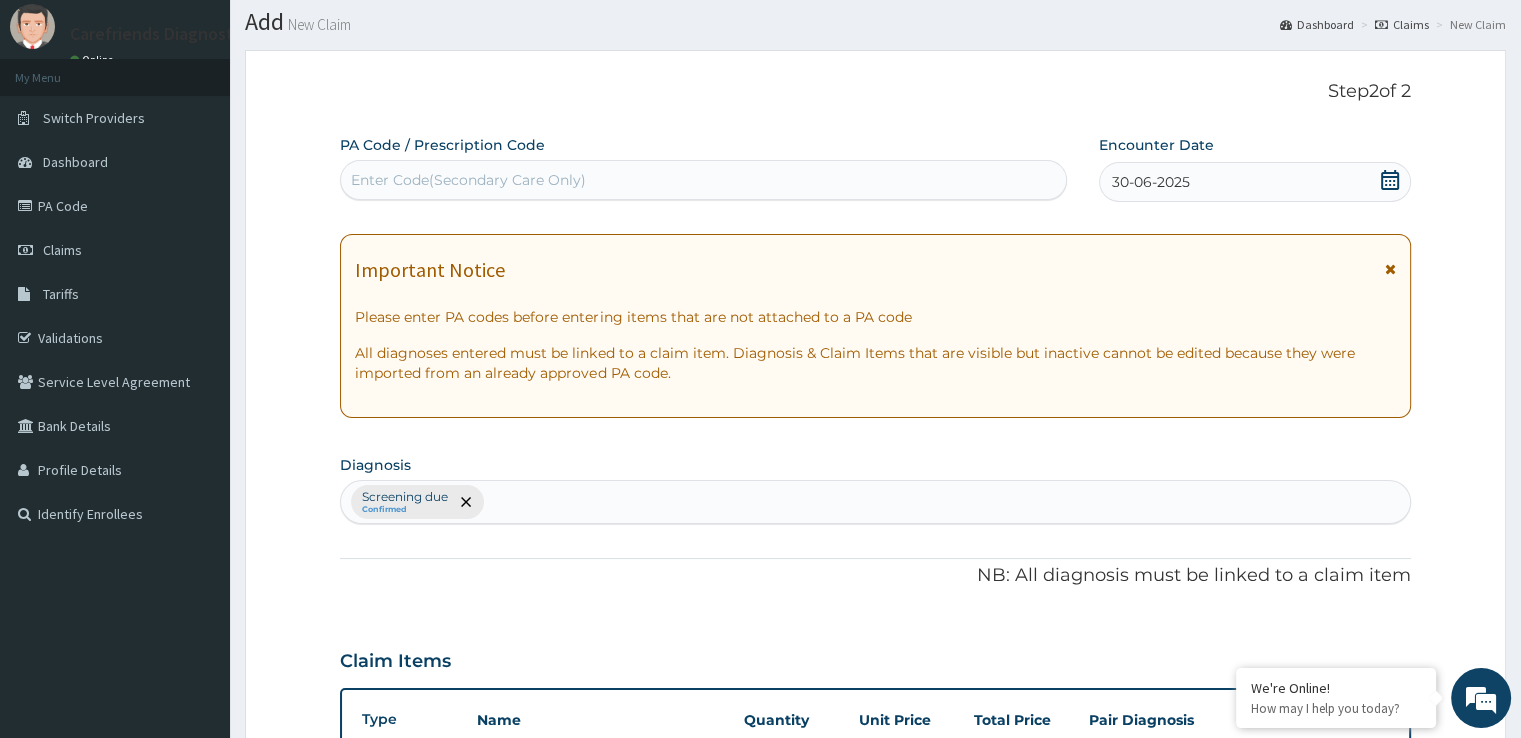 scroll, scrollTop: 0, scrollLeft: 0, axis: both 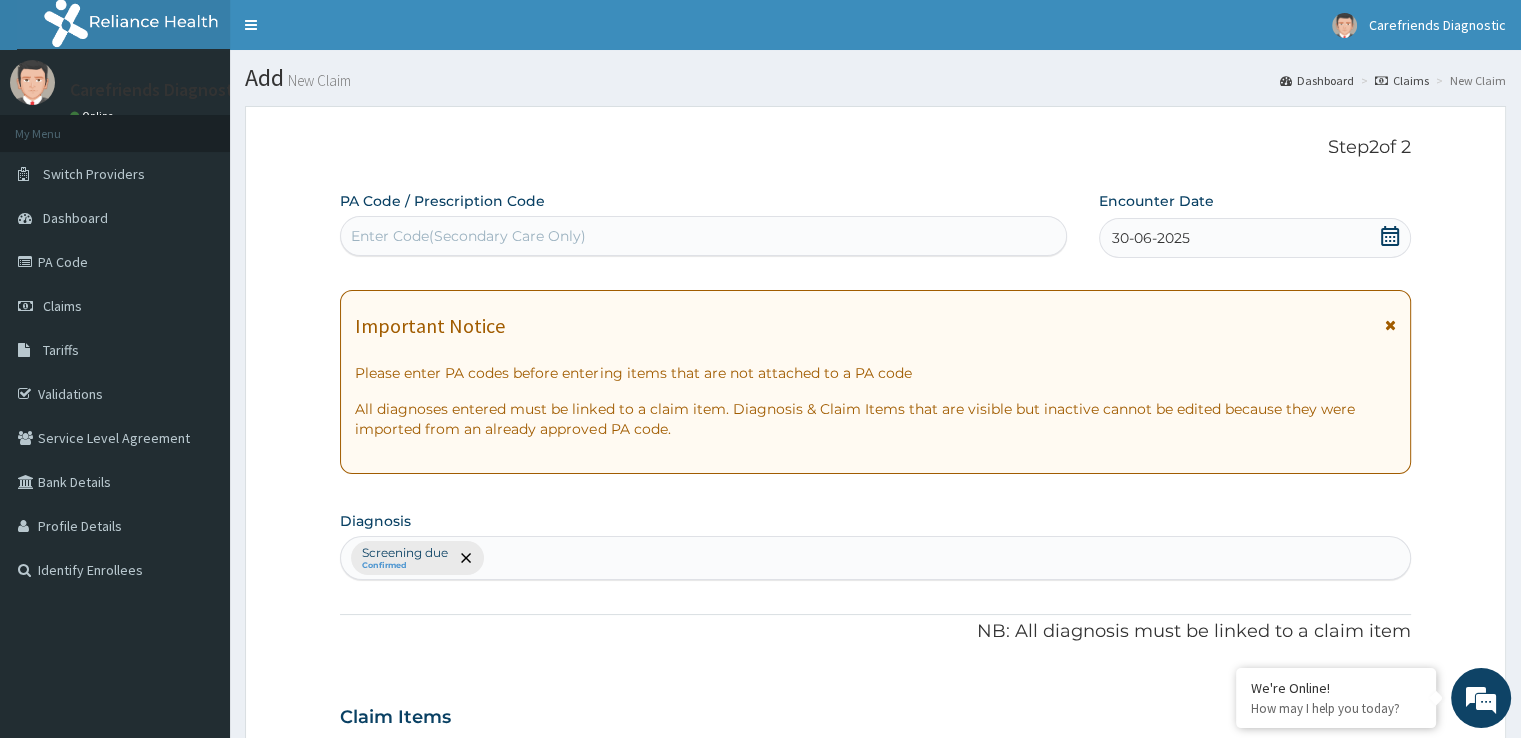 click 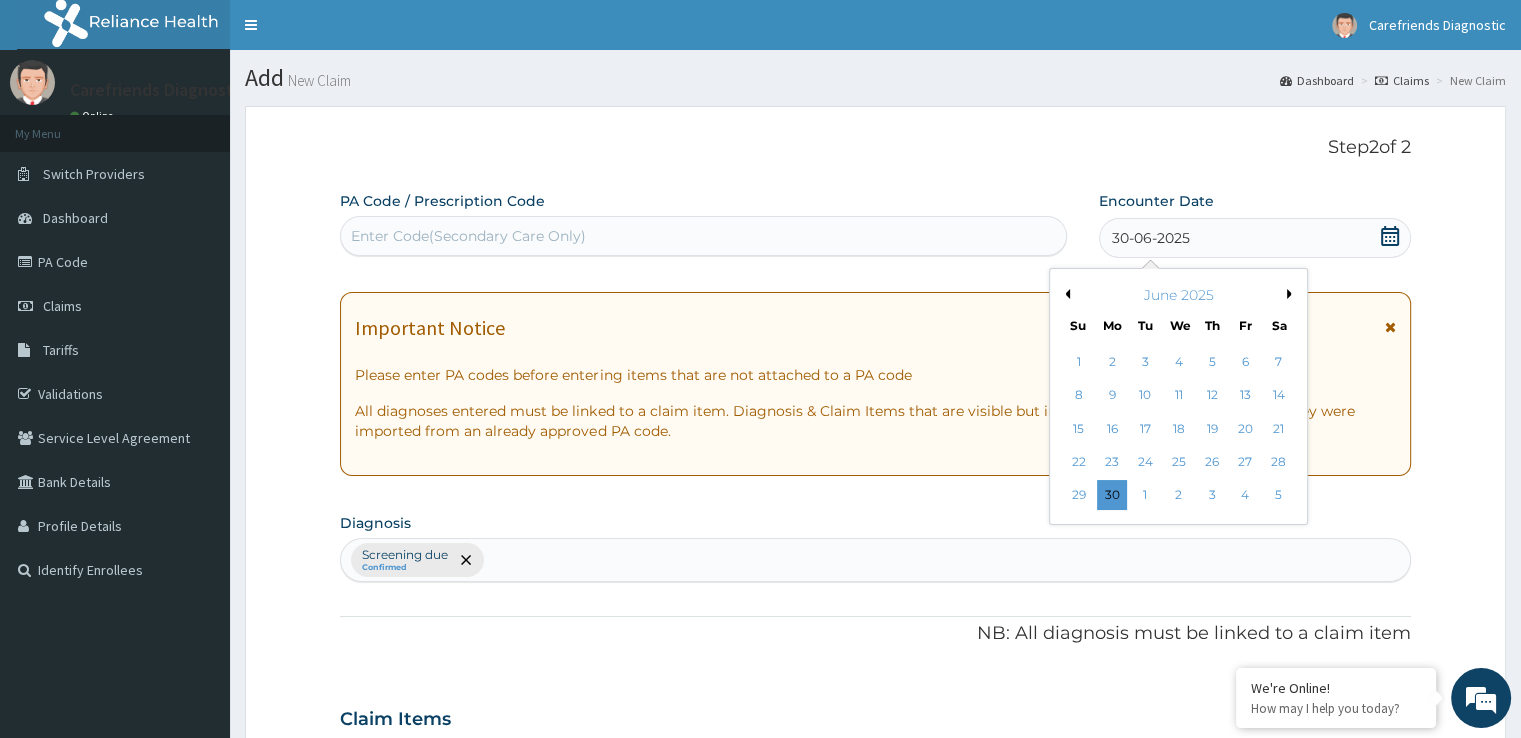 click on "Next Month" at bounding box center (1292, 294) 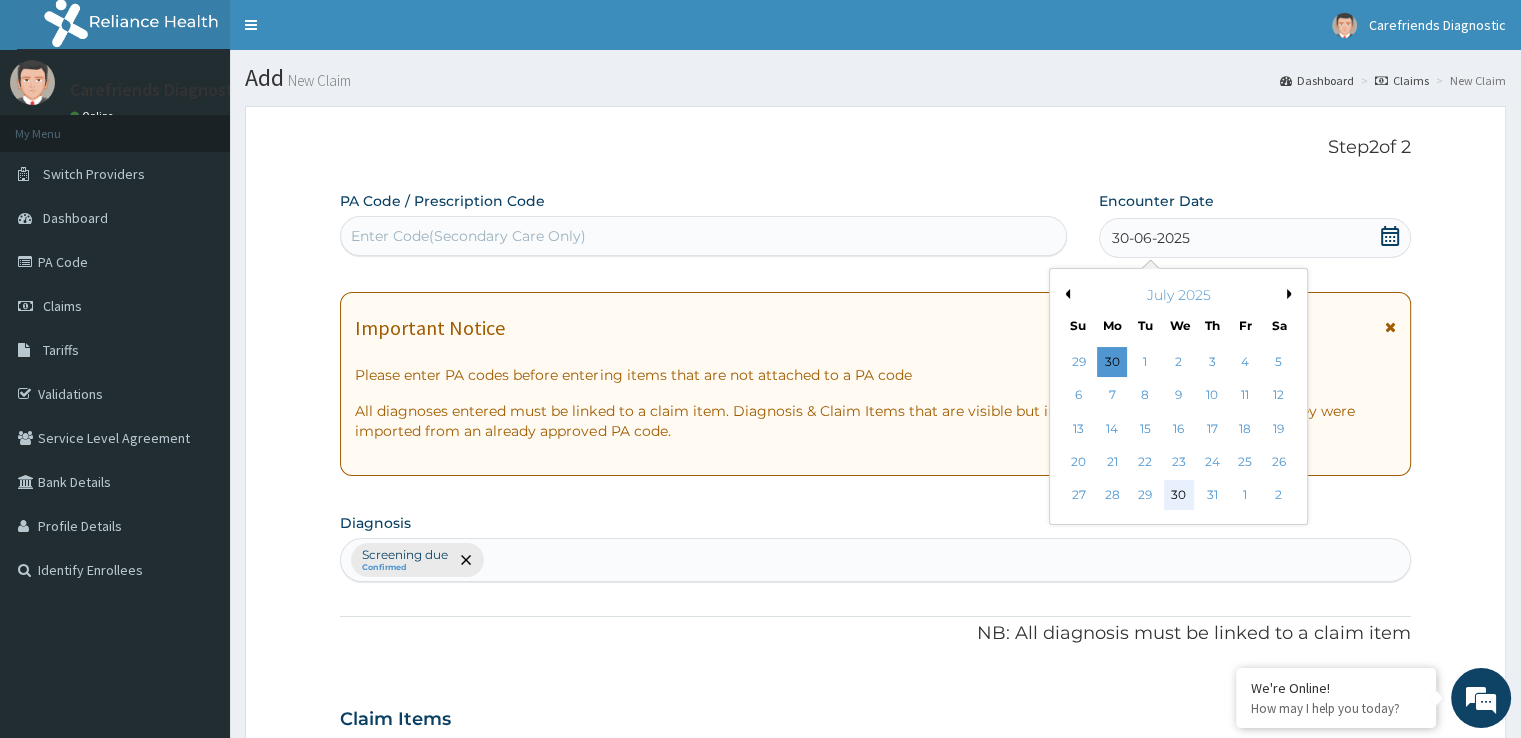 click on "30" at bounding box center (1179, 496) 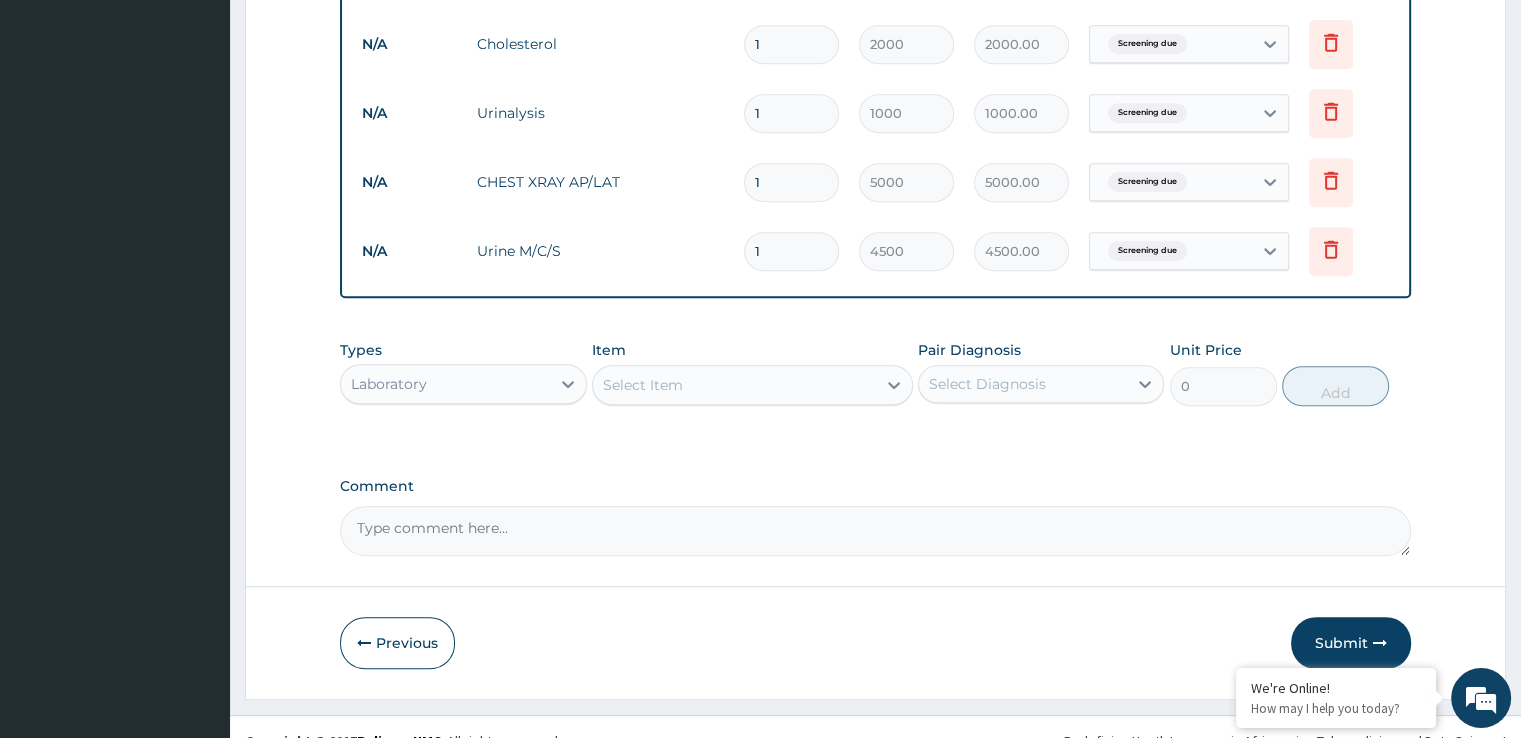 scroll, scrollTop: 950, scrollLeft: 0, axis: vertical 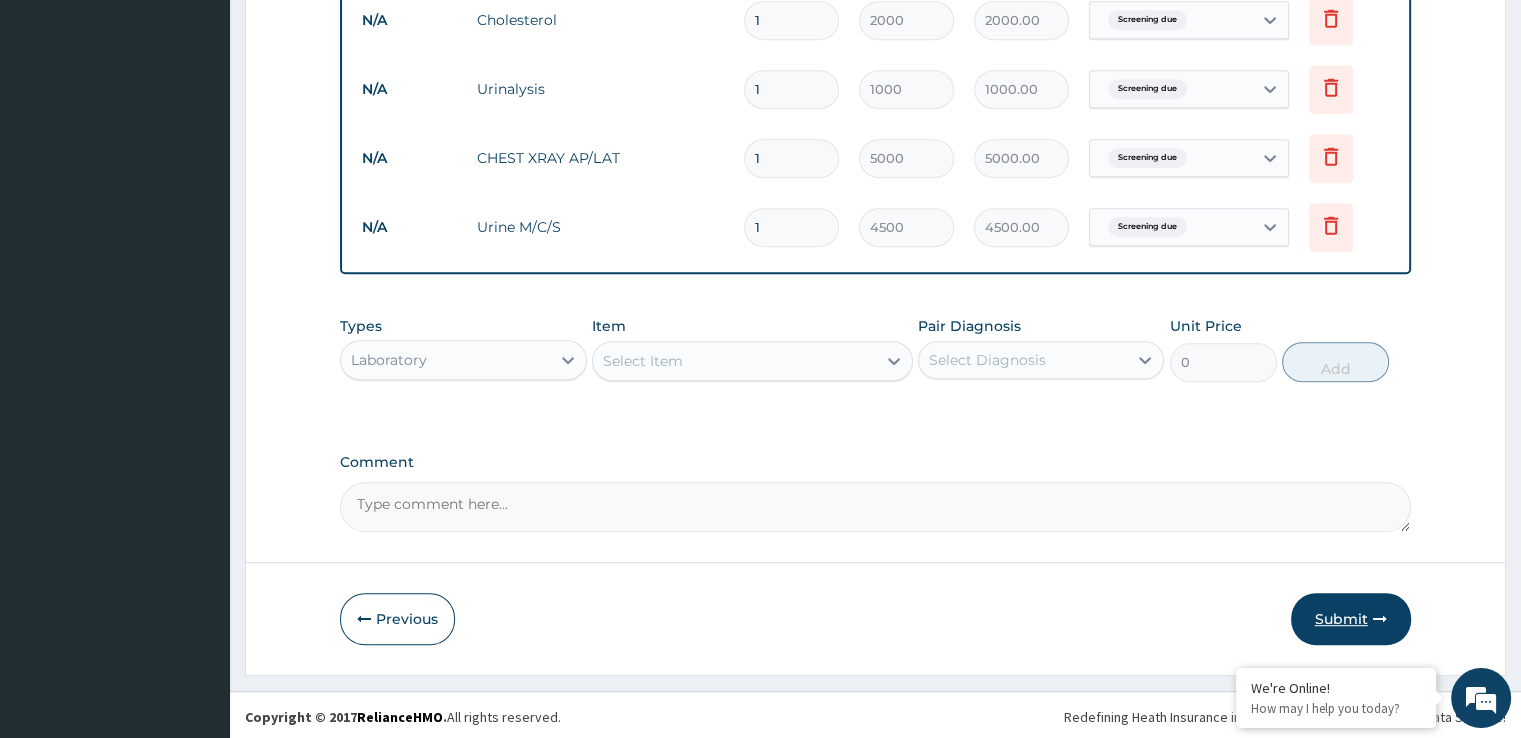 click on "Submit" at bounding box center (1351, 619) 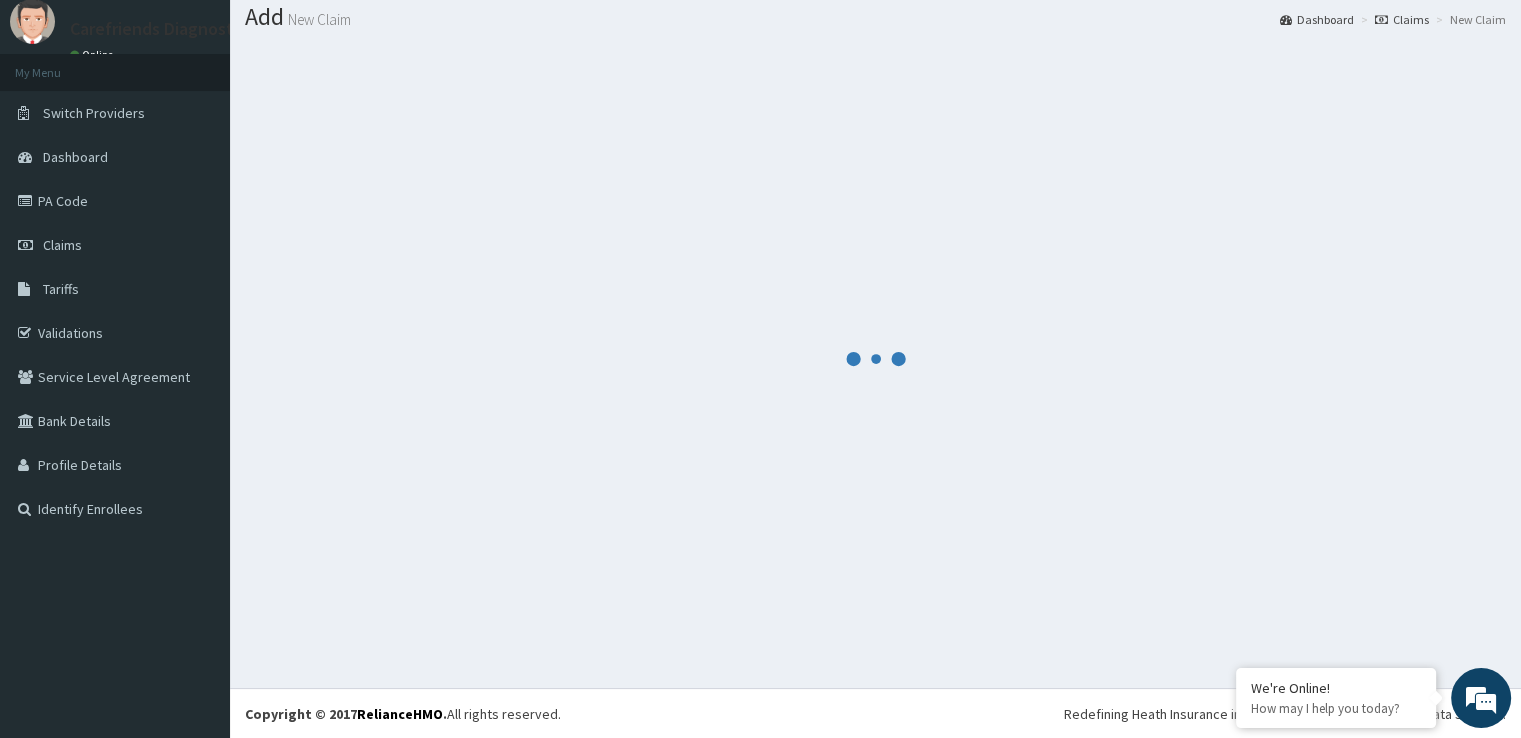 scroll, scrollTop: 950, scrollLeft: 0, axis: vertical 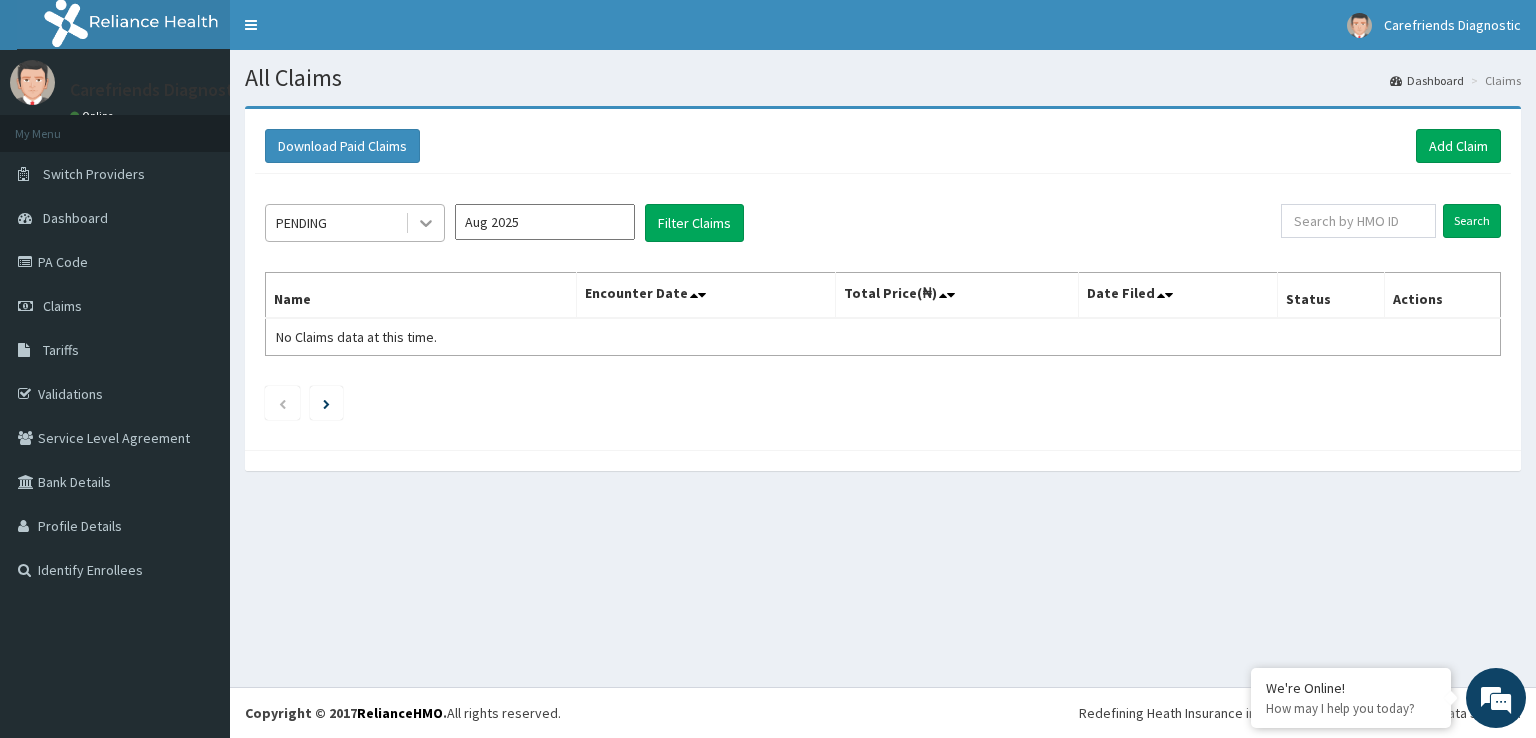 click 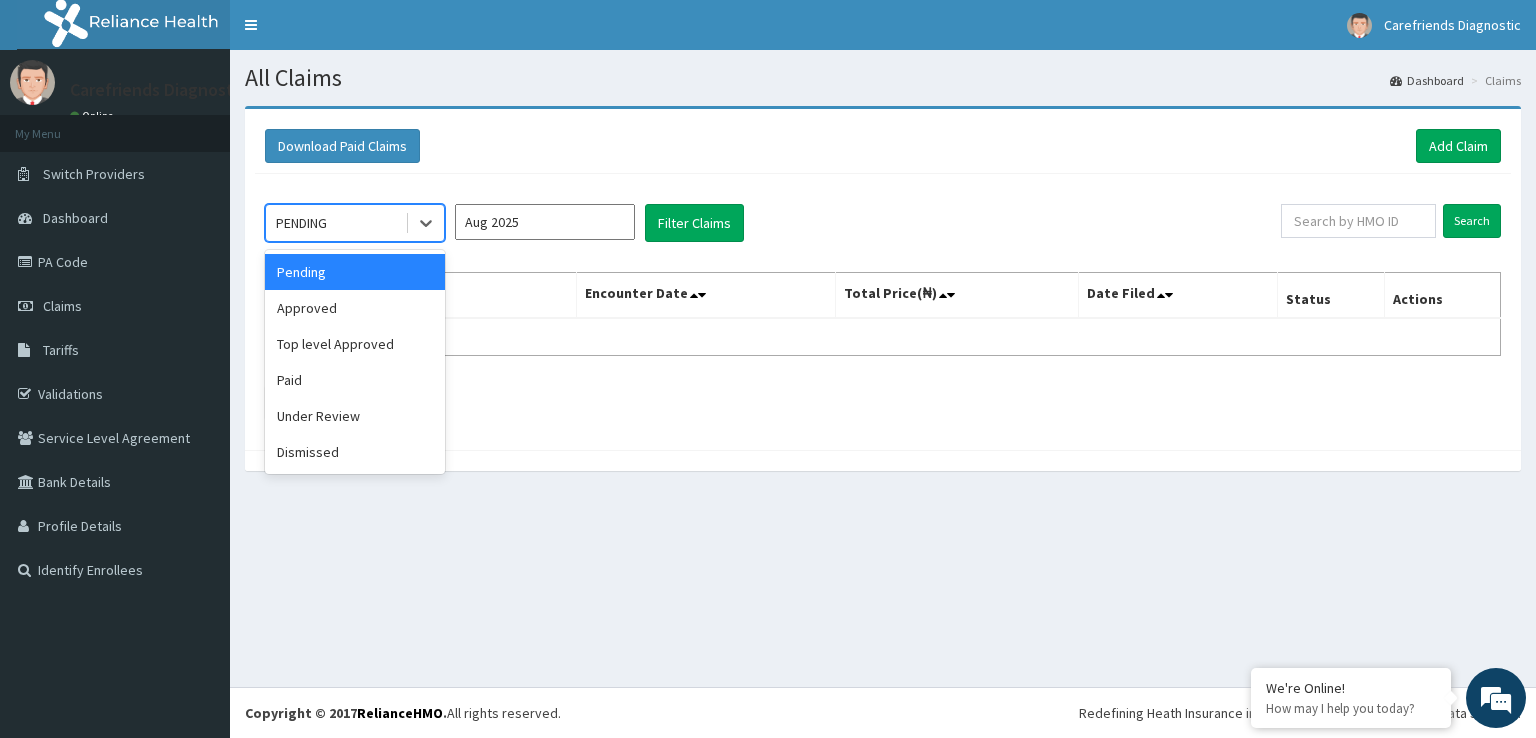 click on "Aug 2025" at bounding box center (545, 222) 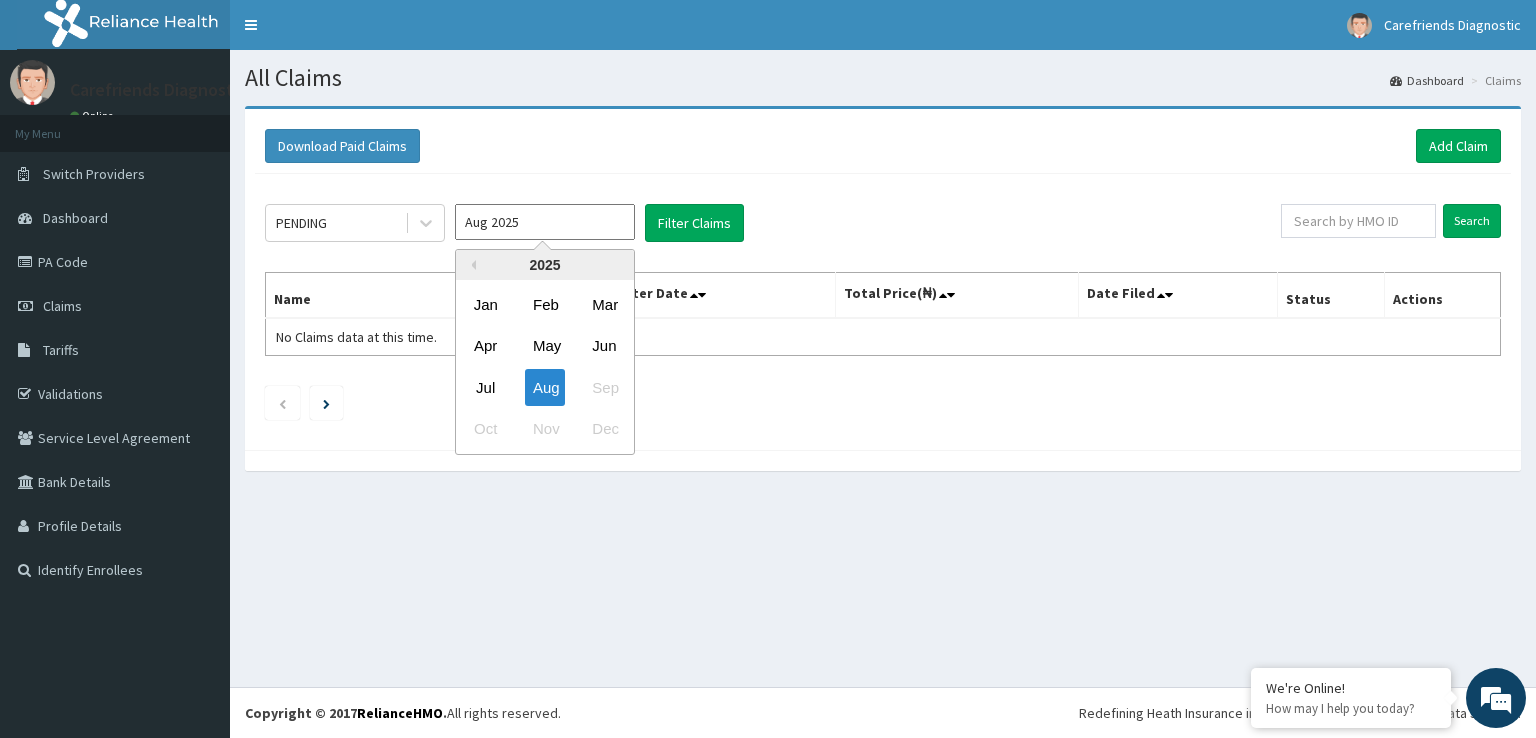scroll, scrollTop: 0, scrollLeft: 0, axis: both 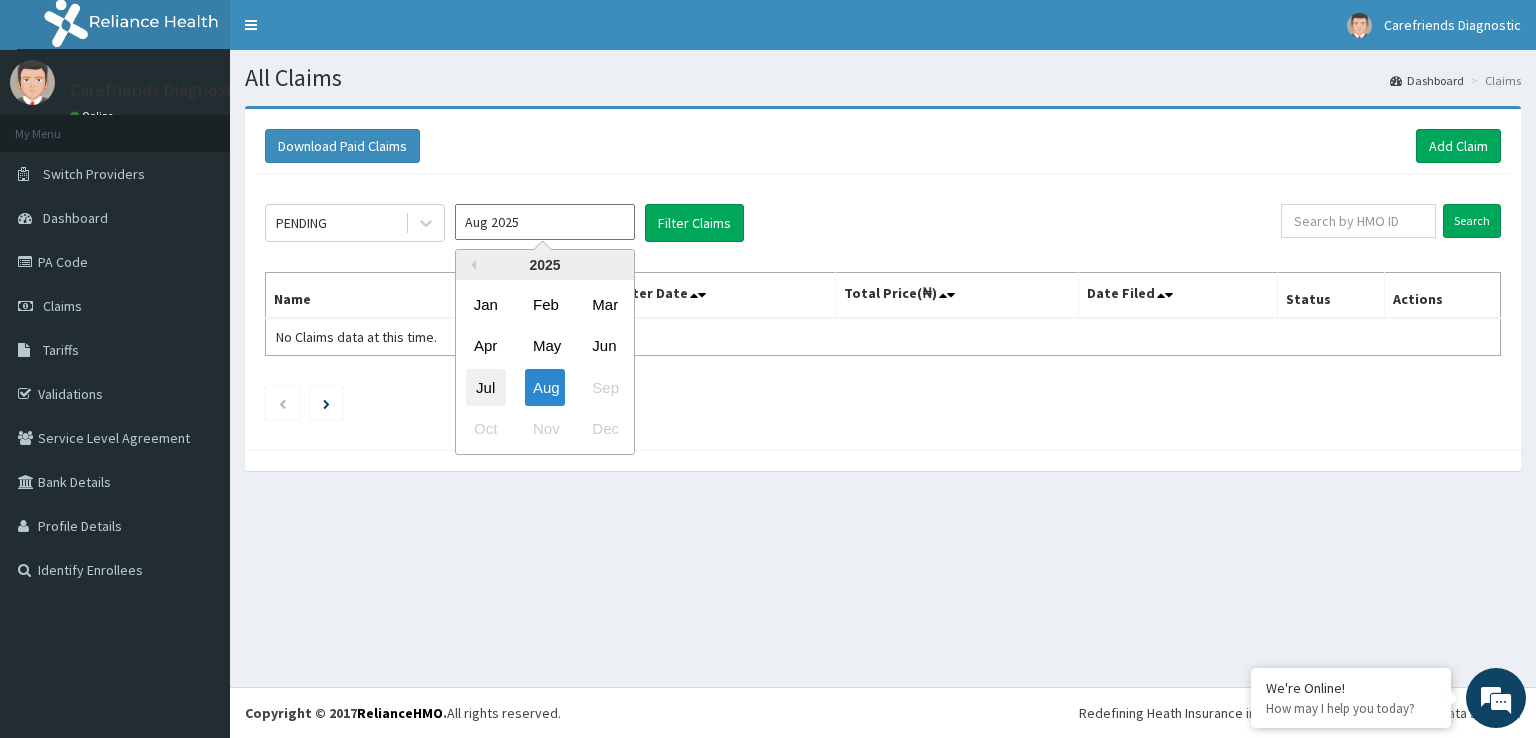 click on "Jul" at bounding box center [486, 387] 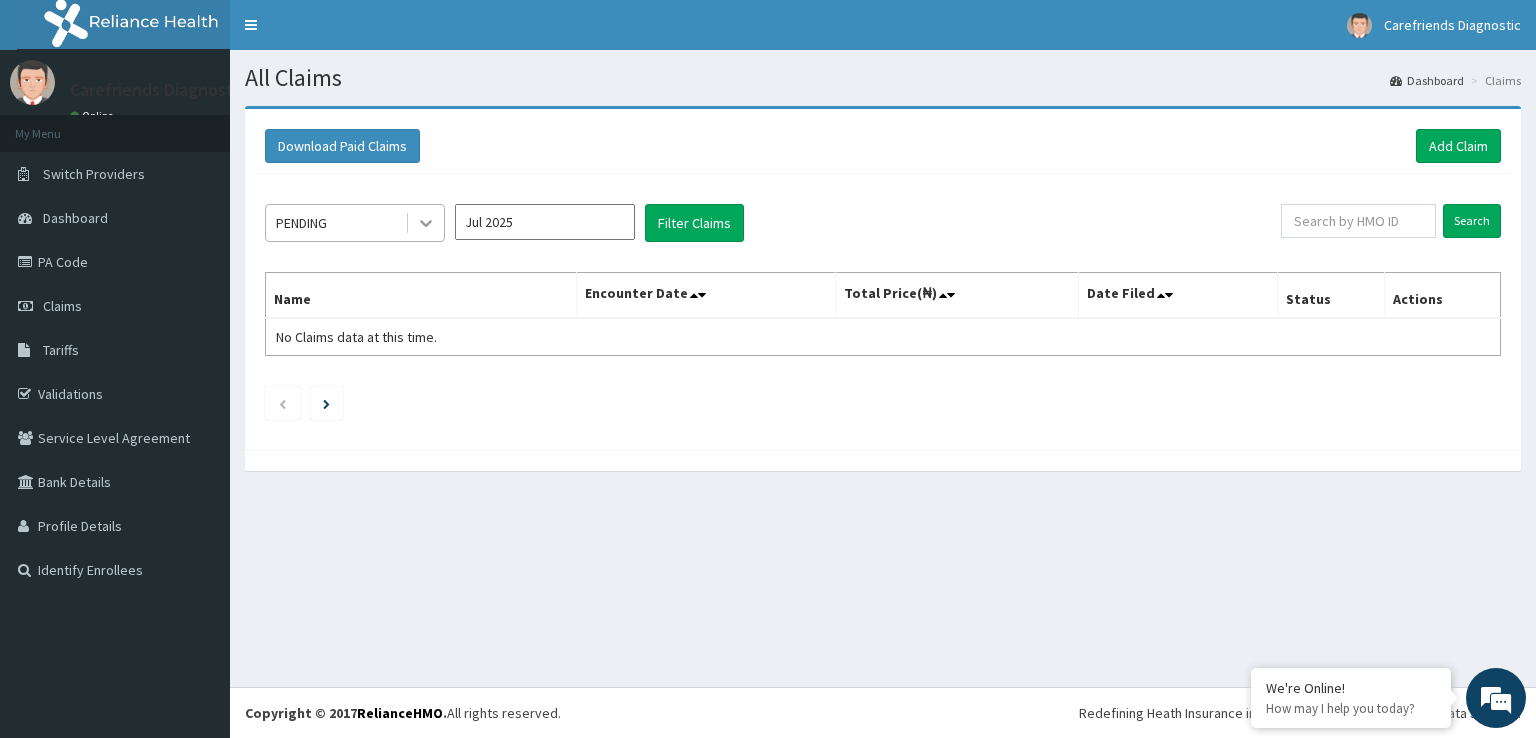 click at bounding box center (426, 223) 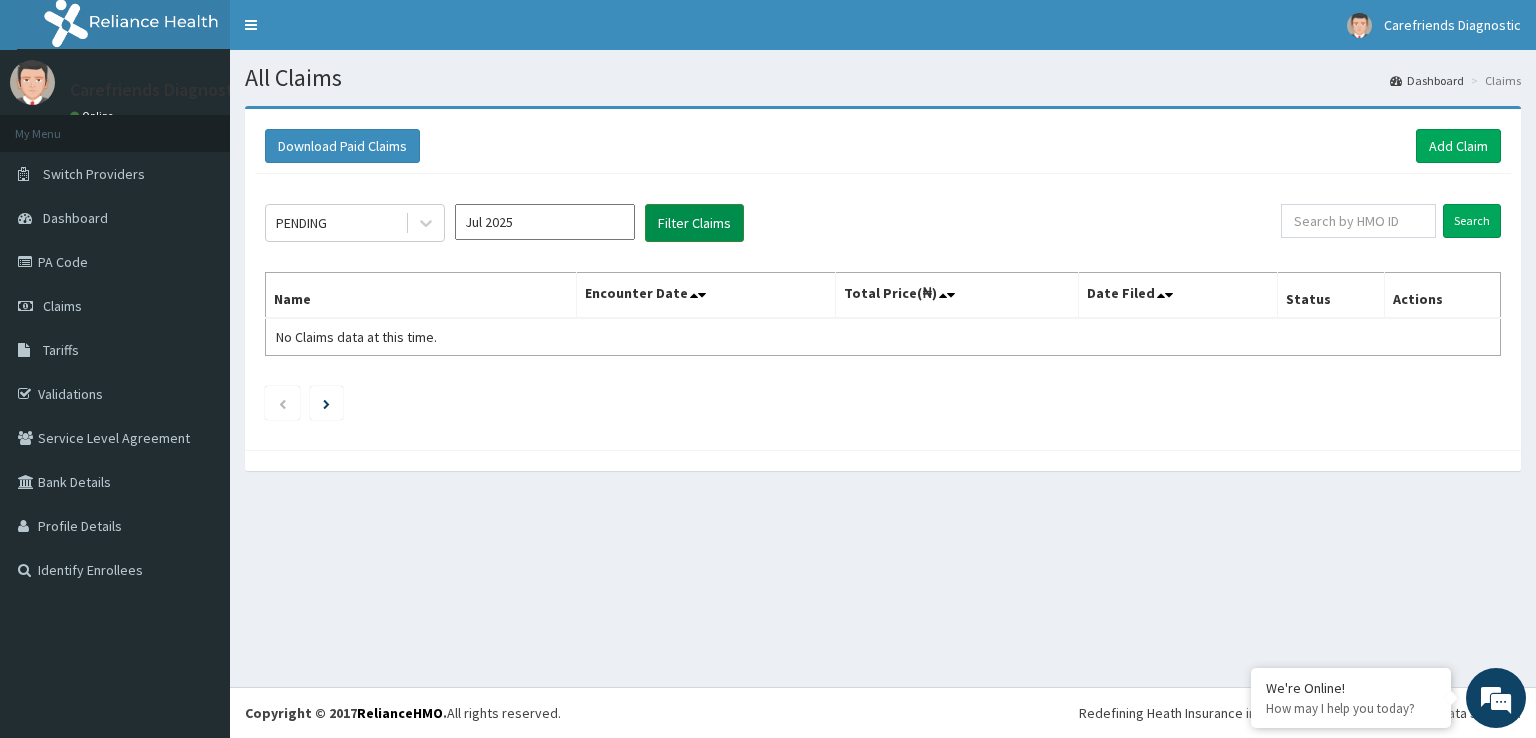 click on "Filter Claims" at bounding box center (694, 223) 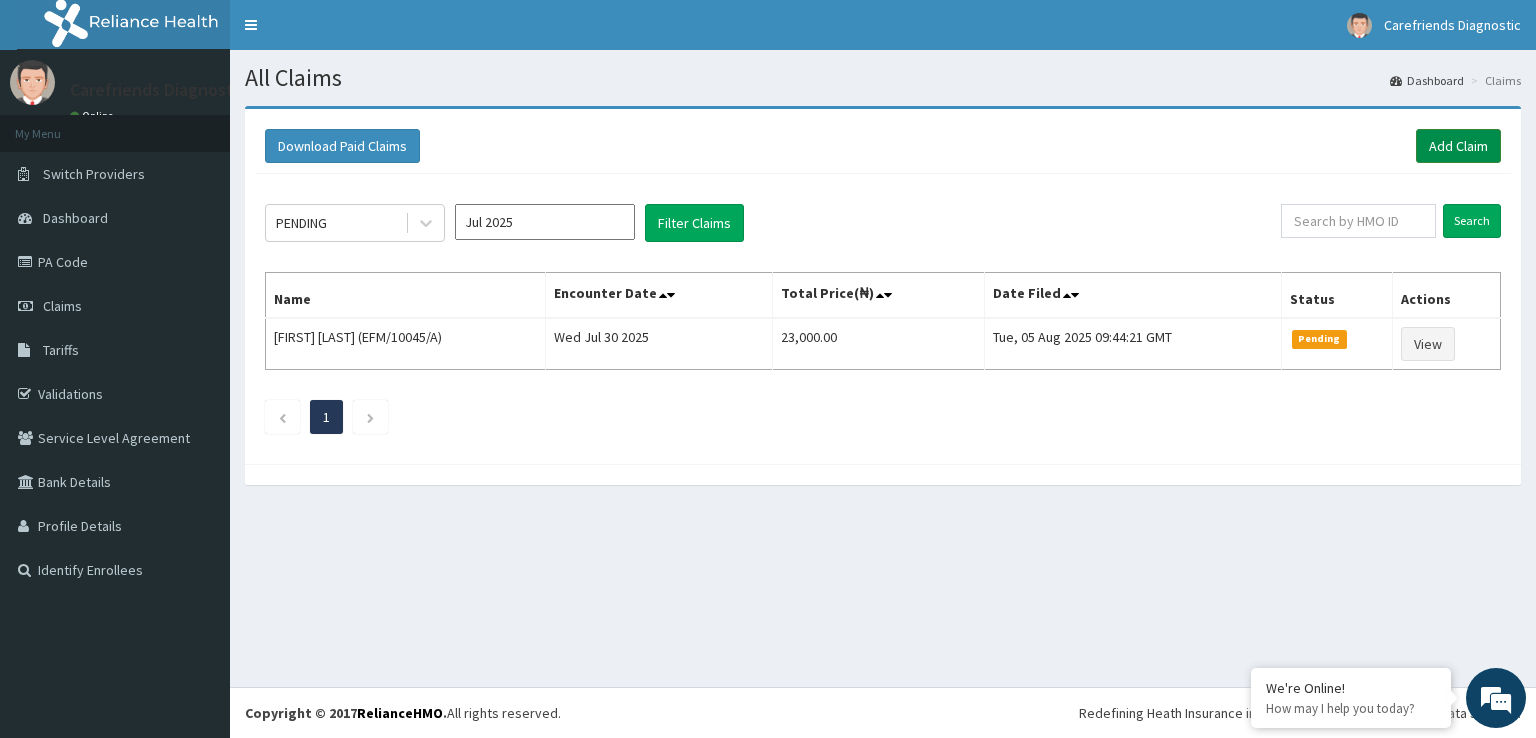 click on "Add Claim" at bounding box center [1458, 146] 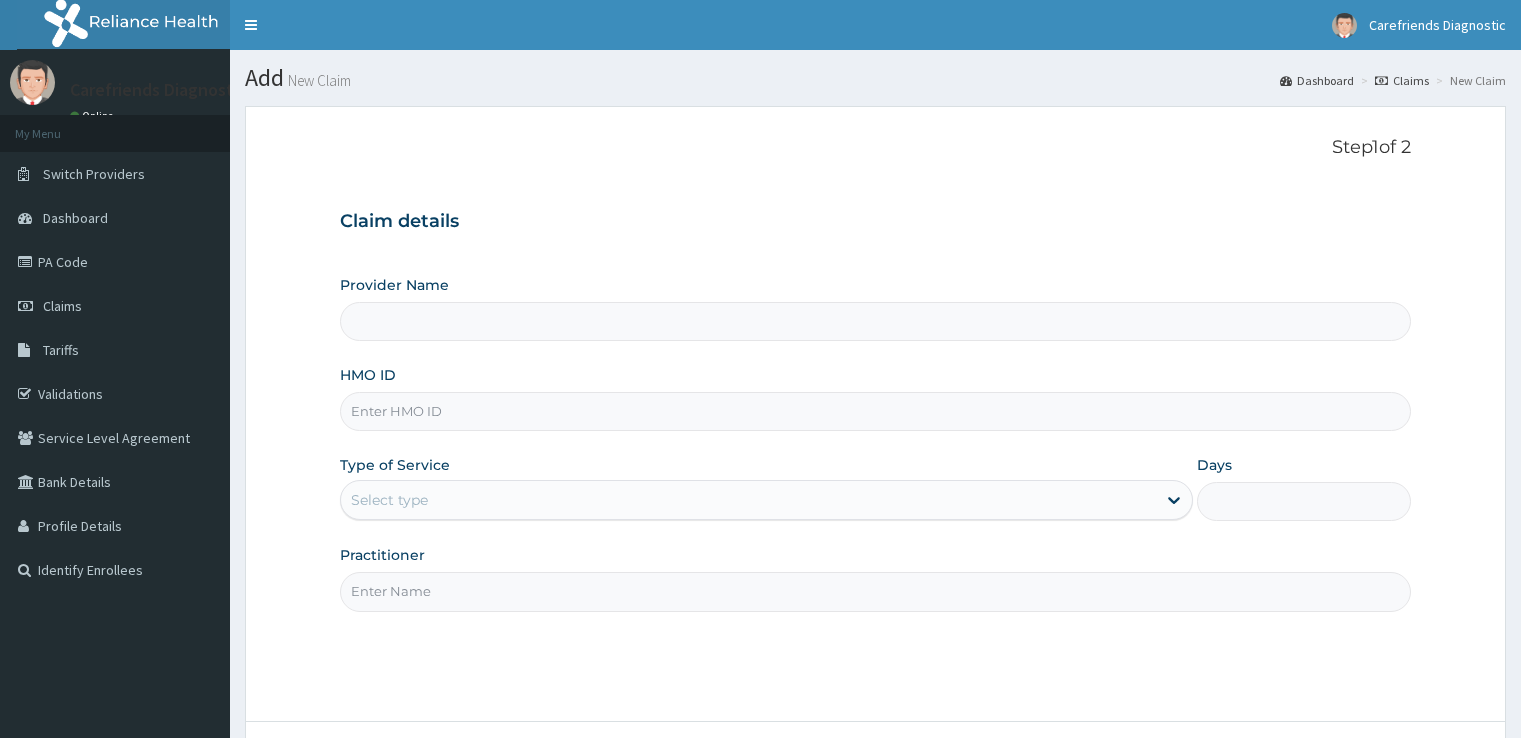 scroll, scrollTop: 0, scrollLeft: 0, axis: both 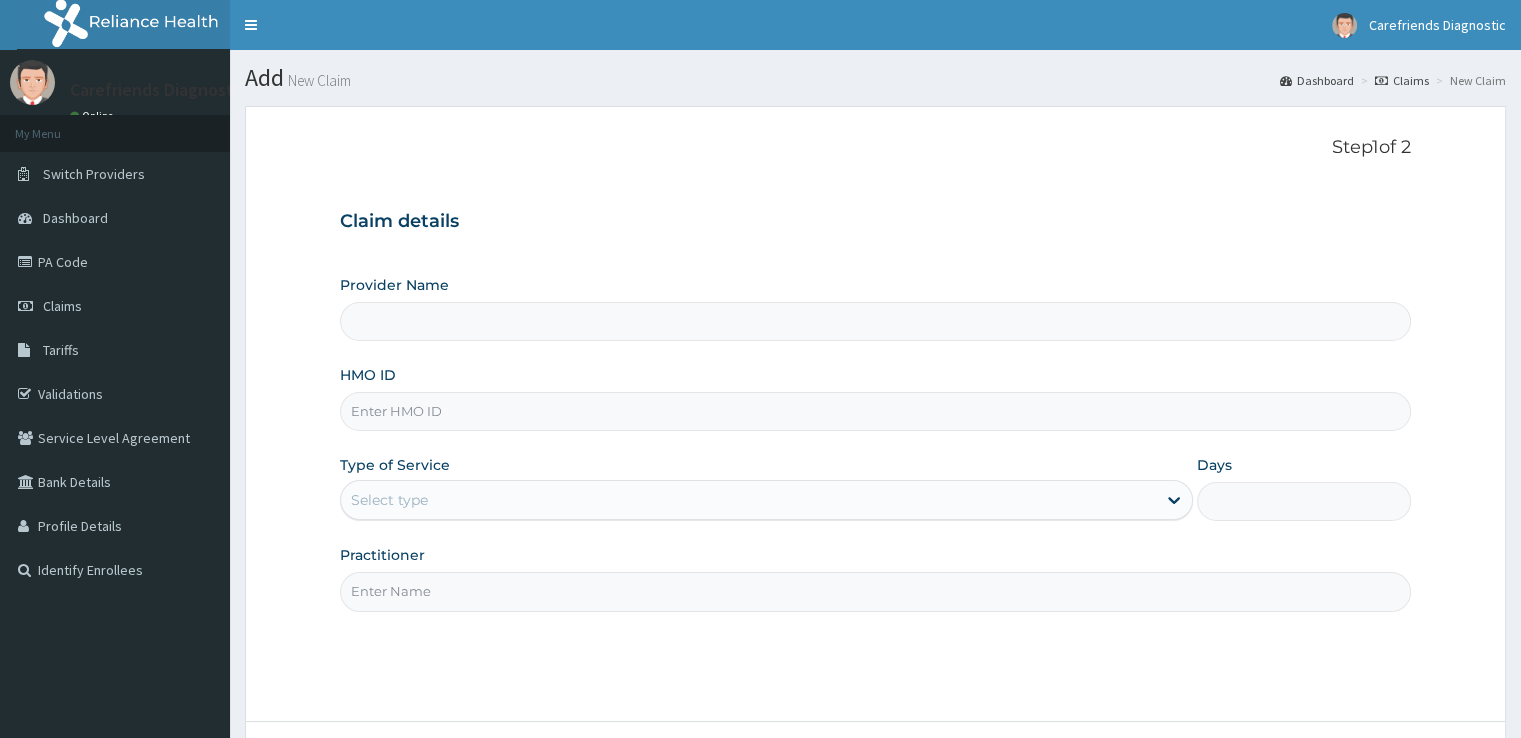 click on "HMO ID" at bounding box center [875, 411] 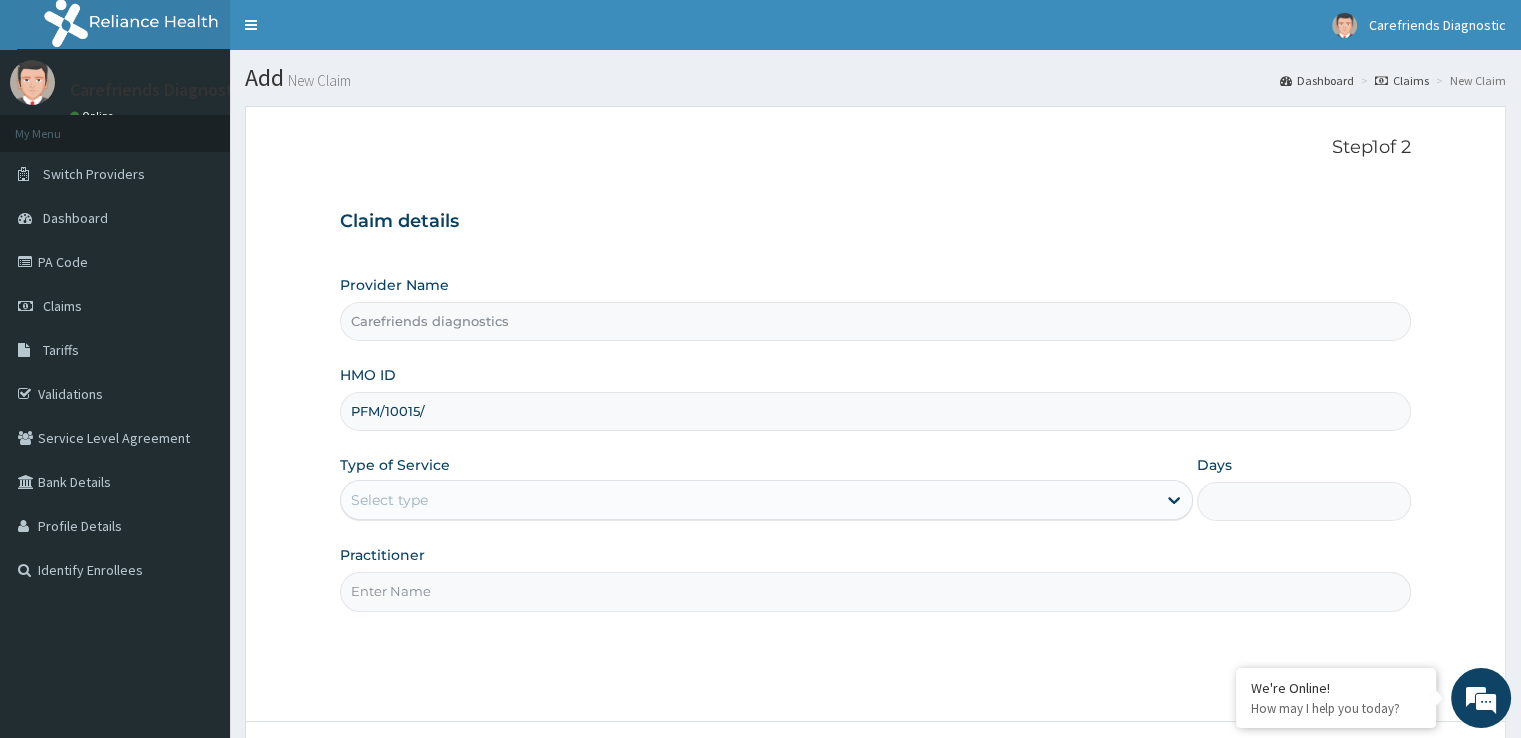 scroll, scrollTop: 0, scrollLeft: 0, axis: both 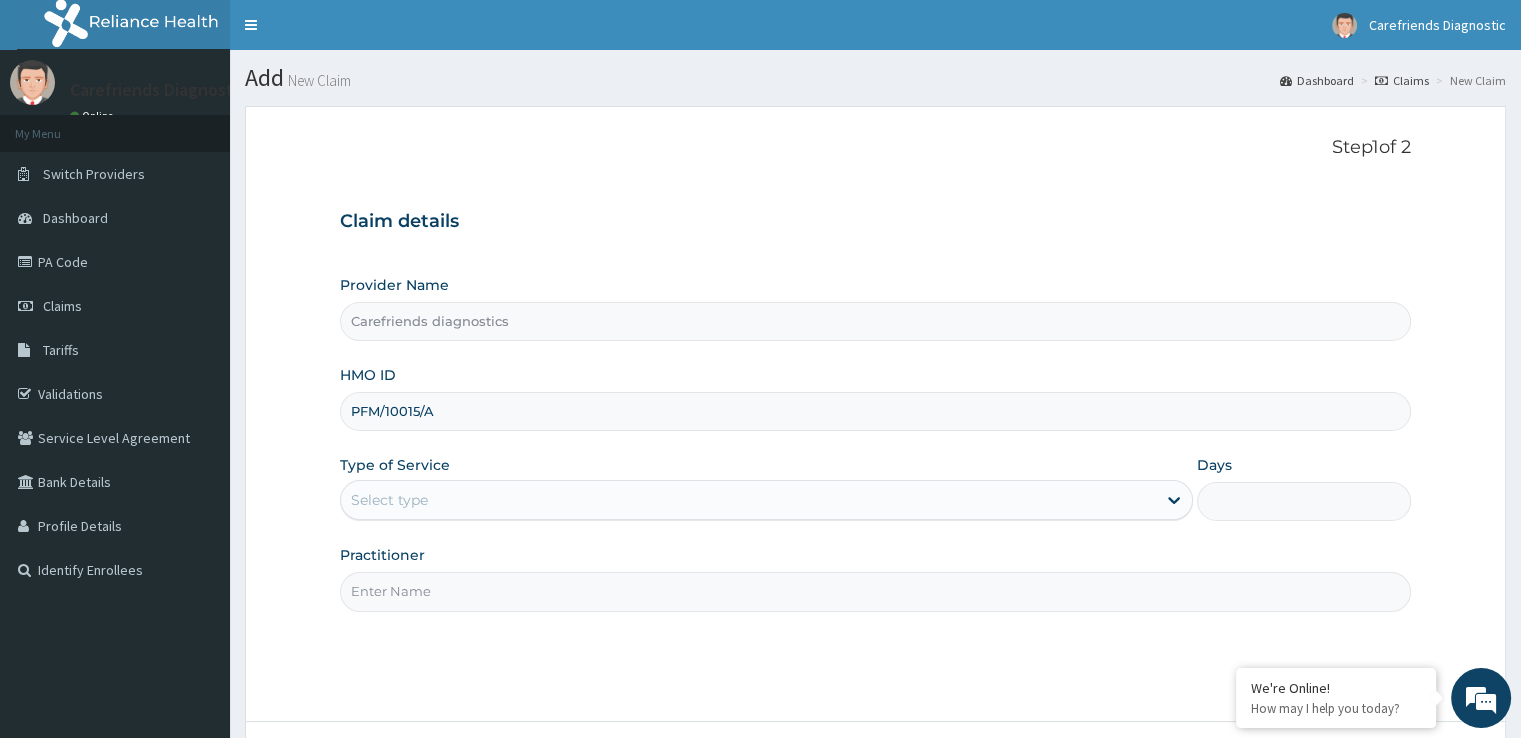type on "PFM/10015/A" 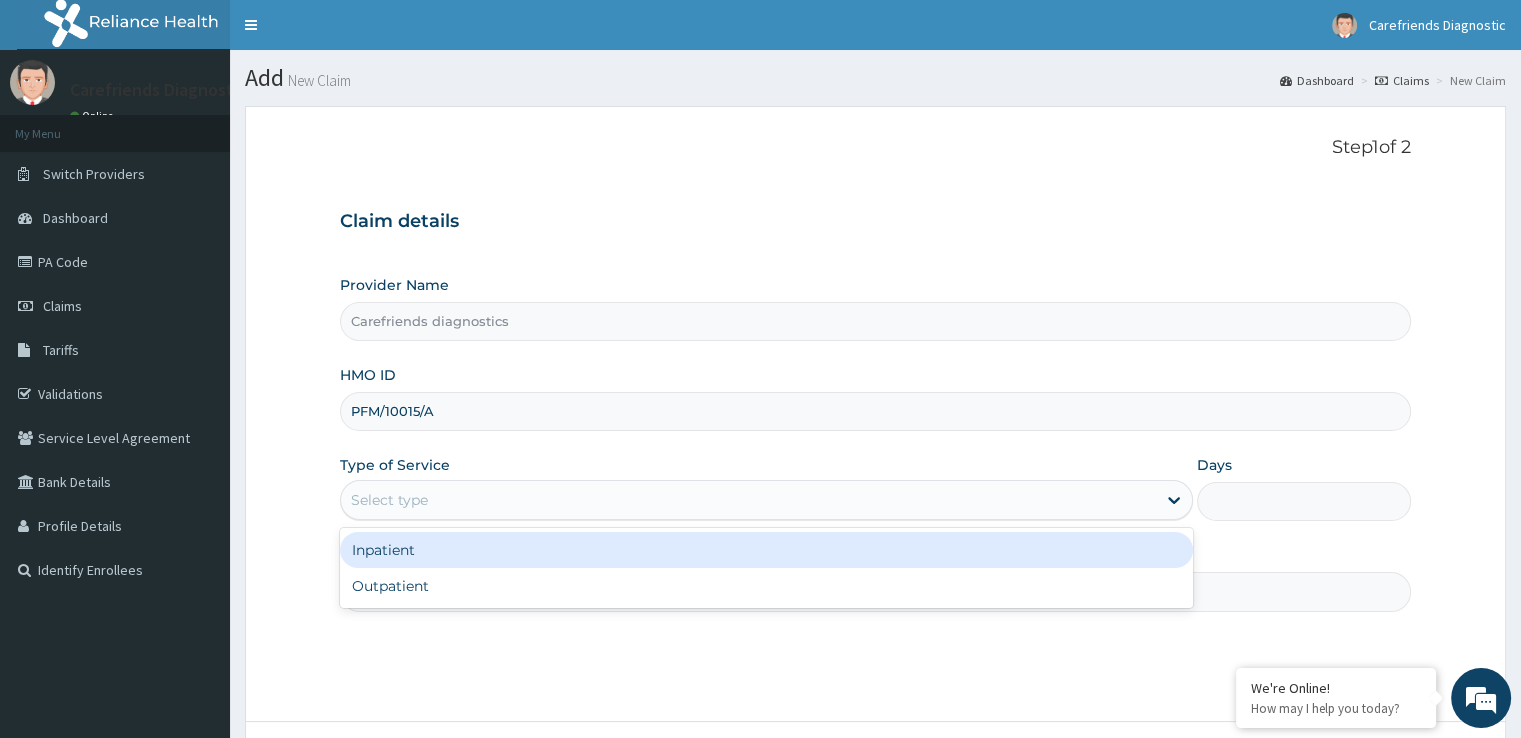 click on "Select type" at bounding box center [748, 500] 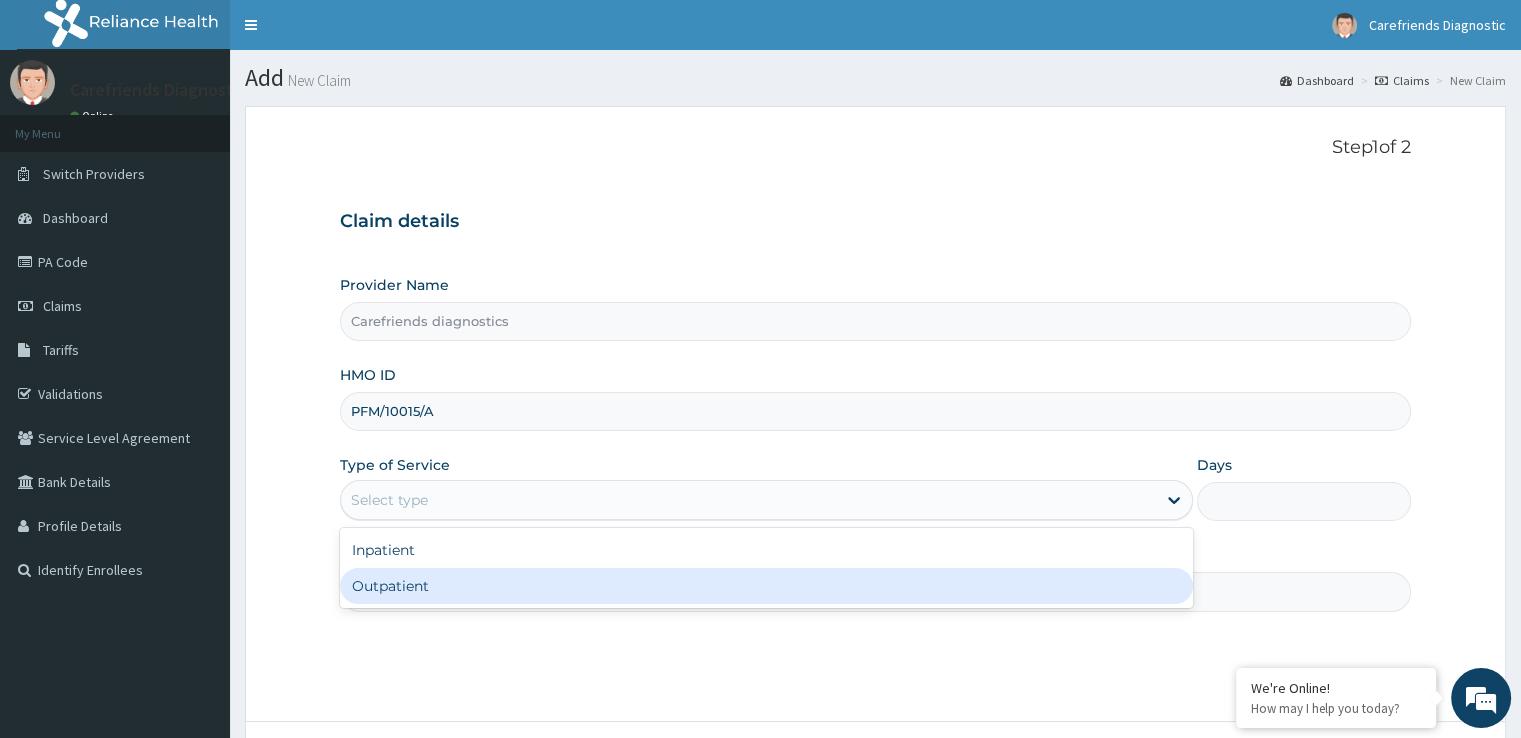 click on "Outpatient" at bounding box center [766, 586] 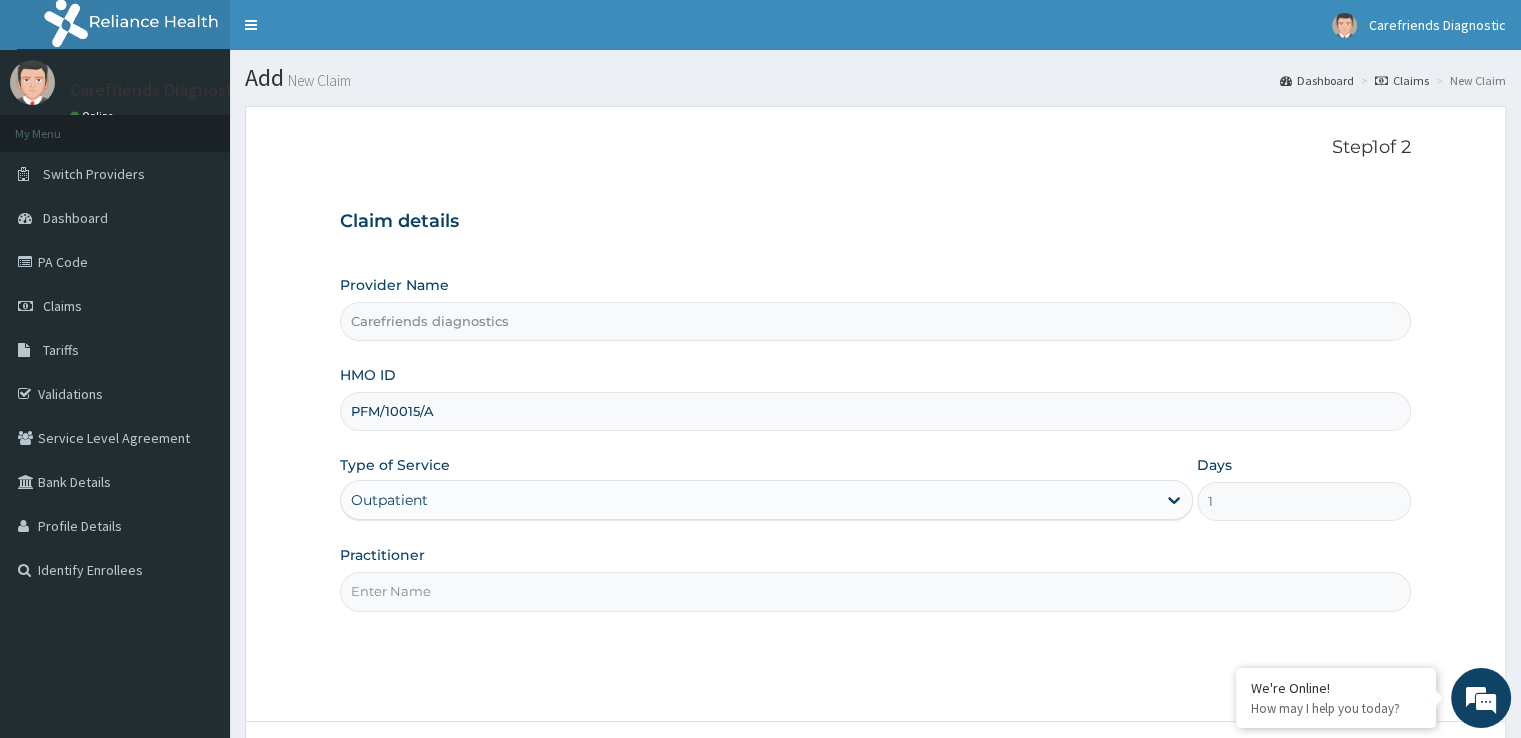click on "Practitioner" at bounding box center [875, 591] 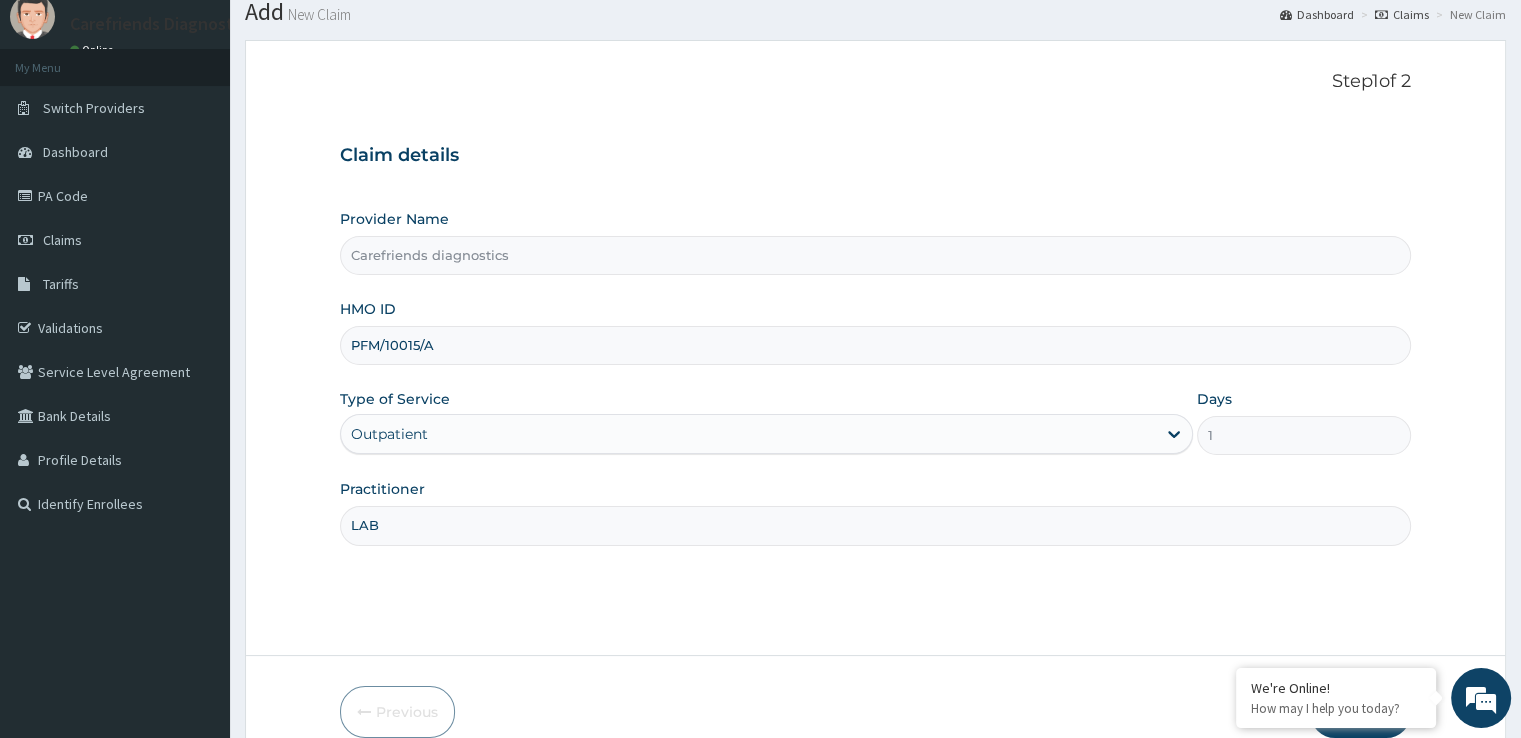 scroll, scrollTop: 162, scrollLeft: 0, axis: vertical 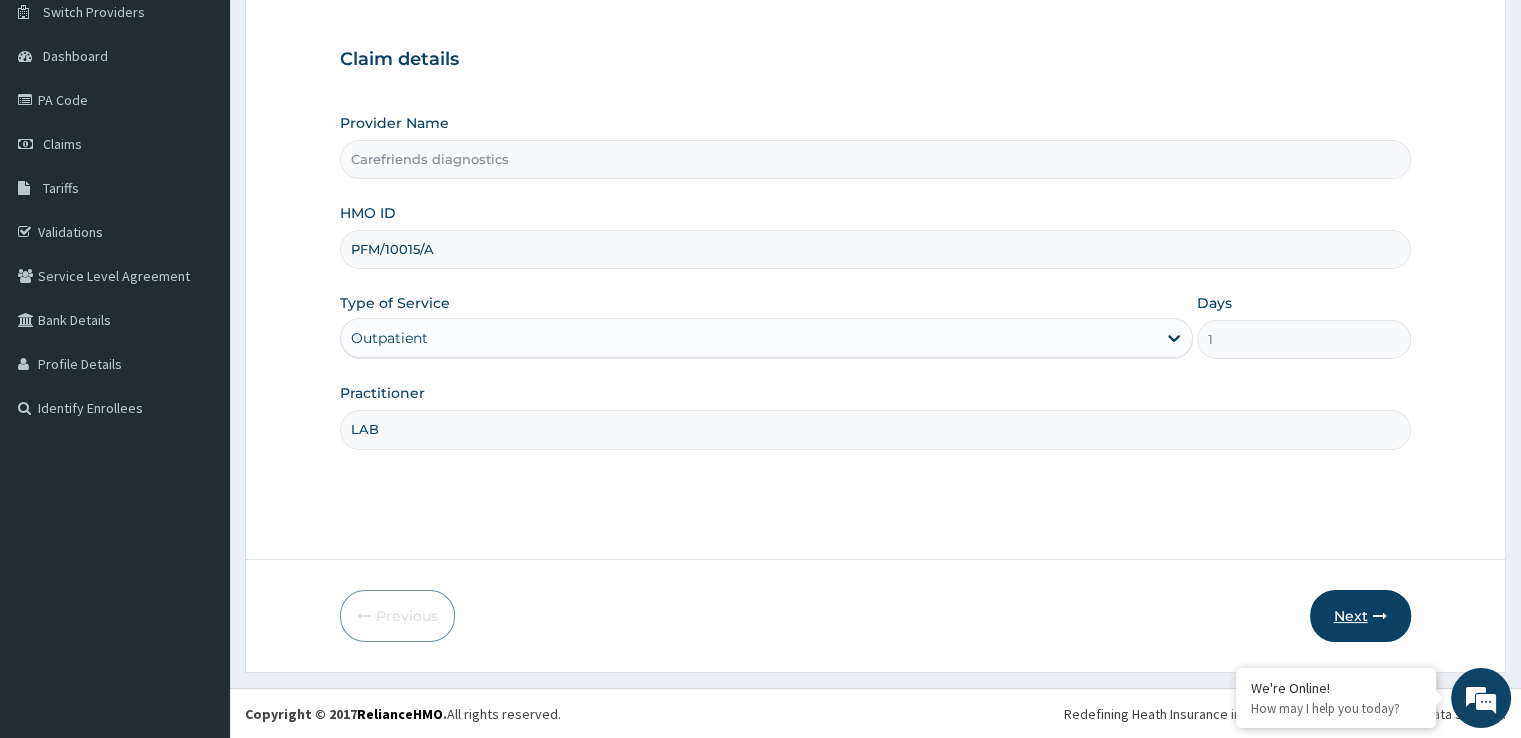 type on "LAB" 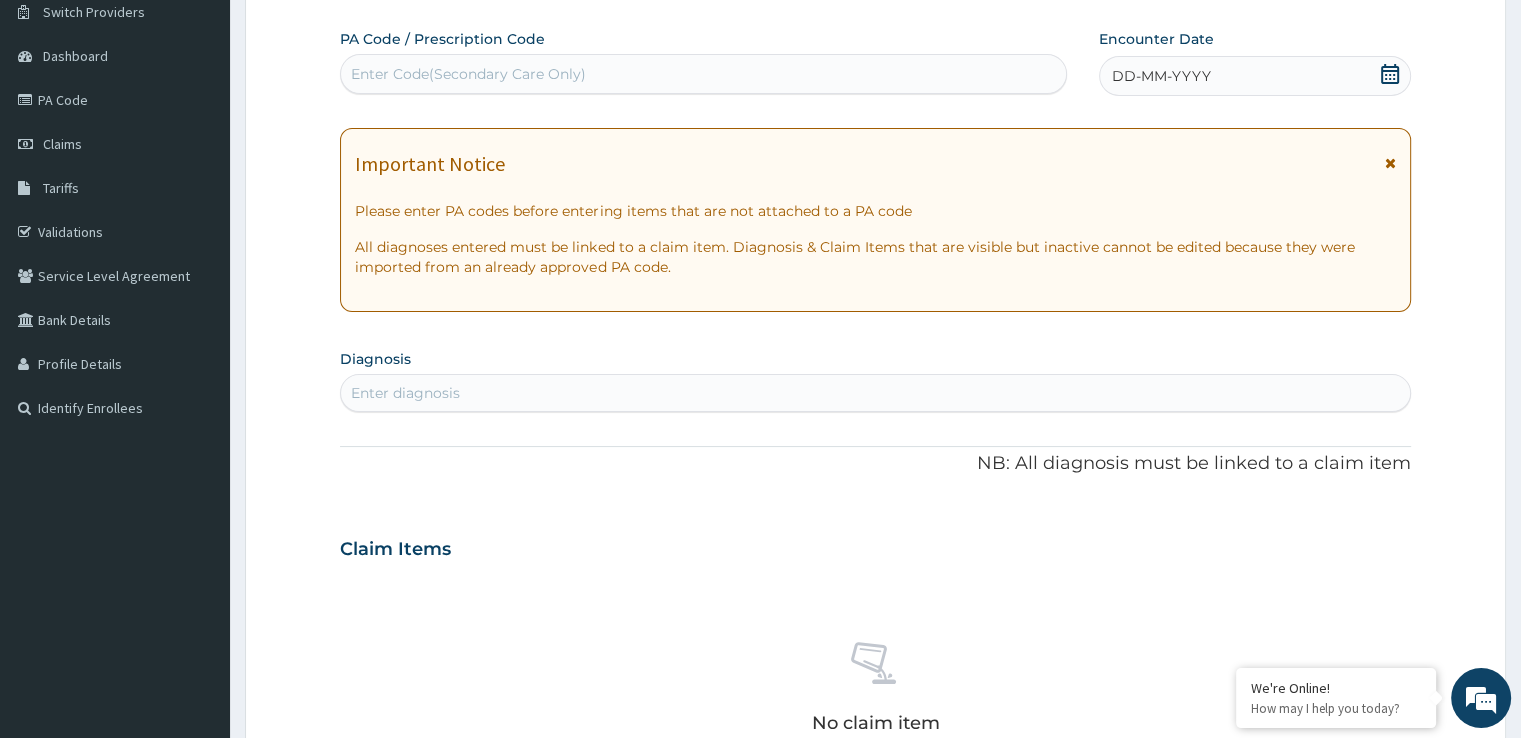 click 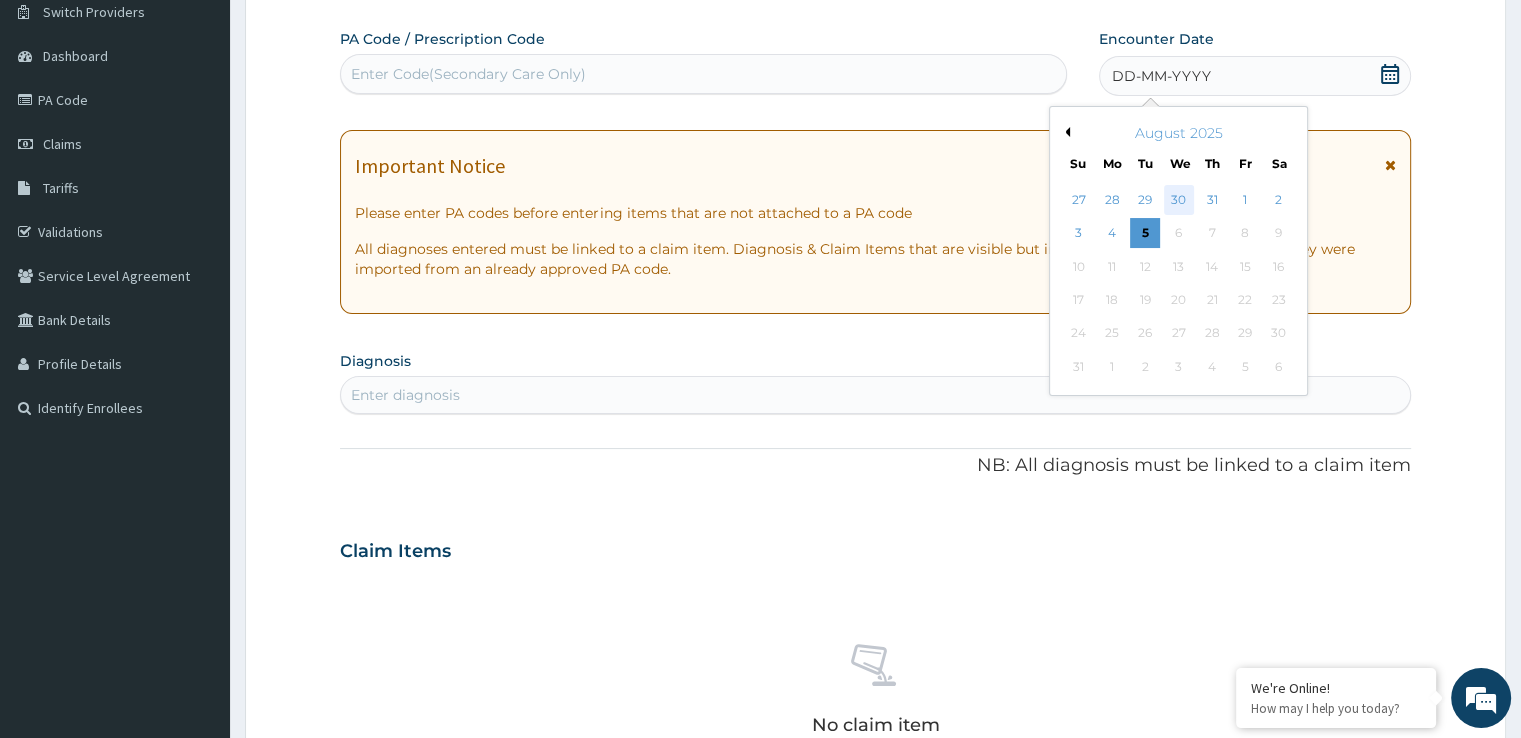 click on "30" at bounding box center (1179, 200) 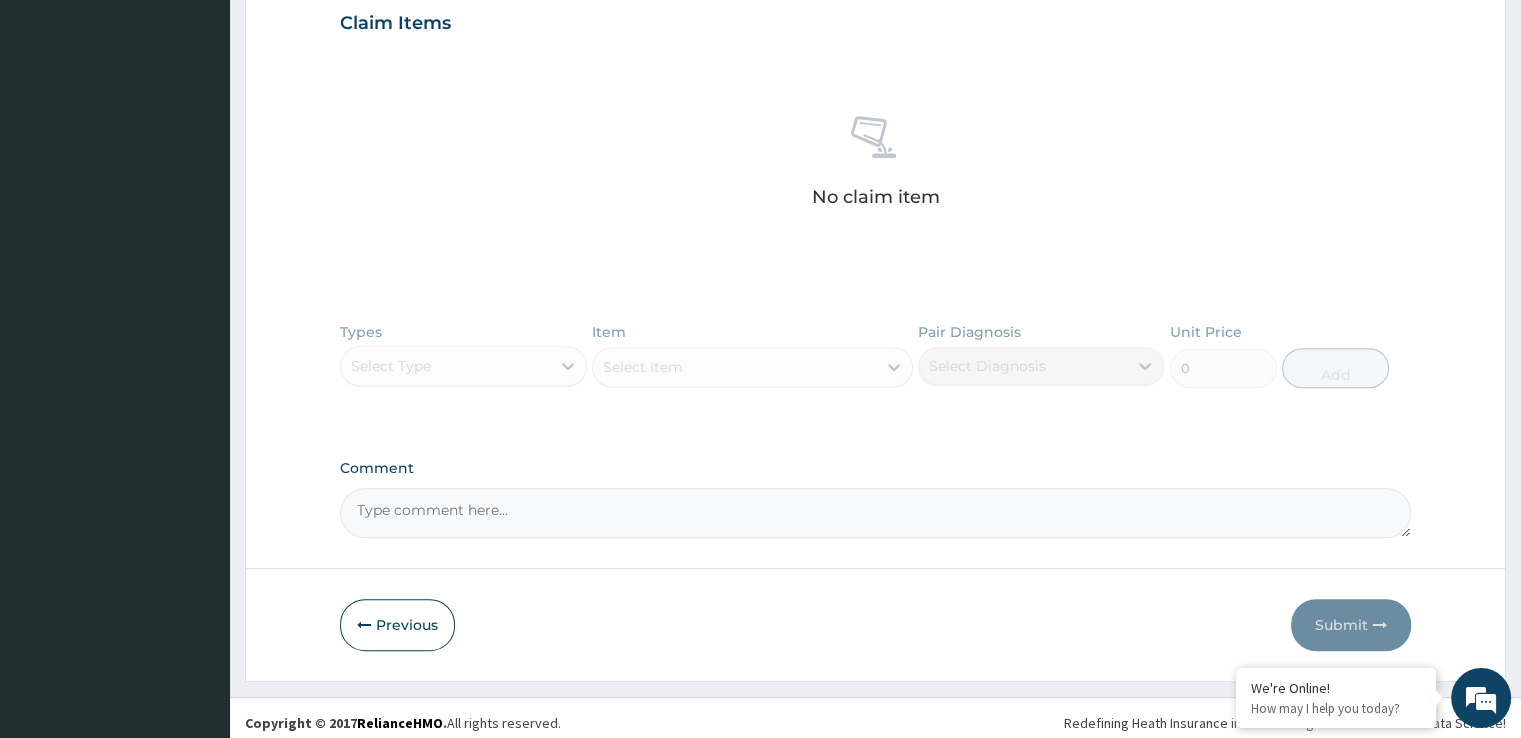 scroll, scrollTop: 696, scrollLeft: 0, axis: vertical 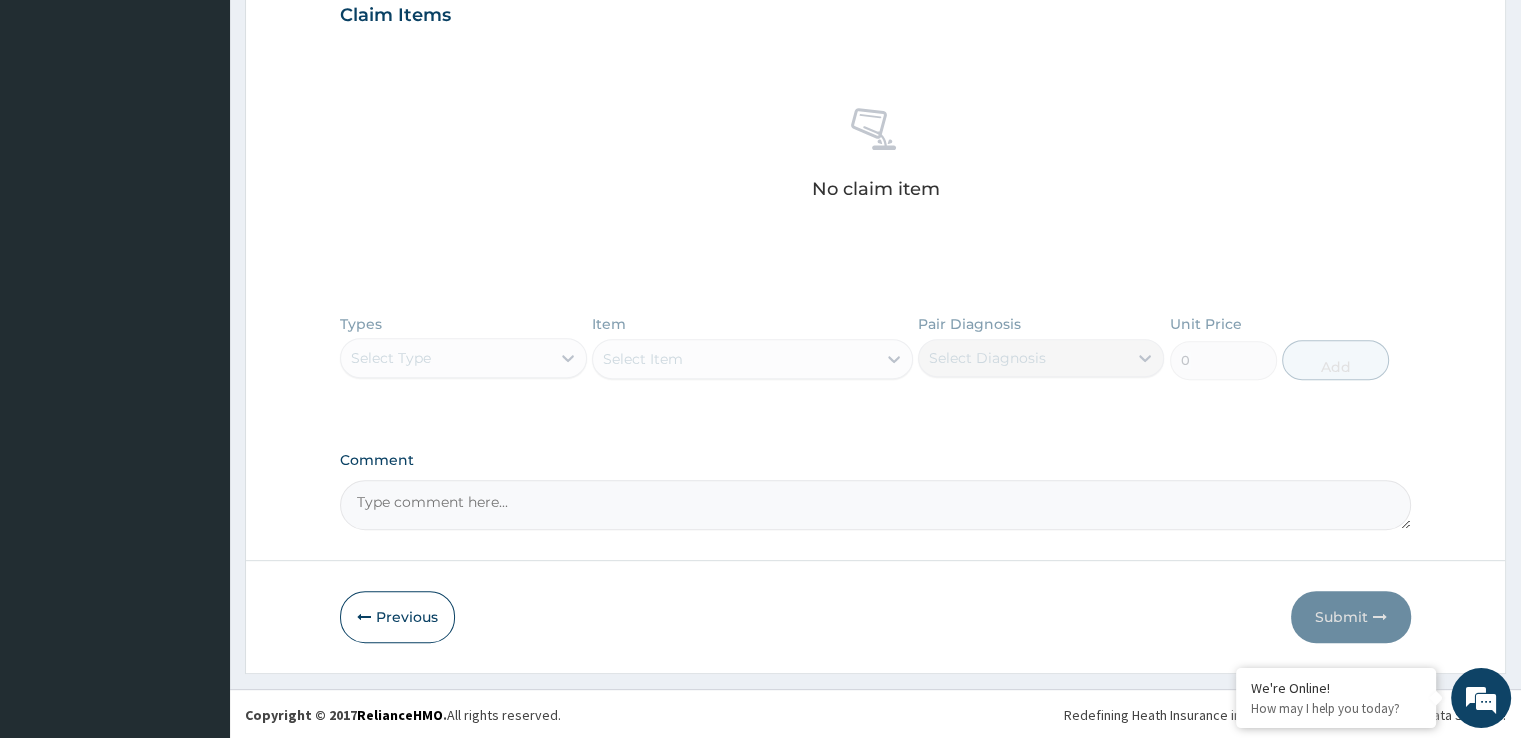 click on "Types Select Type Item Select Item Pair Diagnosis Select Diagnosis Unit Price 0 Add" at bounding box center (875, 362) 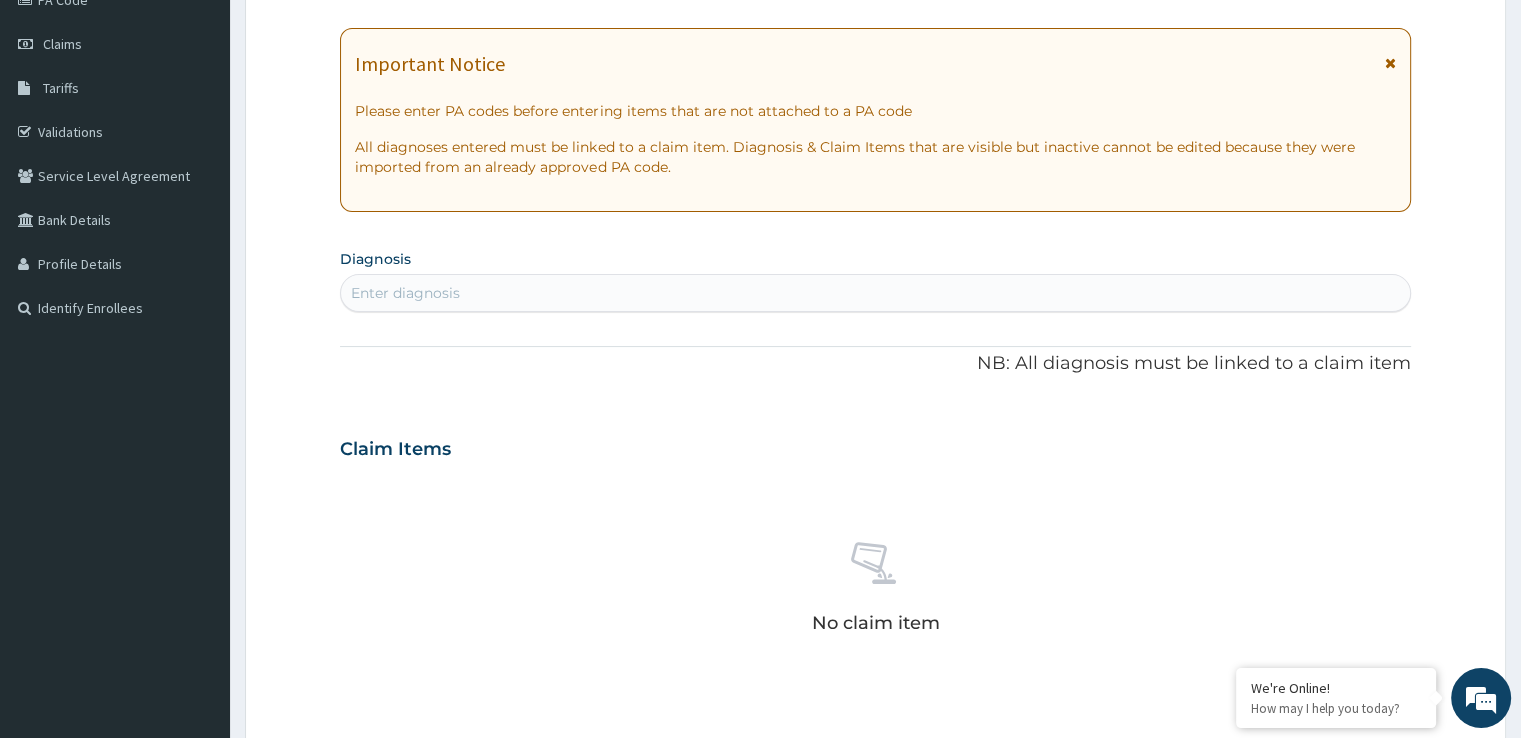 scroll, scrollTop: 296, scrollLeft: 0, axis: vertical 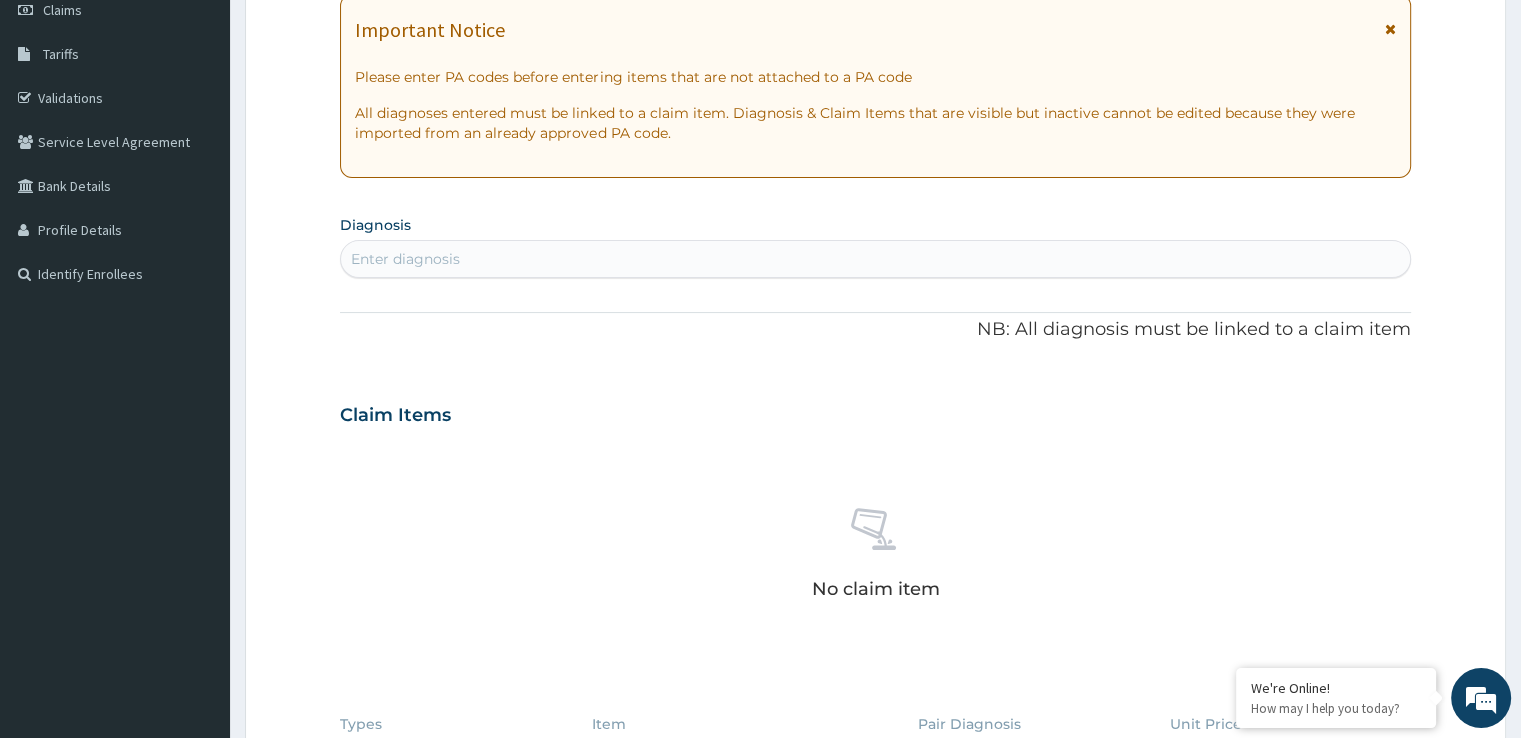 click on "Enter diagnosis" at bounding box center (875, 259) 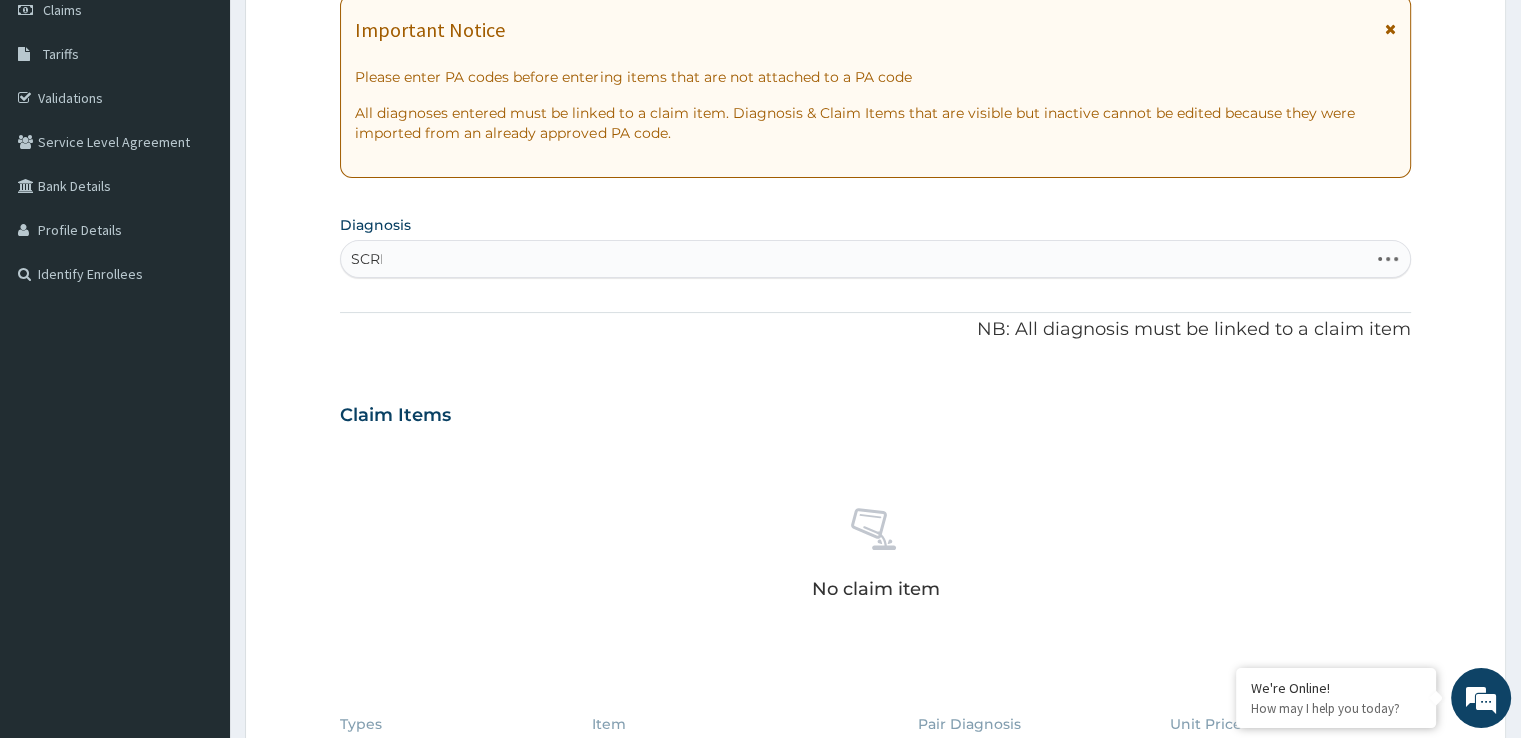 type on "SCREE" 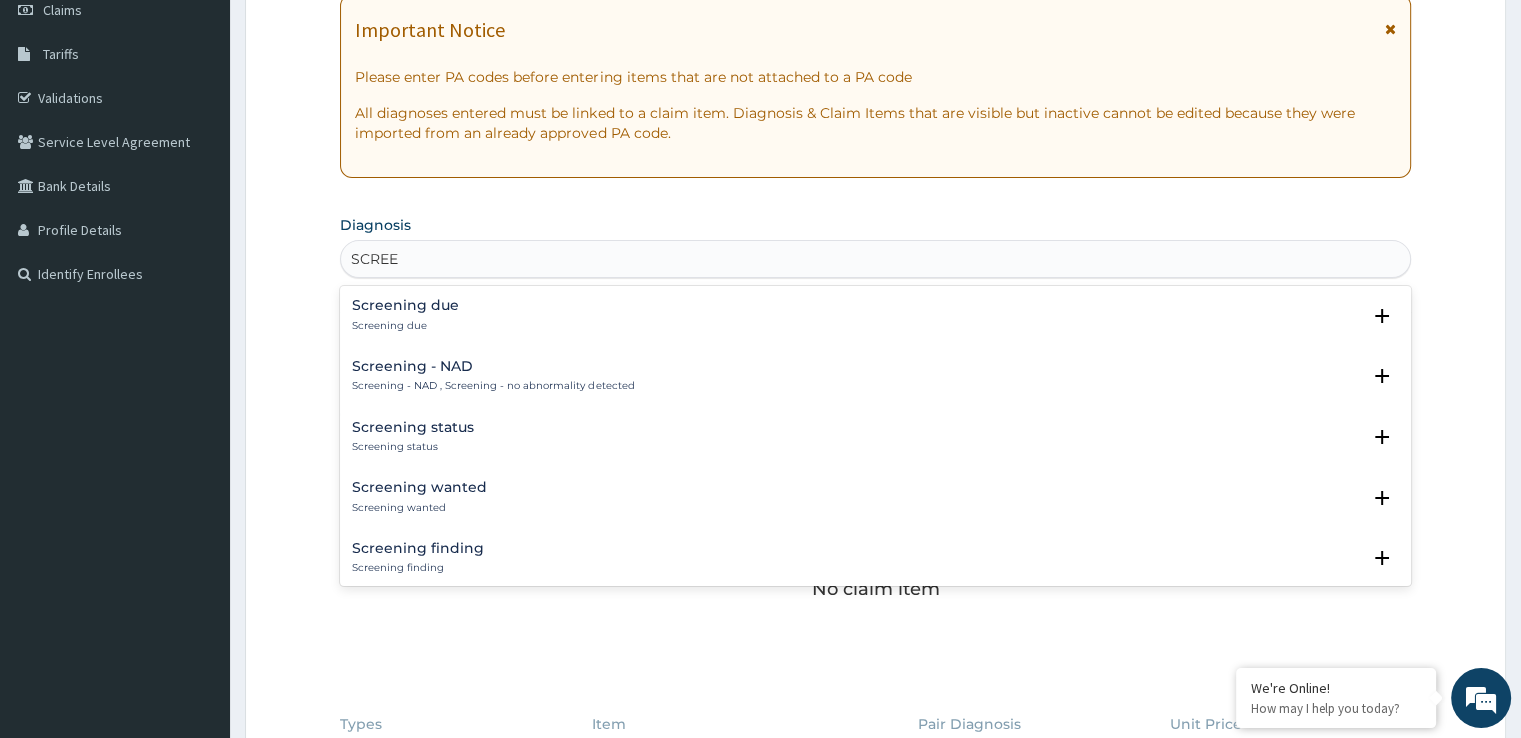 click on "Screening due Screening due" at bounding box center (875, 315) 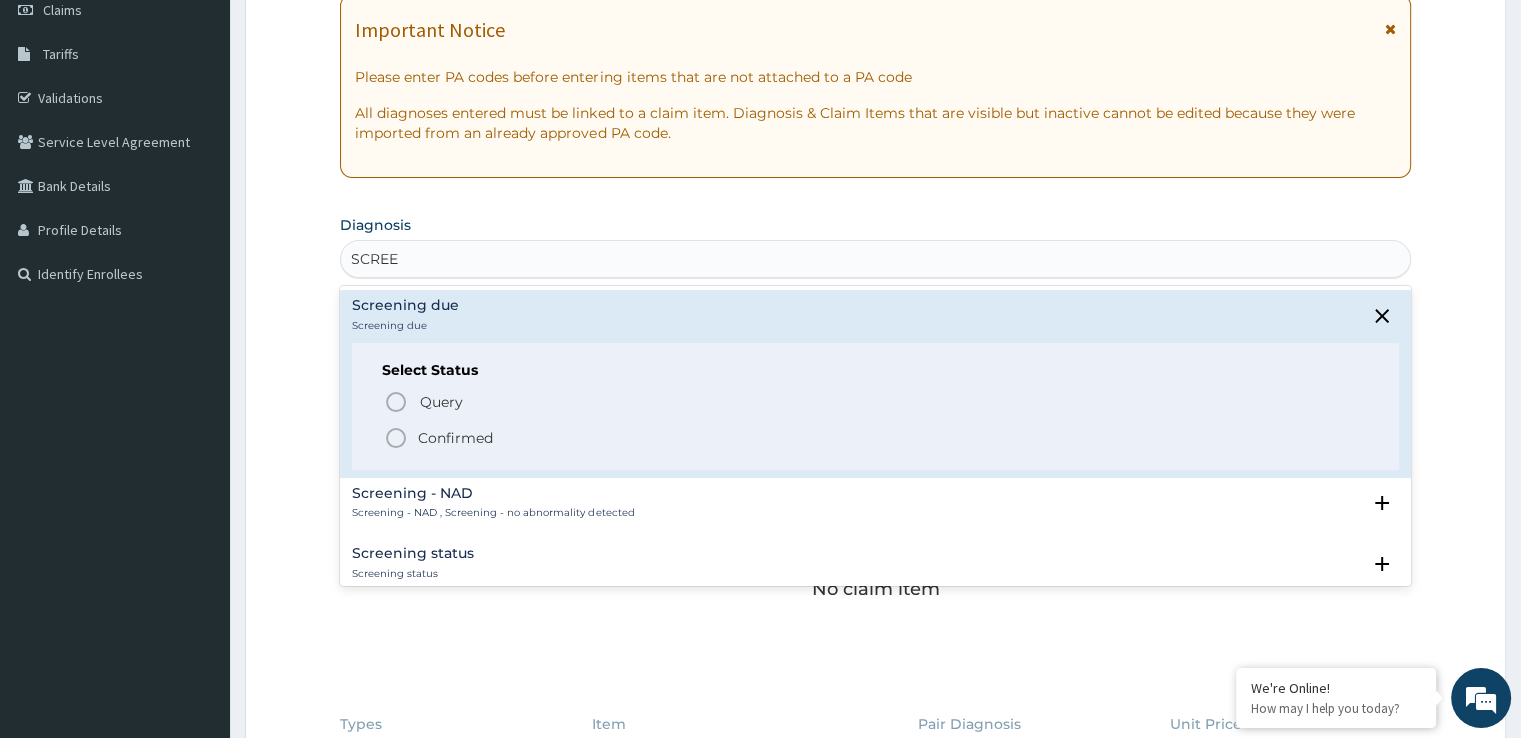 click on "Confirmed" at bounding box center [876, 438] 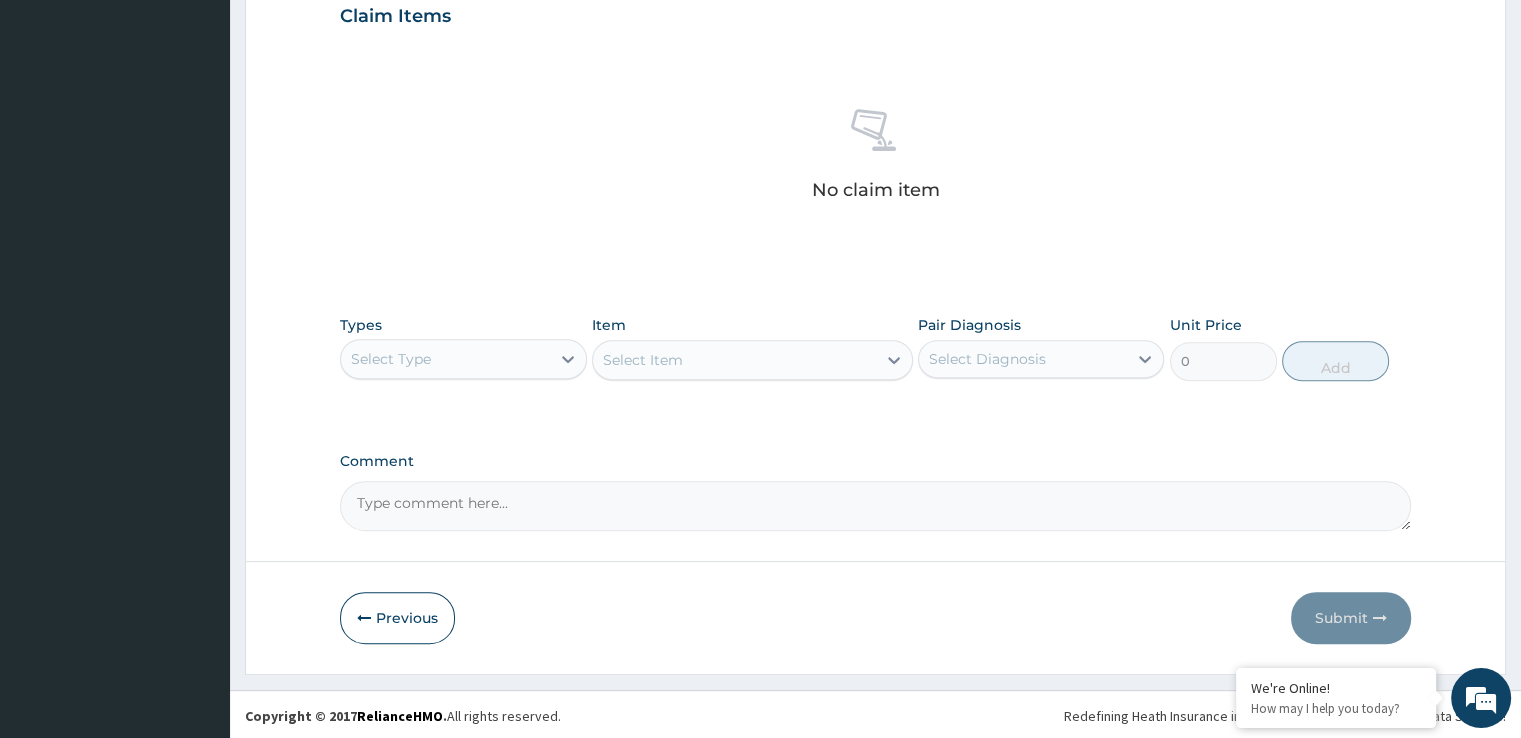 scroll, scrollTop: 702, scrollLeft: 0, axis: vertical 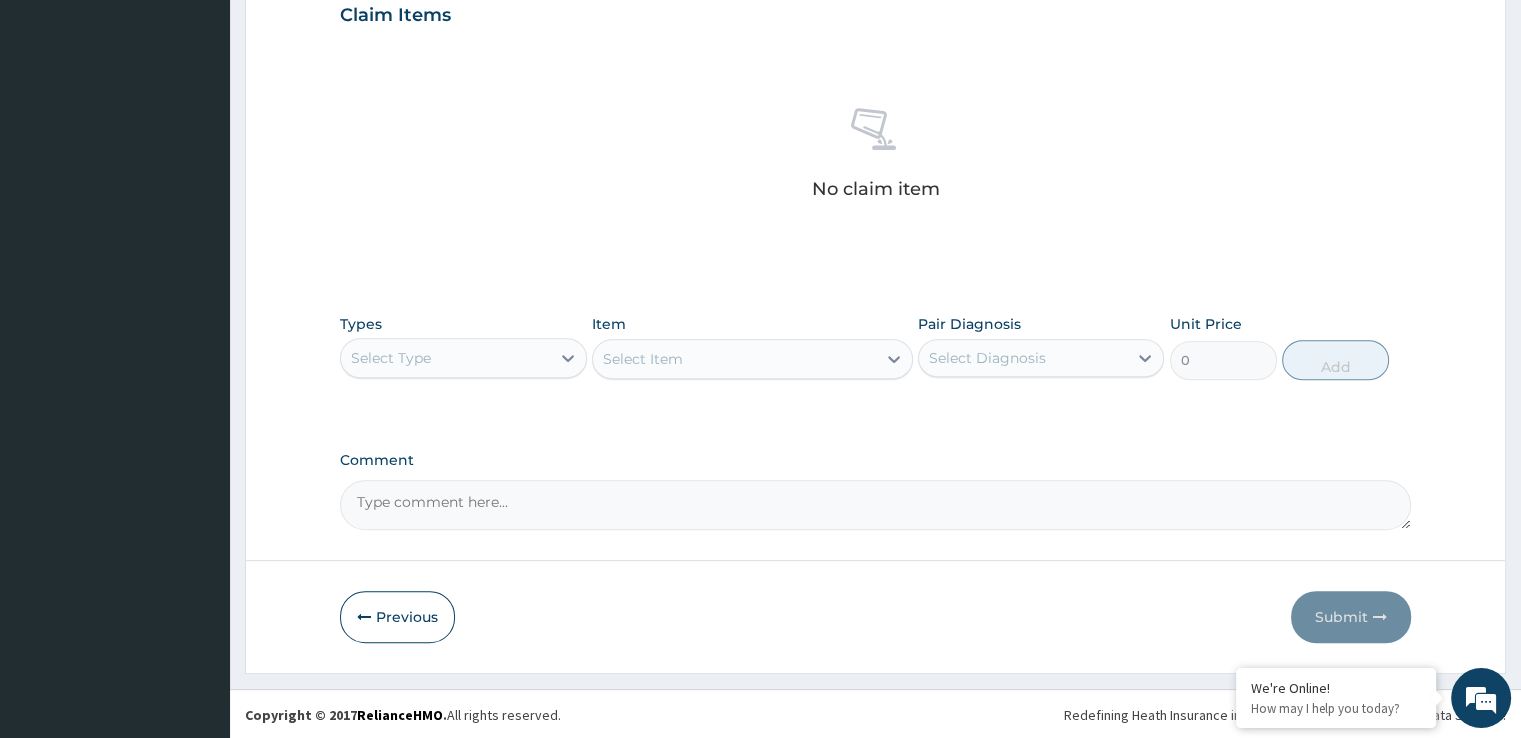 click on "Select Type" 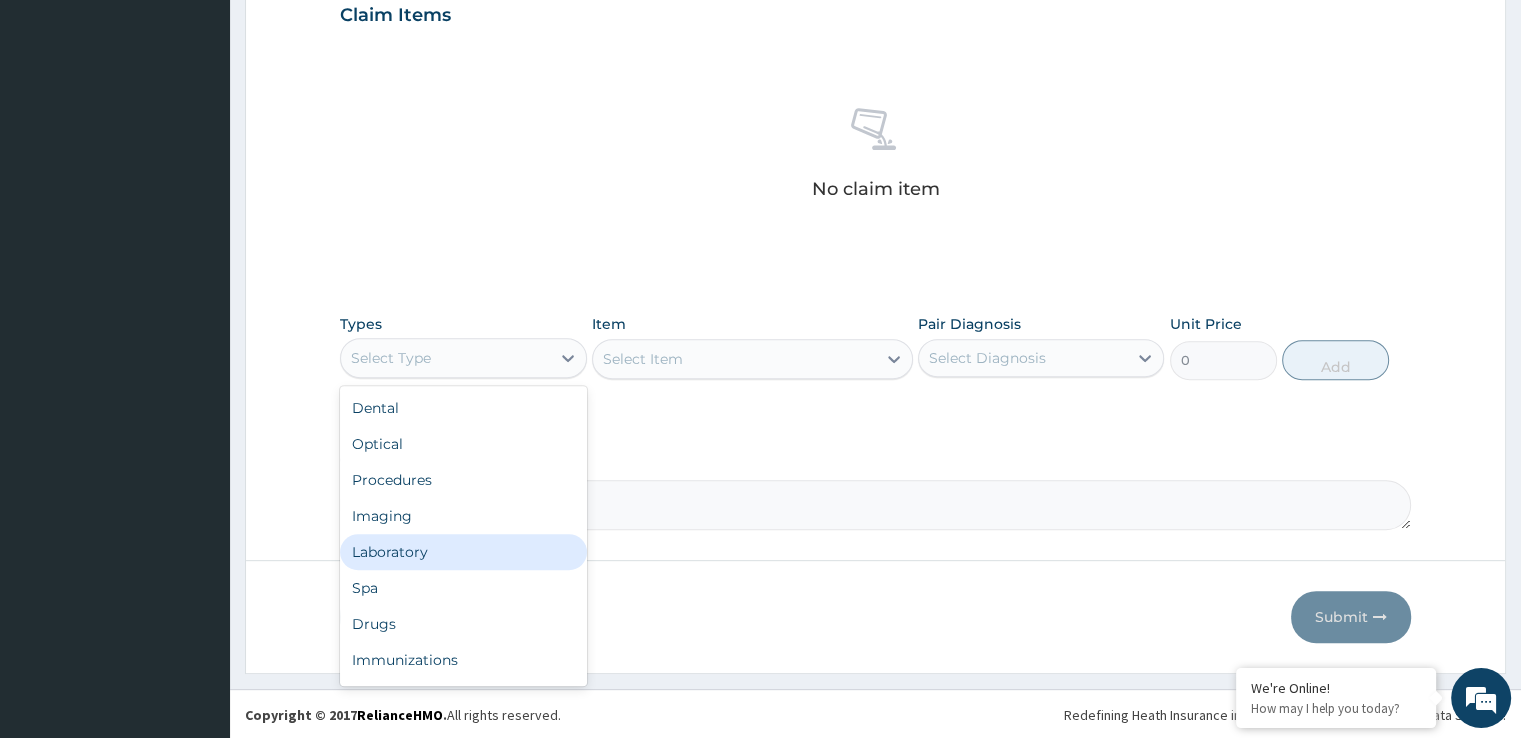 click on "Laboratory" at bounding box center [463, 552] 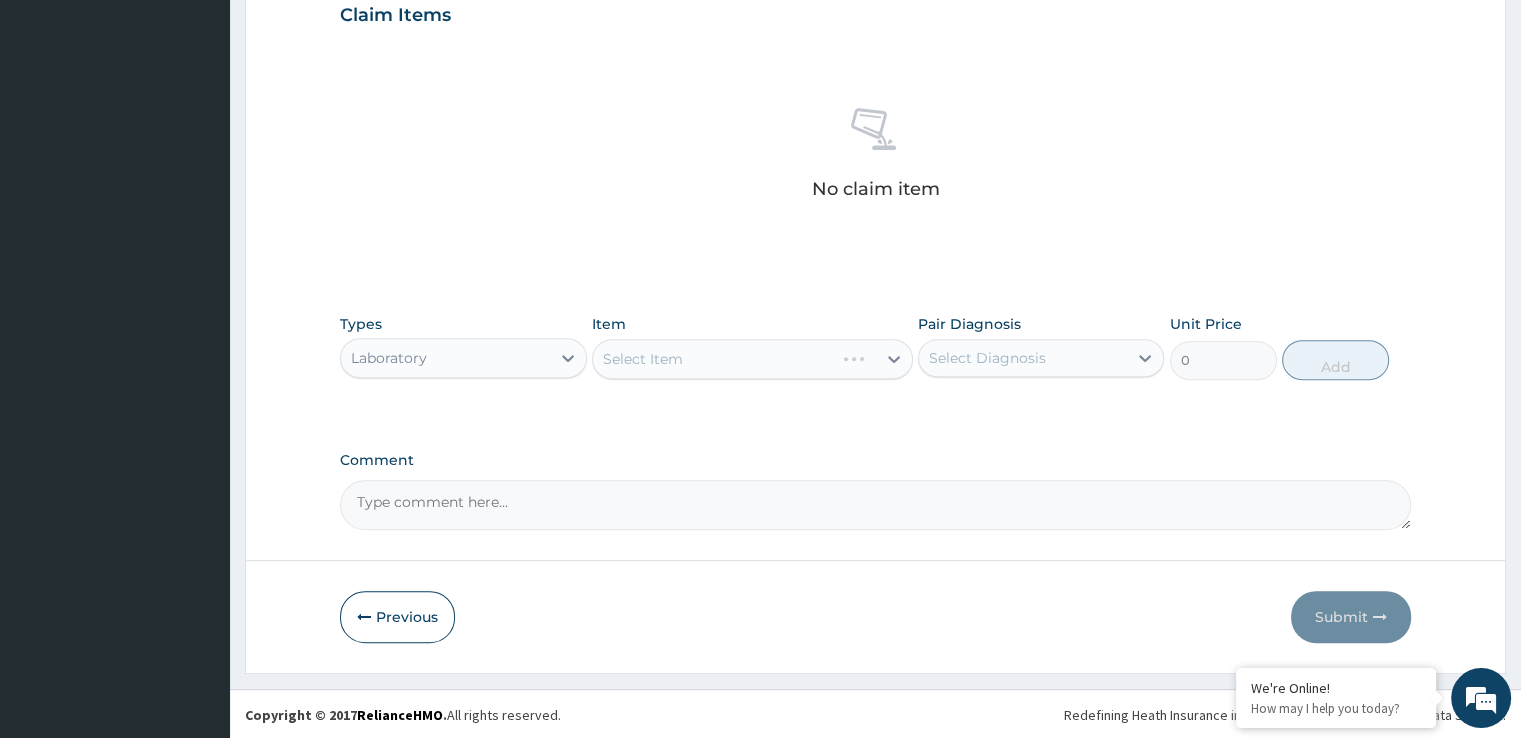 click on "Select Item" at bounding box center (713, 359) 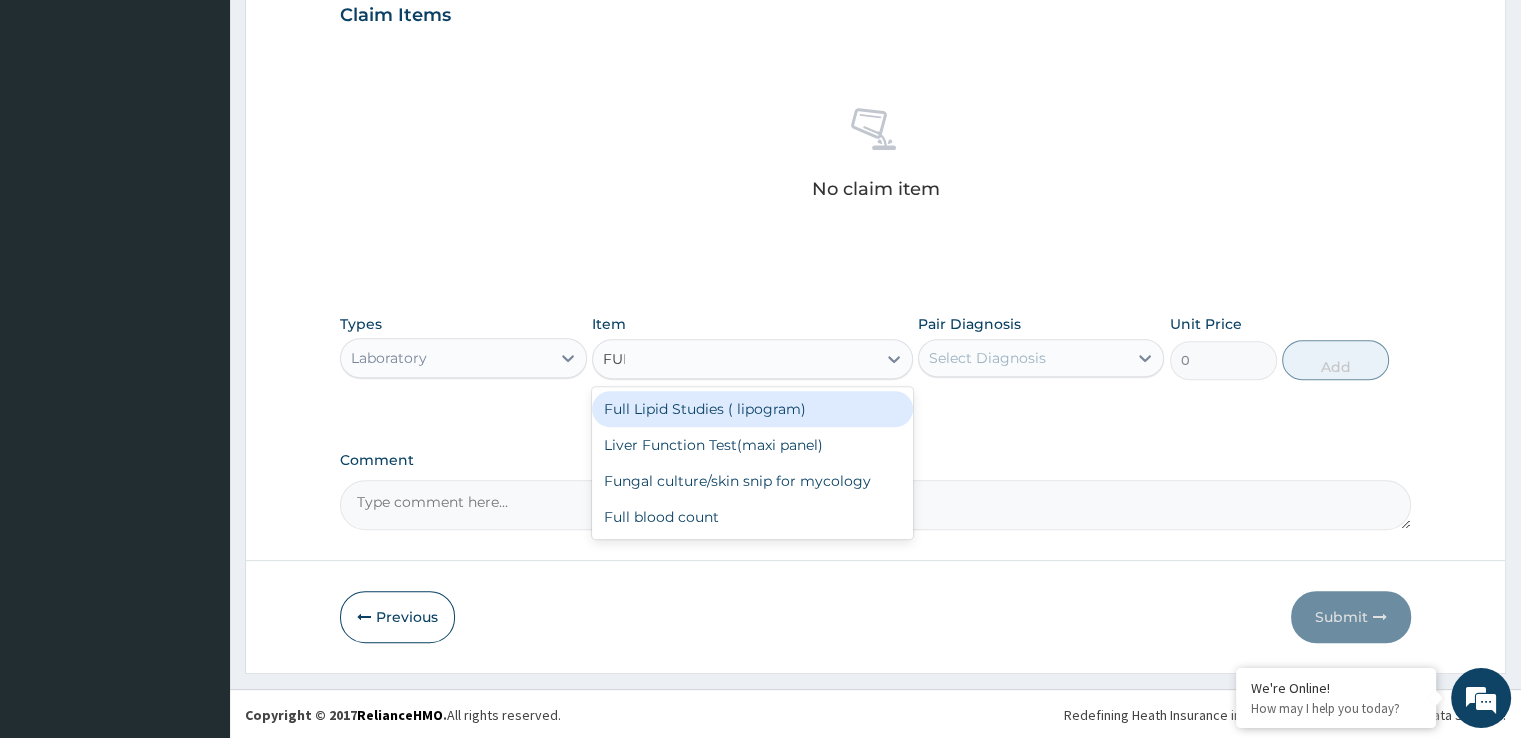 type on "FULL" 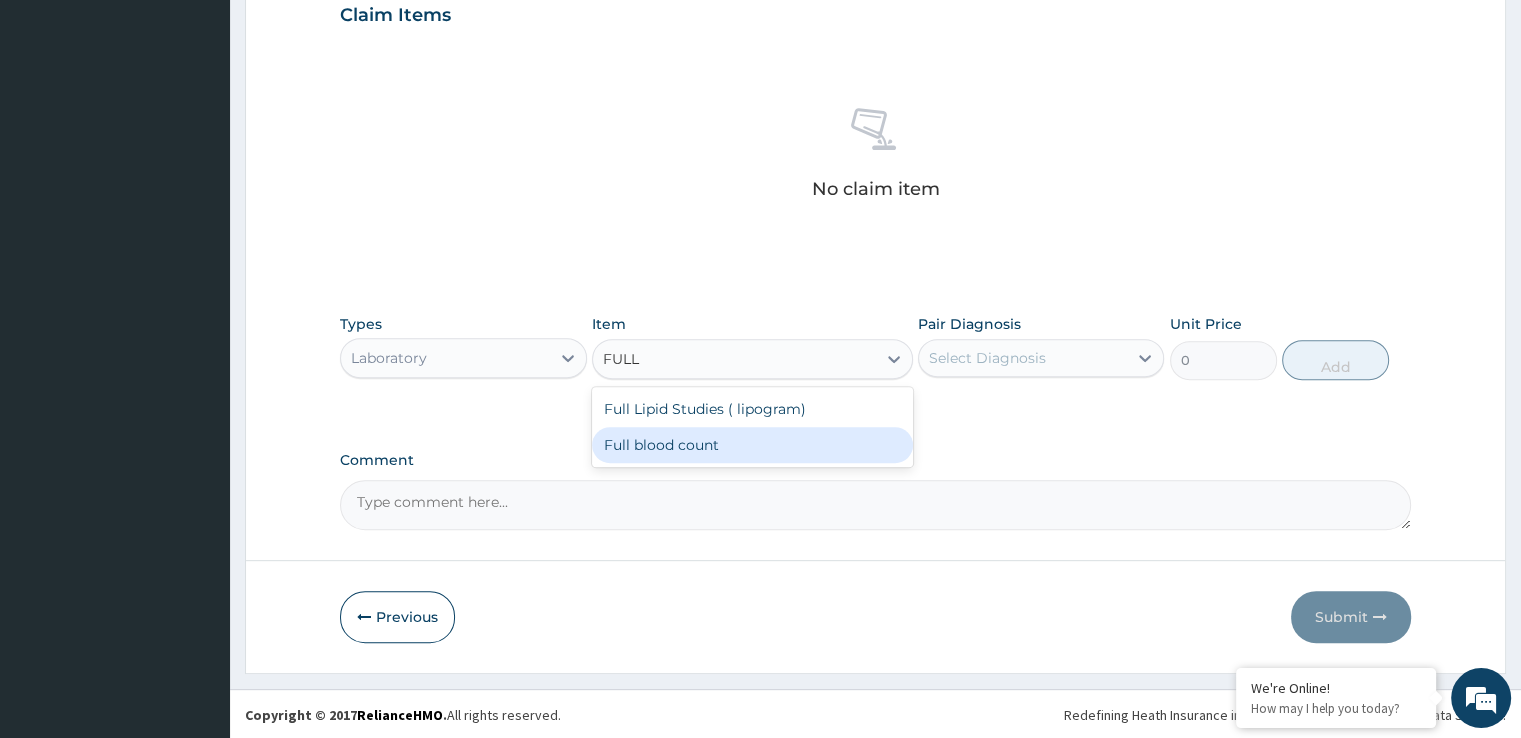 click on "Full blood count" at bounding box center (752, 445) 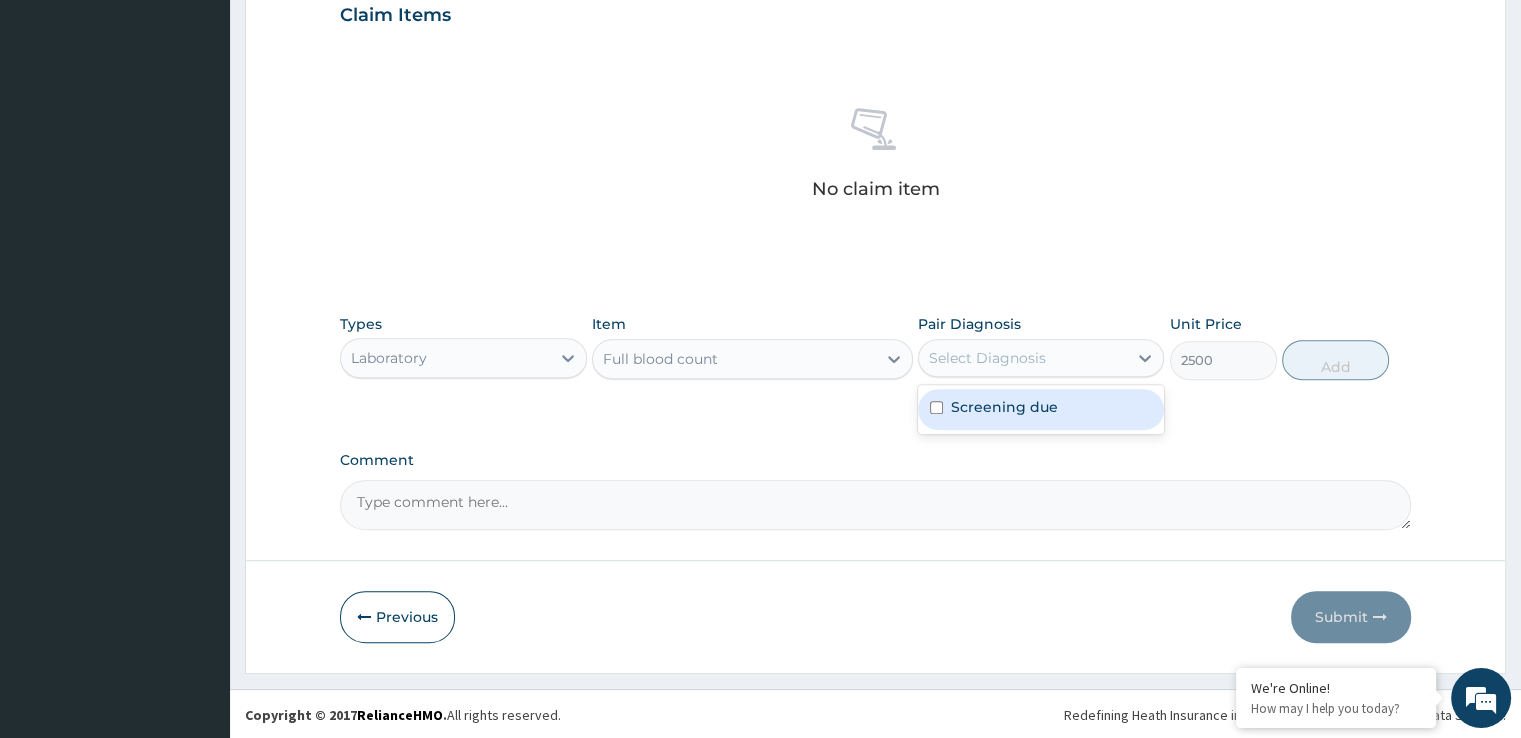 click on "Select Diagnosis" at bounding box center (987, 358) 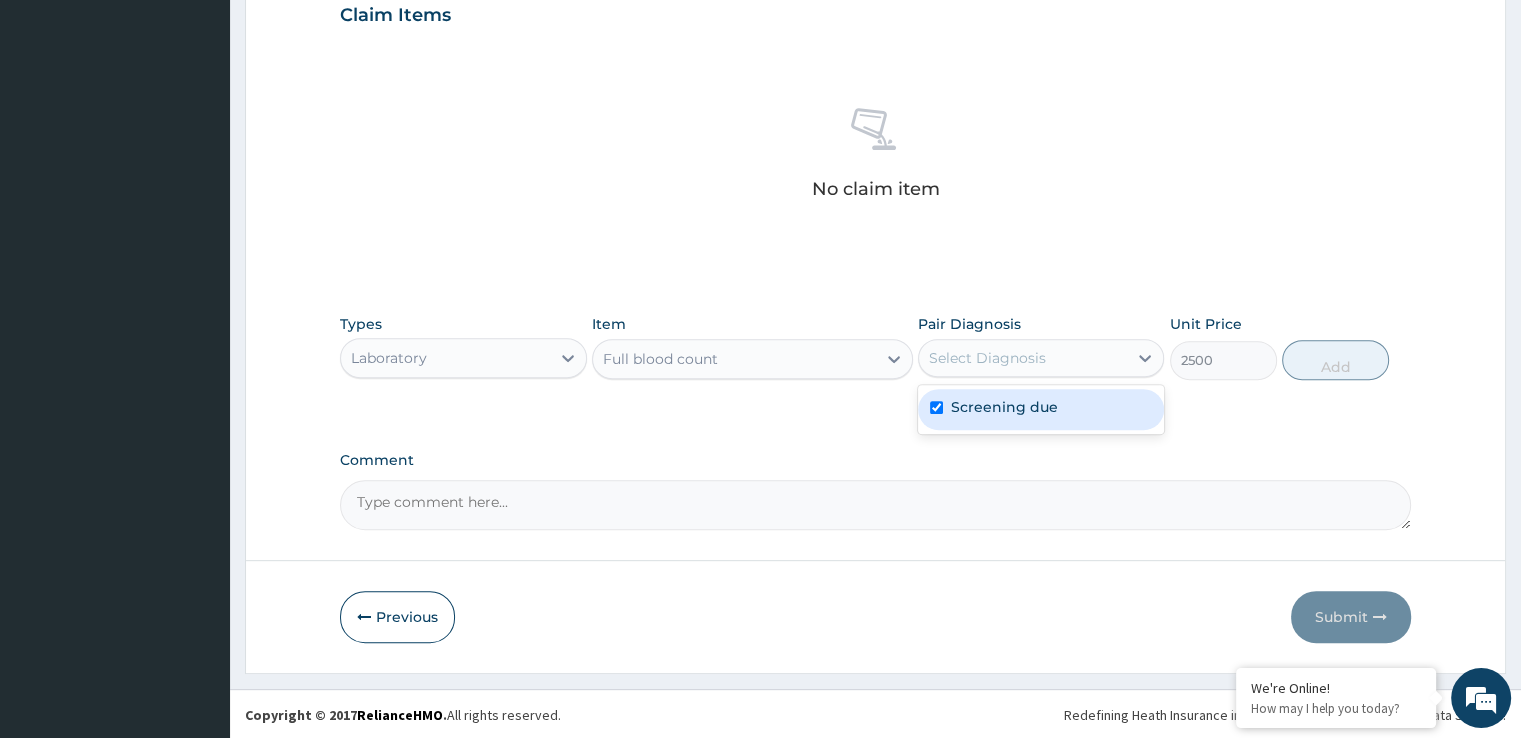 checkbox on "true" 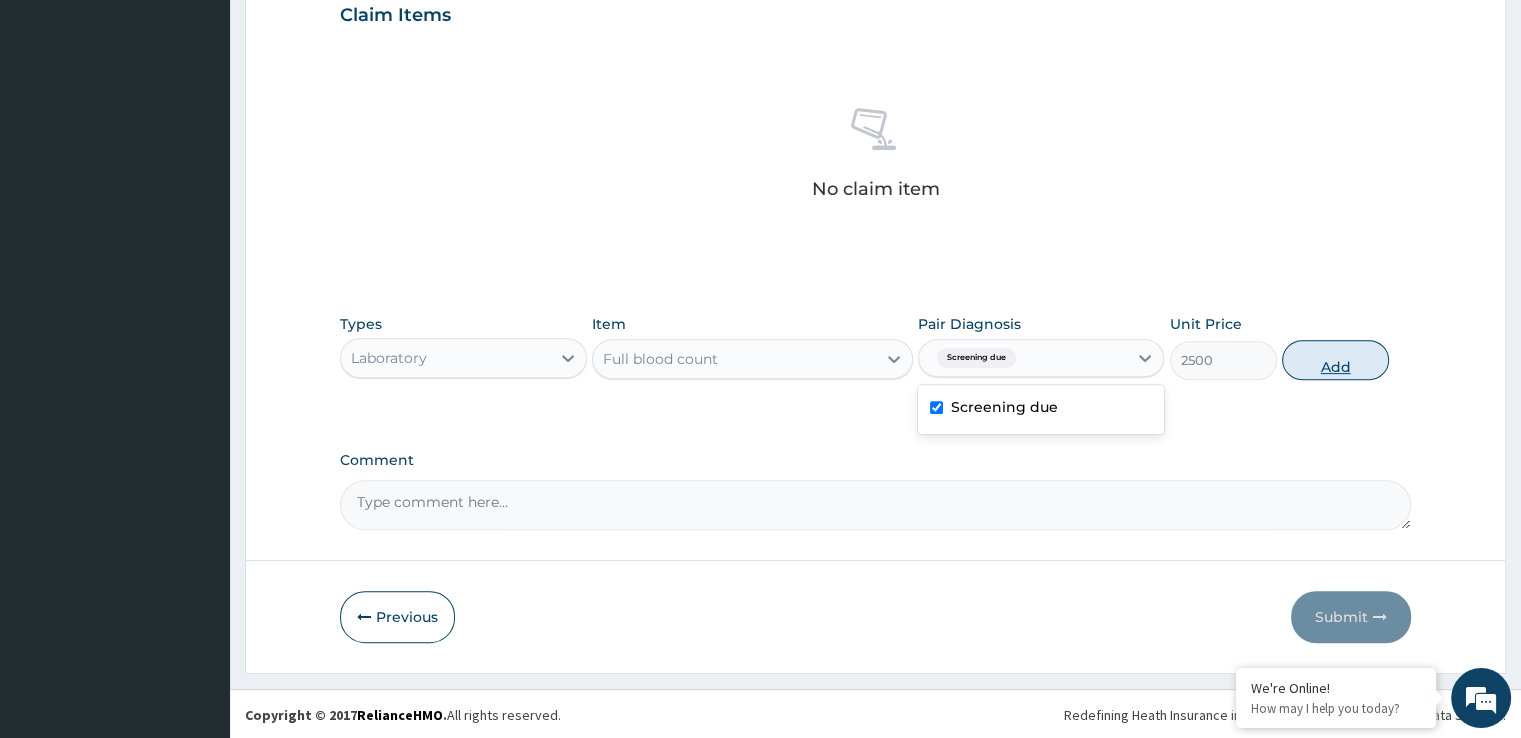 click on "Add" at bounding box center [1335, 360] 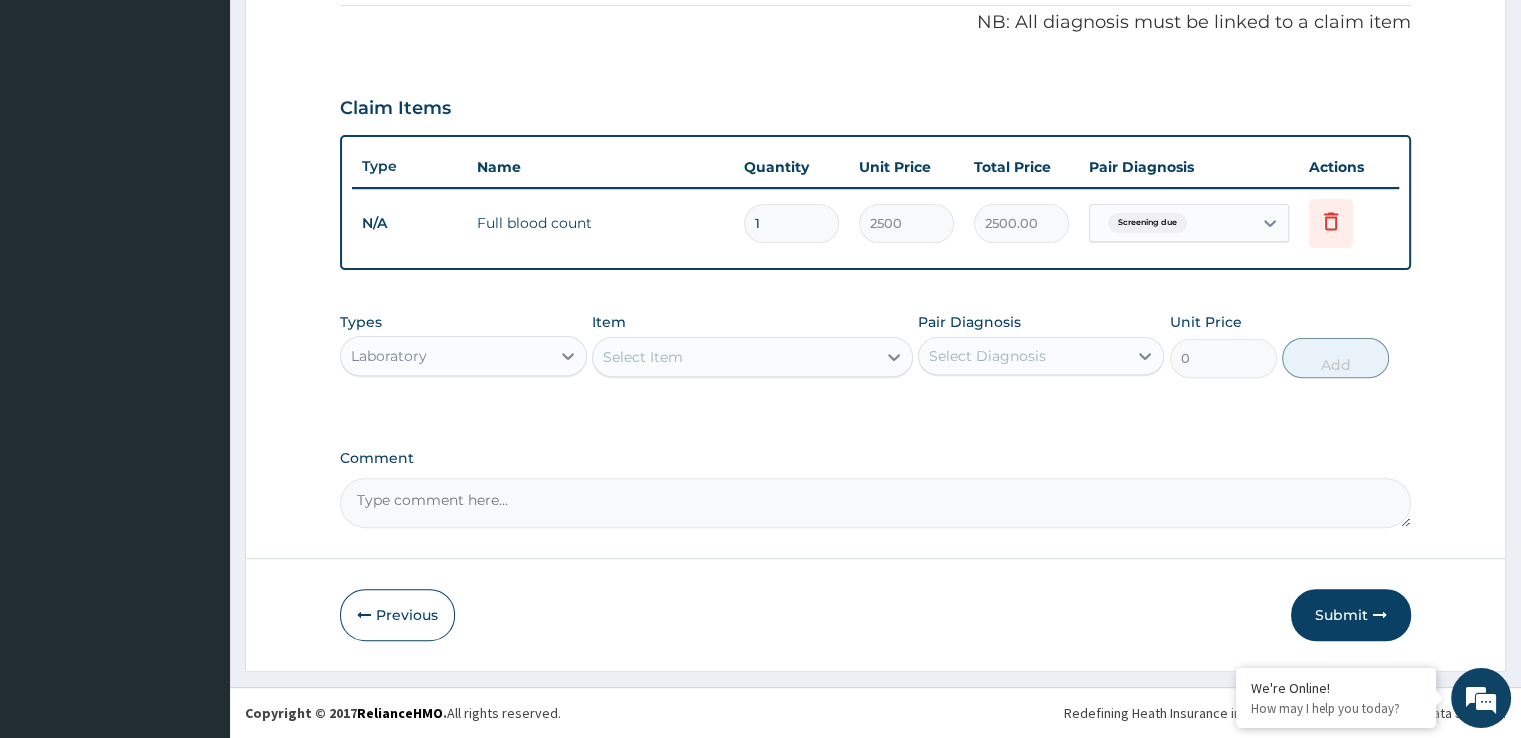 scroll, scrollTop: 606, scrollLeft: 0, axis: vertical 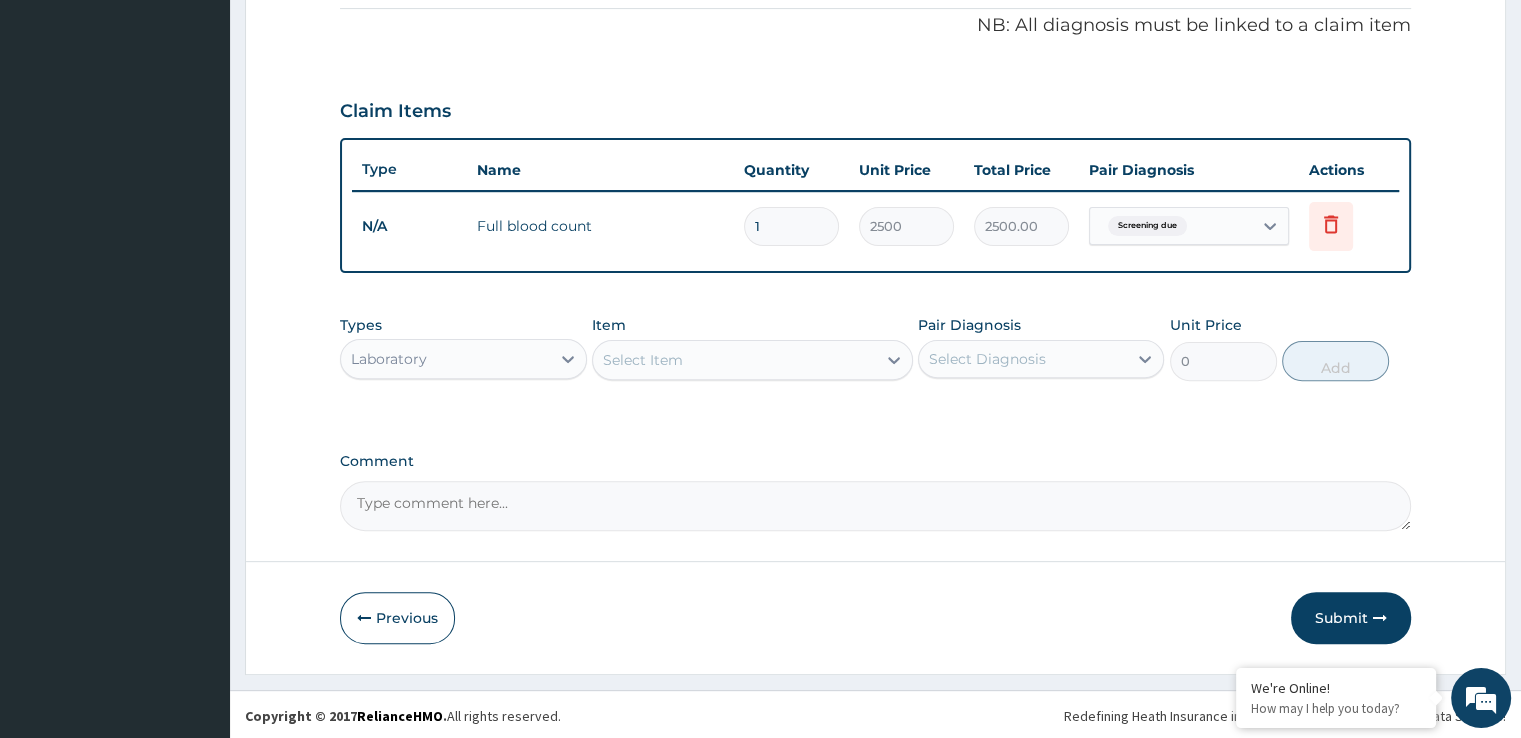 click on "Select Item" at bounding box center [643, 360] 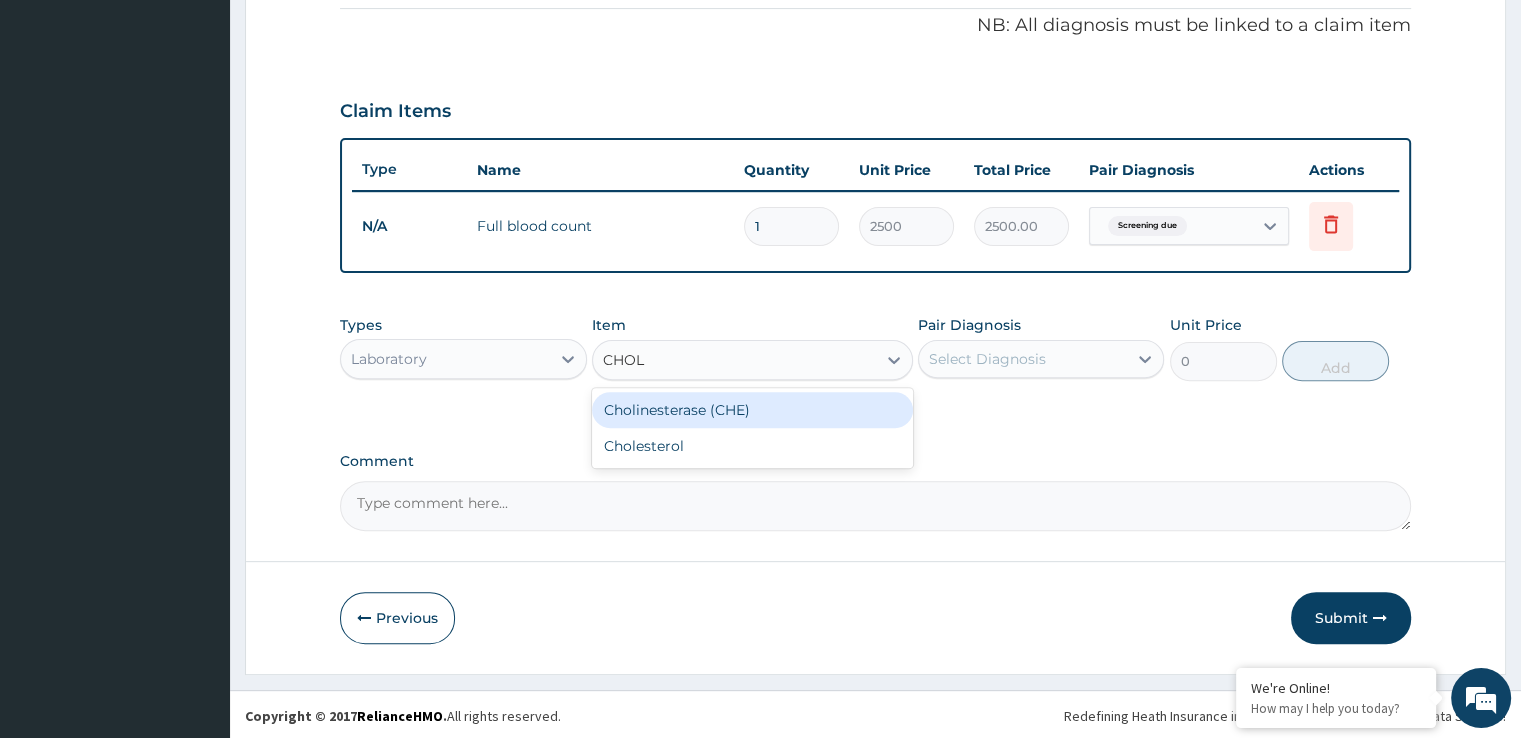 type on "CHOLE" 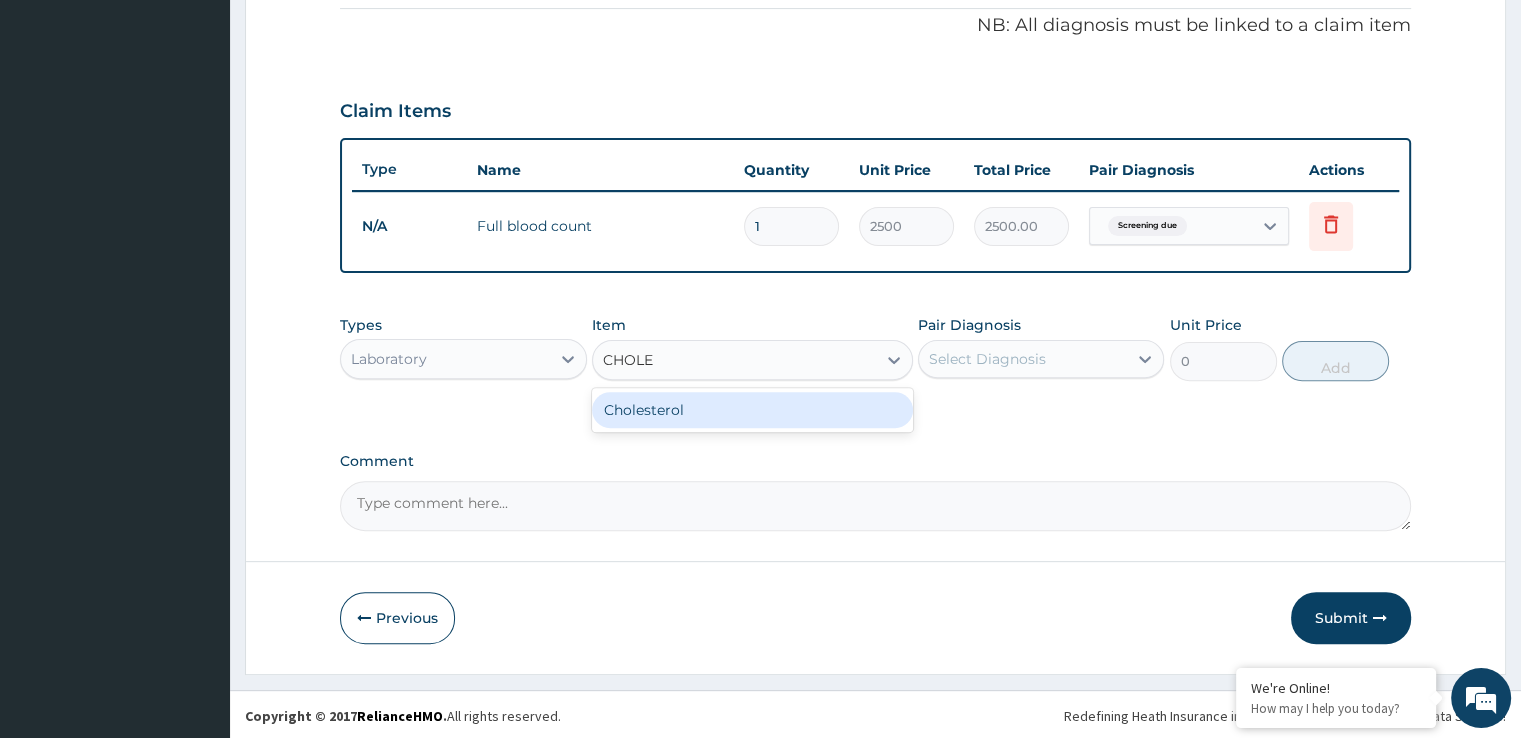 click on "Cholesterol" at bounding box center (752, 410) 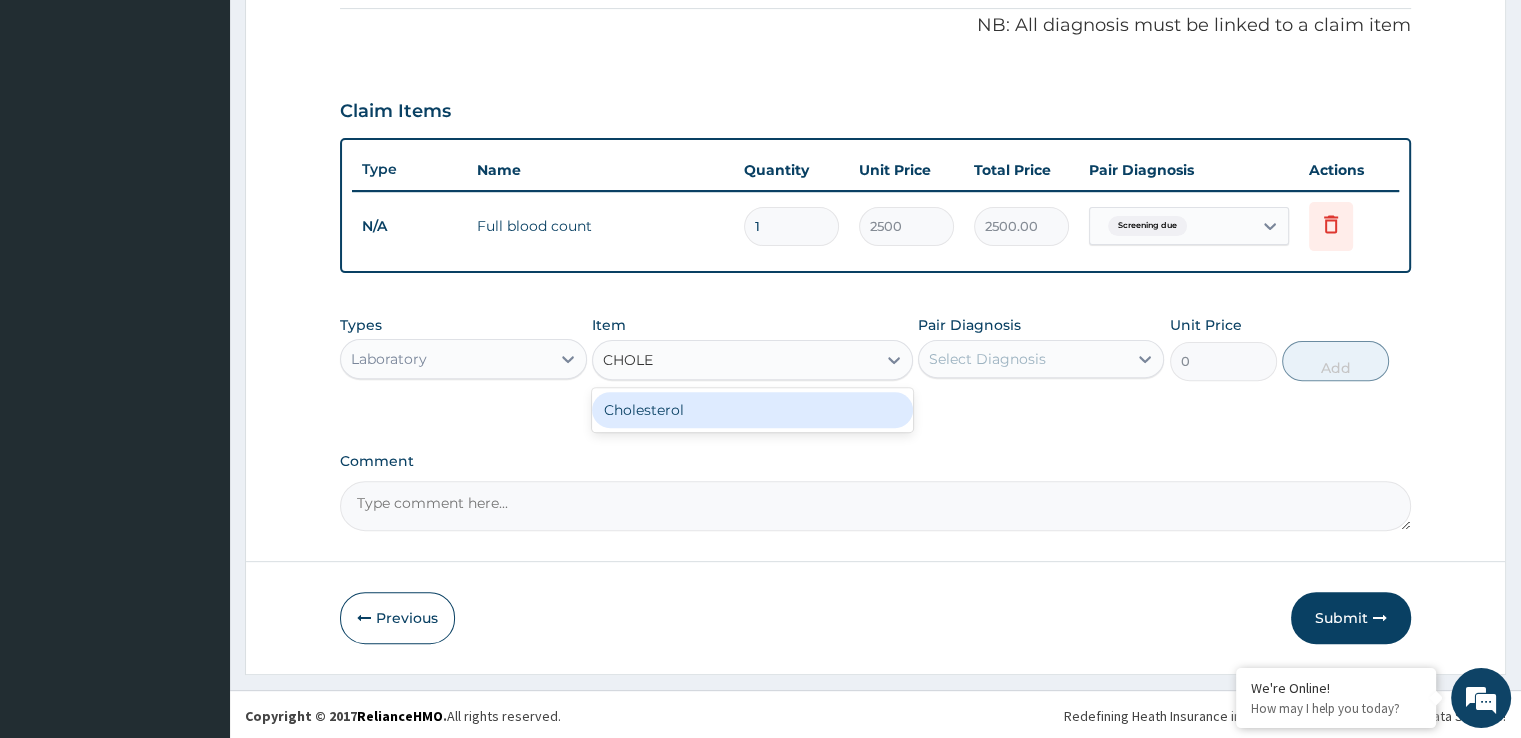 type 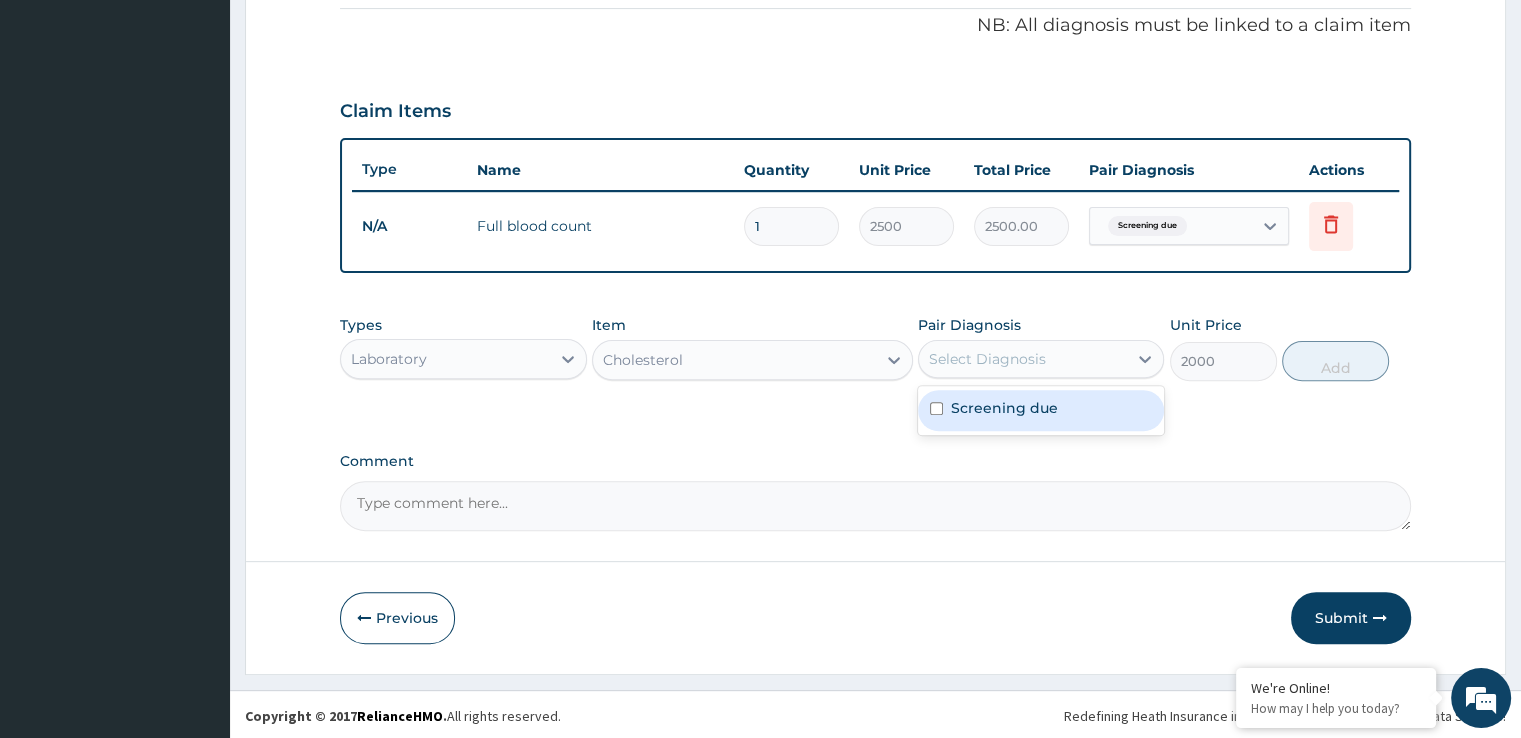click on "Select Diagnosis" at bounding box center [987, 359] 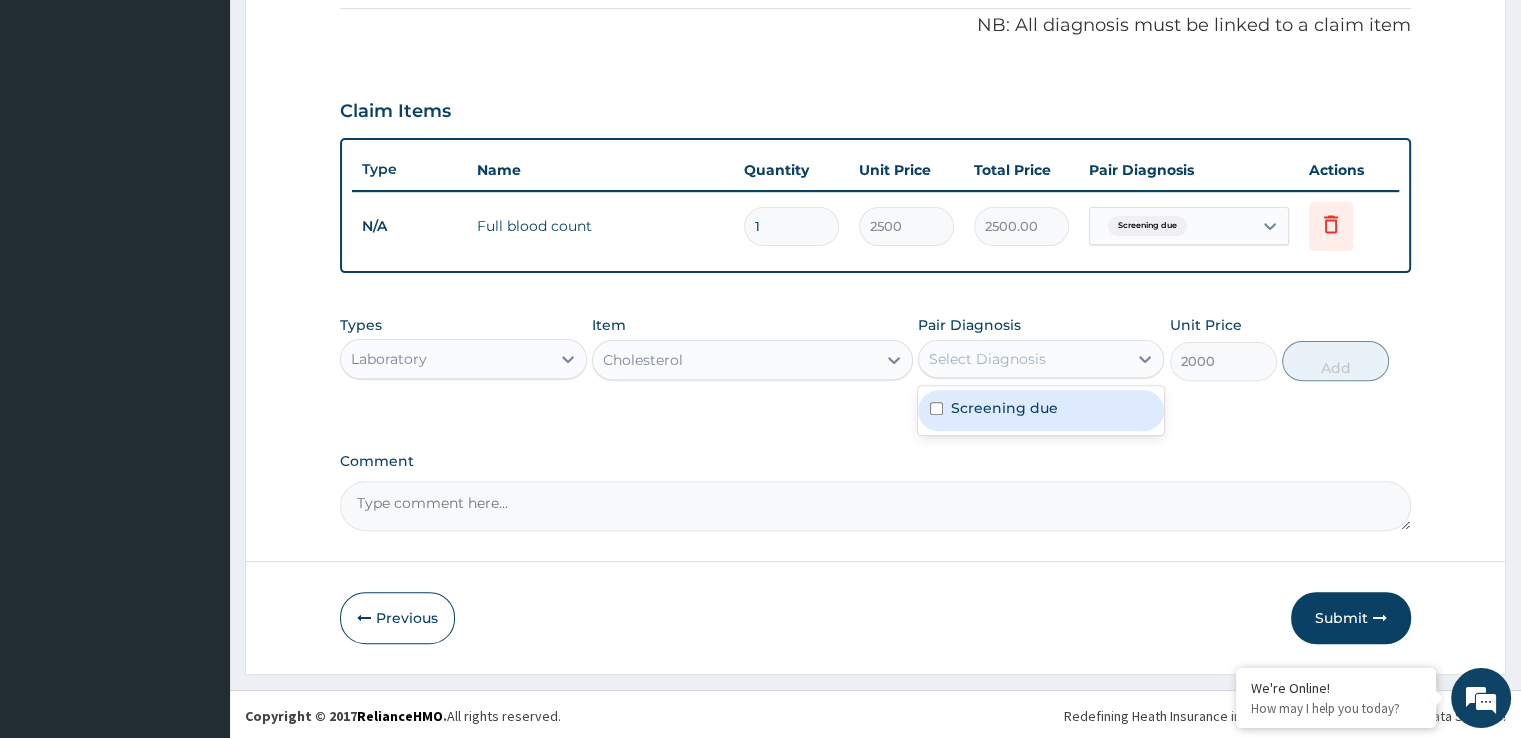 click on "Screening due" at bounding box center (1004, 408) 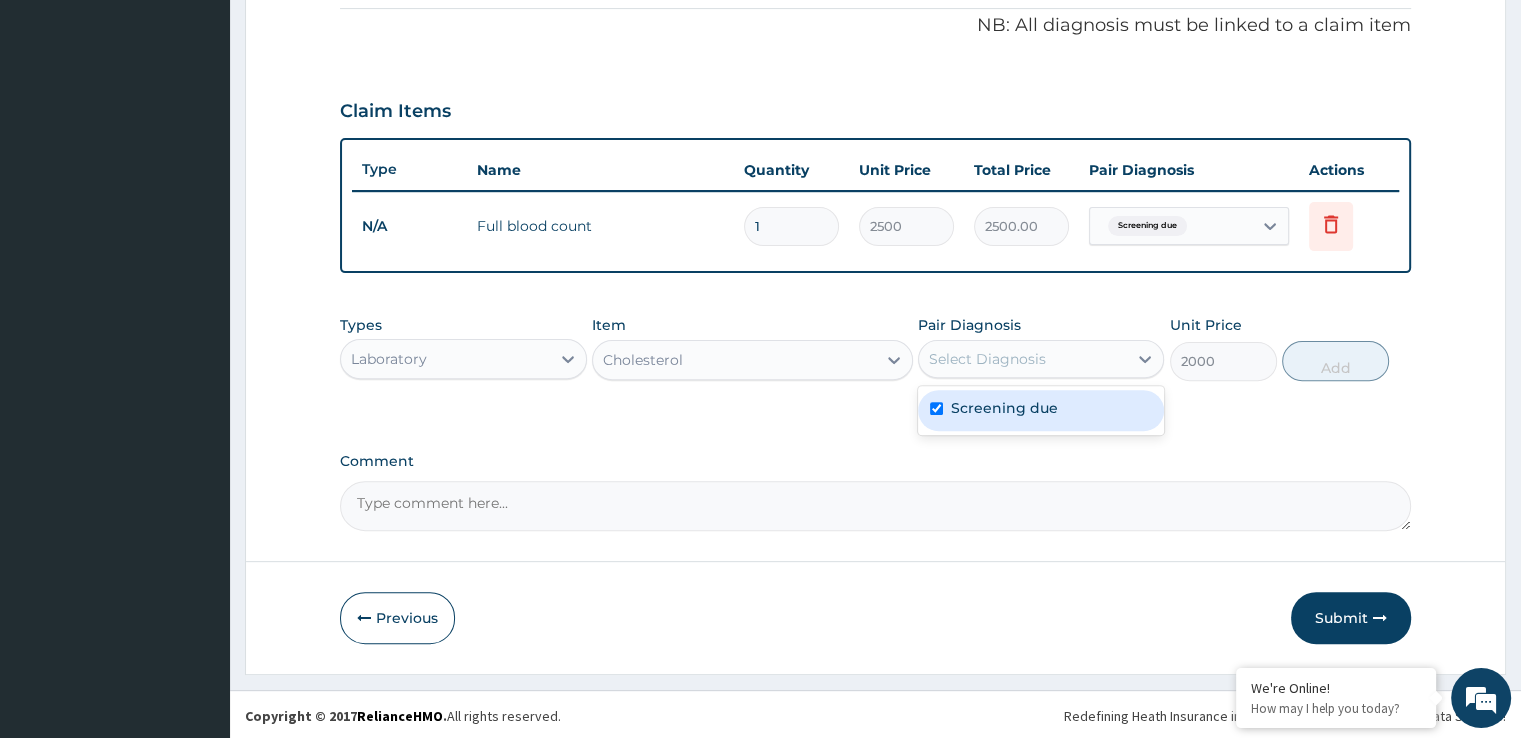 checkbox on "true" 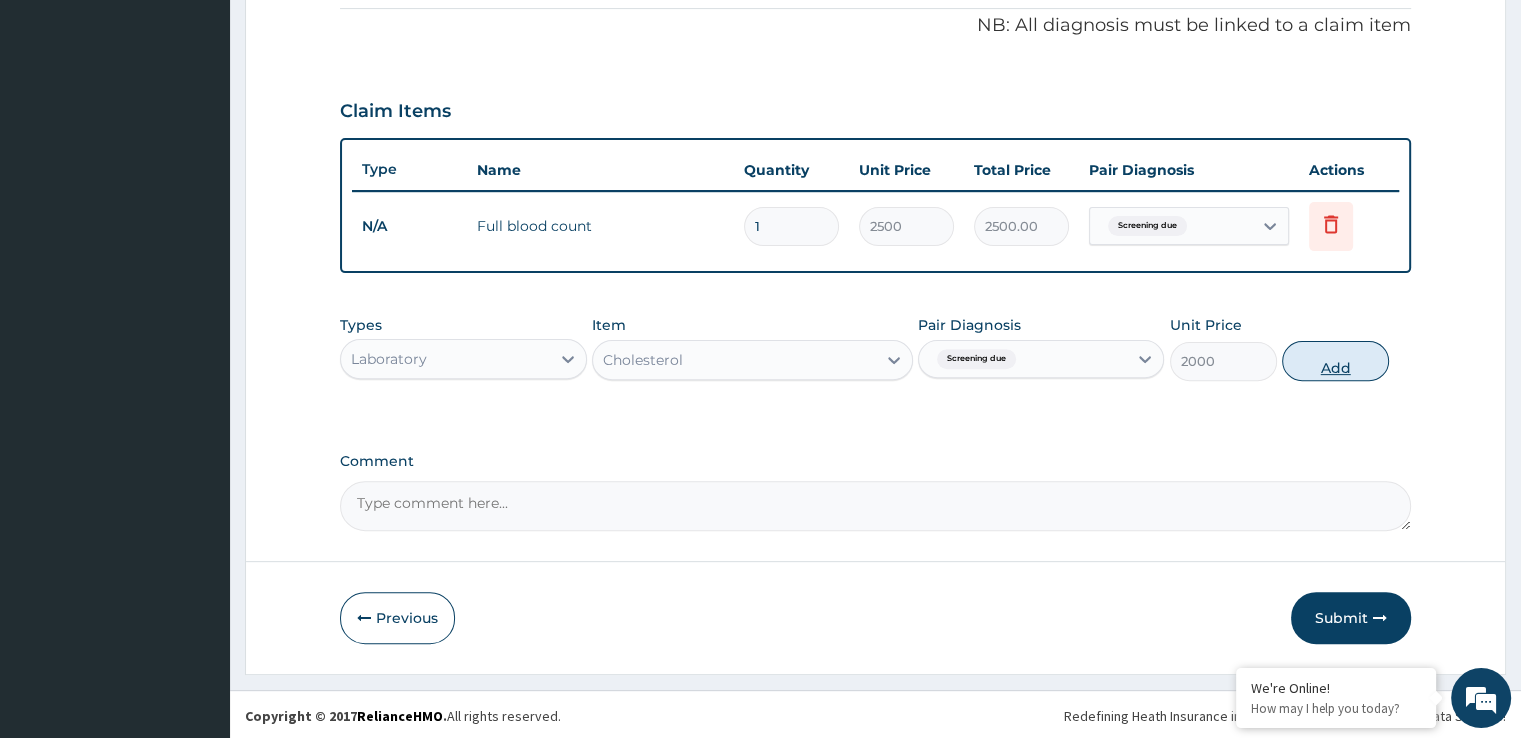 click on "Add" at bounding box center [1335, 361] 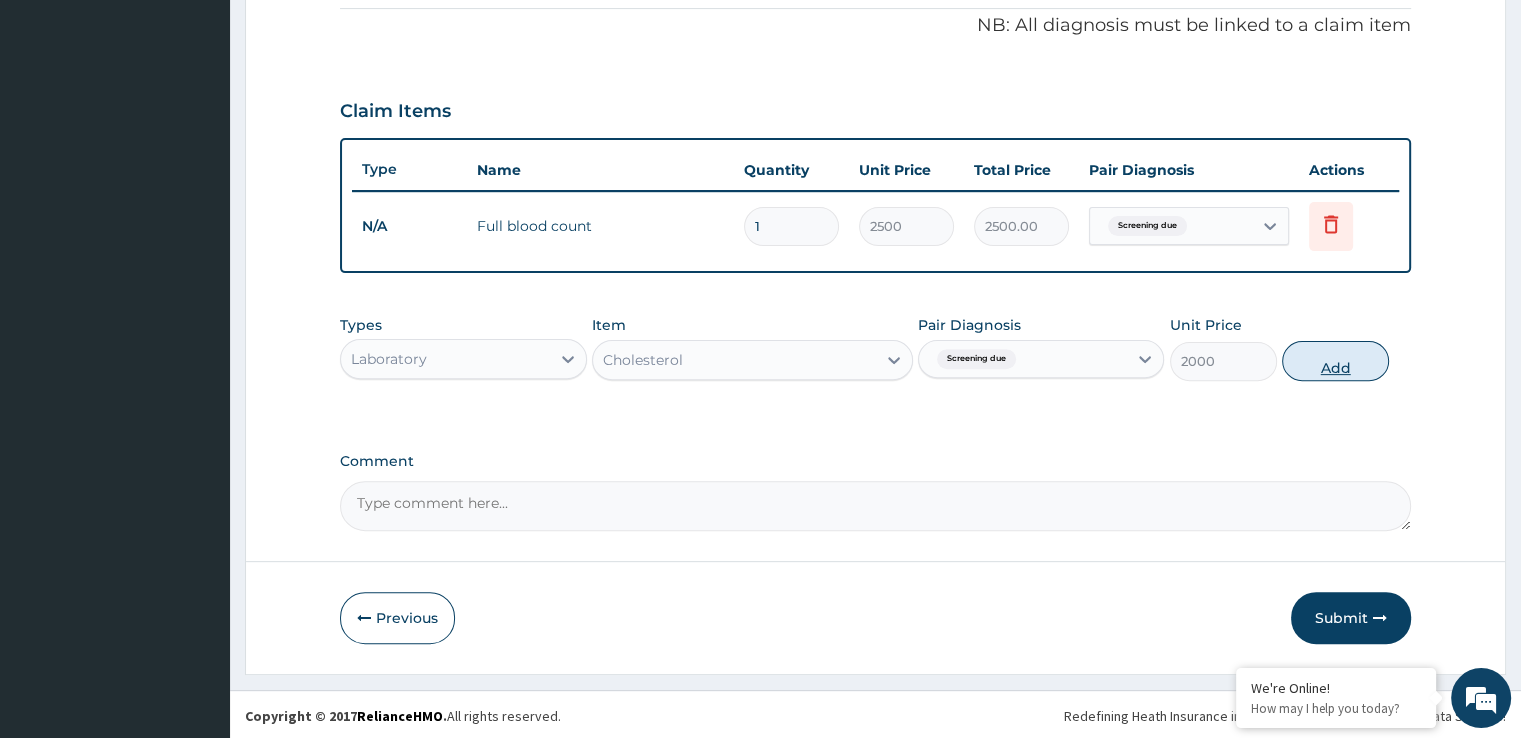 type on "0" 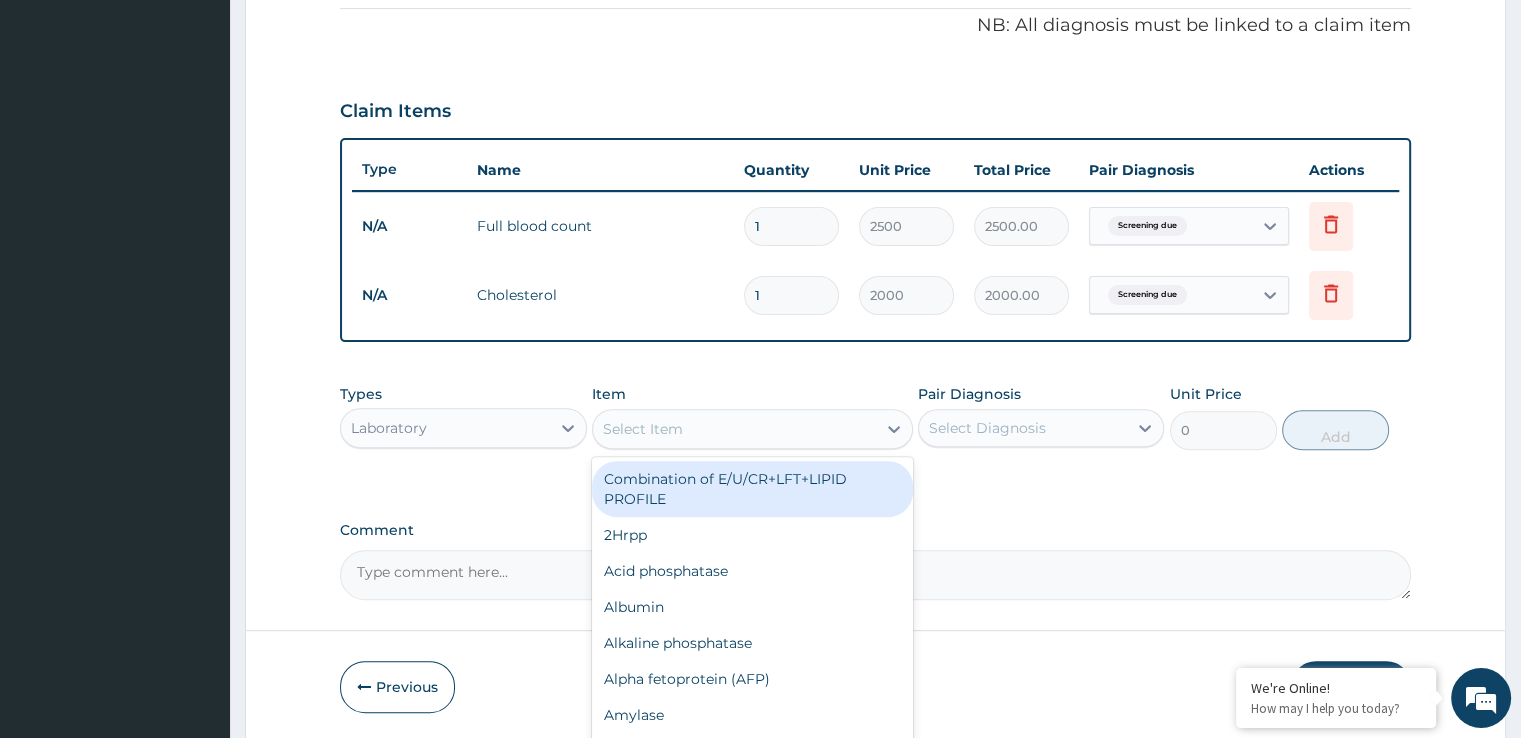 click on "Select Item" at bounding box center [643, 429] 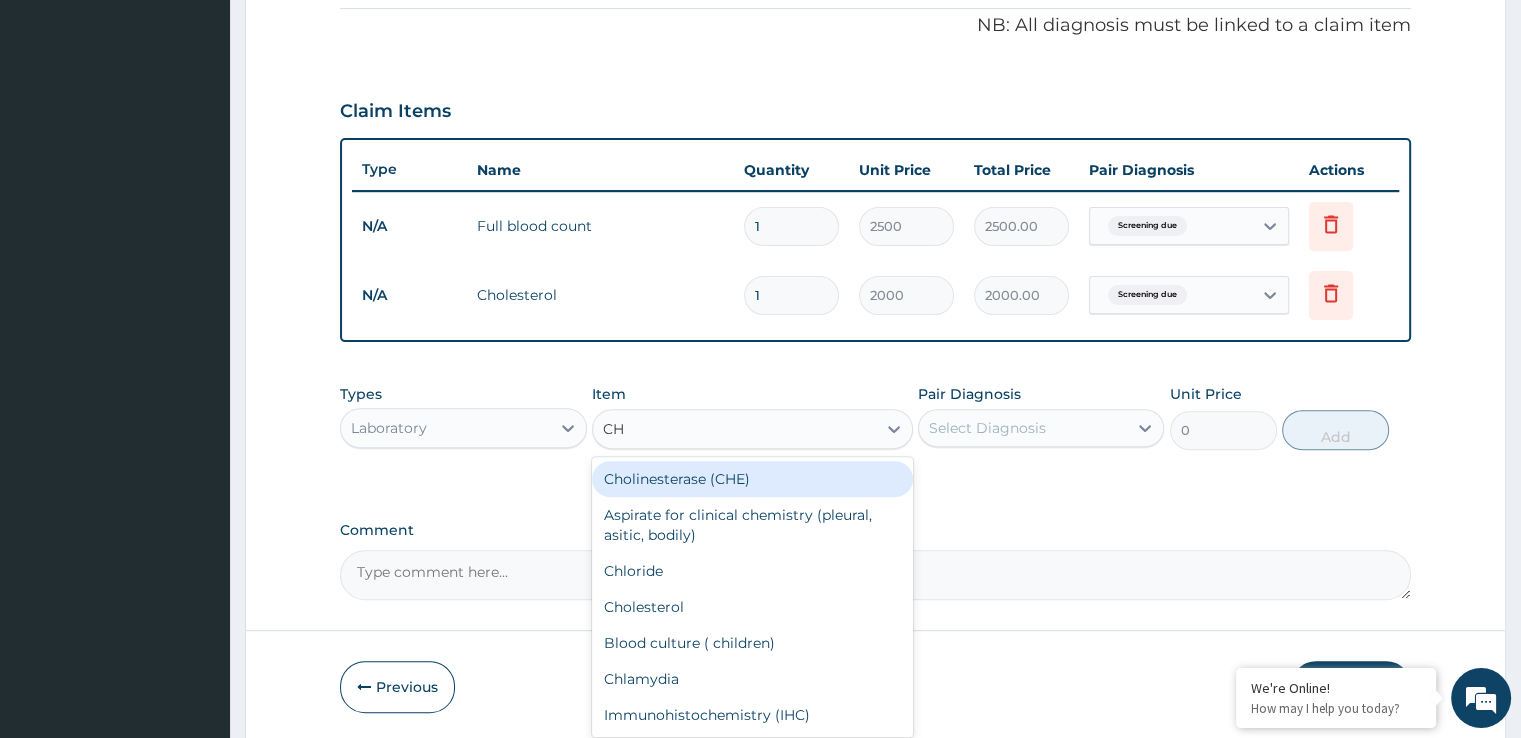 type on "C" 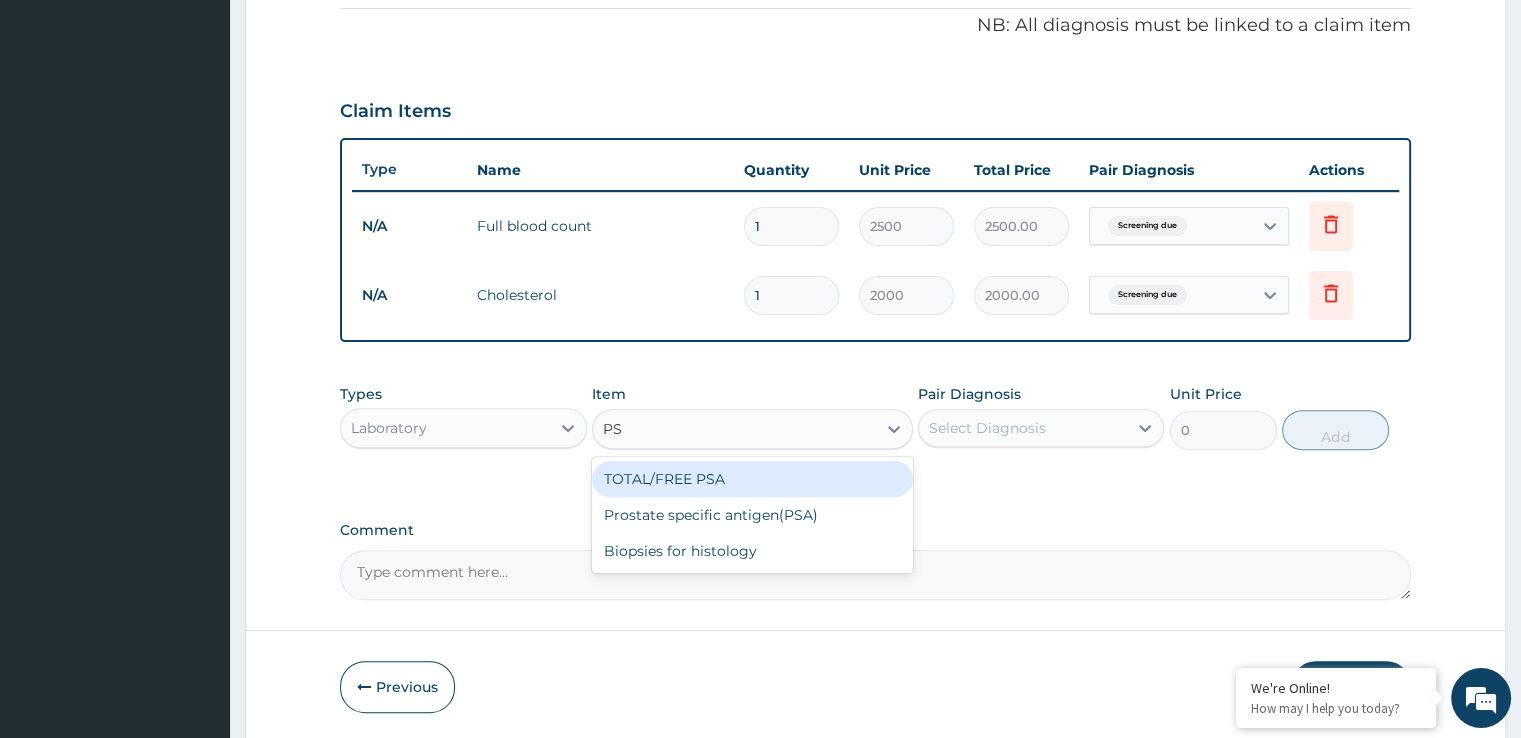 type on "PSA" 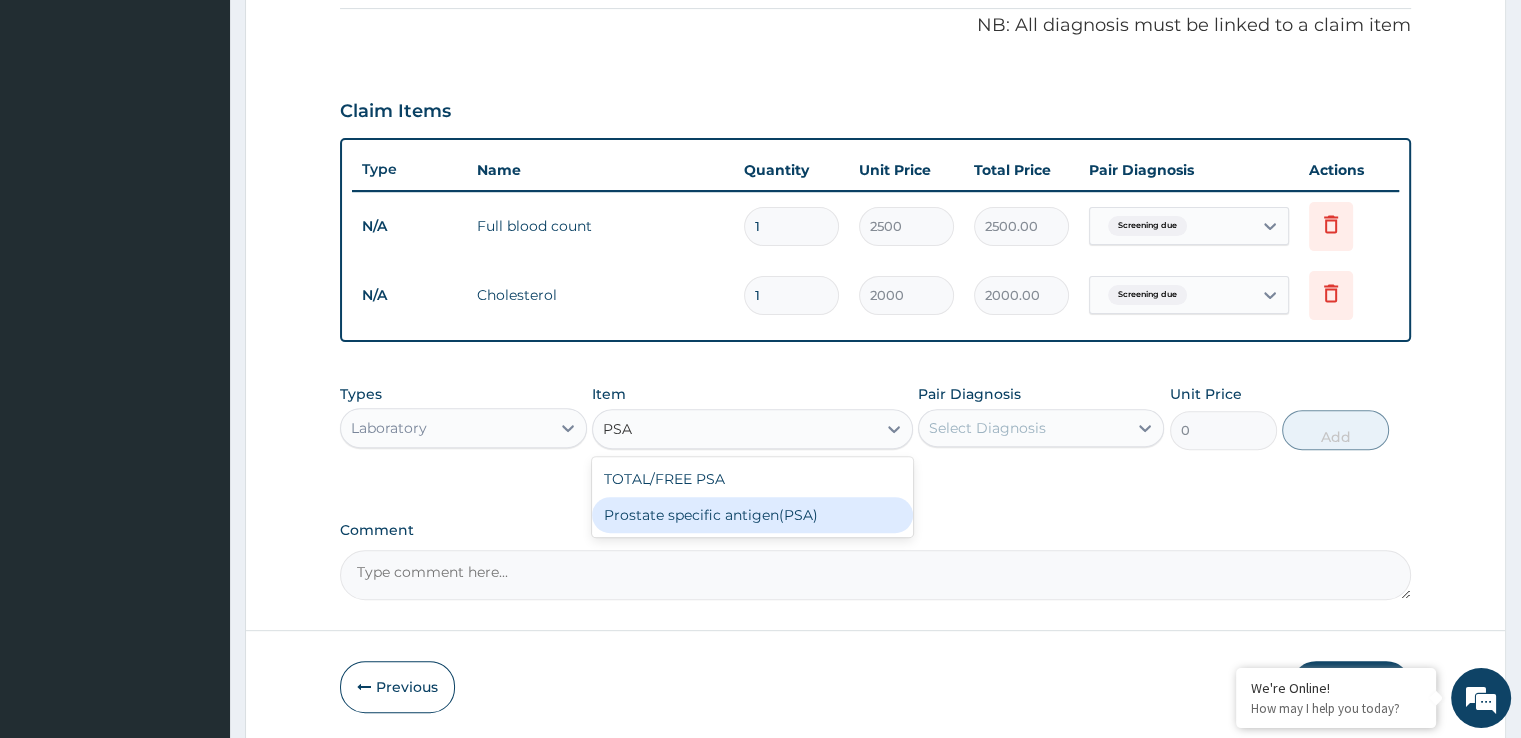 click on "Prostate specific antigen(PSA)" at bounding box center [752, 515] 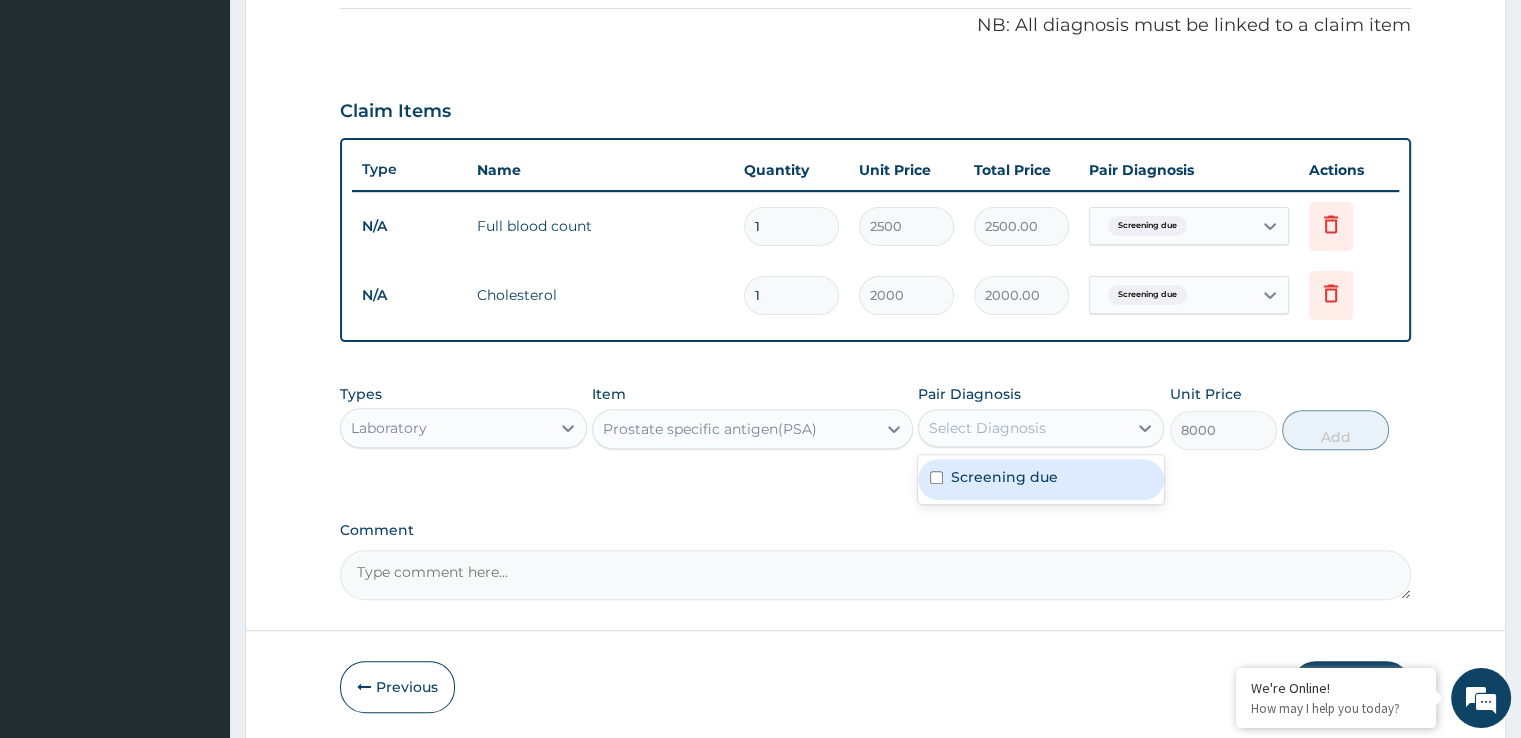 click on "Select Diagnosis" at bounding box center [987, 428] 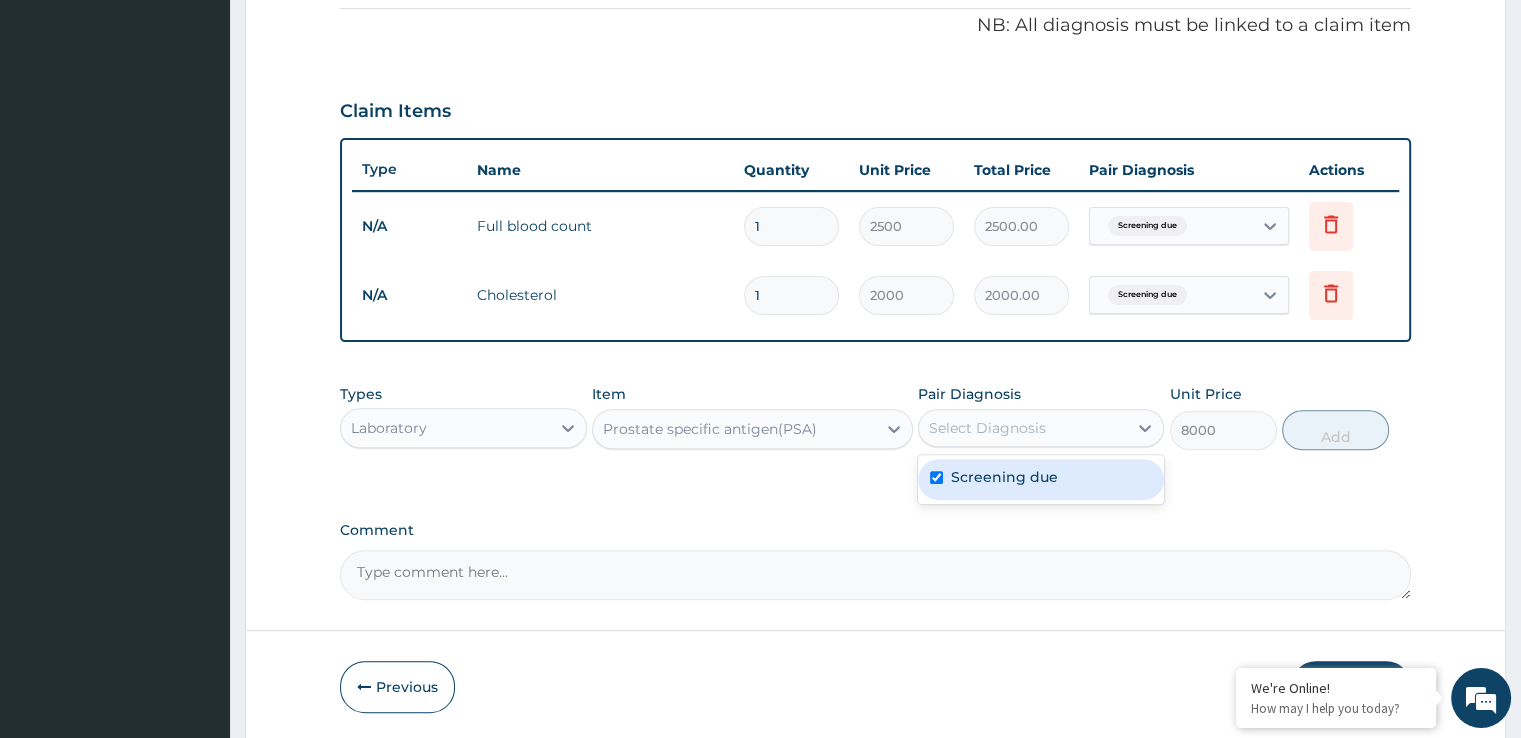 checkbox on "true" 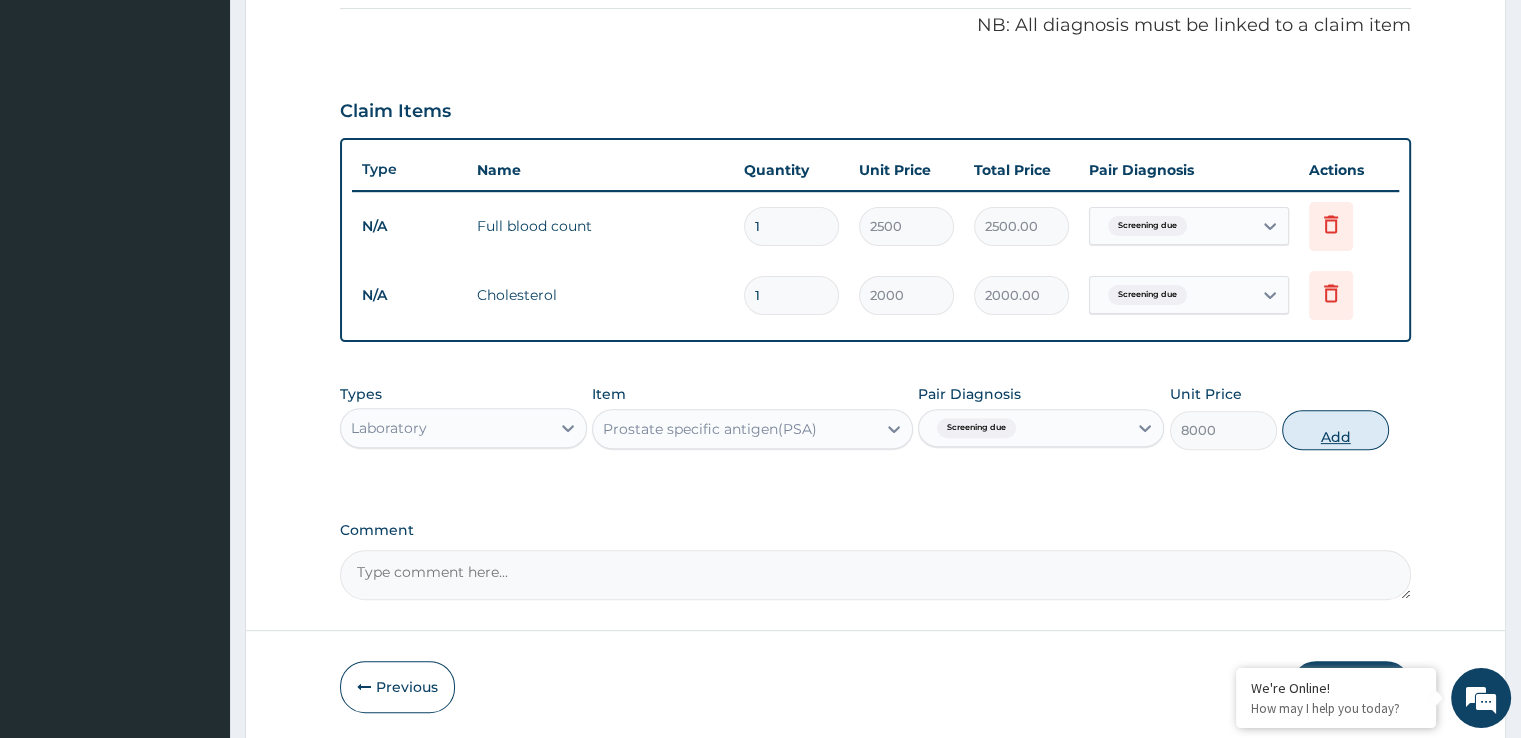 click on "Add" at bounding box center [1335, 430] 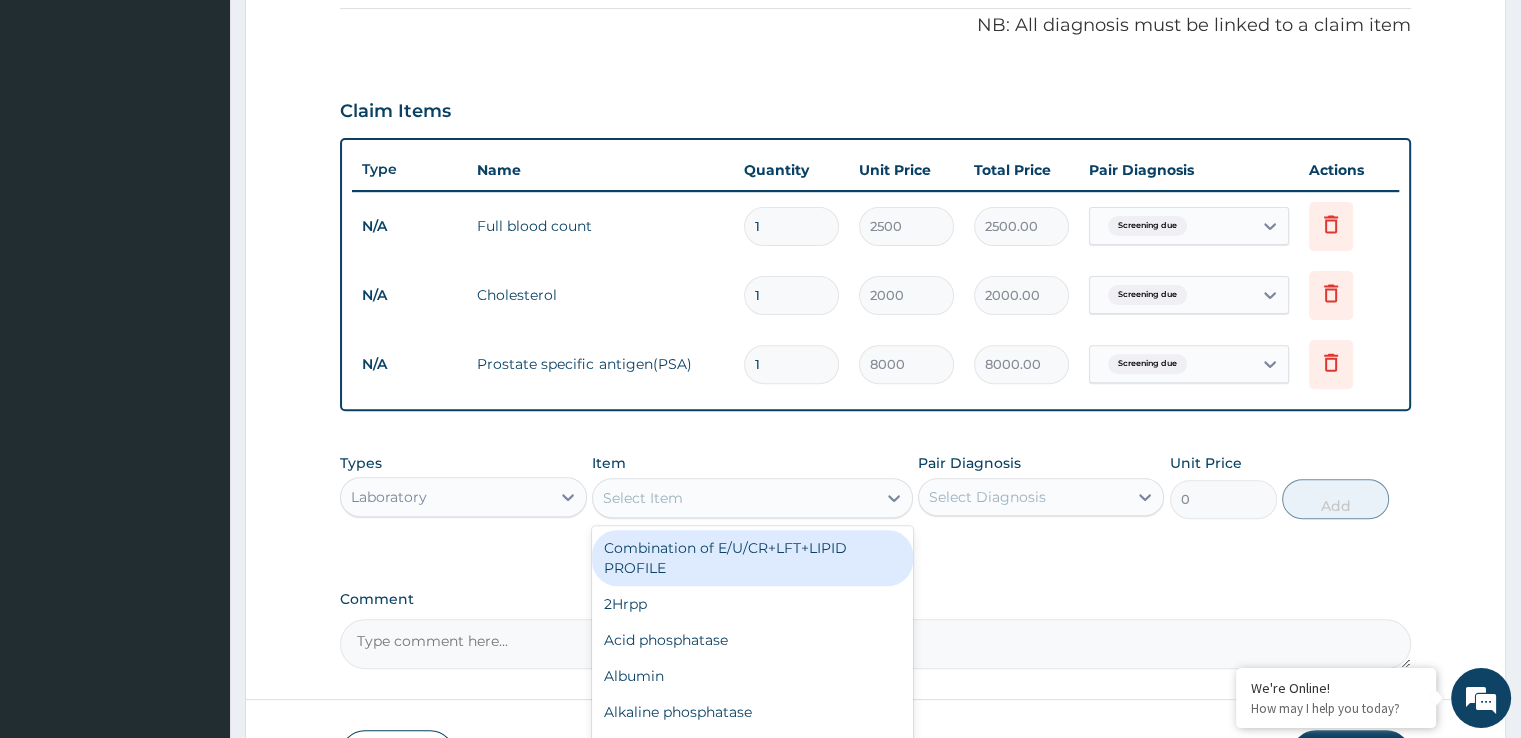 drag, startPoint x: 705, startPoint y: 503, endPoint x: 723, endPoint y: 453, distance: 53.14132 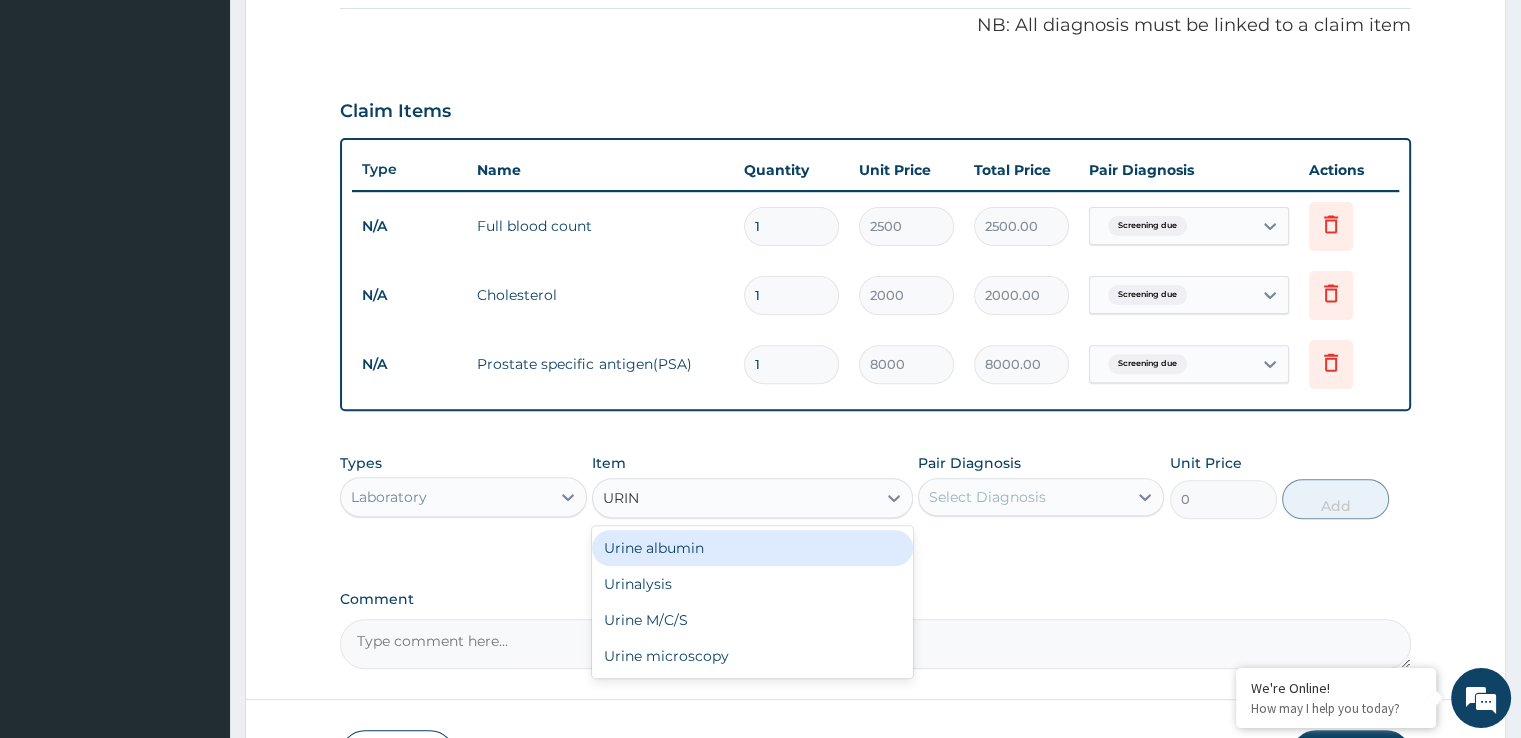 type on "URINE" 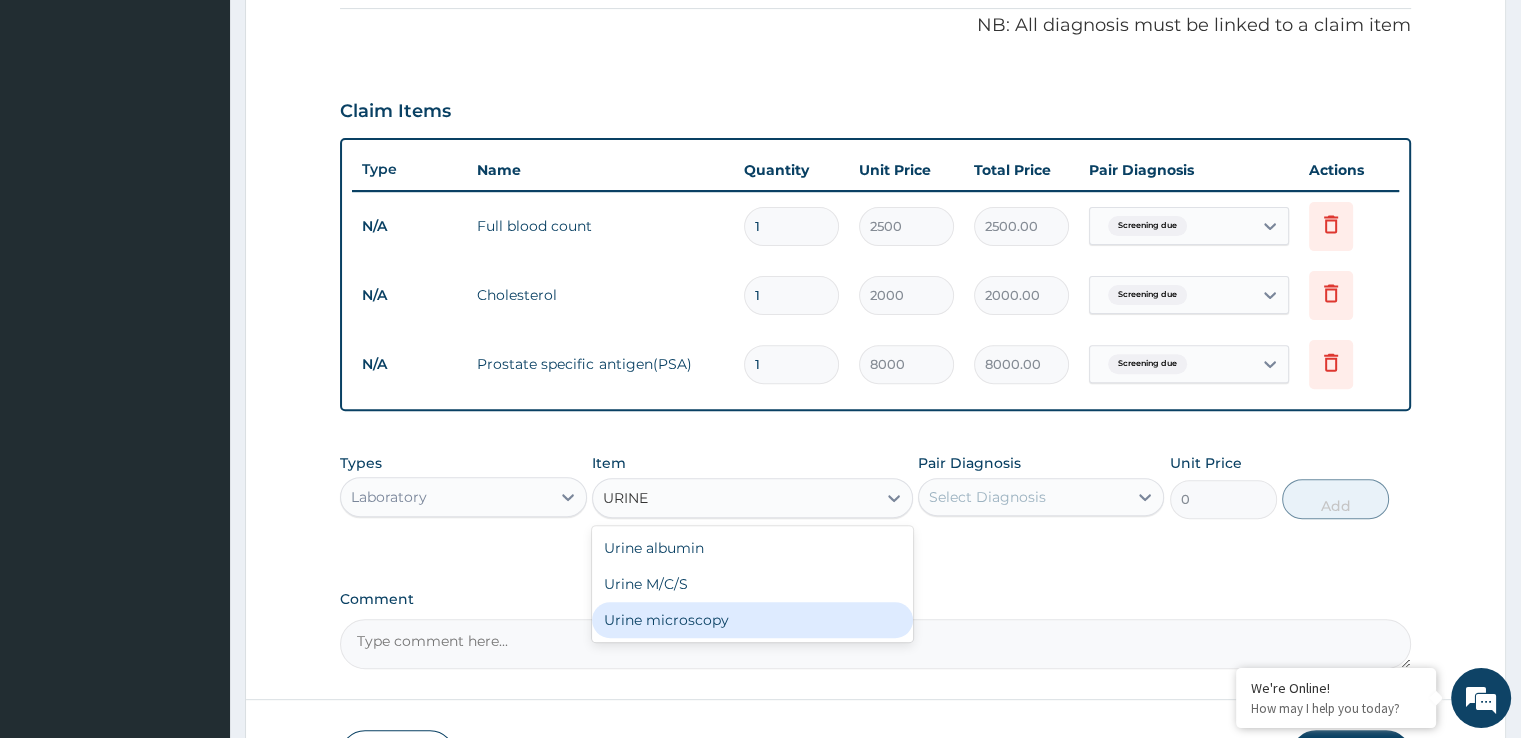 click on "Urine microscopy" at bounding box center (752, 620) 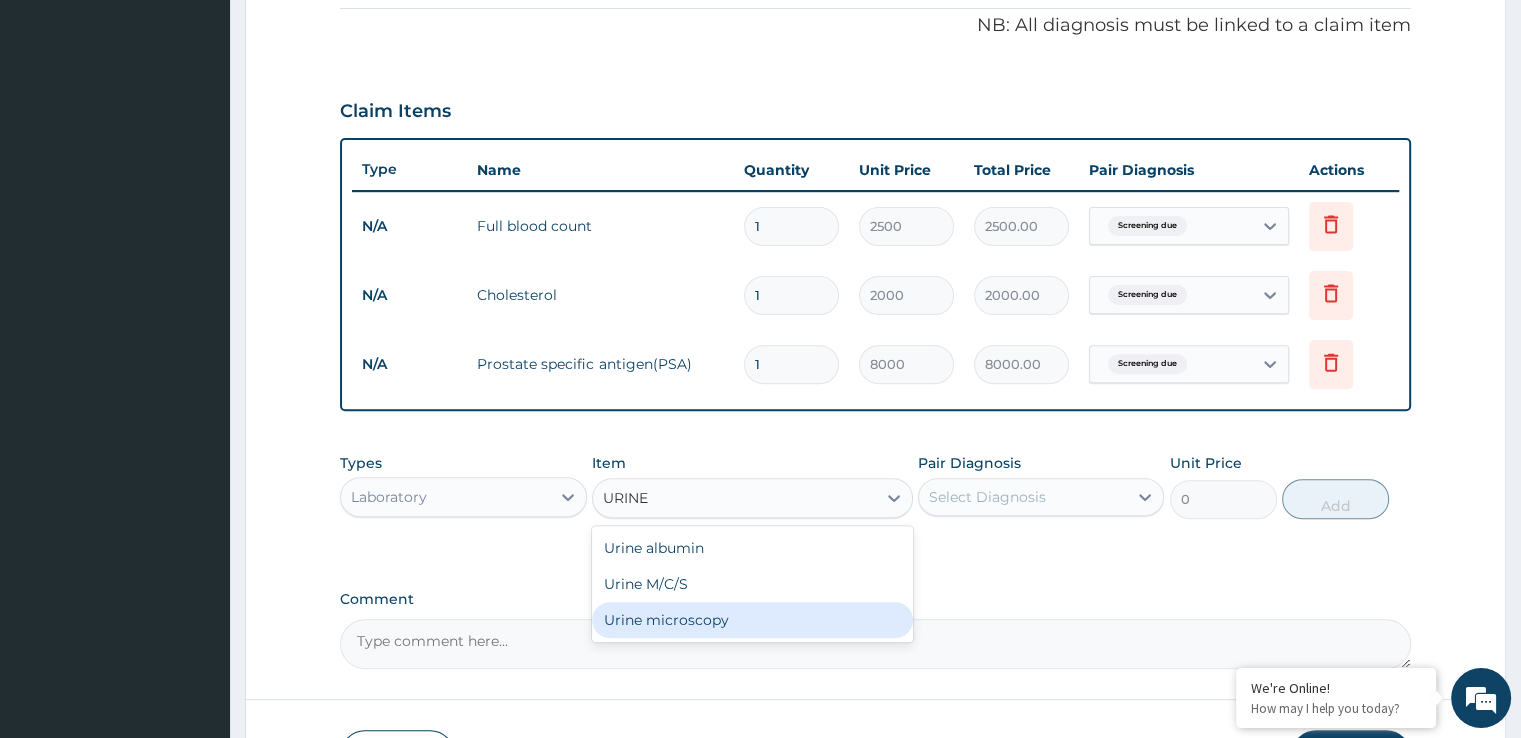 type 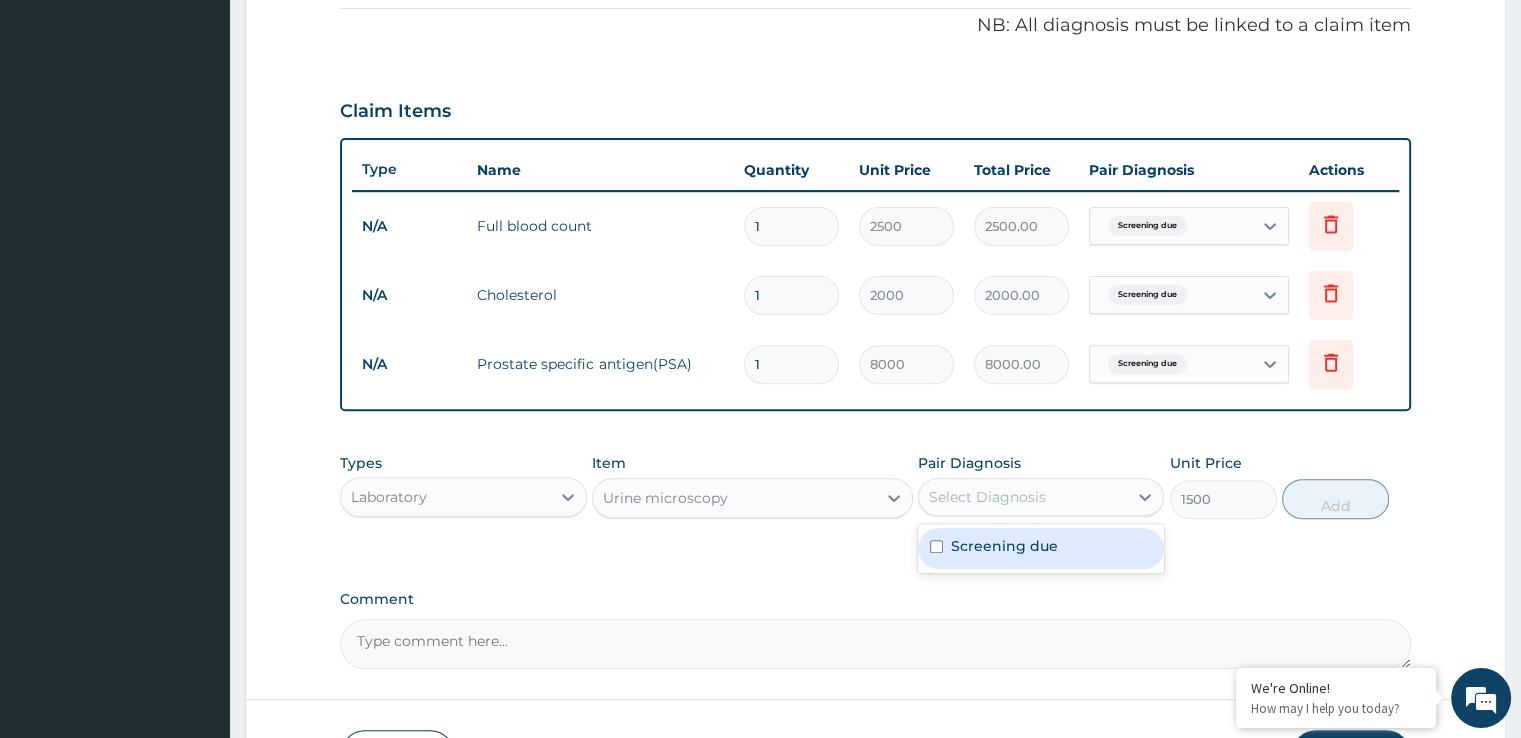 click on "Select Diagnosis" at bounding box center [987, 497] 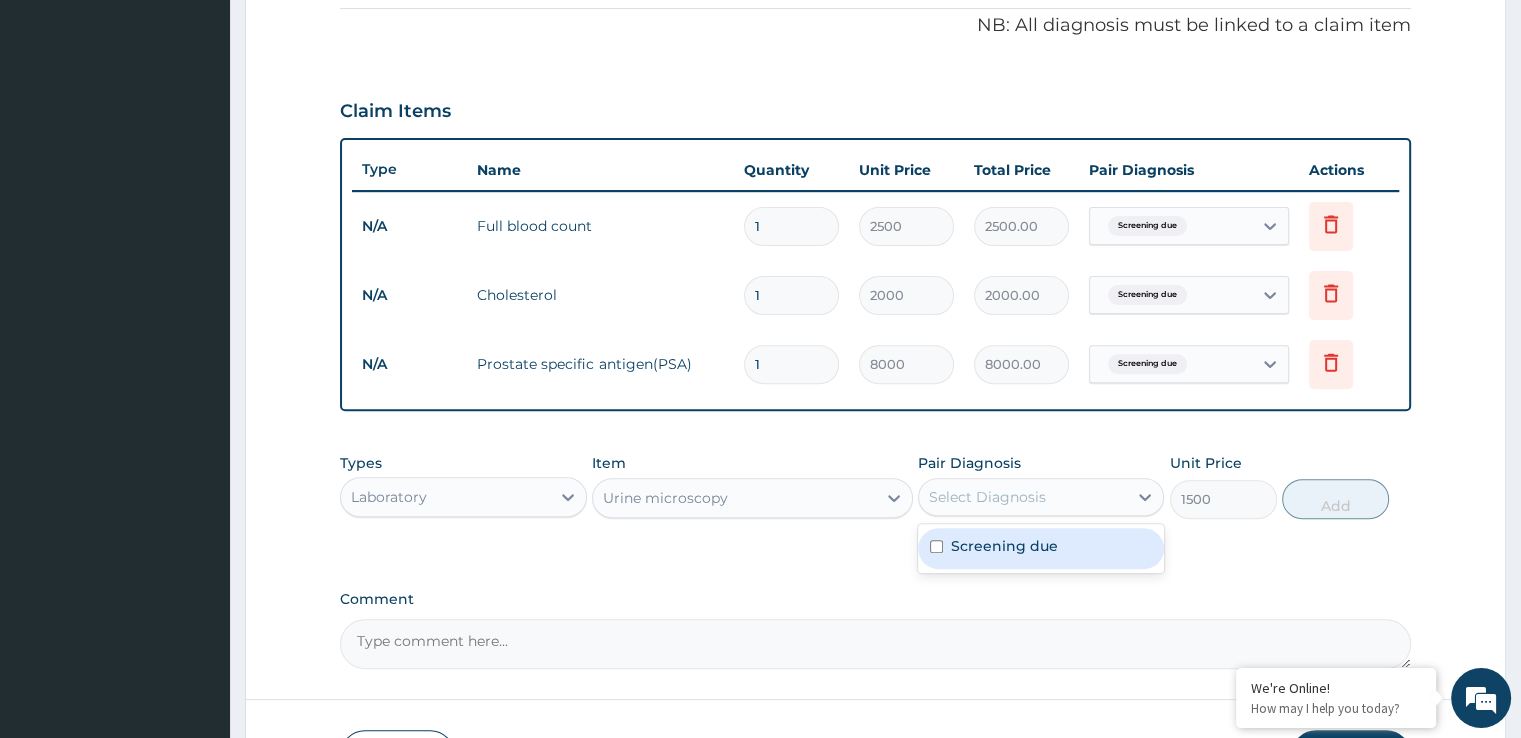 click on "Urine microscopy" at bounding box center (734, 498) 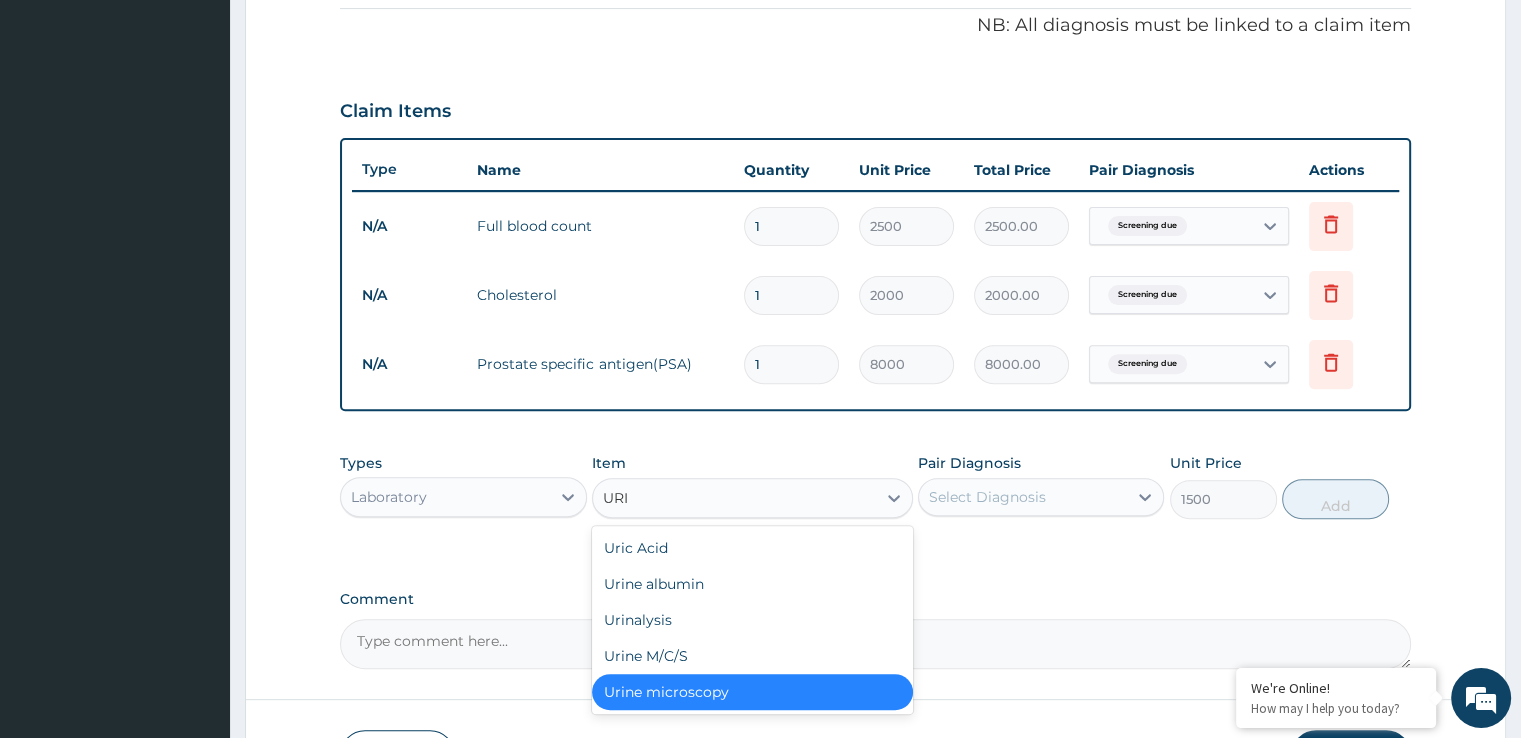 scroll, scrollTop: 0, scrollLeft: 0, axis: both 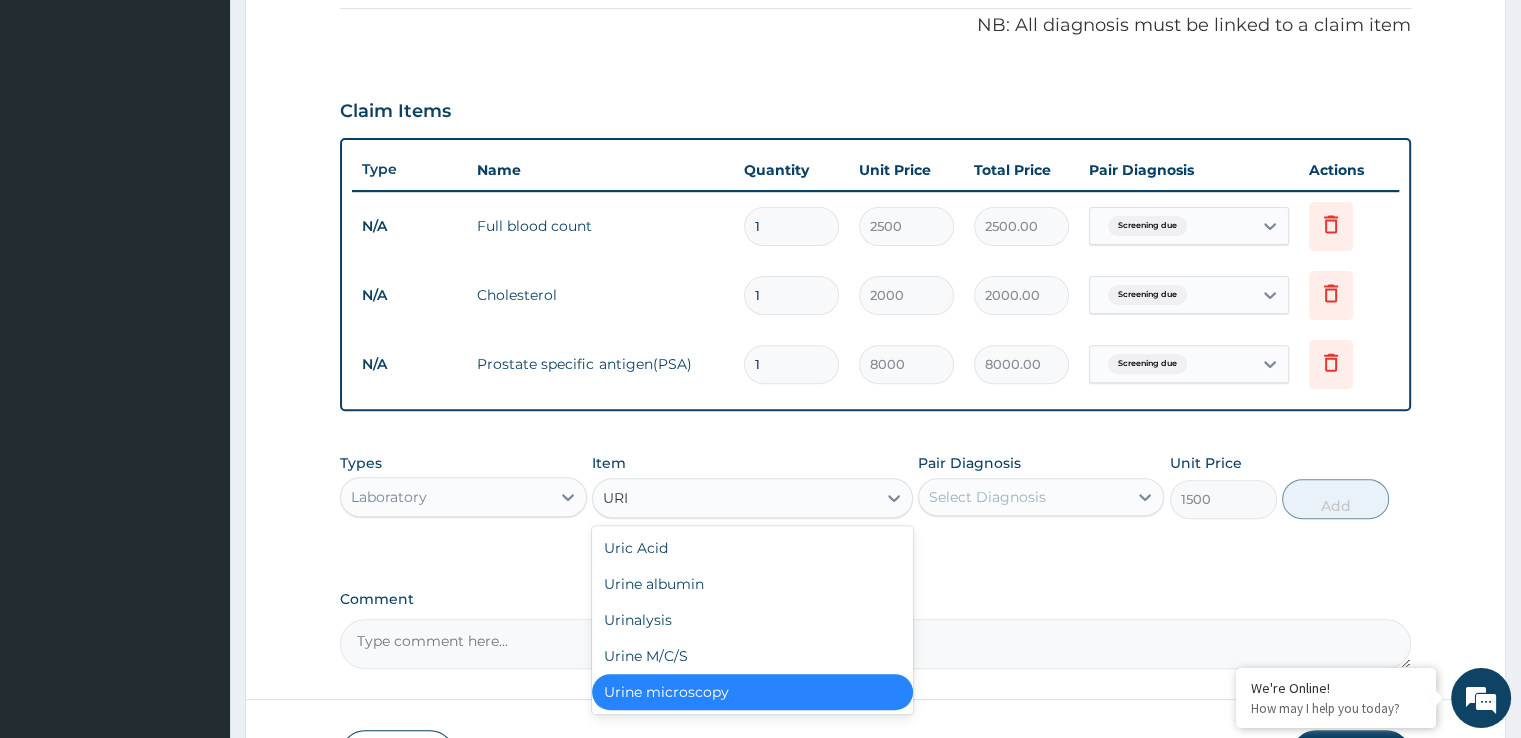 type on "URIN" 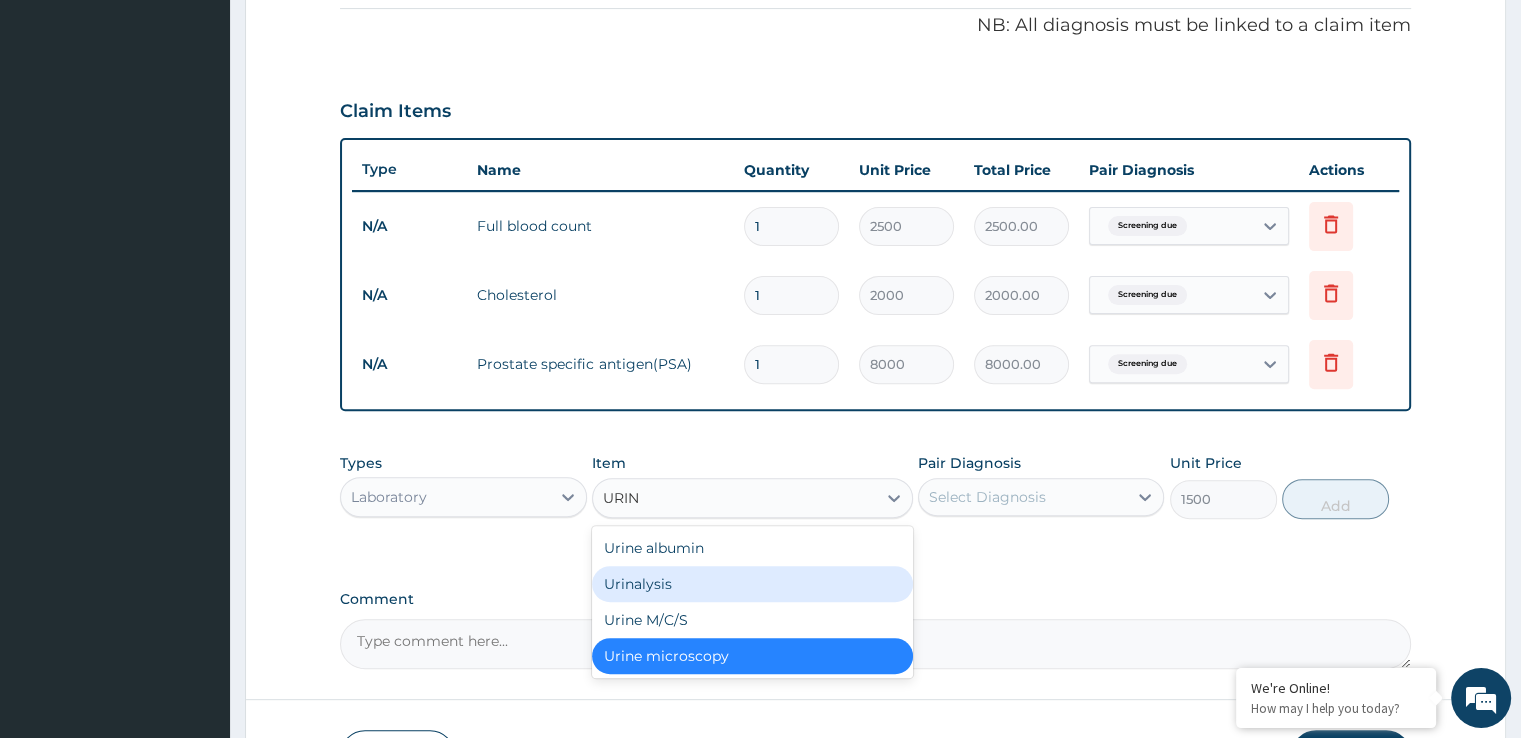 click on "Urinalysis" at bounding box center [752, 584] 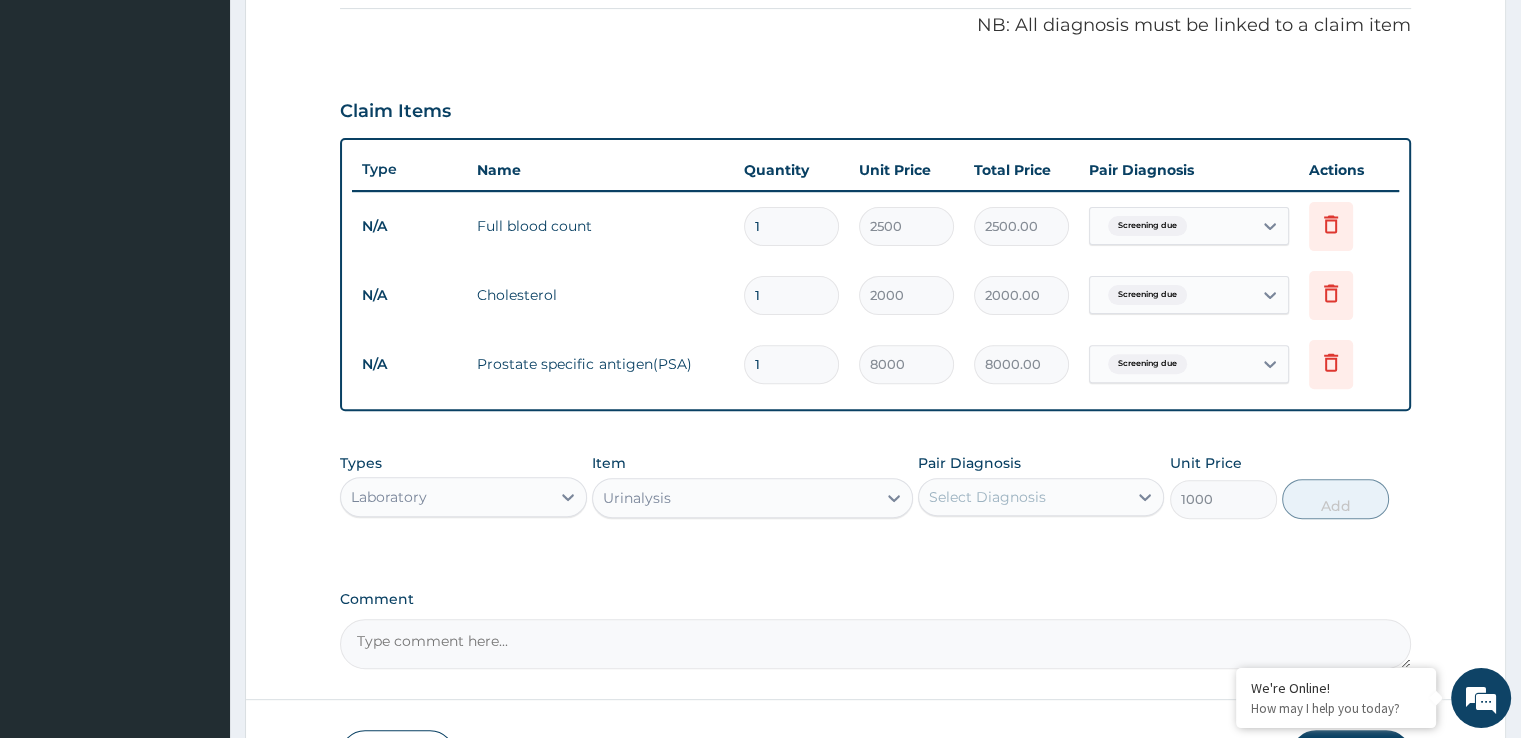 click on "Select Diagnosis" at bounding box center (987, 497) 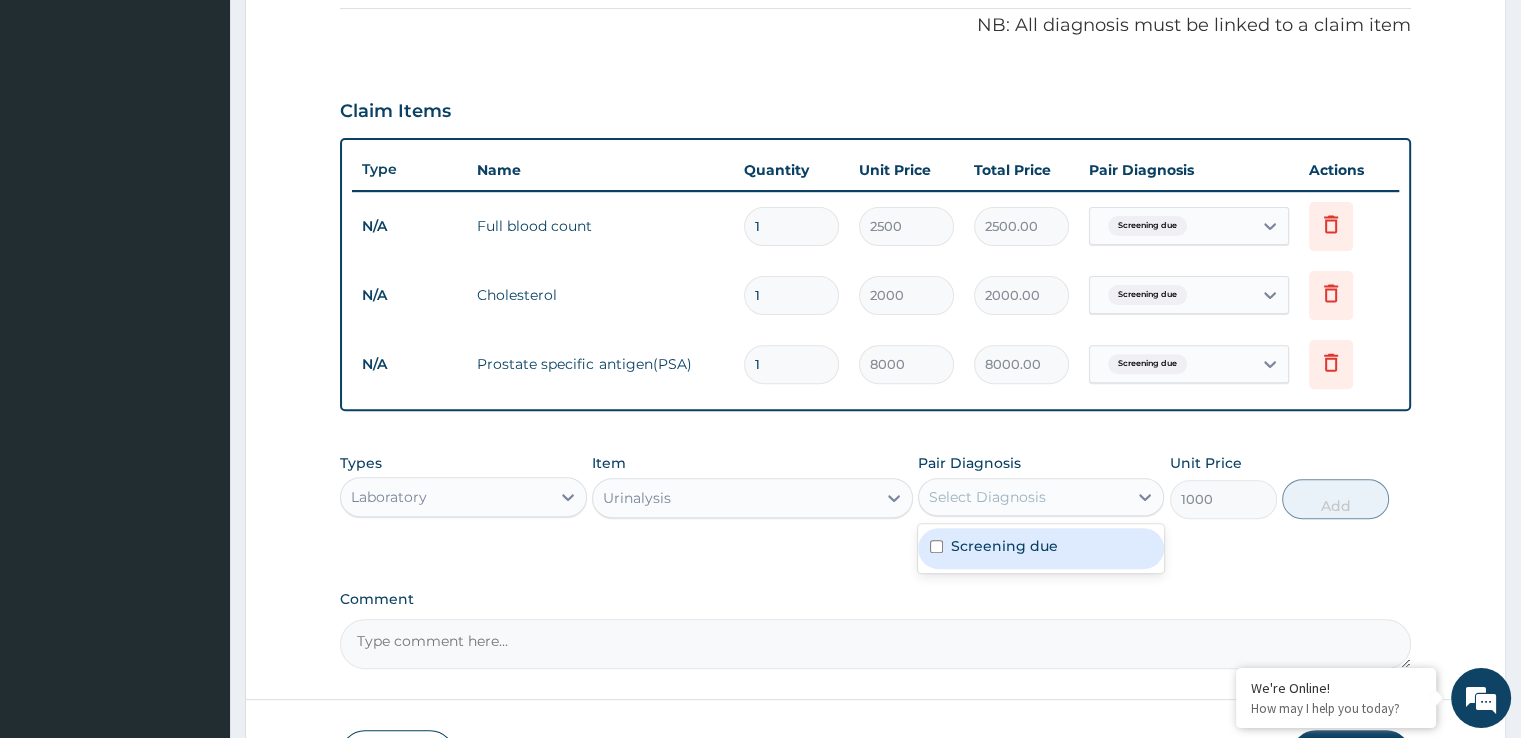 click on "Screening due" at bounding box center [1004, 546] 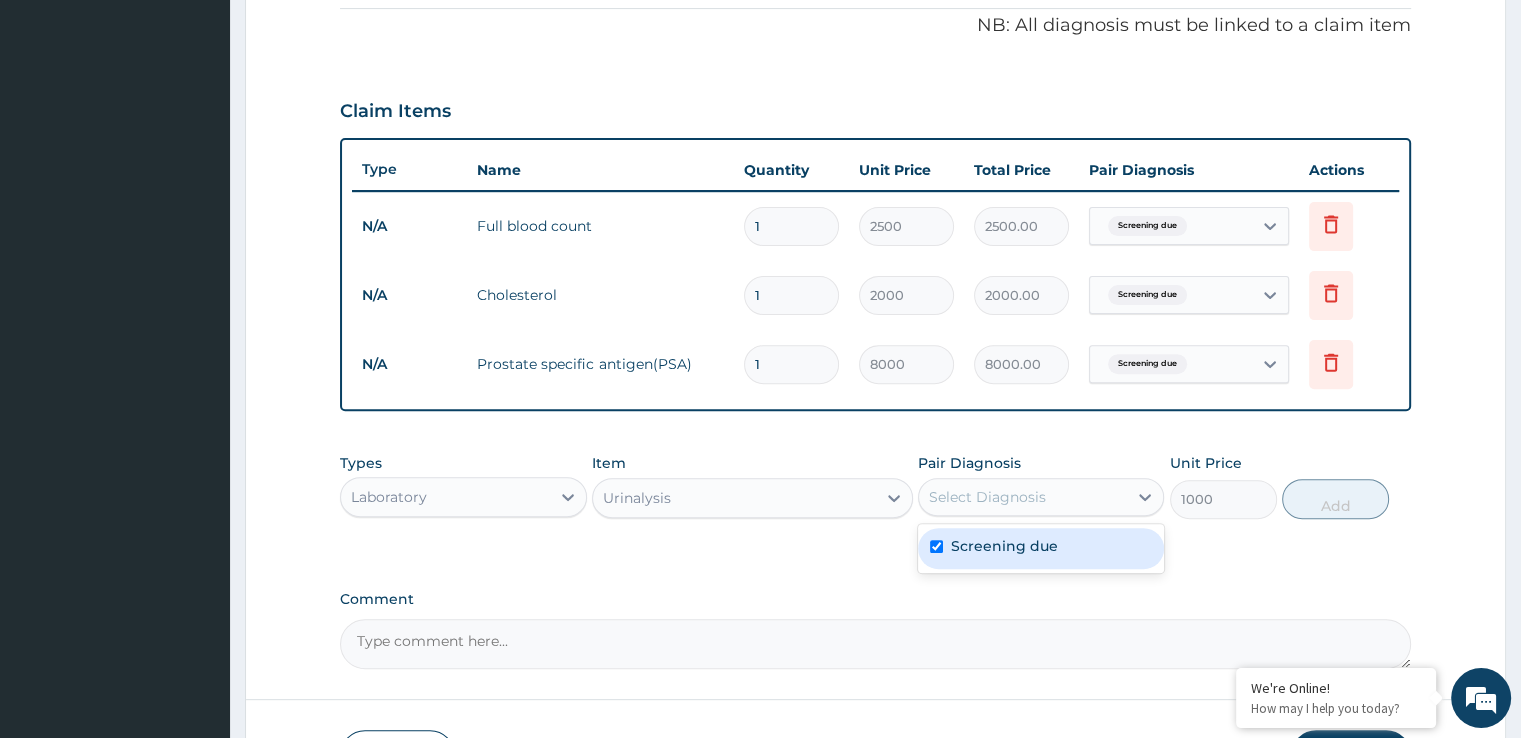 checkbox on "true" 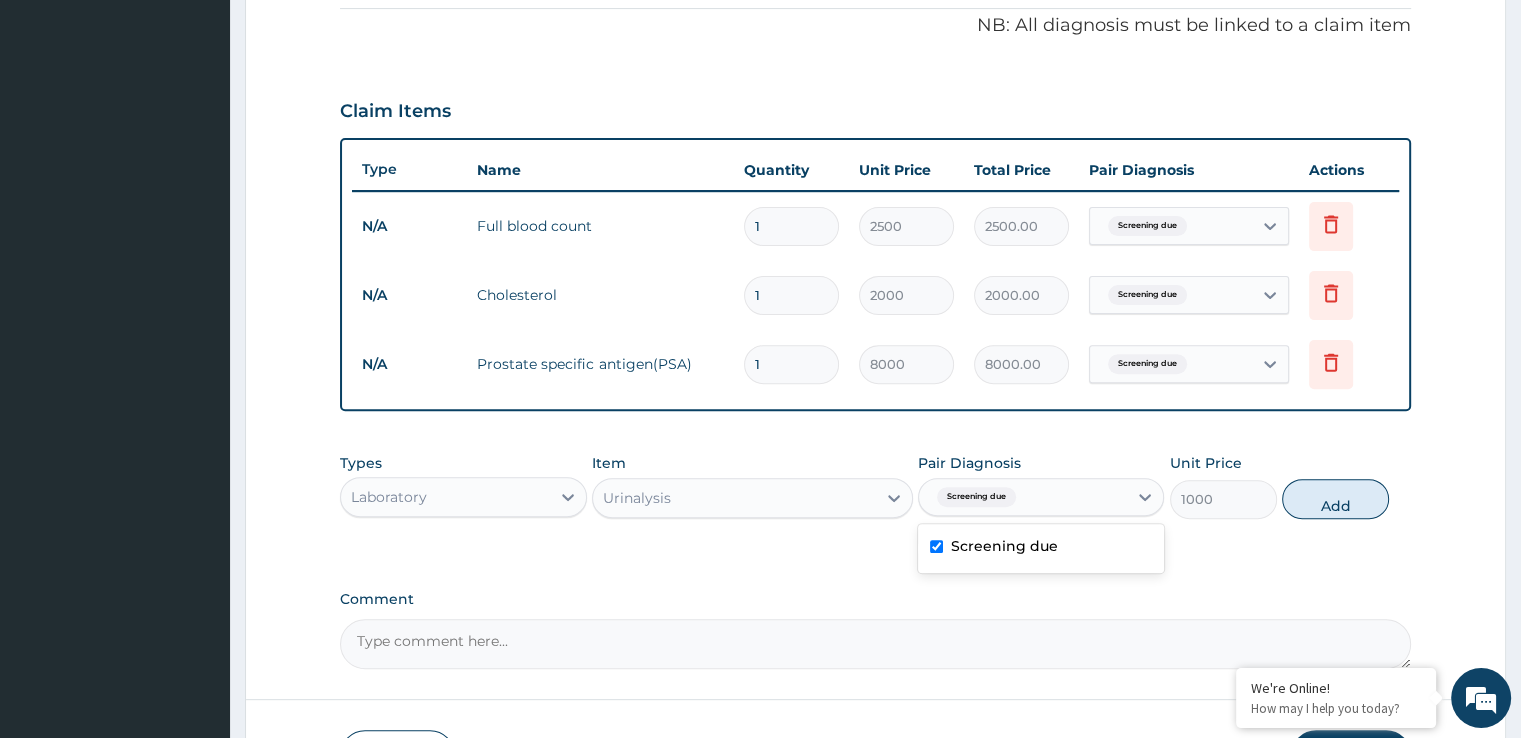 click on "Add" at bounding box center (1335, 499) 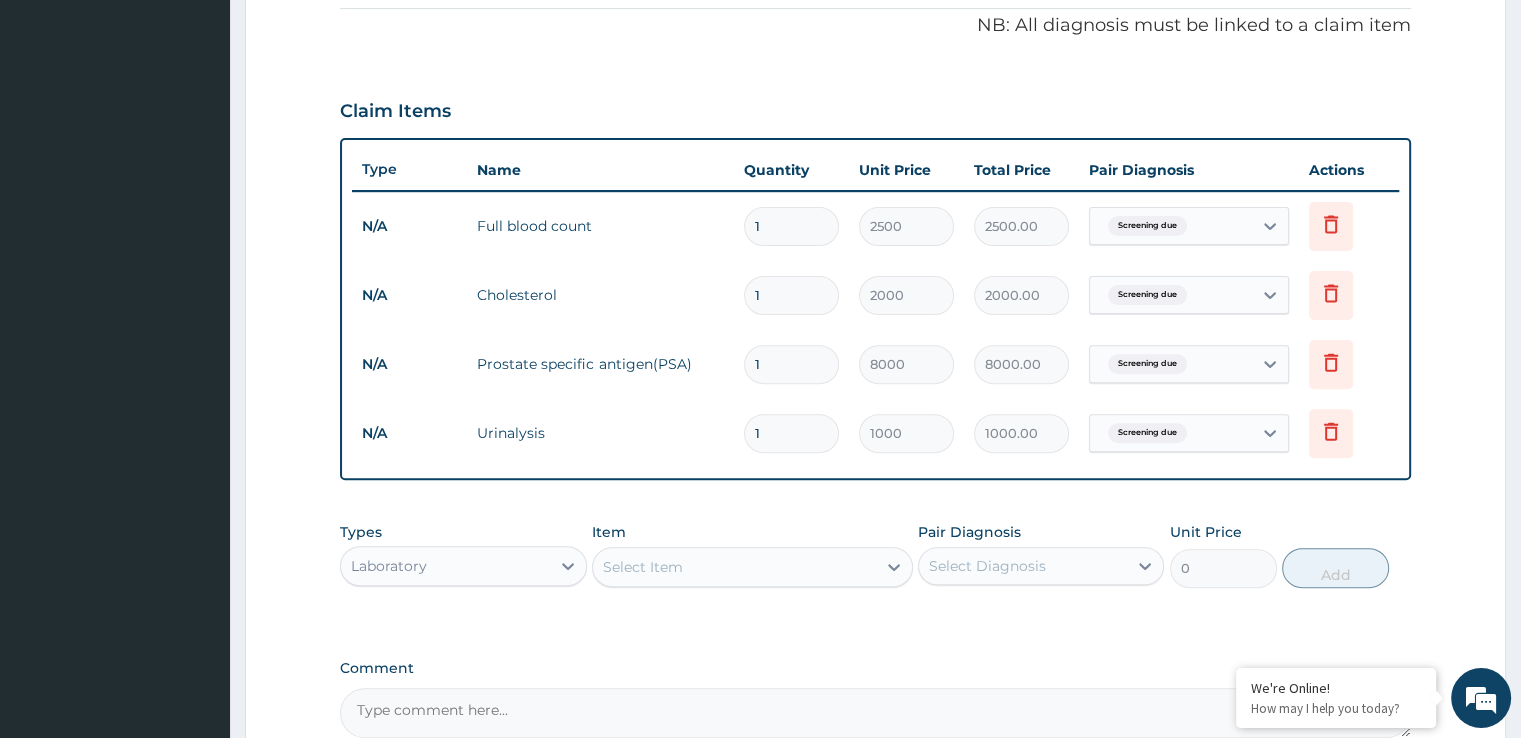 click on "Select Item" at bounding box center (734, 567) 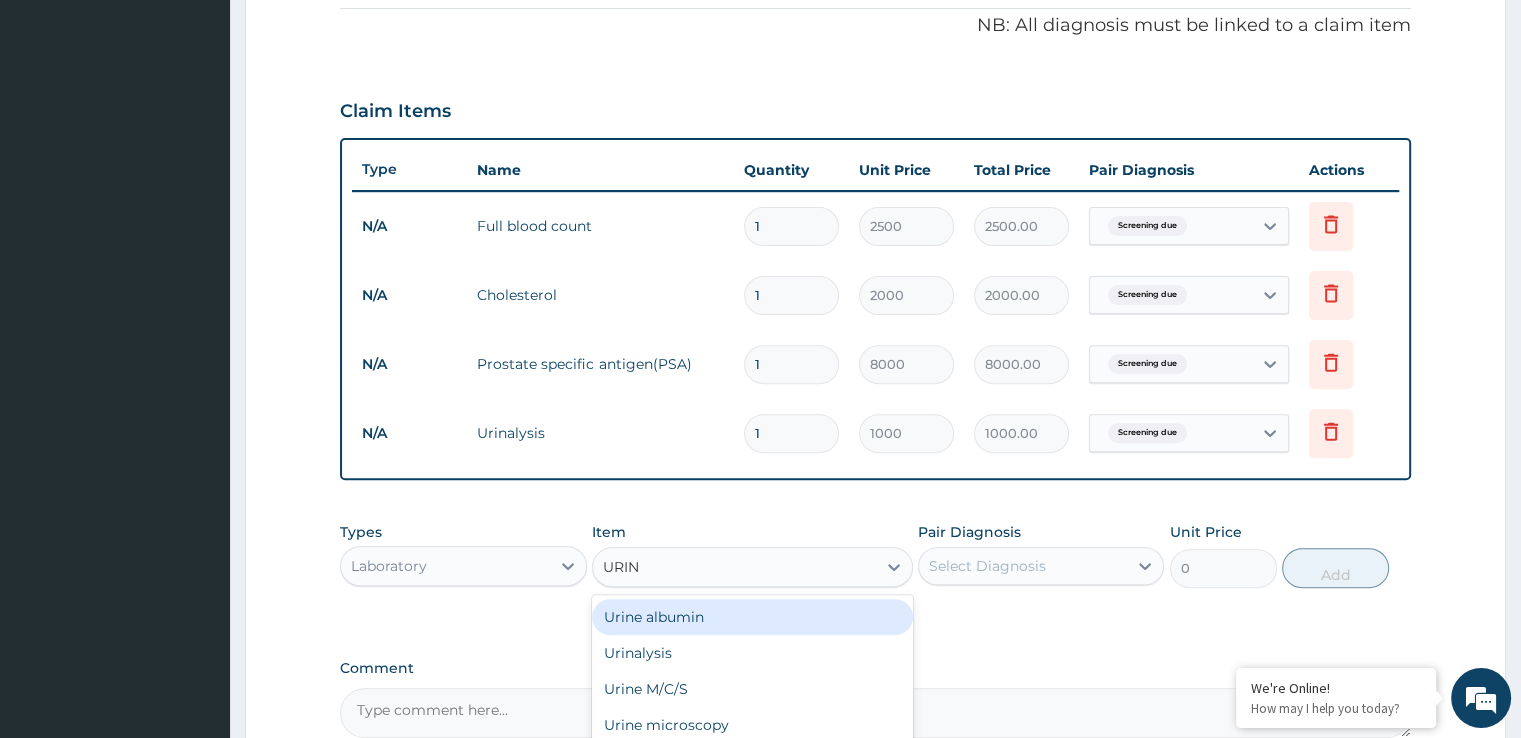 type on "URINE" 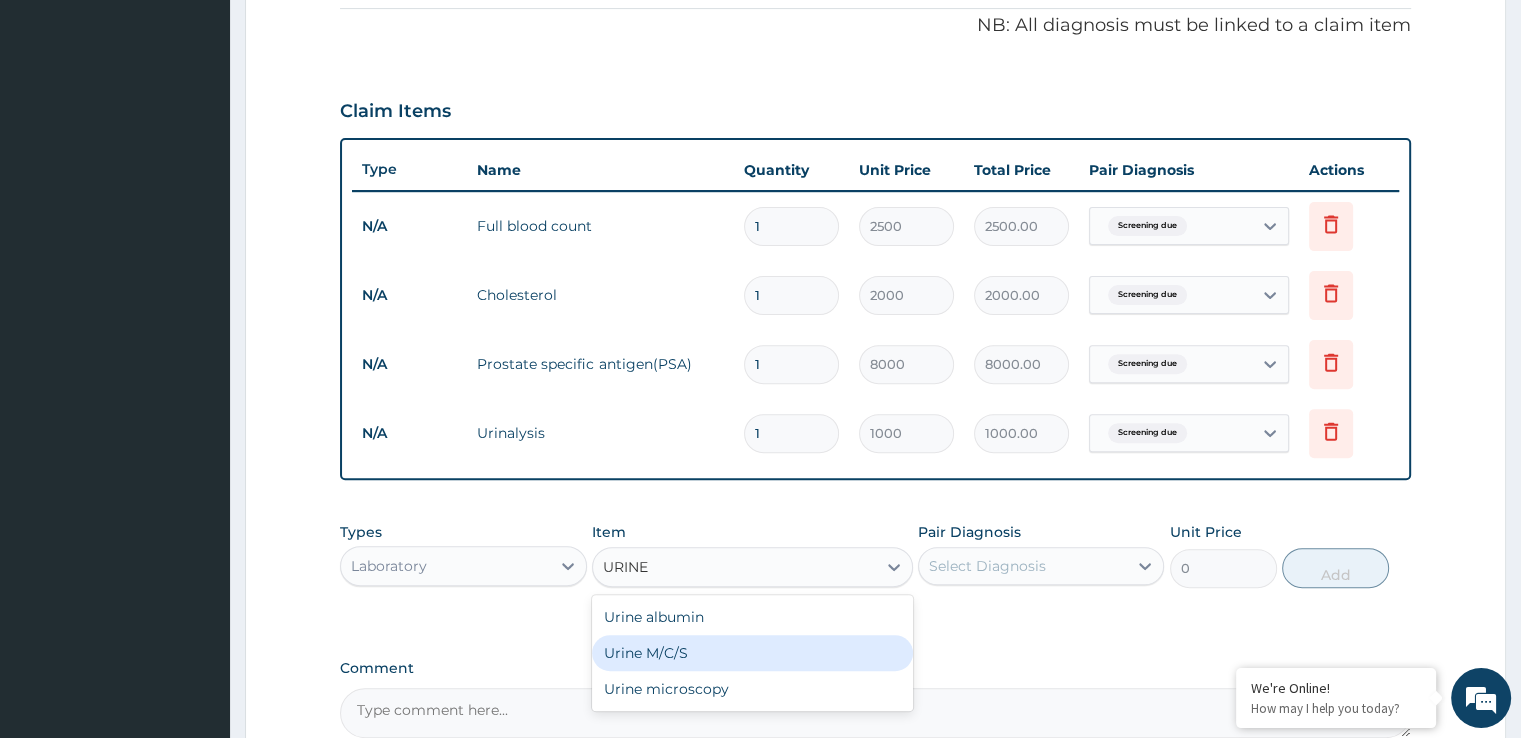 click on "Urine M/C/S" at bounding box center [752, 653] 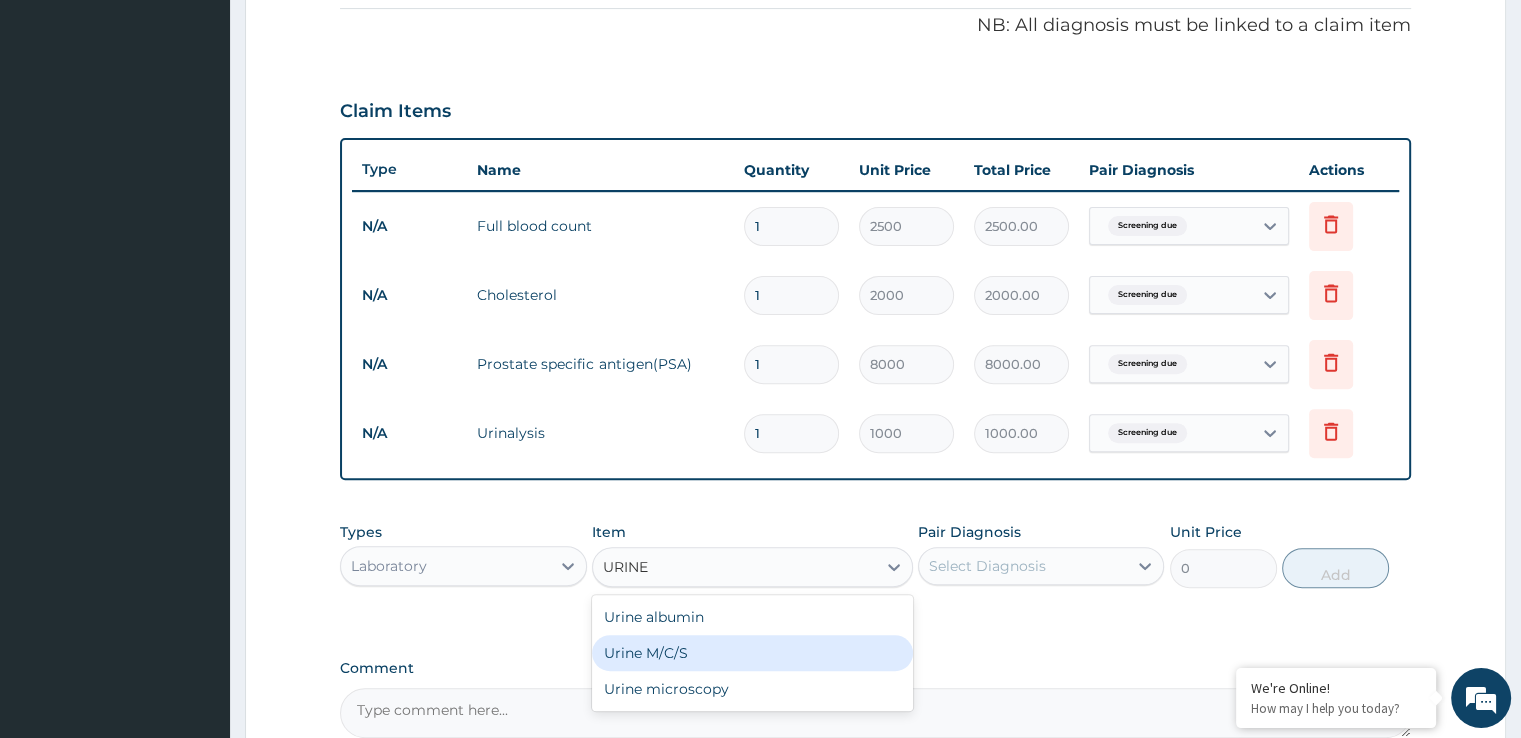 type 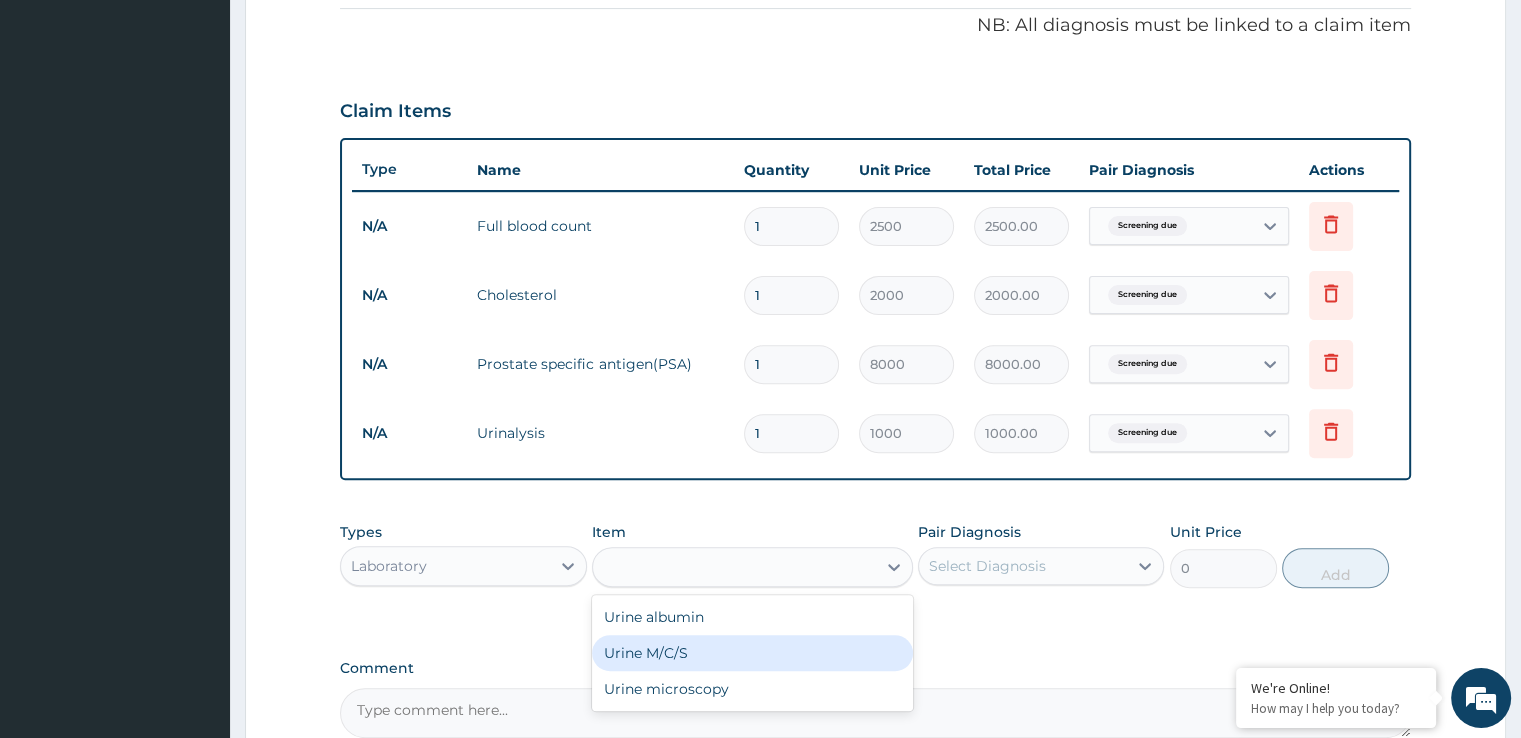 type on "4500" 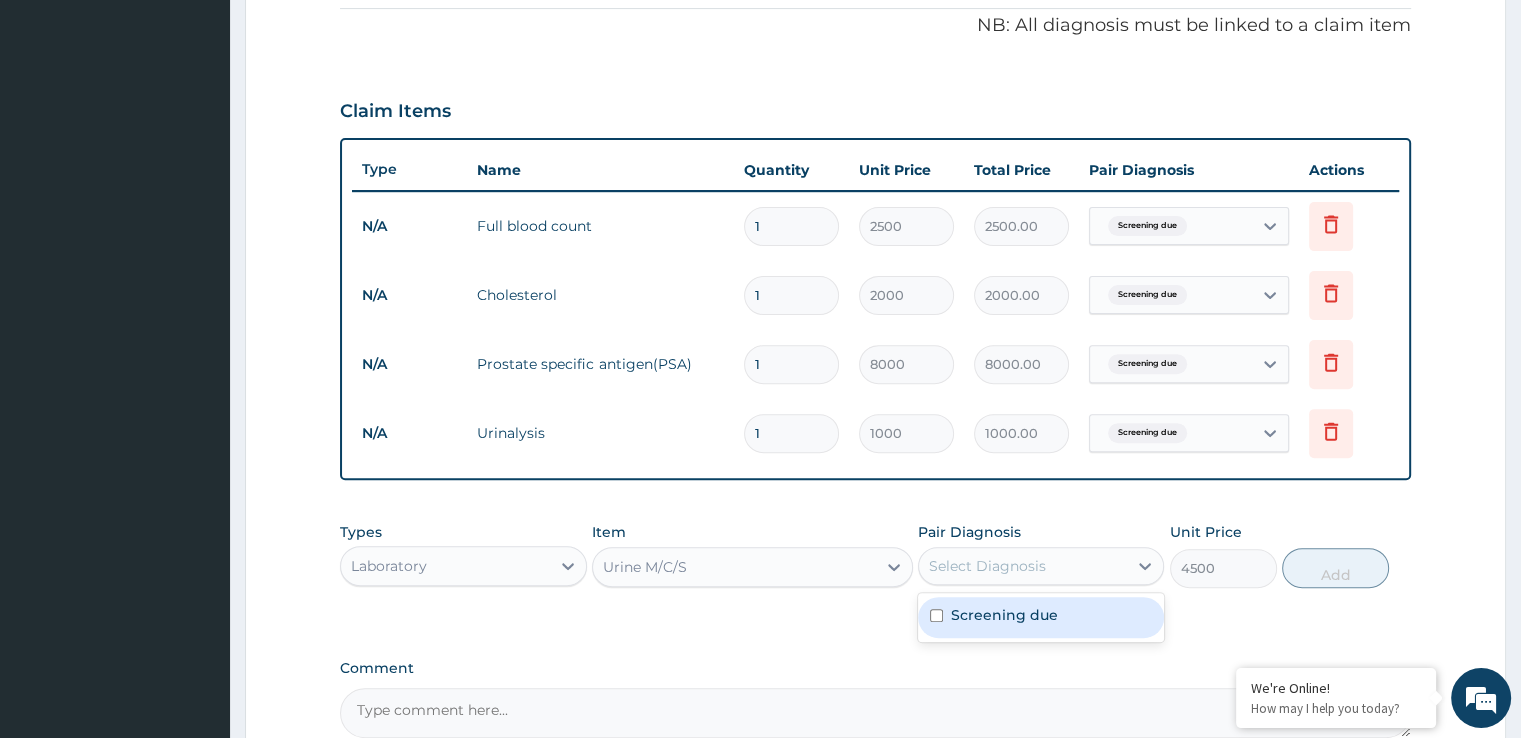 click on "Select Diagnosis" at bounding box center [987, 566] 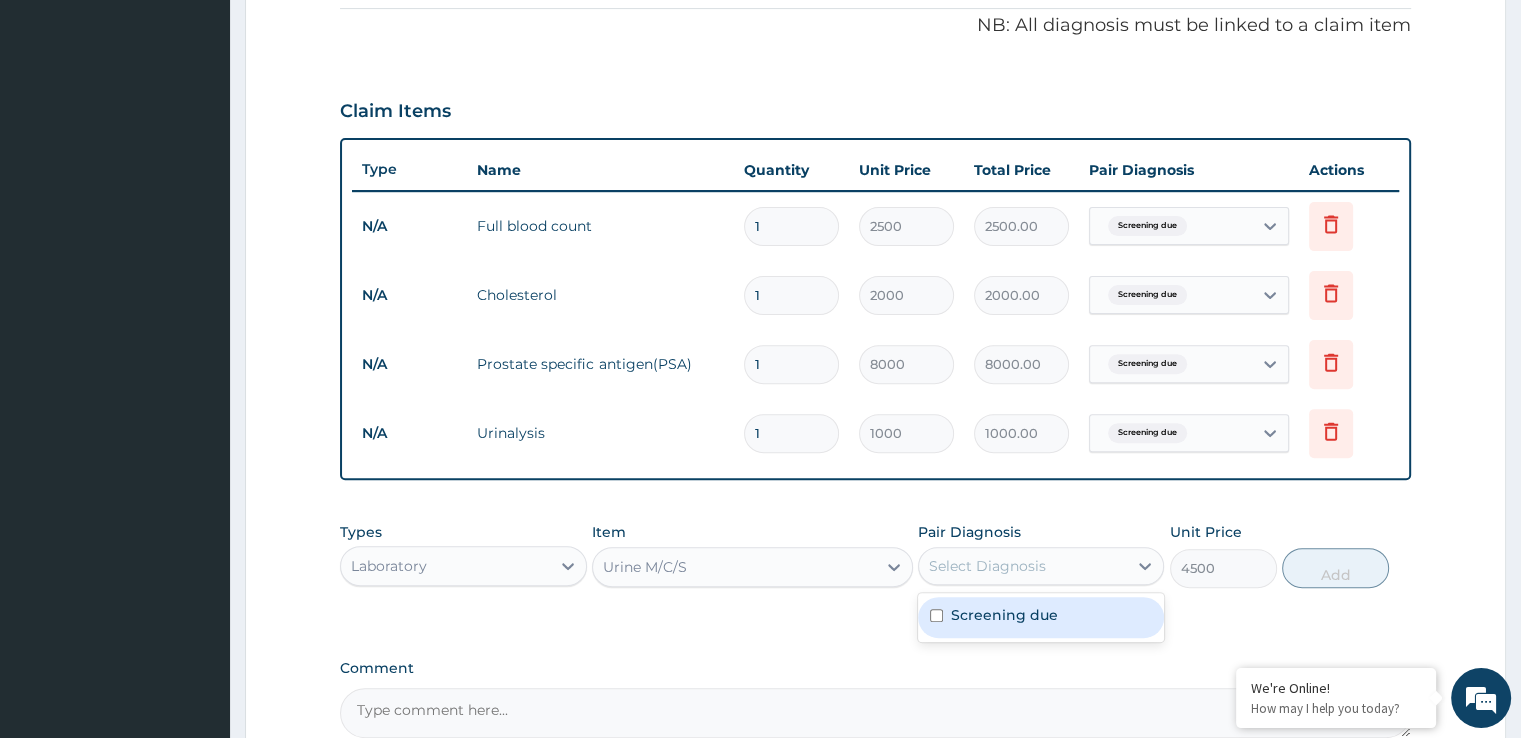 click on "Screening due" at bounding box center [1004, 615] 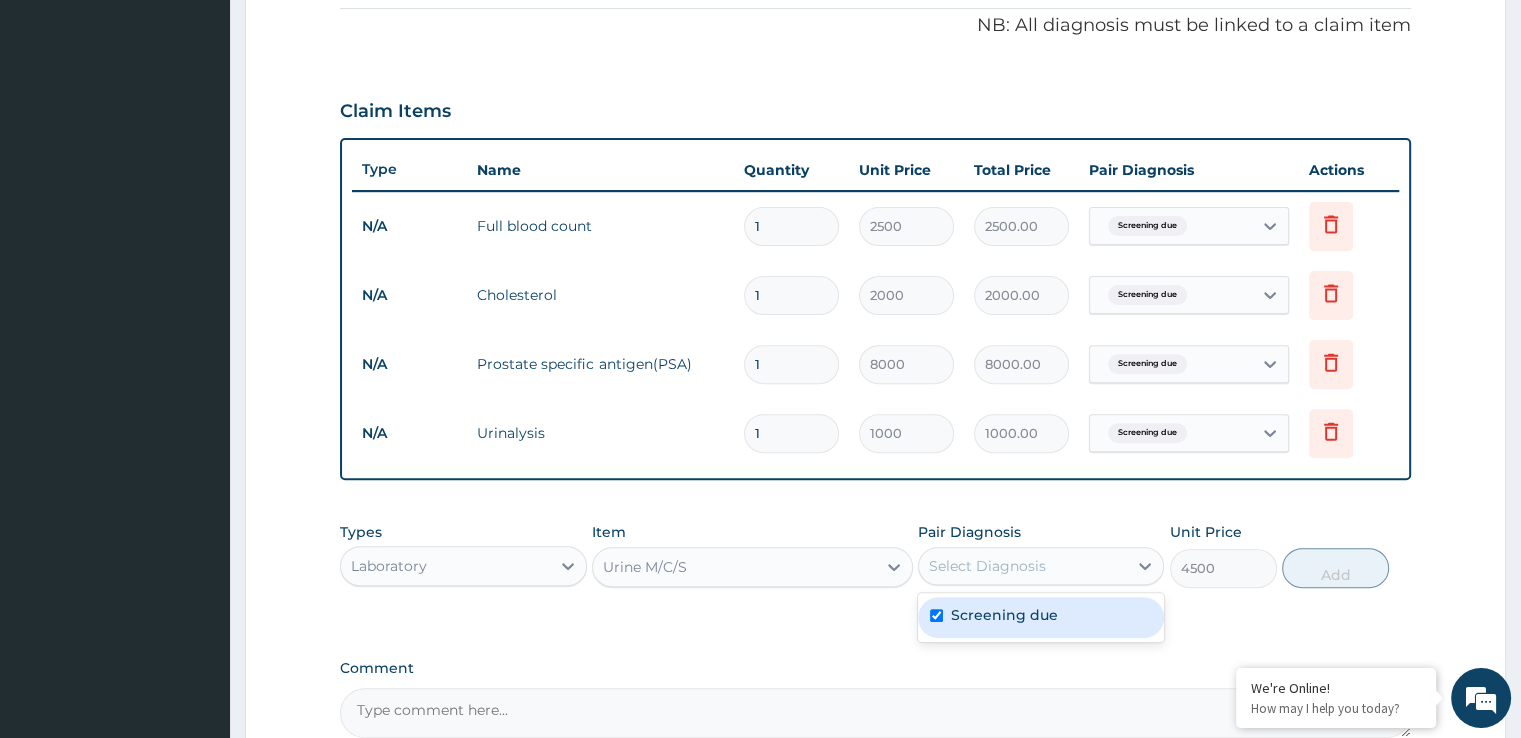 checkbox on "true" 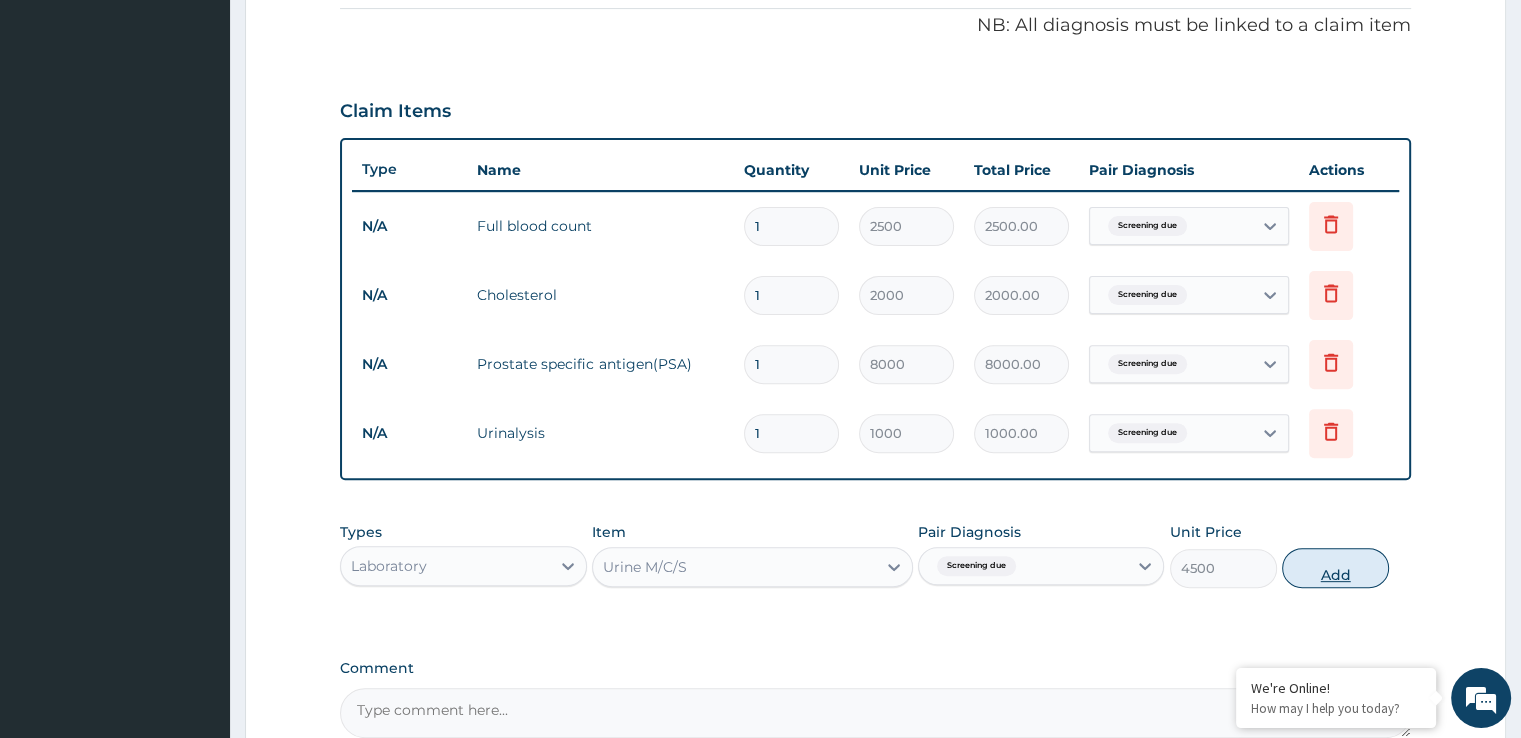 click on "Add" at bounding box center (1335, 568) 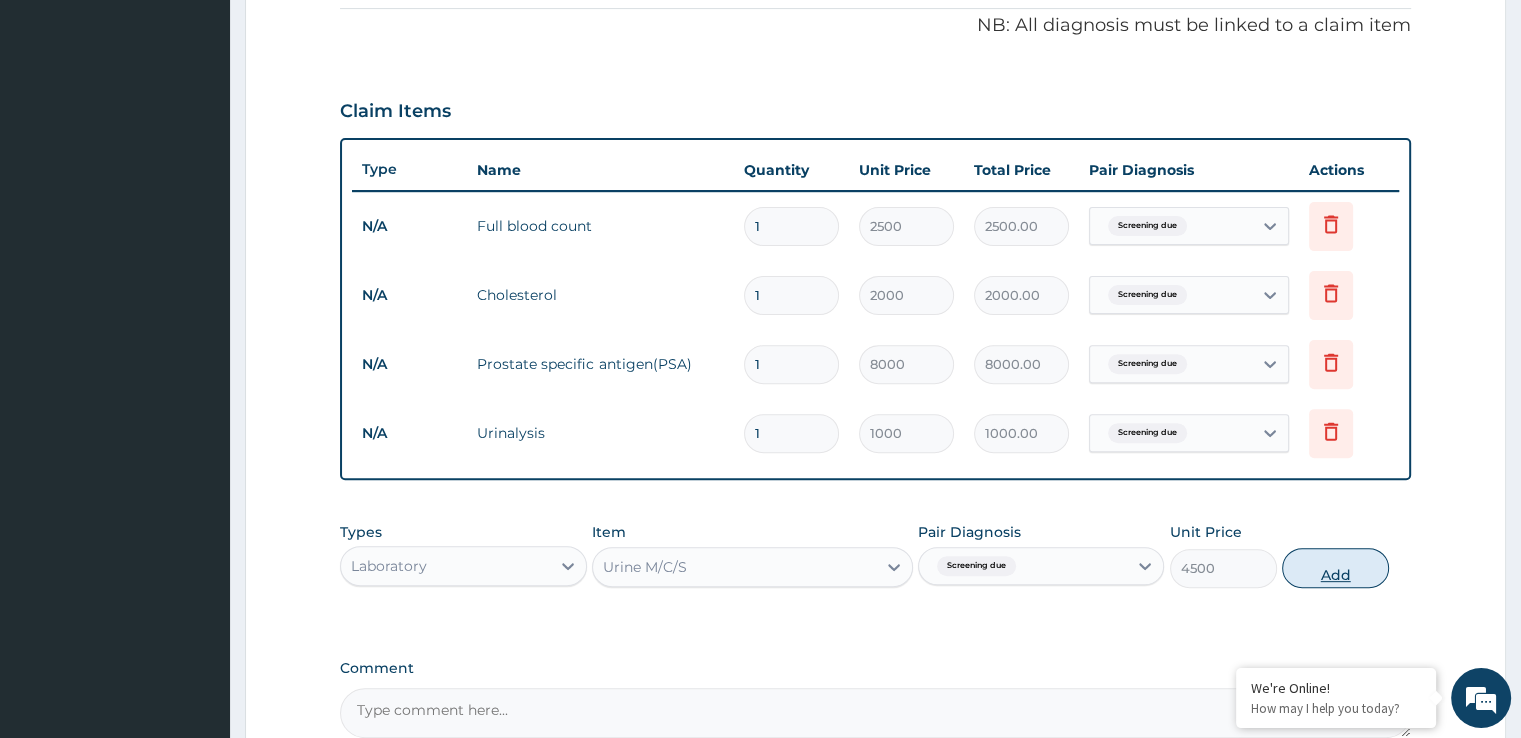 type on "0" 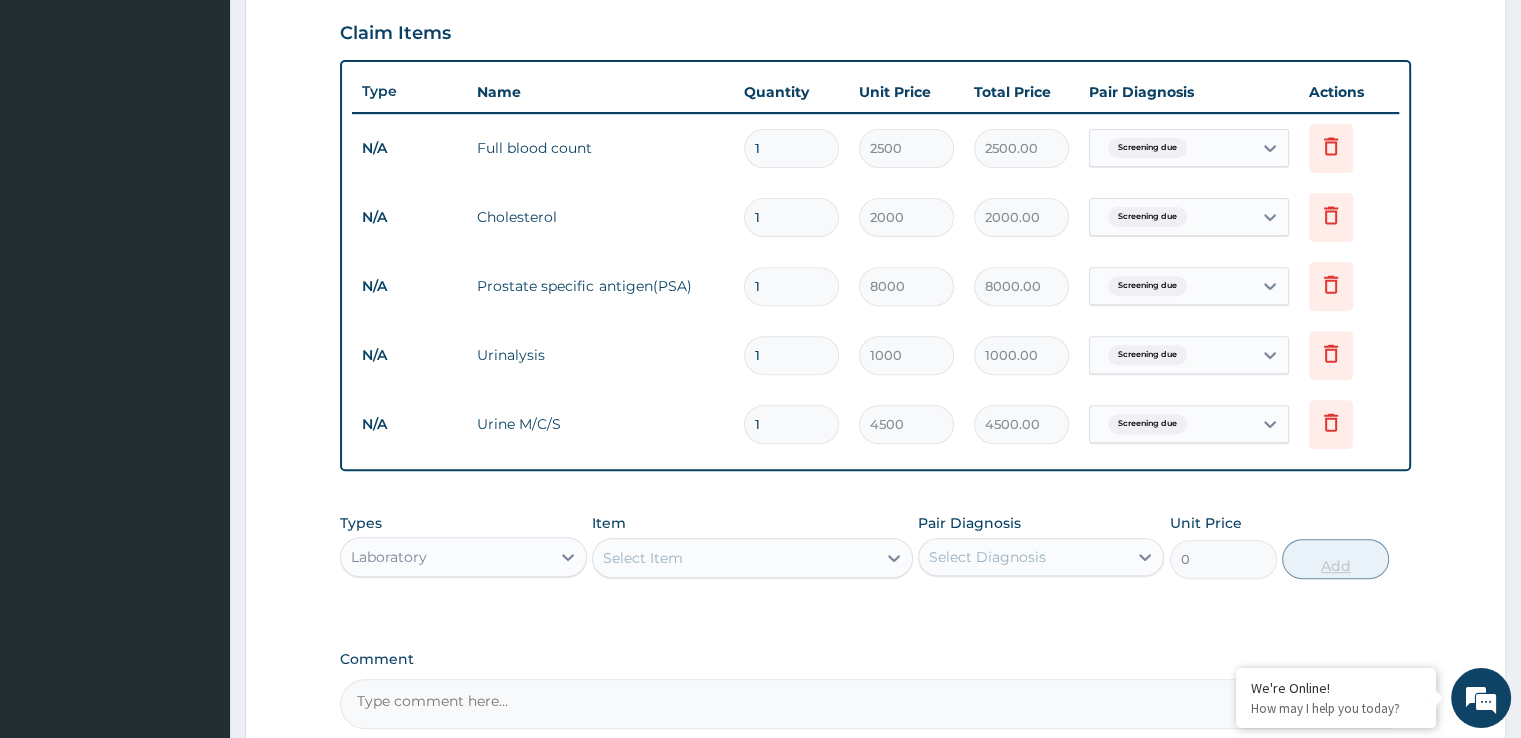 scroll, scrollTop: 706, scrollLeft: 0, axis: vertical 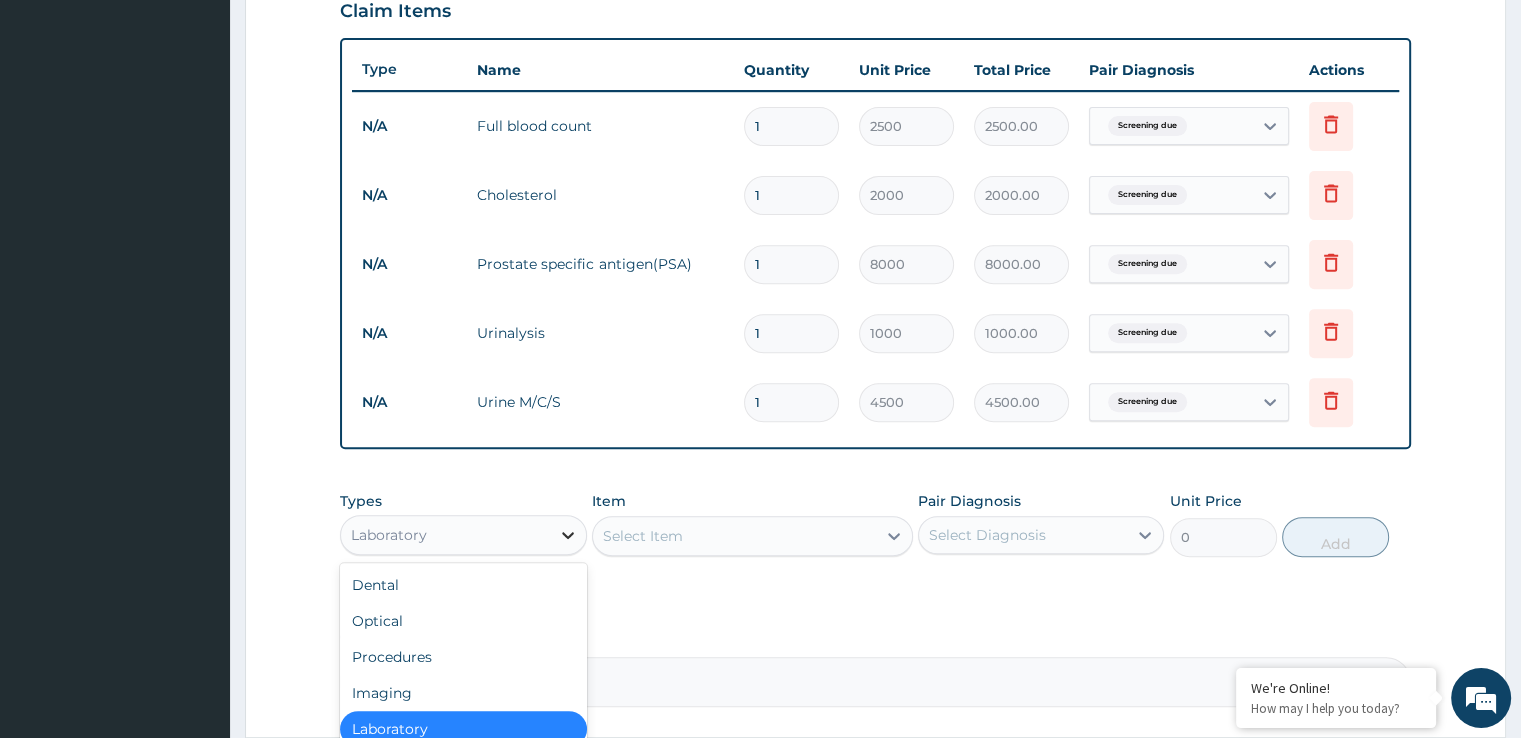 click 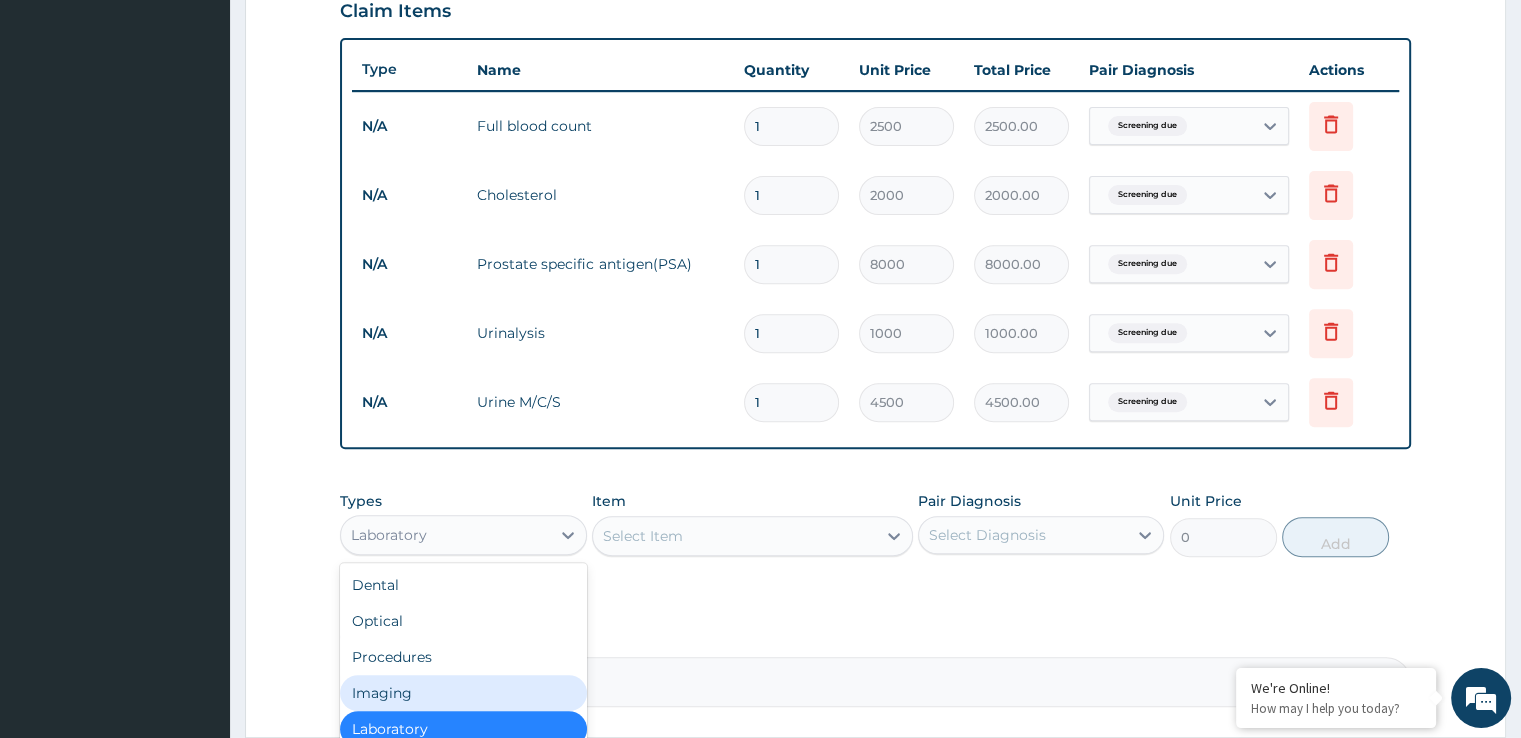 click on "Imaging" at bounding box center [463, 693] 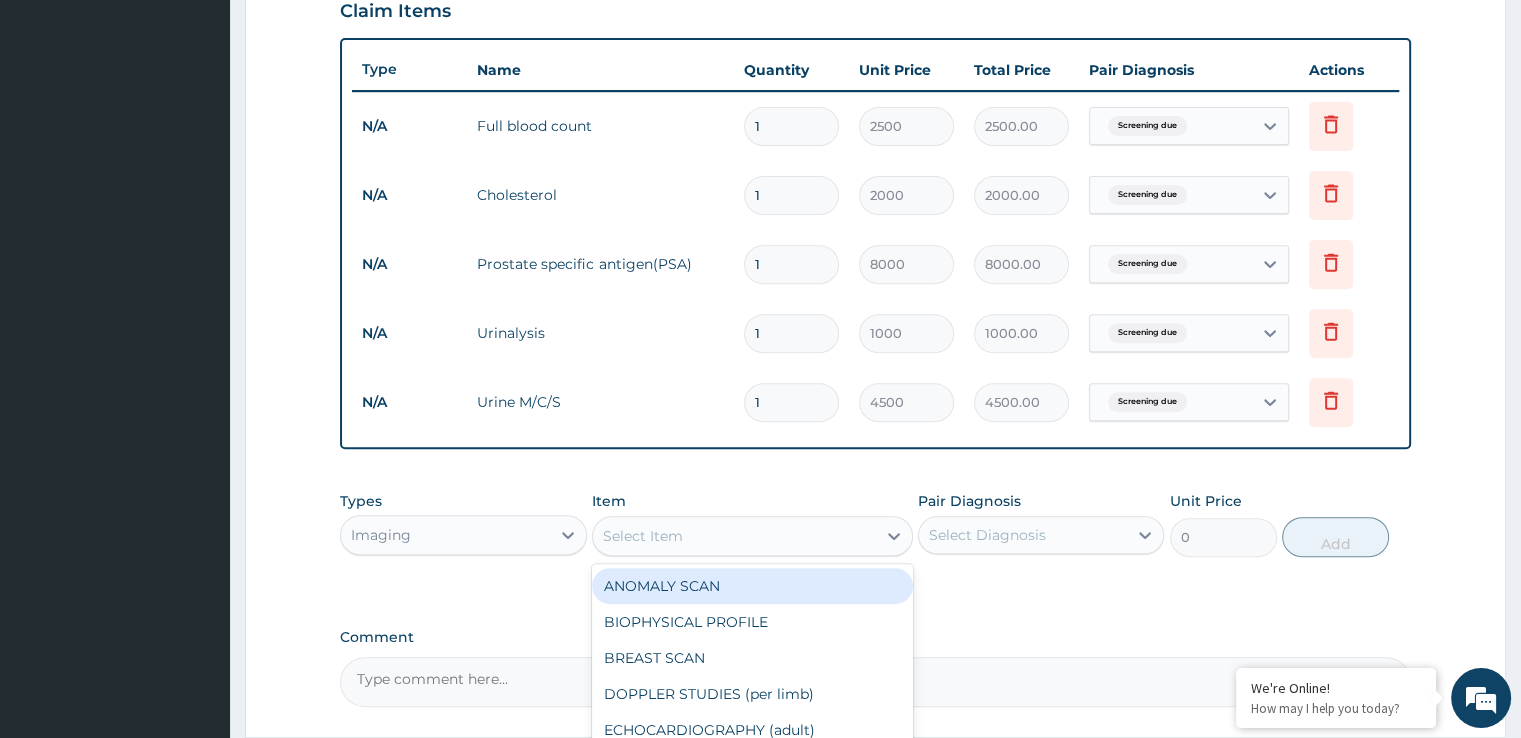 click on "Select Item" at bounding box center (734, 536) 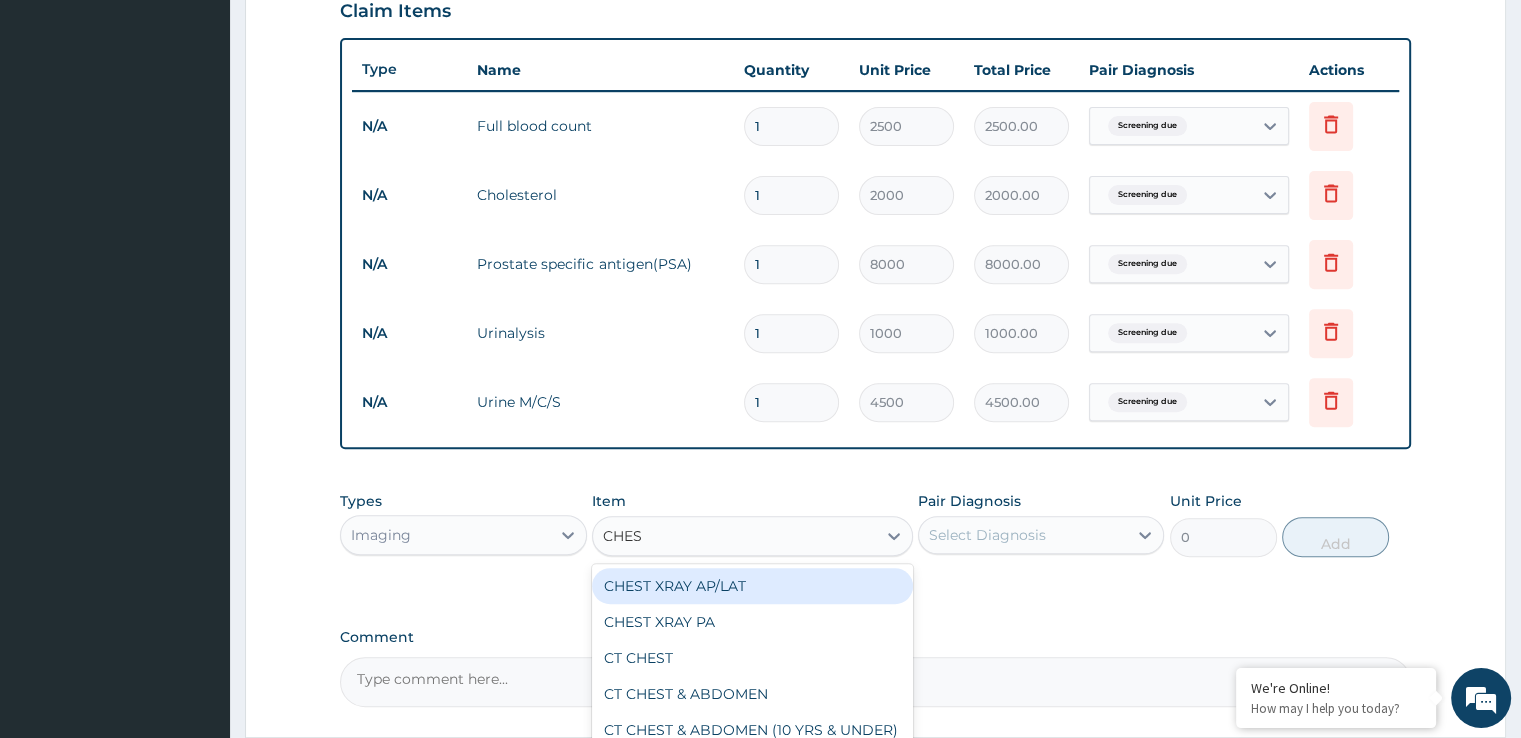 type on "CHEST" 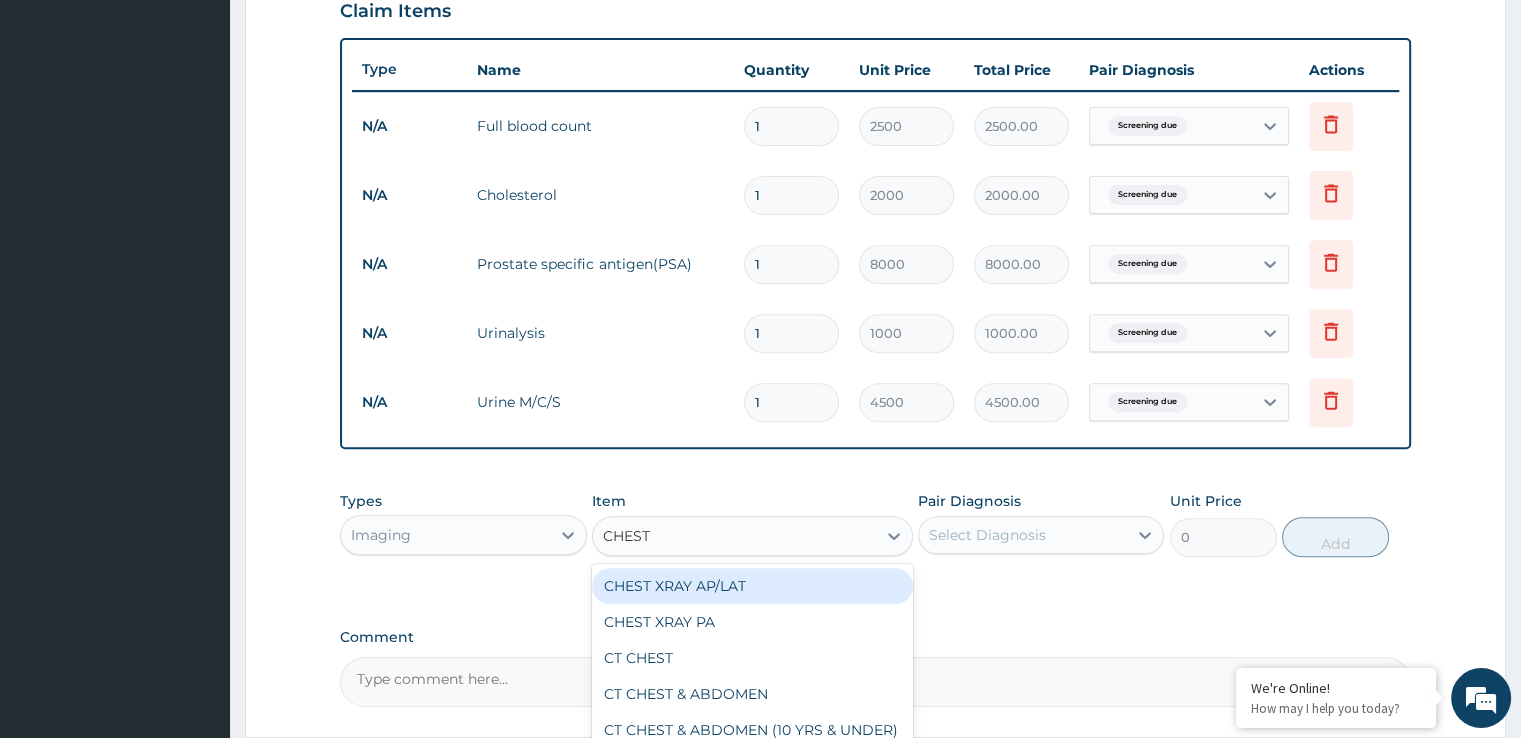 click on "CHEST XRAY AP/LAT" at bounding box center (752, 586) 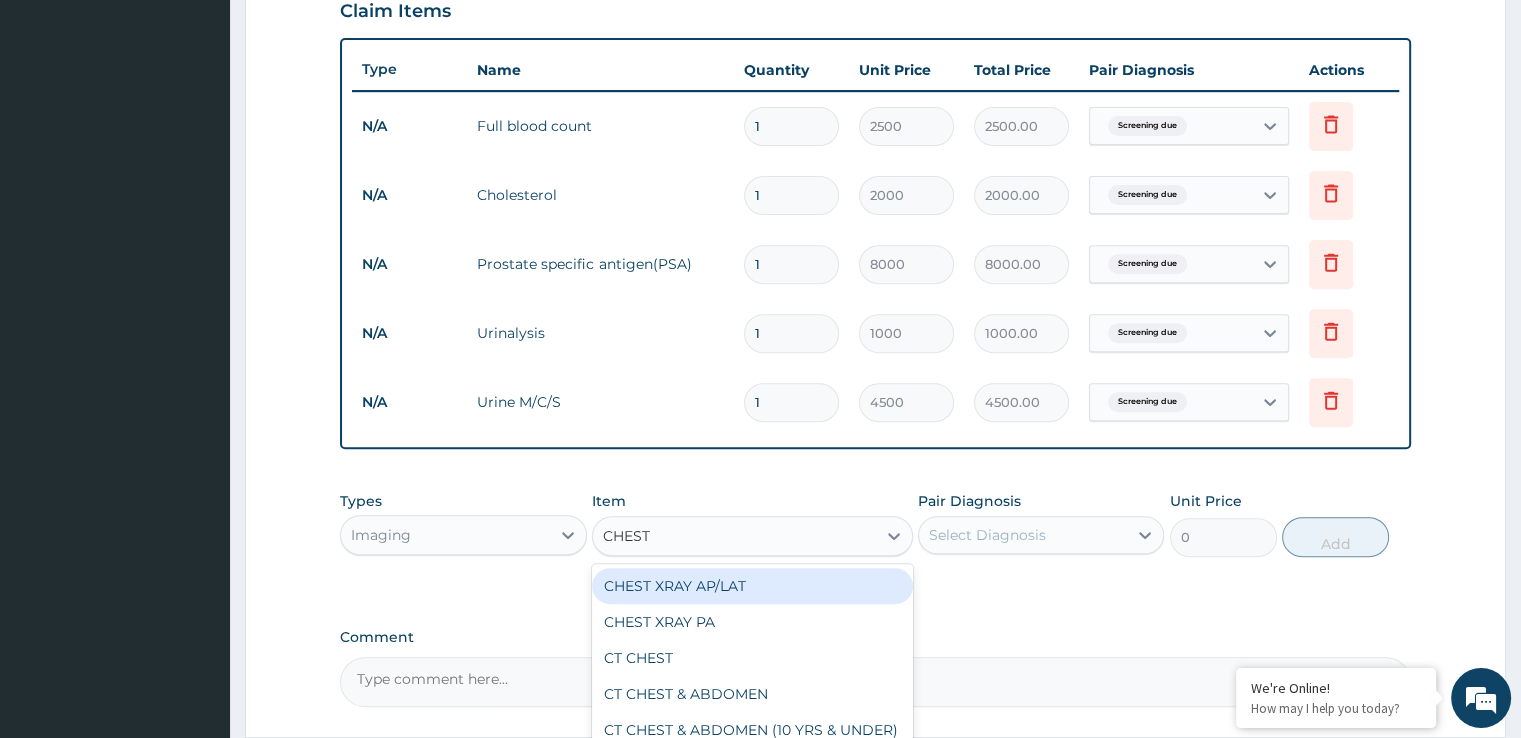 type 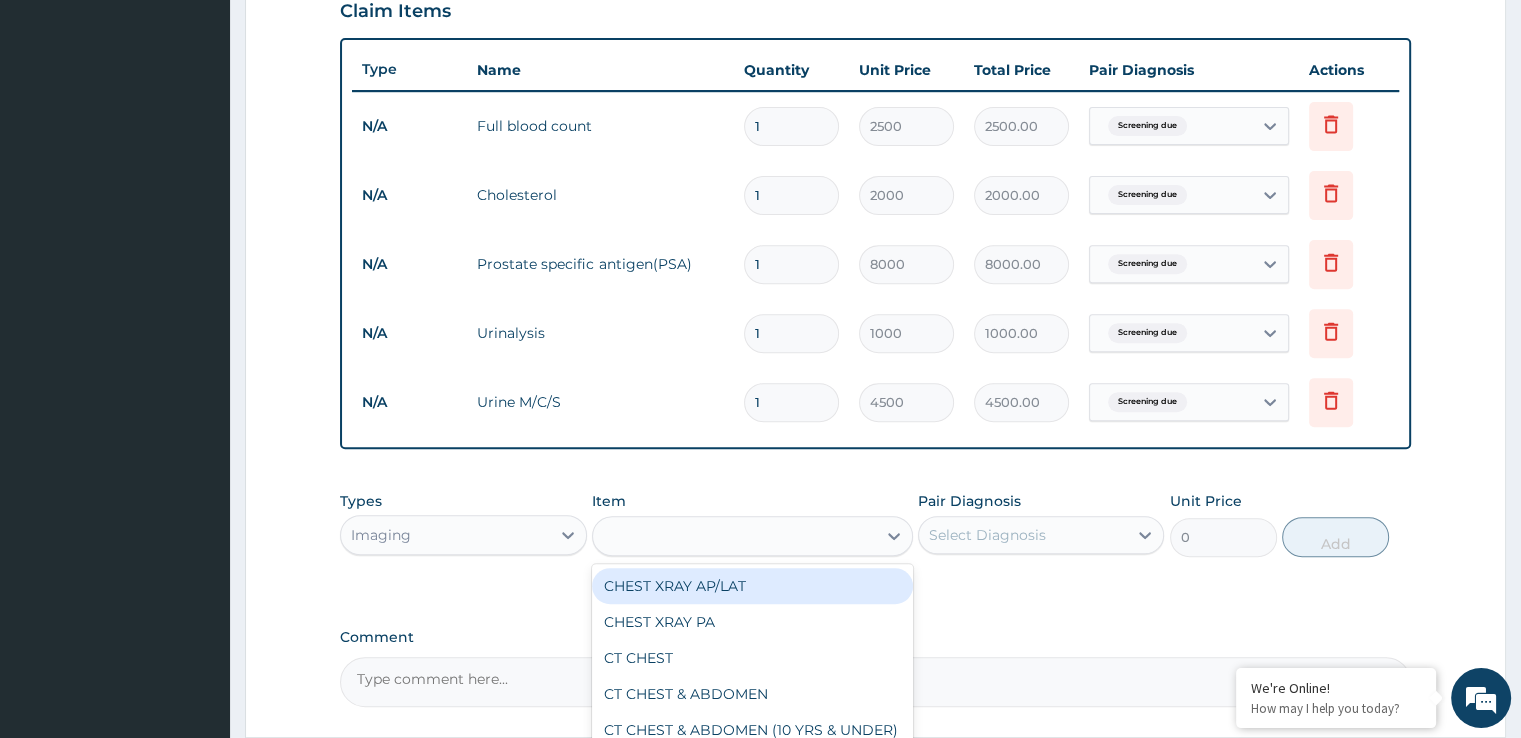 type on "5000" 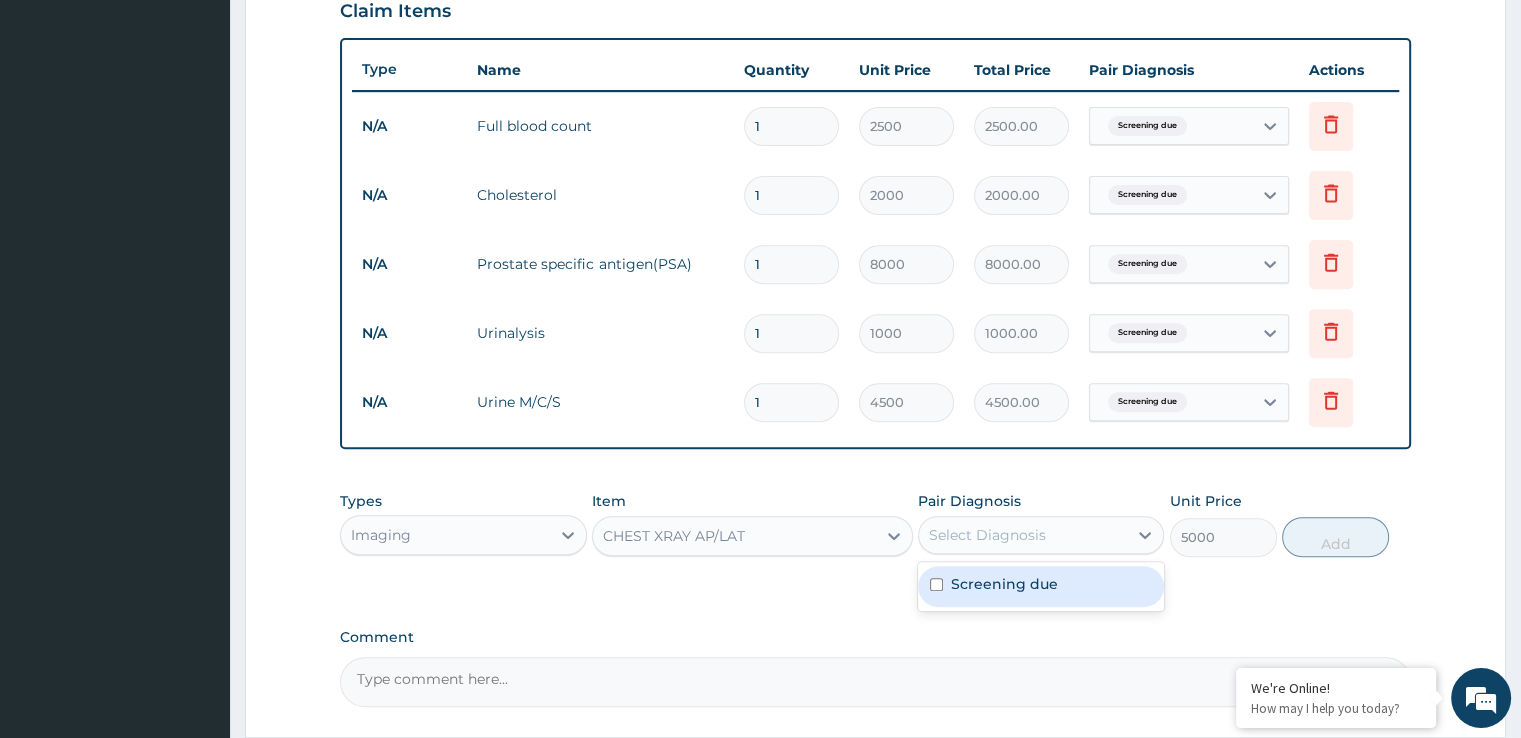 click on "Select Diagnosis" at bounding box center [1023, 535] 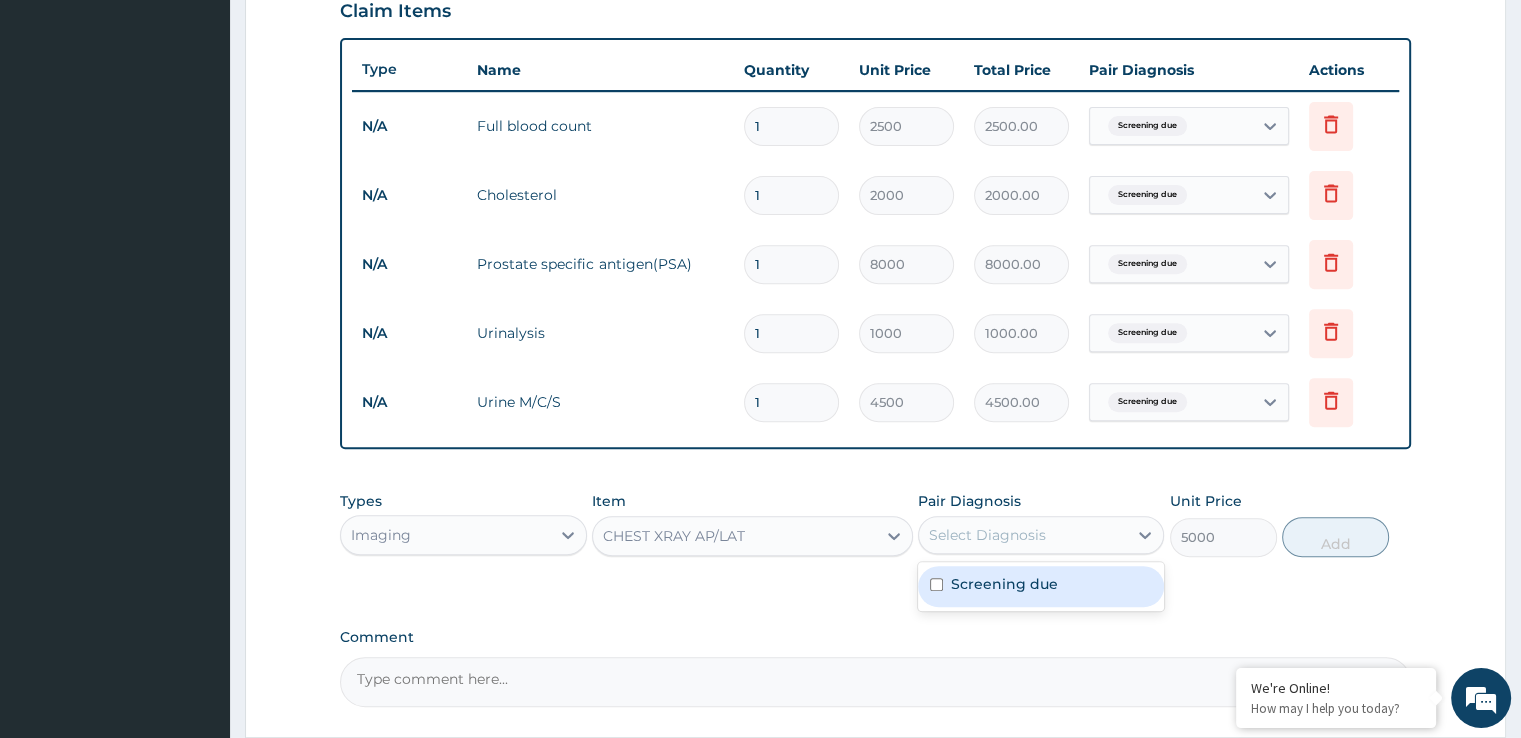 click on "Screening due" at bounding box center [1041, 586] 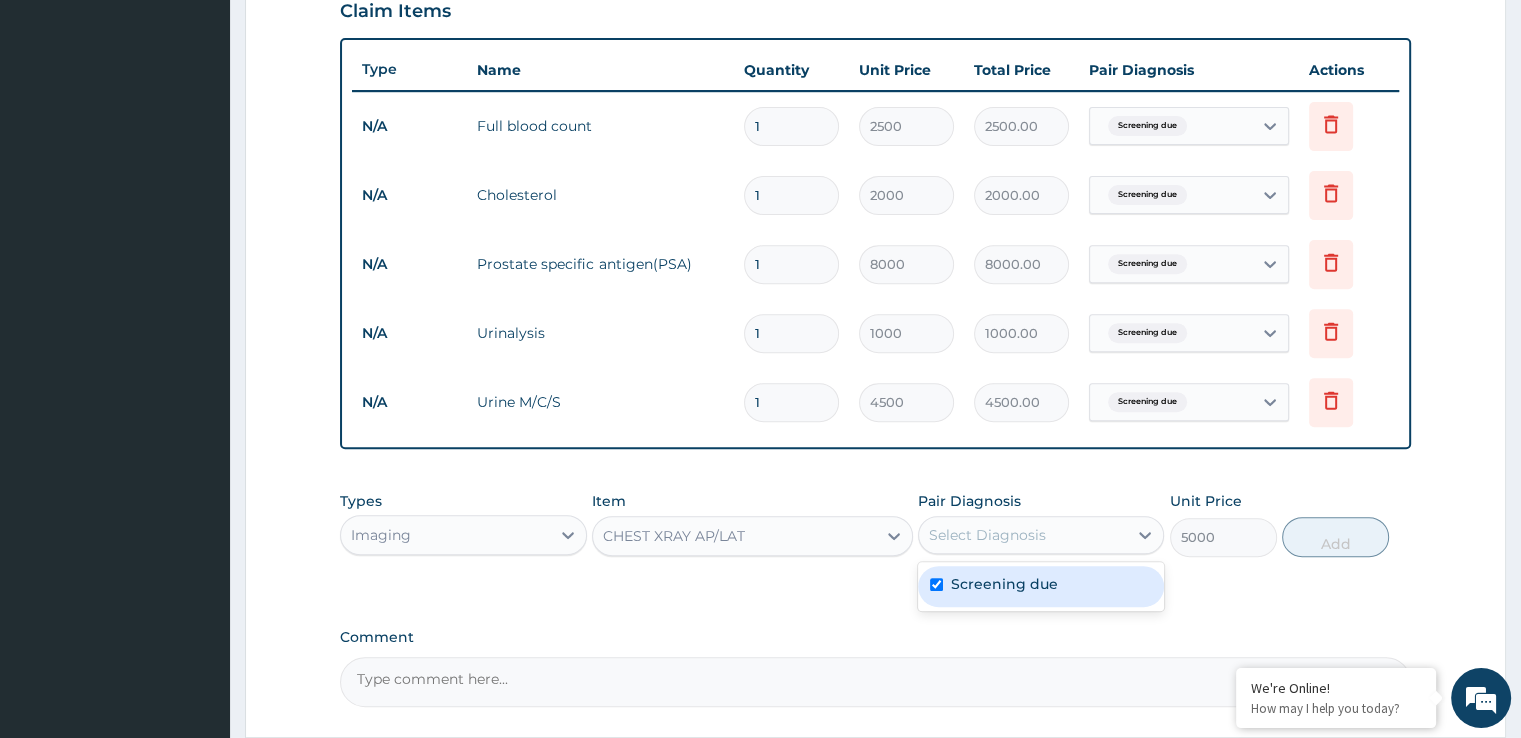 checkbox on "true" 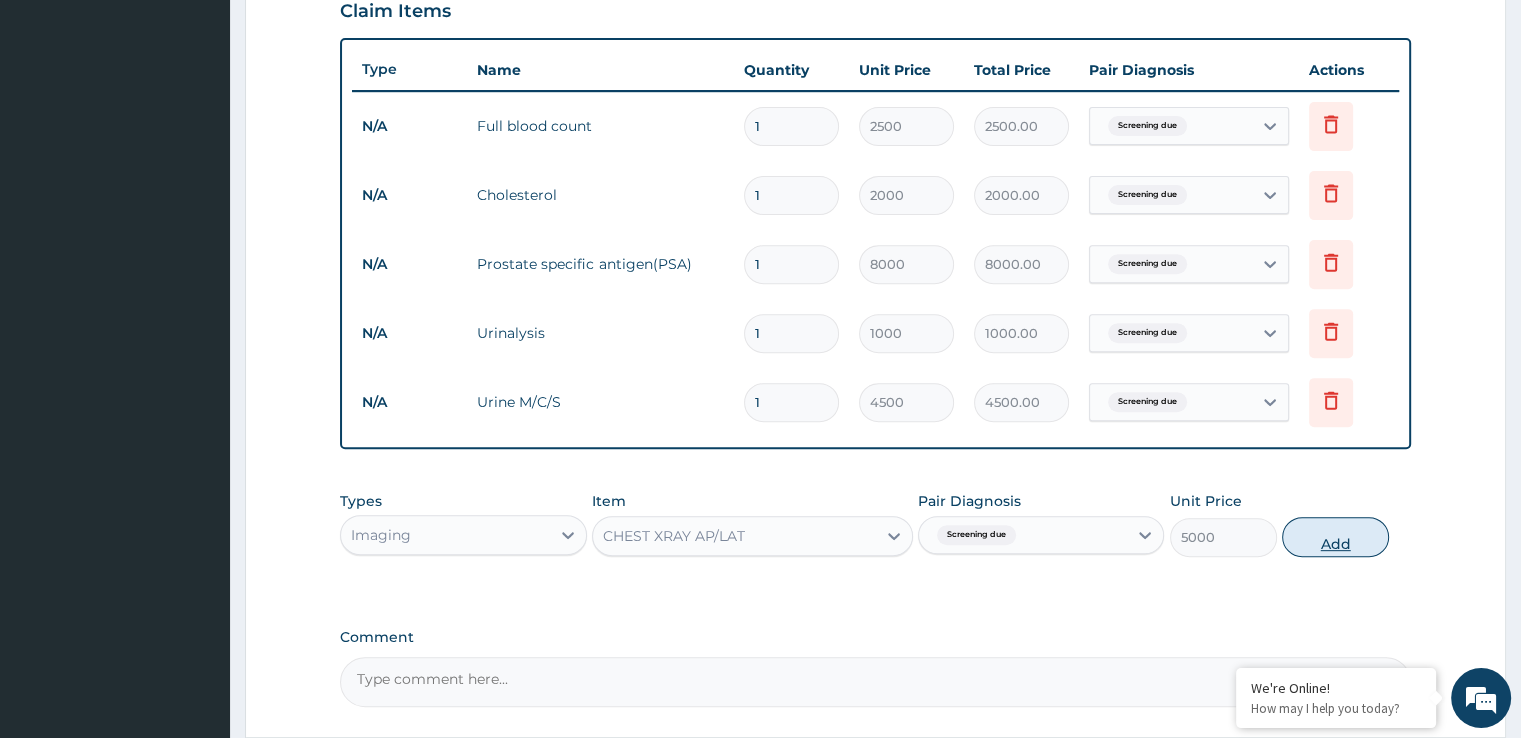 click on "Add" at bounding box center [1335, 537] 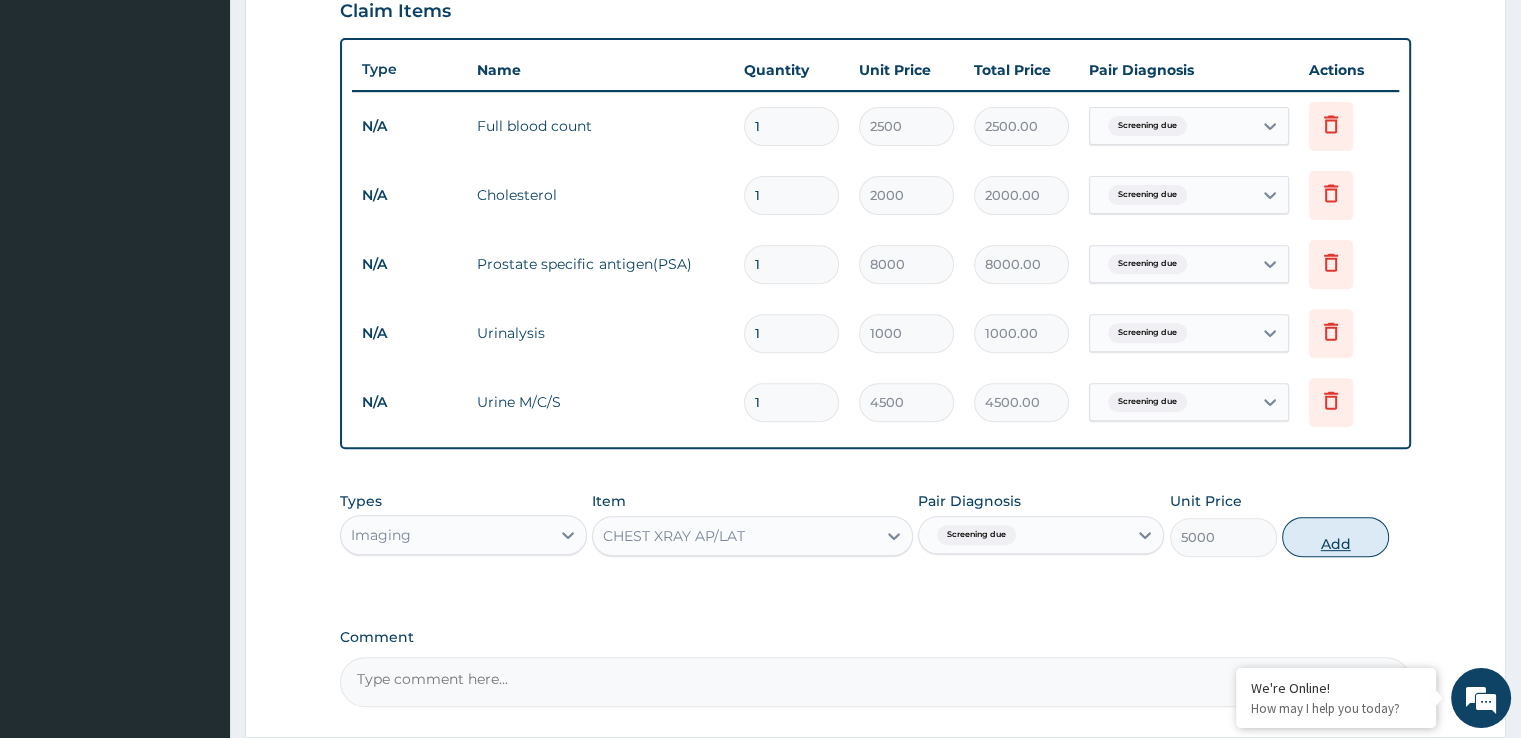 type on "0" 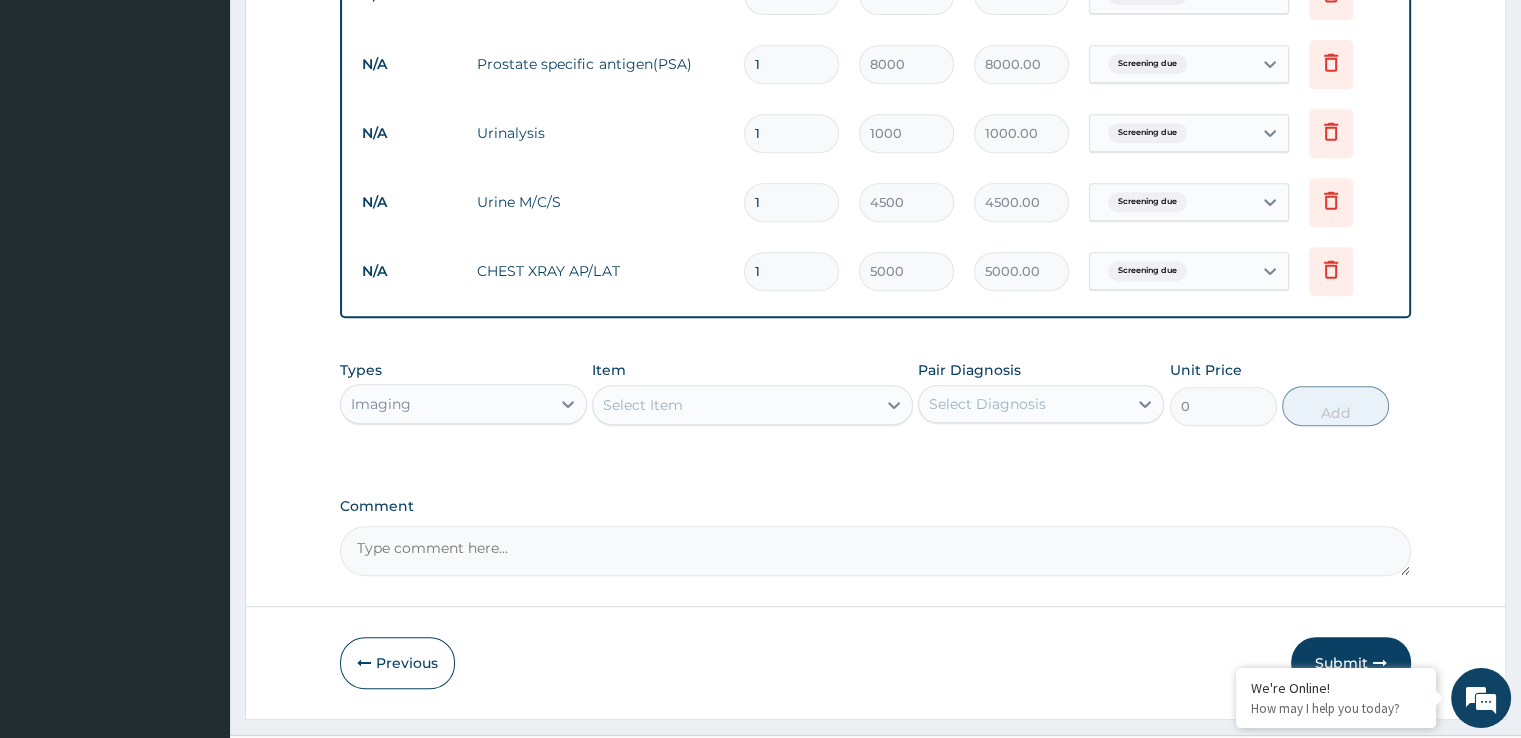 scroll, scrollTop: 950, scrollLeft: 0, axis: vertical 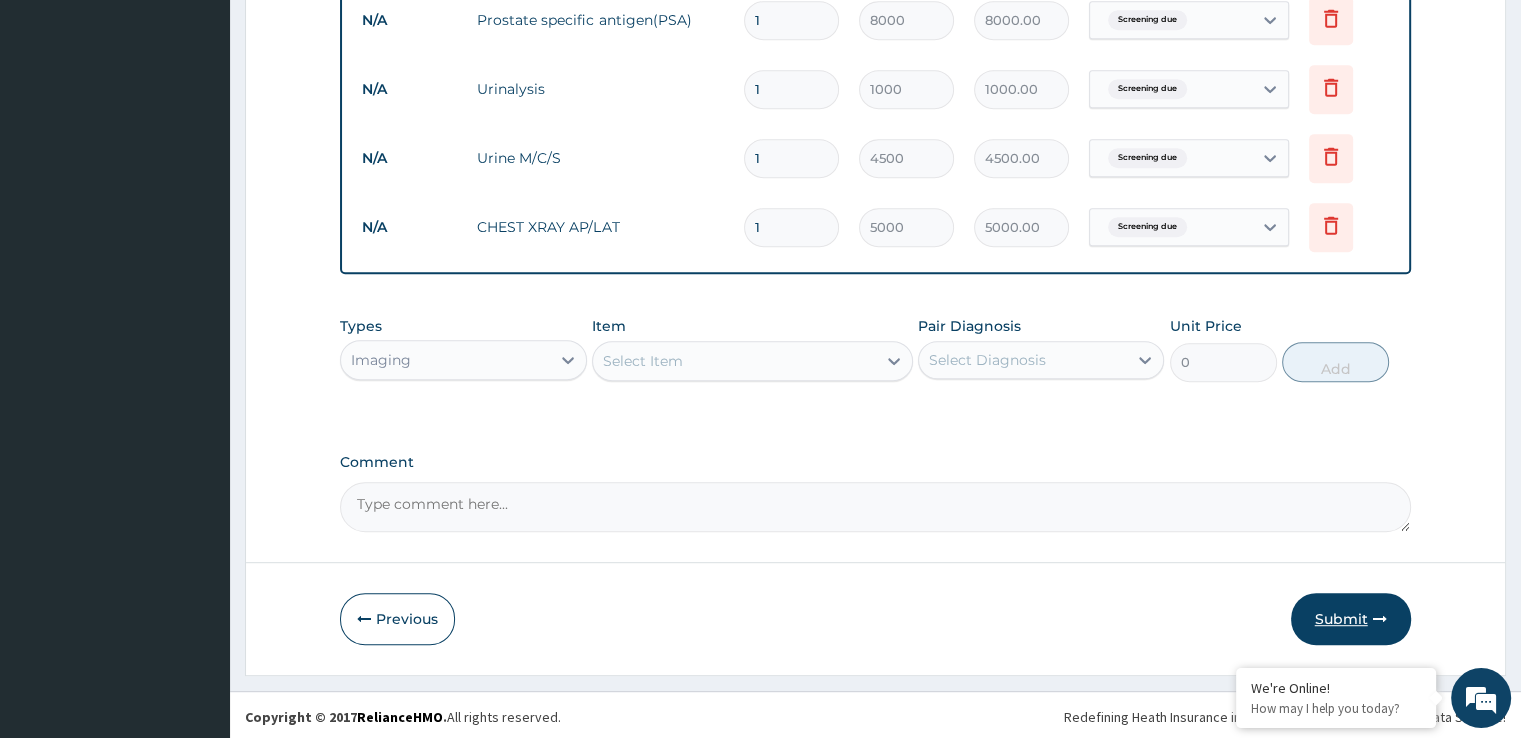 click at bounding box center [1380, 619] 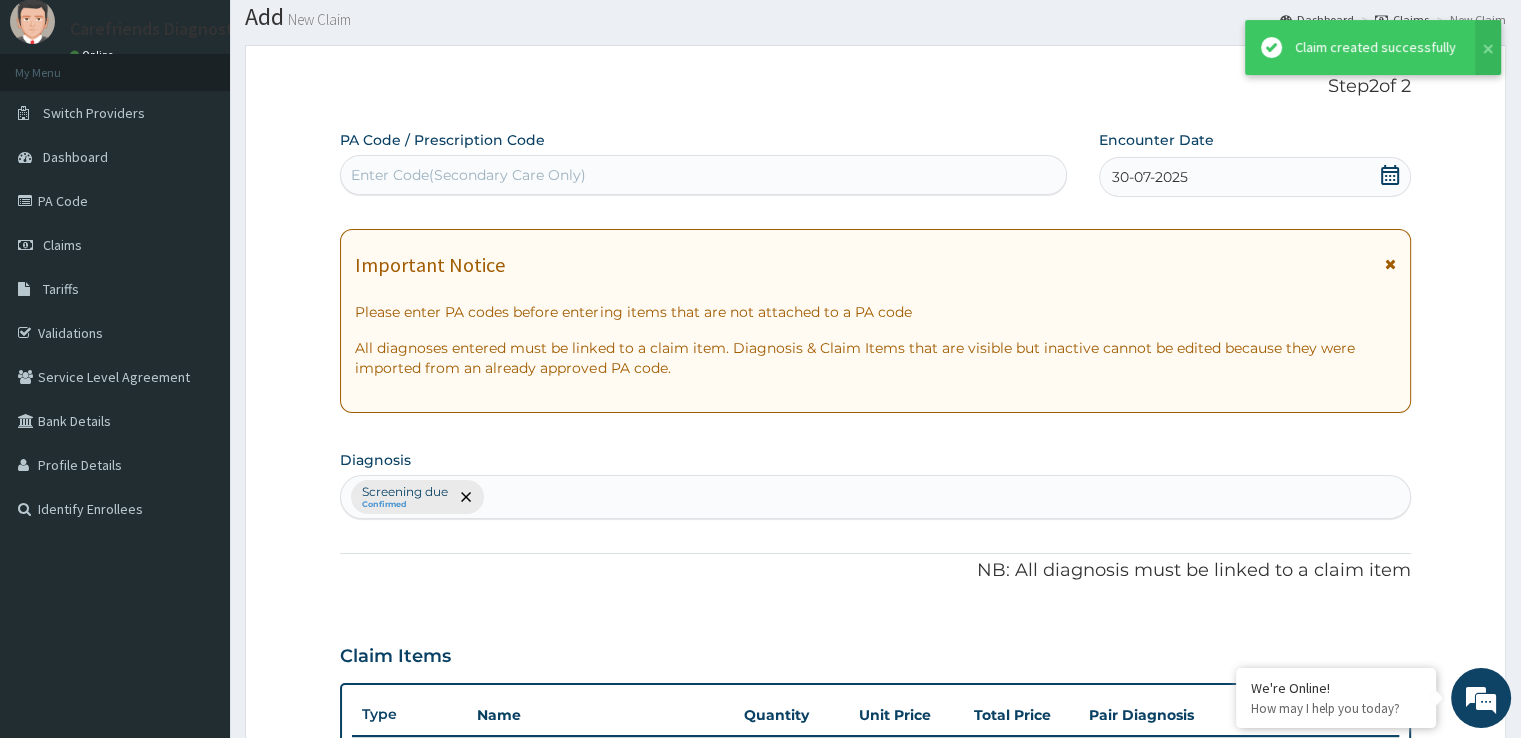 scroll, scrollTop: 950, scrollLeft: 0, axis: vertical 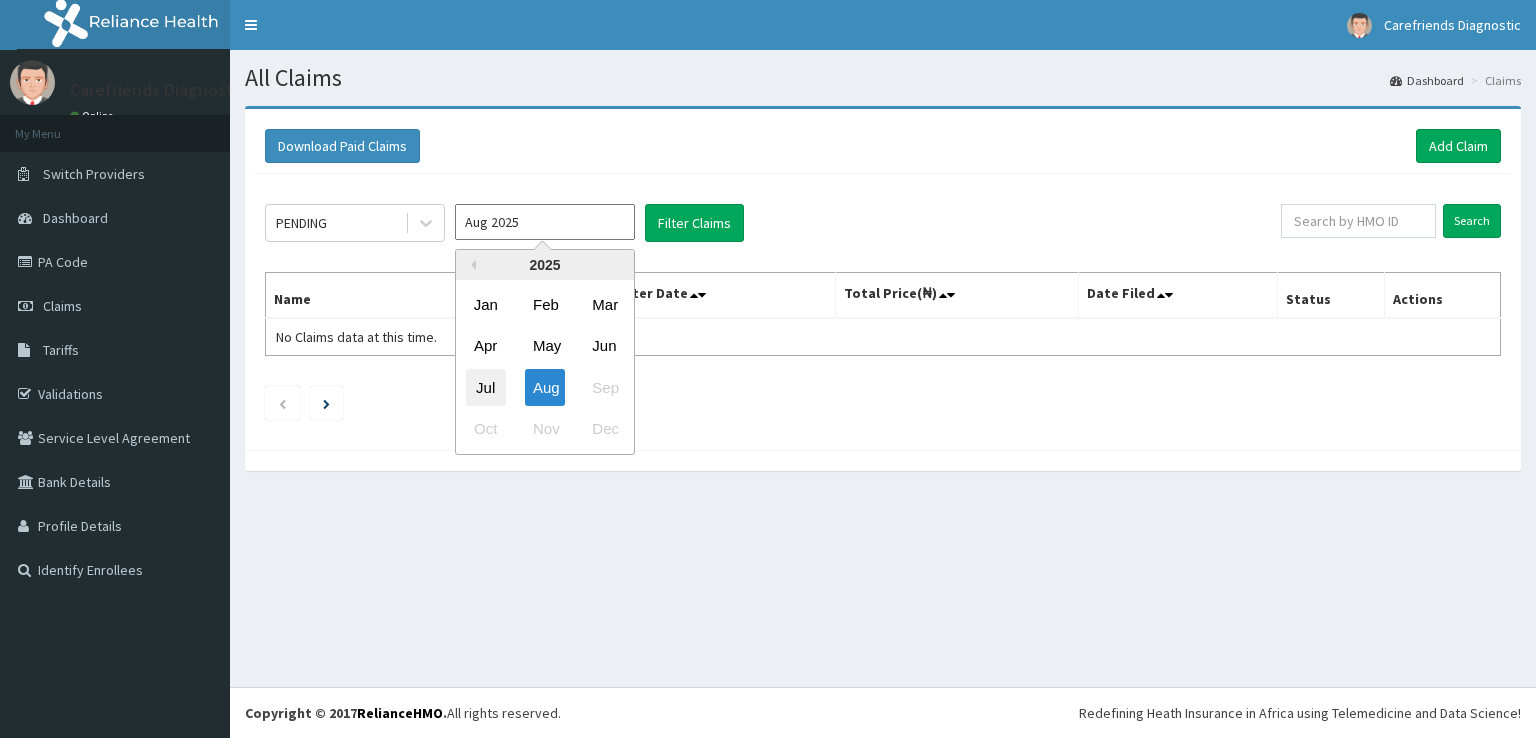 click on "Jul" at bounding box center [486, 387] 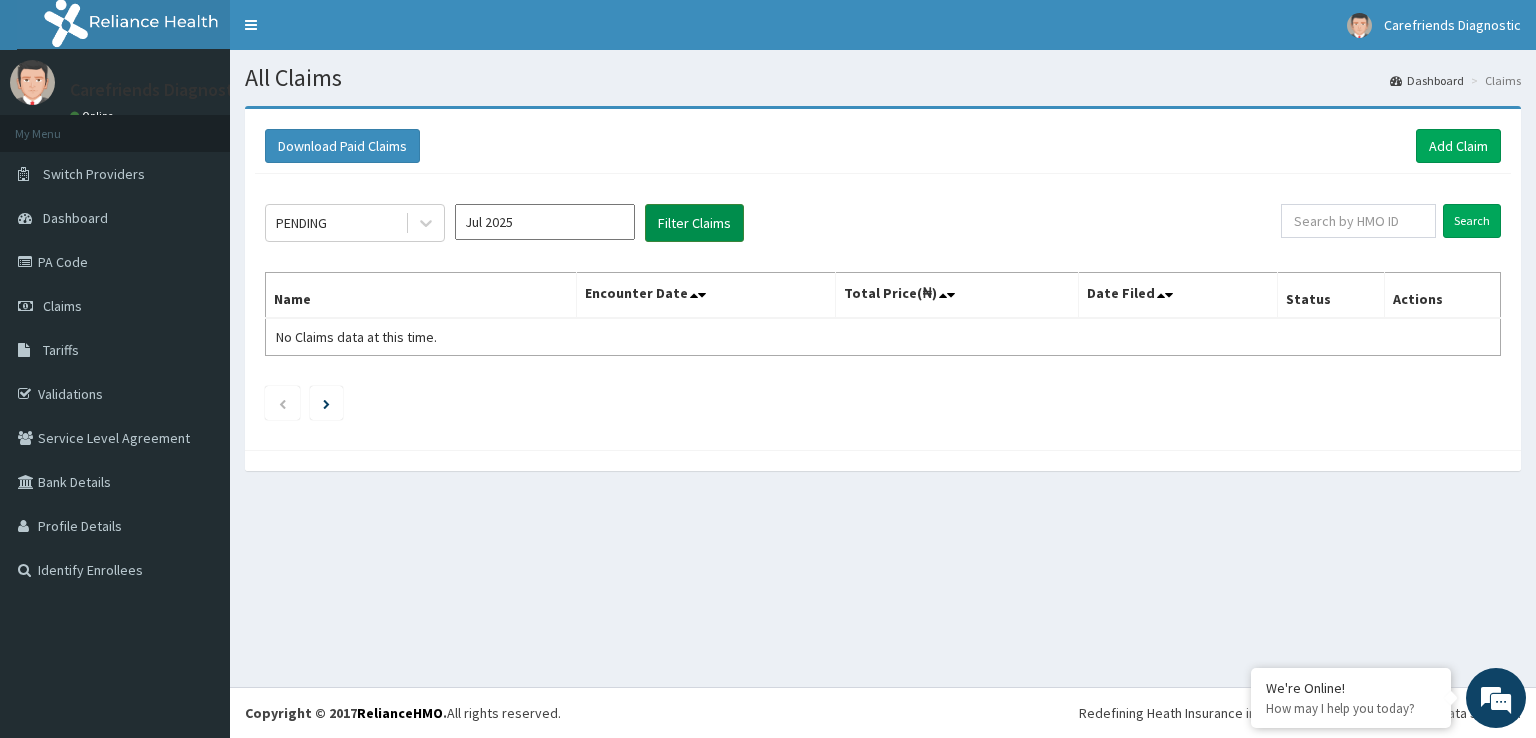 click on "Filter Claims" at bounding box center (694, 223) 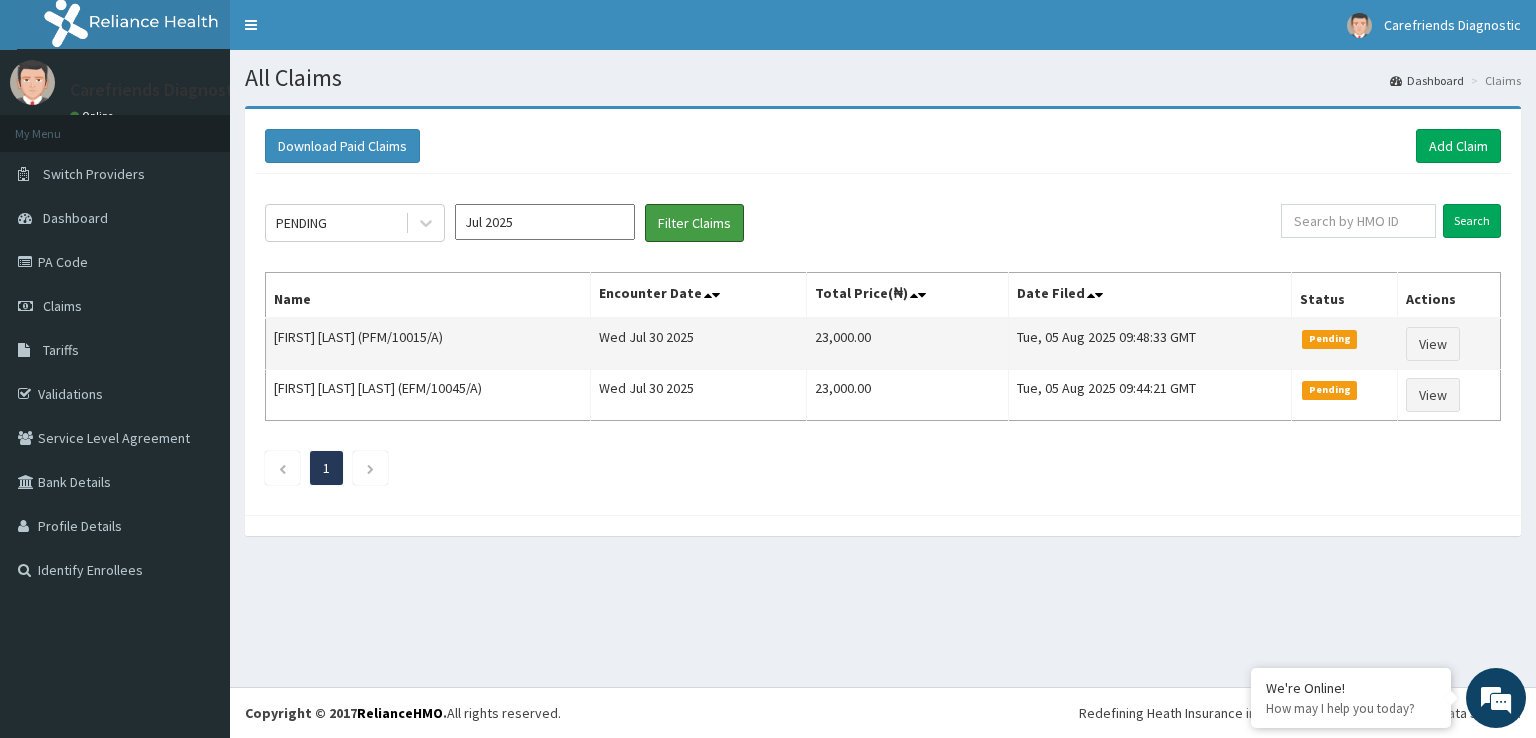 scroll, scrollTop: 0, scrollLeft: 0, axis: both 